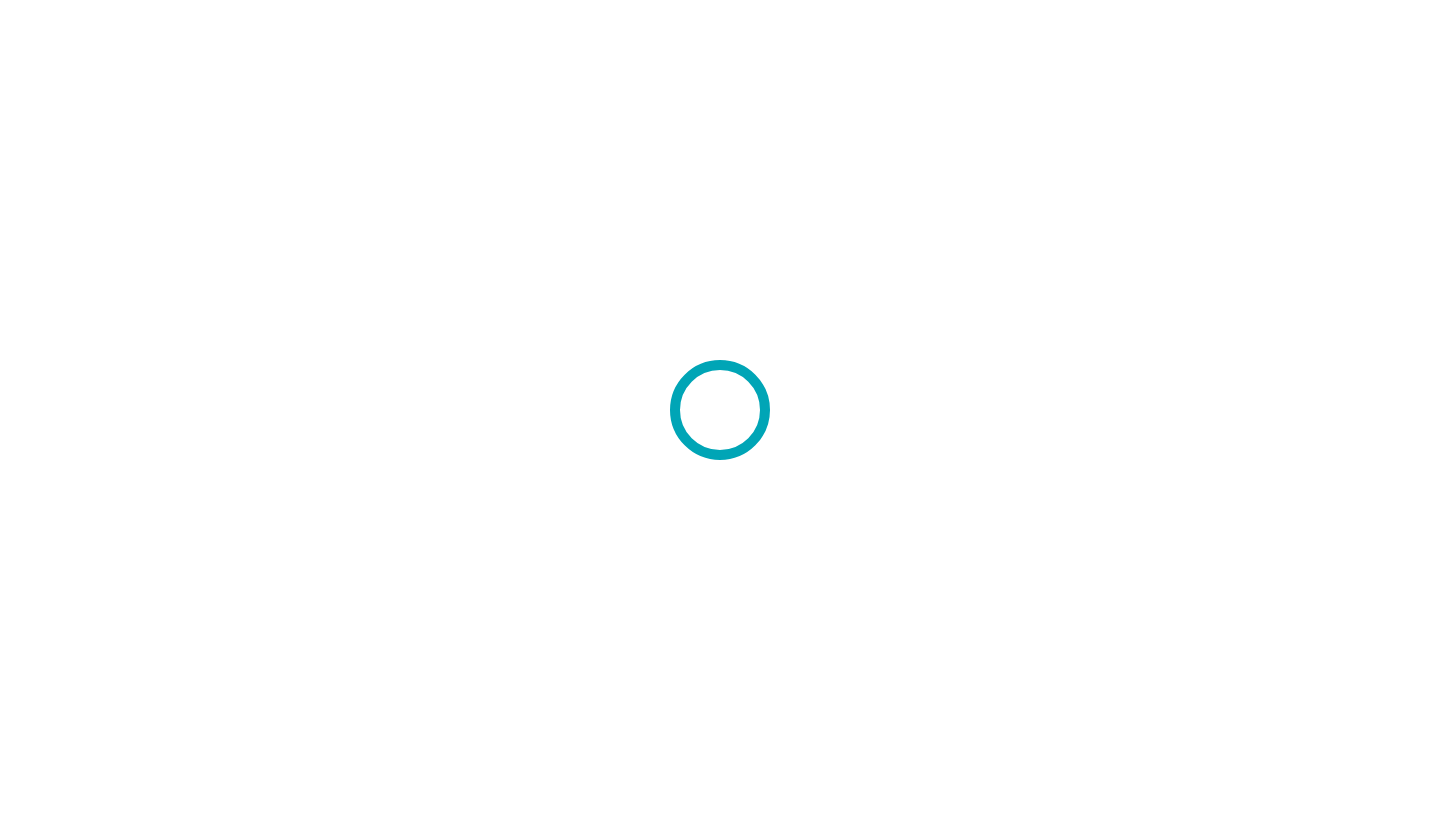 scroll, scrollTop: 0, scrollLeft: 0, axis: both 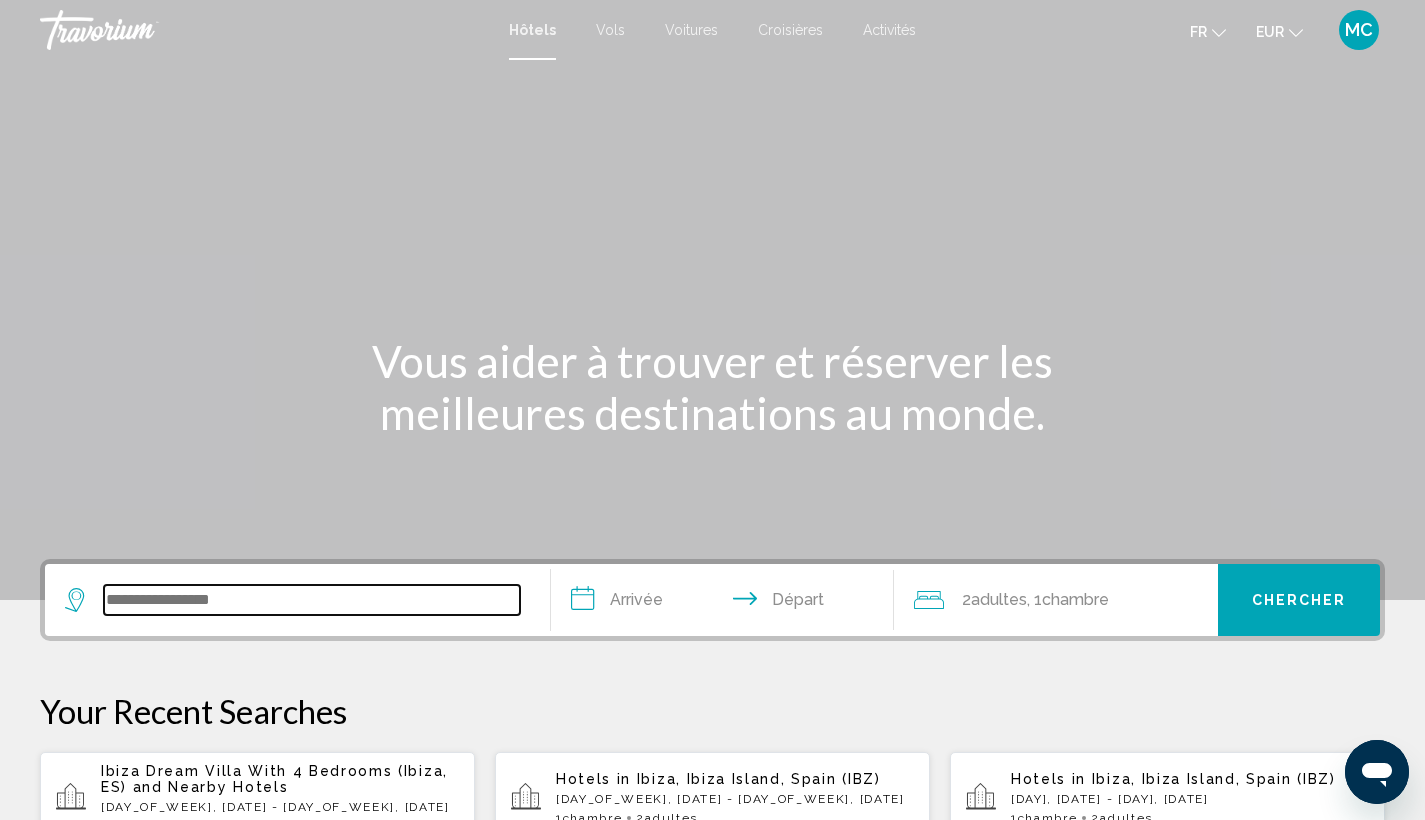 click at bounding box center [312, 600] 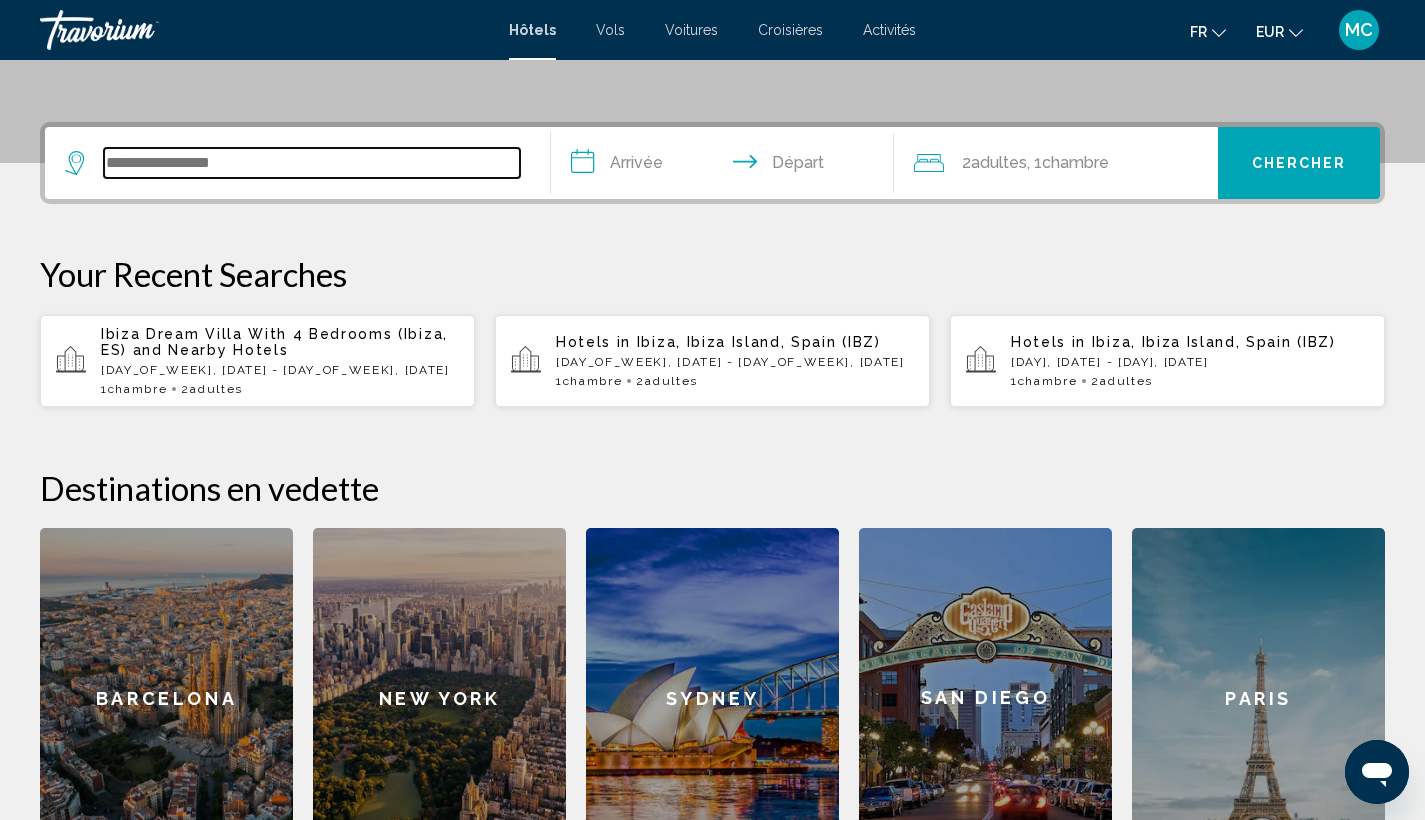 scroll, scrollTop: 494, scrollLeft: 0, axis: vertical 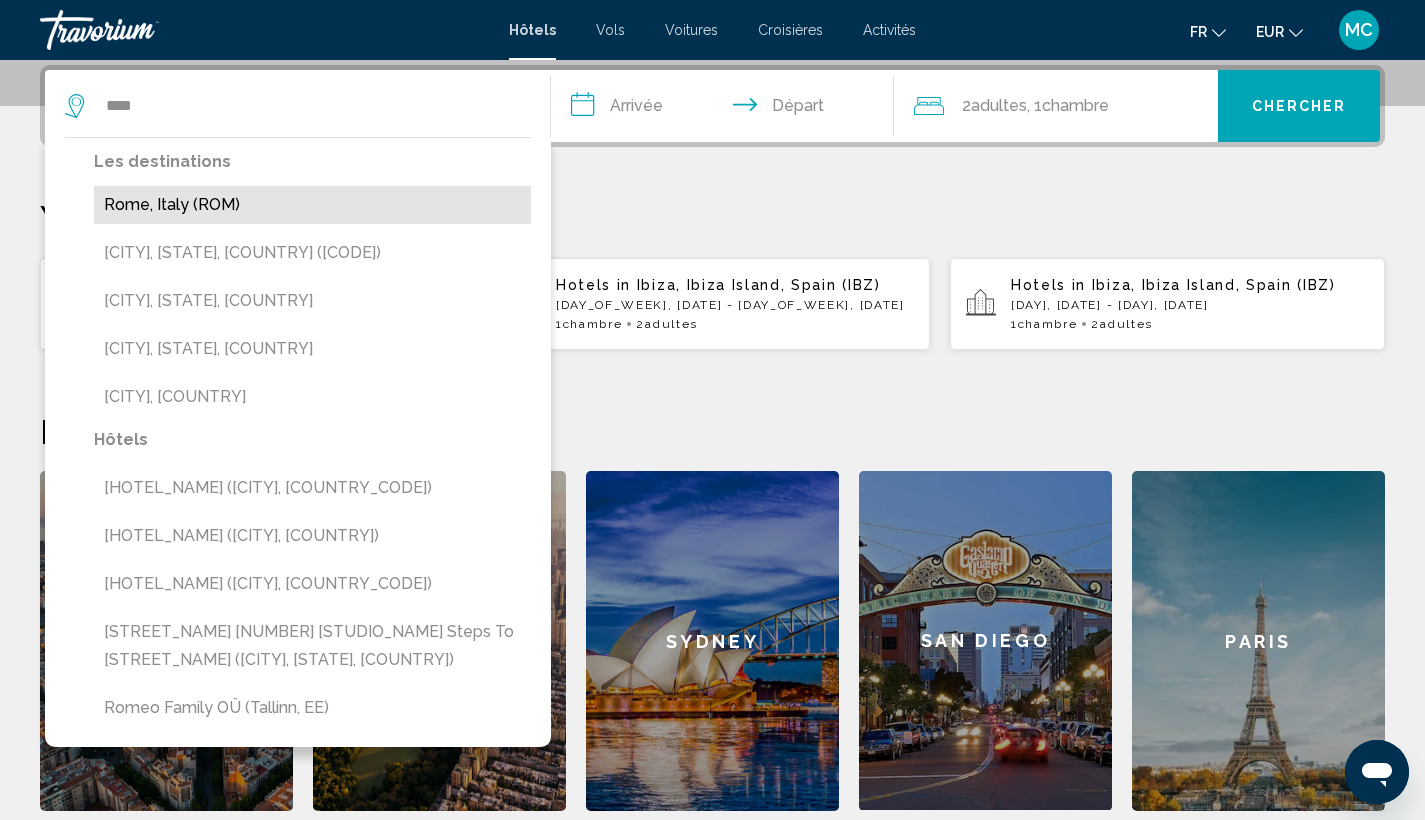 click on "Rome, Italy (ROM)" at bounding box center [312, 205] 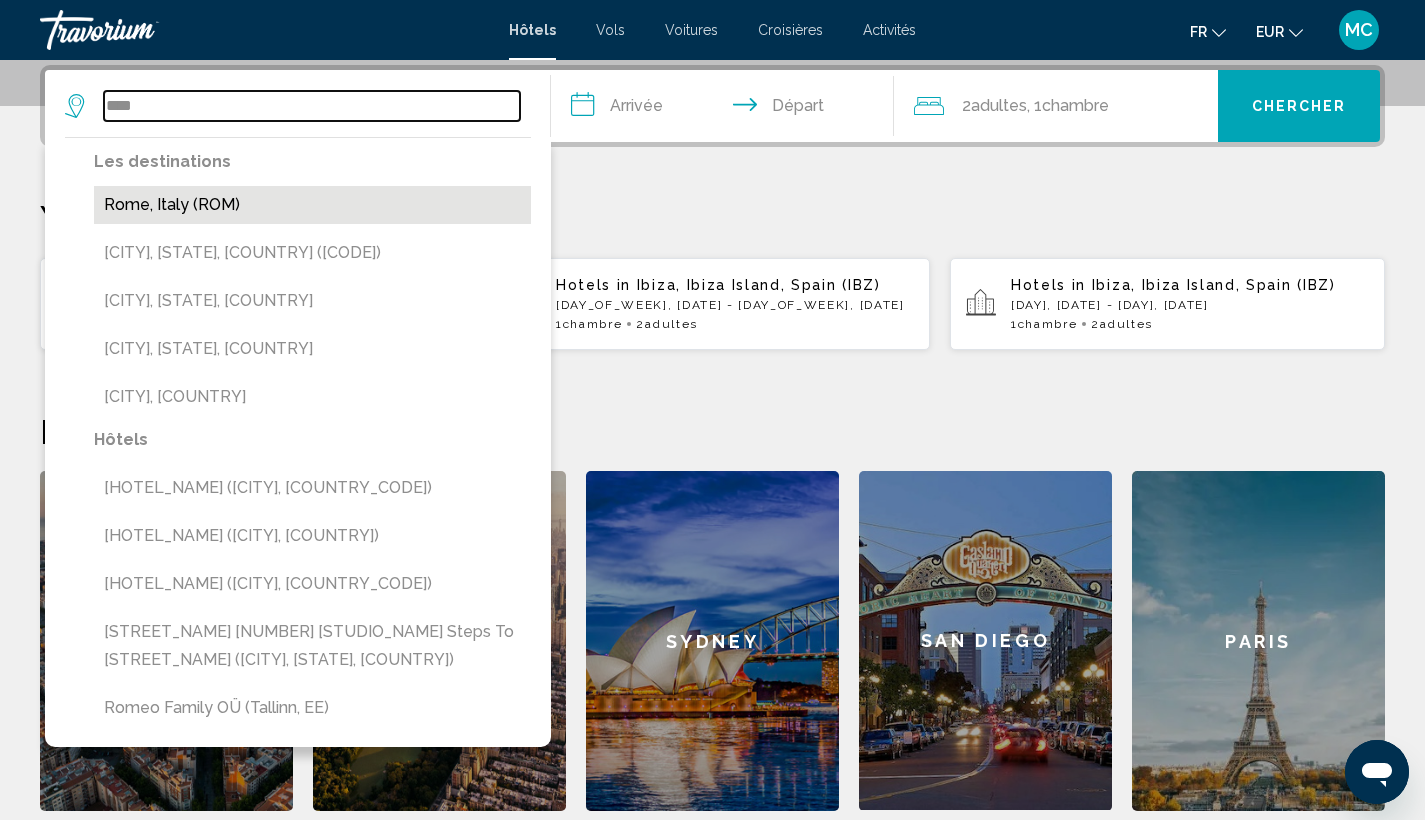 type on "**********" 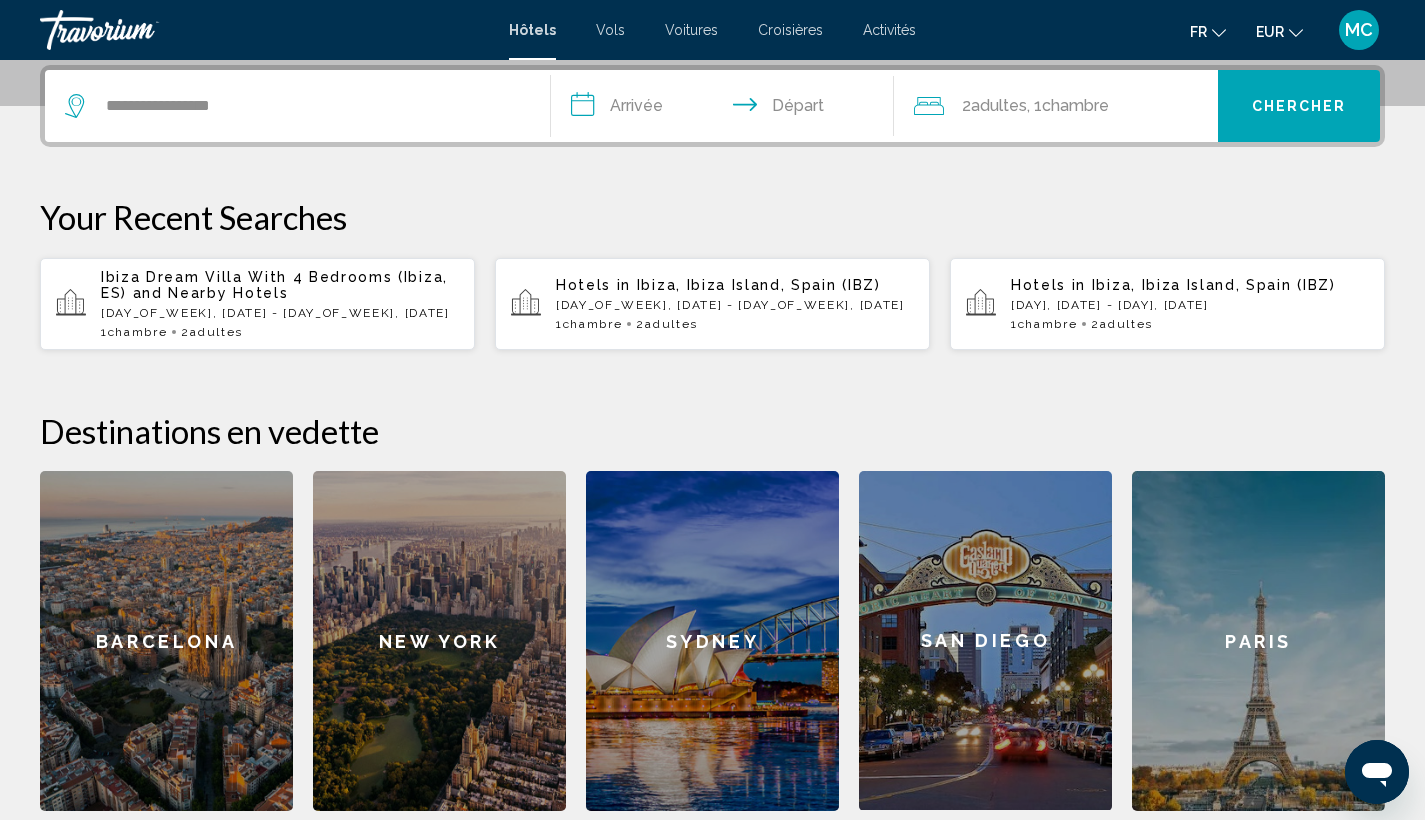 click on "**********" at bounding box center [727, 109] 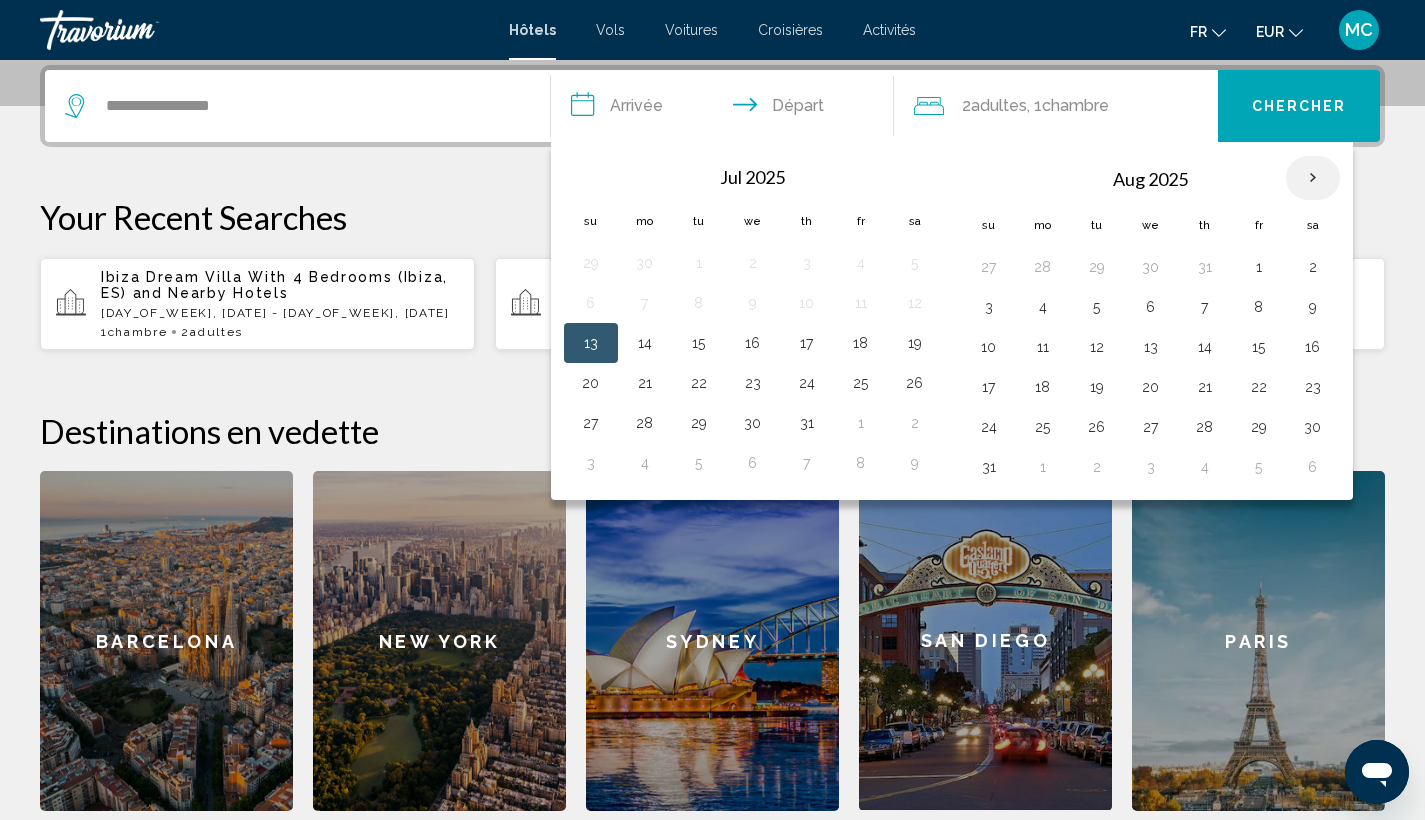 click at bounding box center (1313, 178) 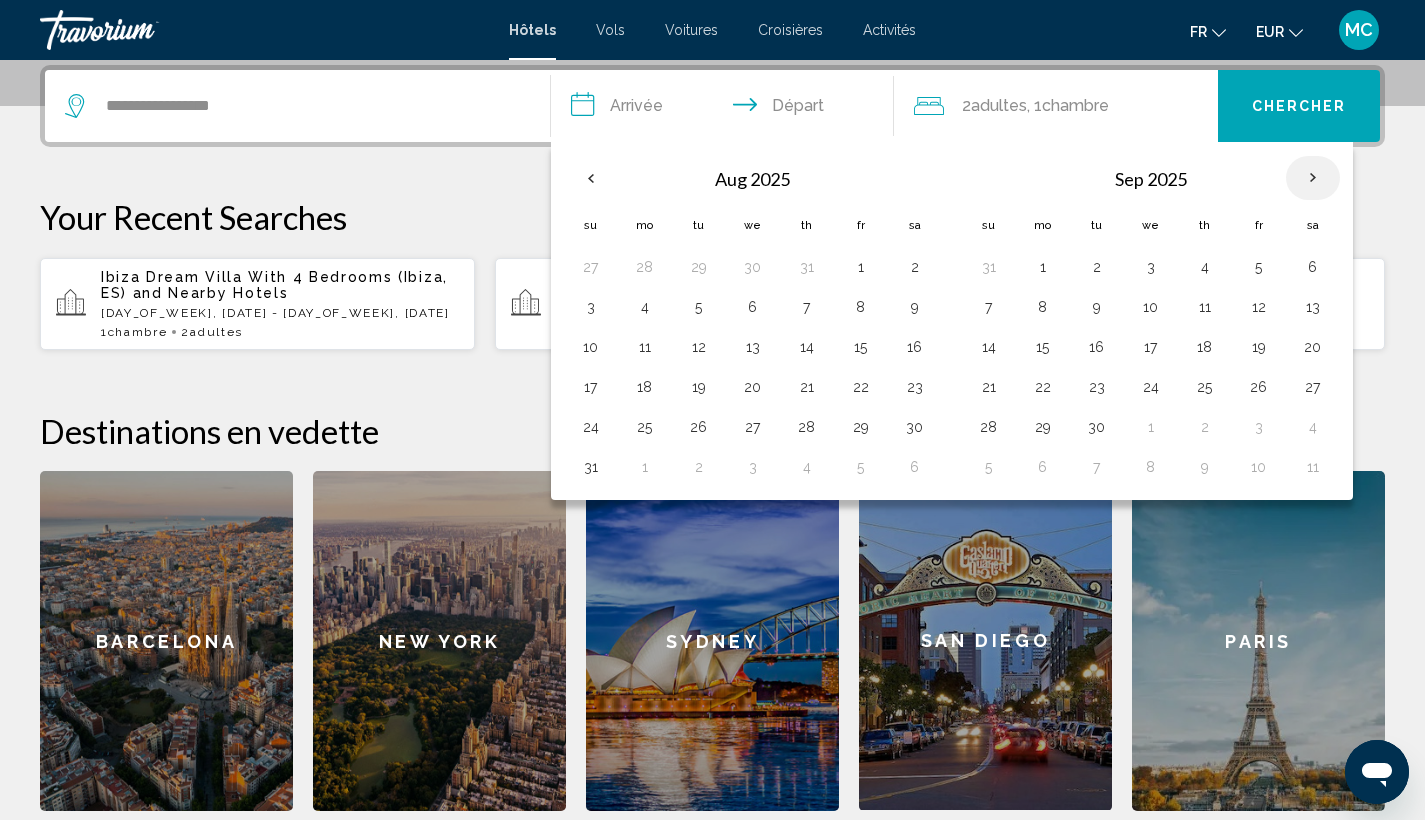 click at bounding box center [1313, 178] 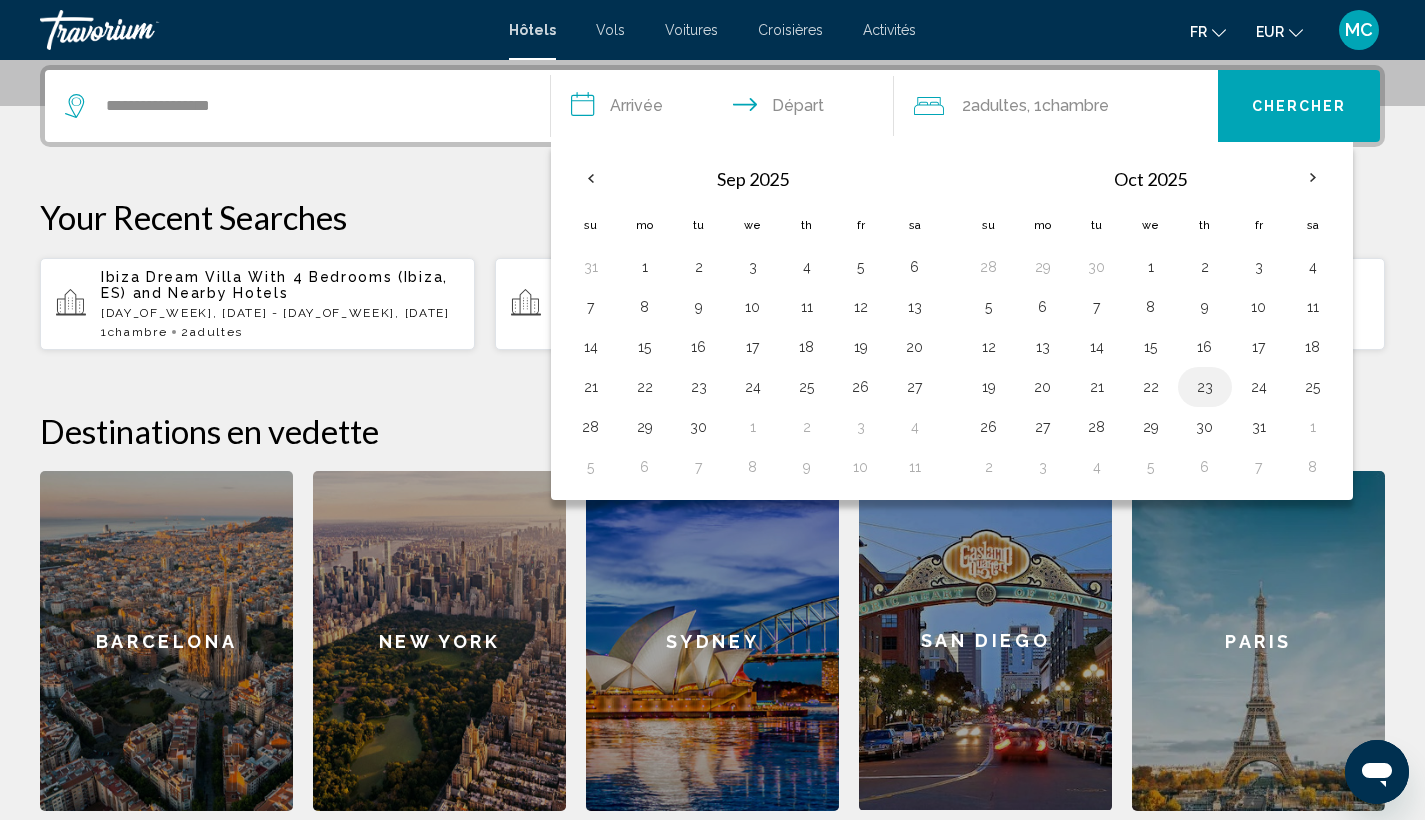 click on "23" at bounding box center (1205, 387) 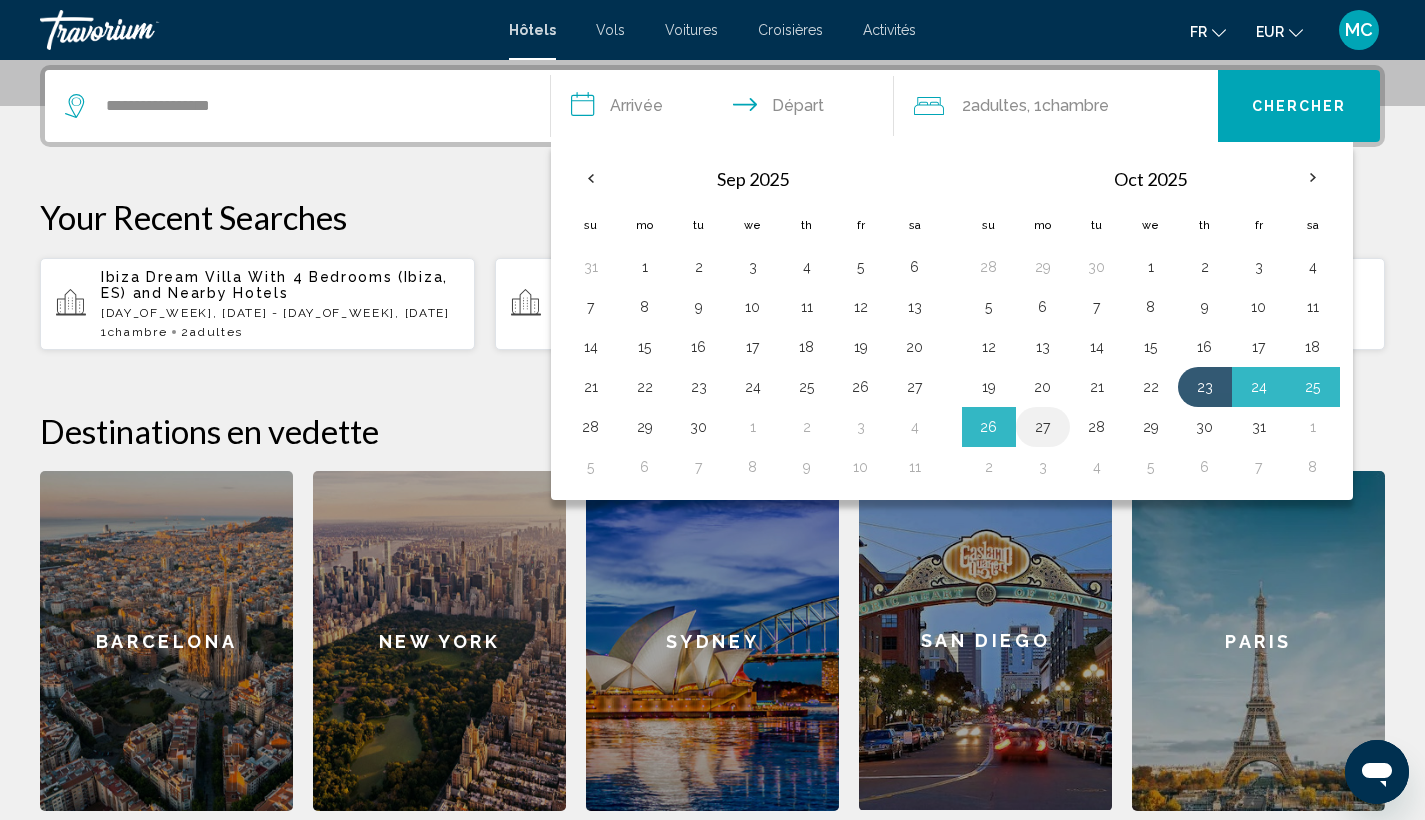 click on "27" at bounding box center (1043, 427) 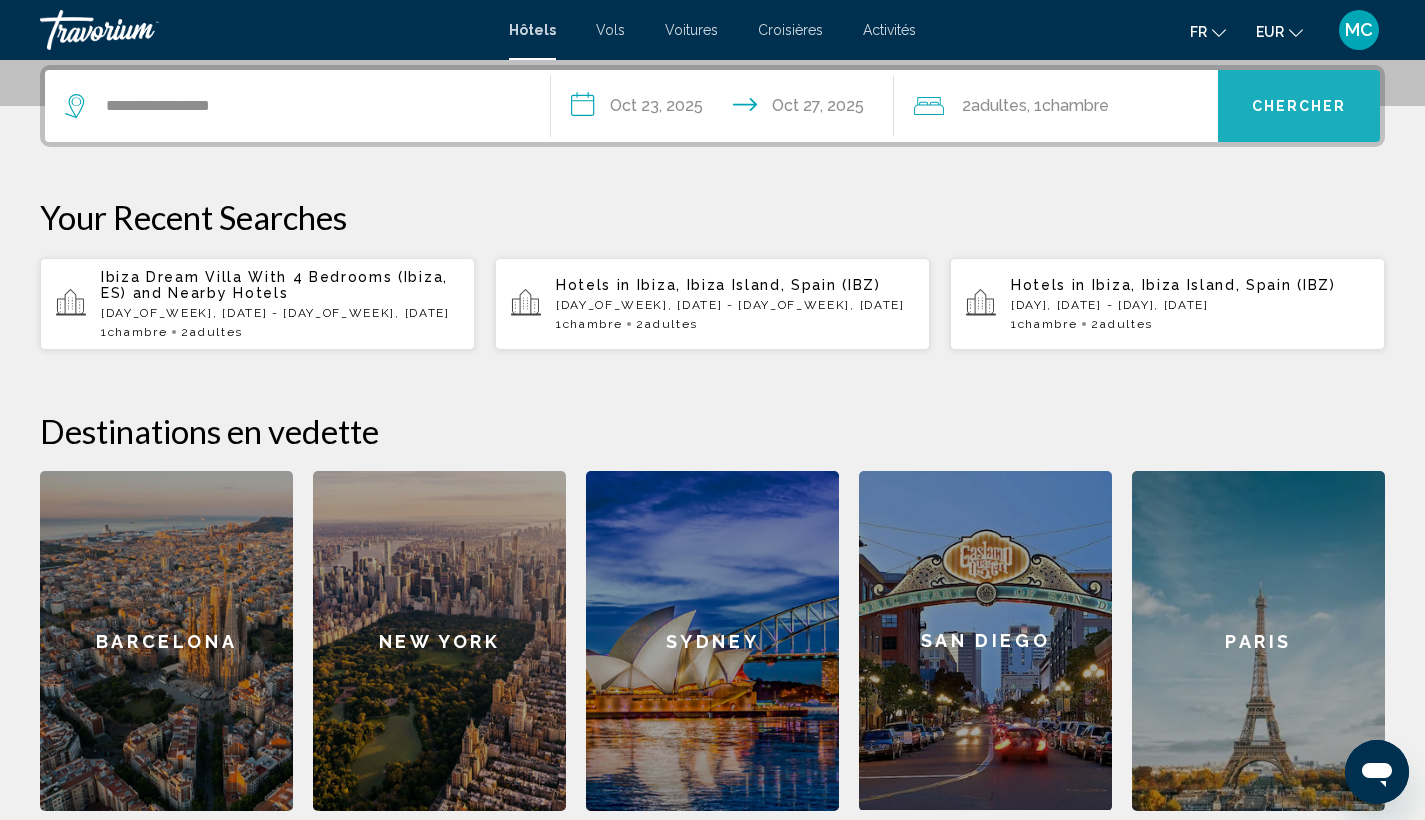 click on "Chercher" at bounding box center (1299, 107) 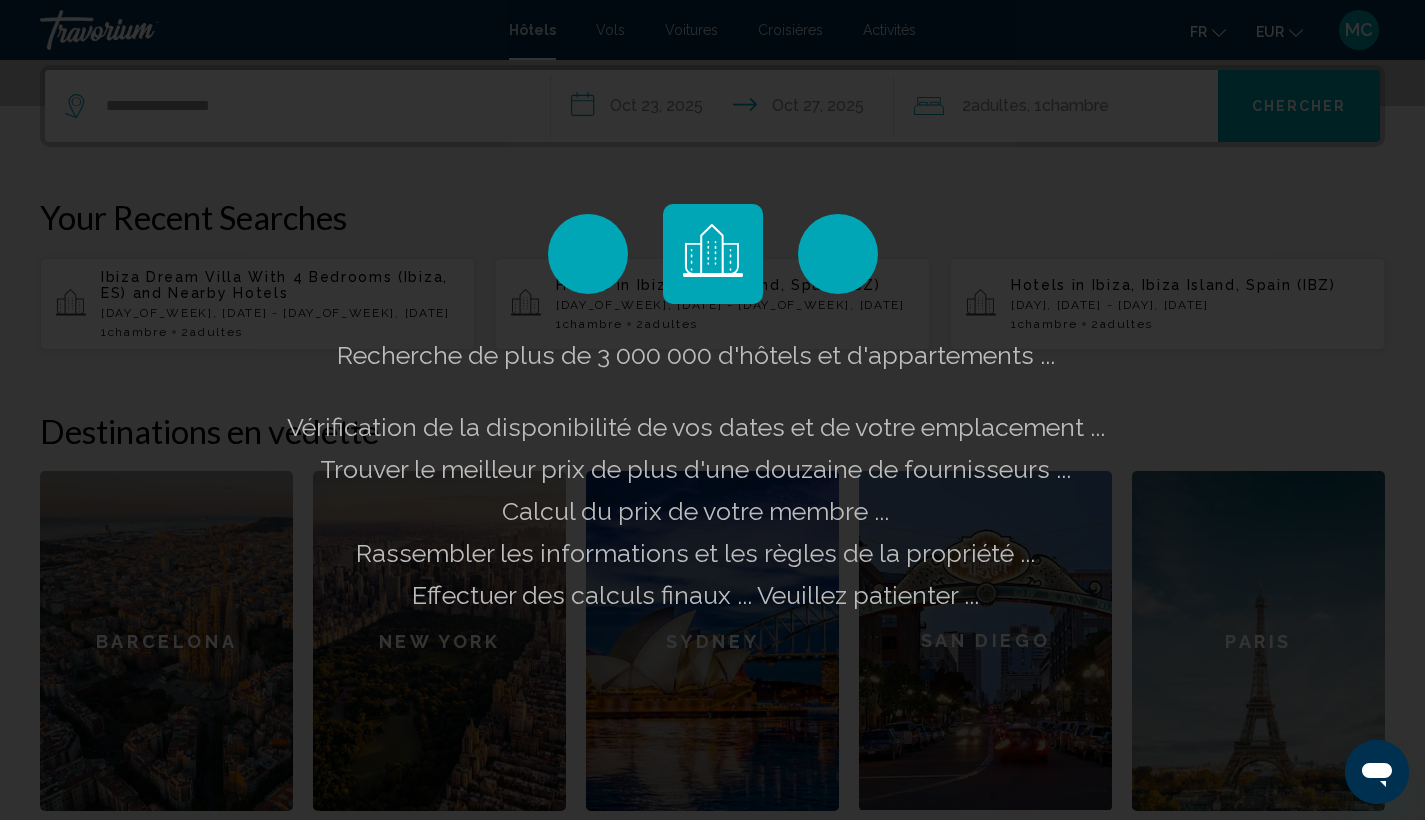 scroll, scrollTop: 0, scrollLeft: 0, axis: both 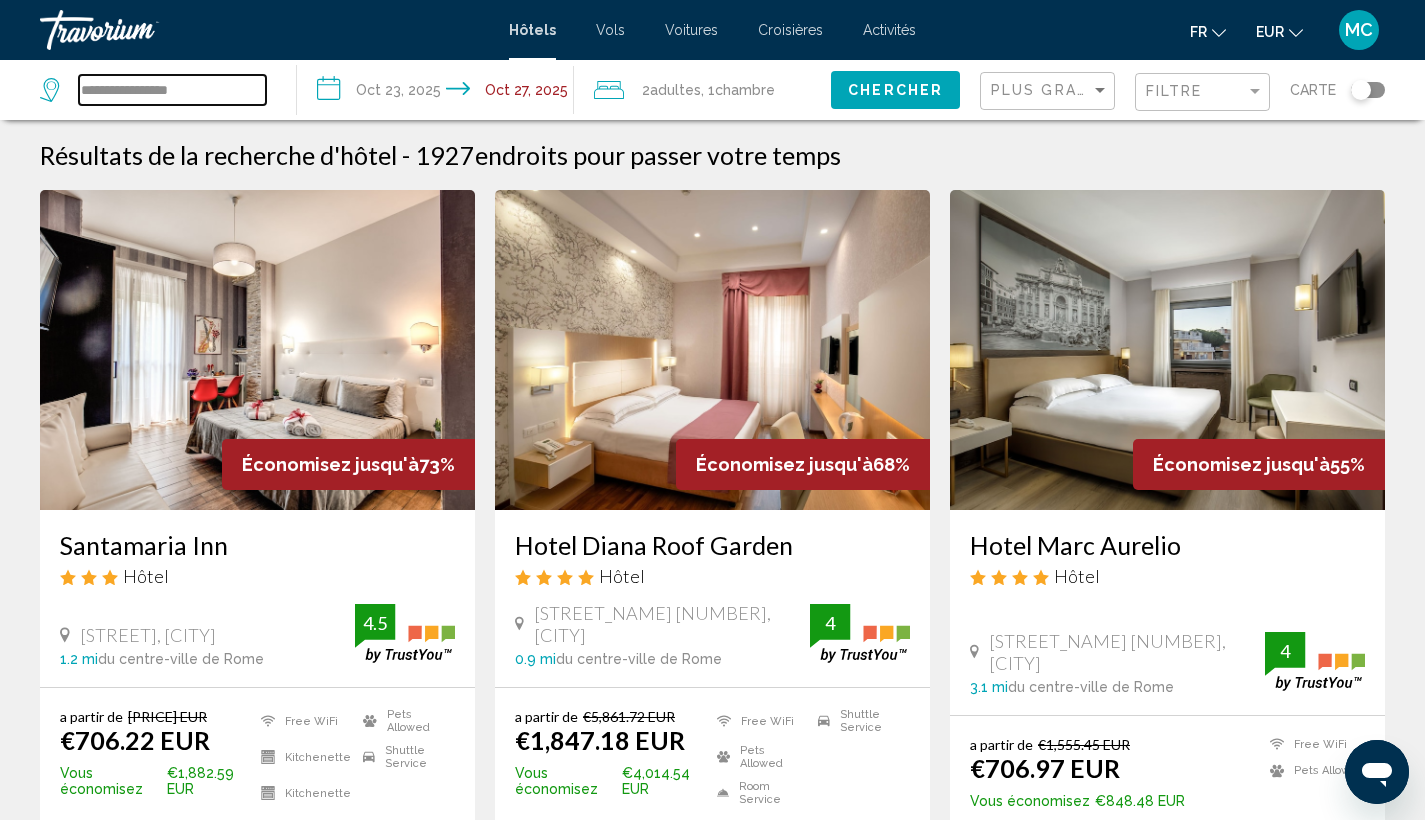 click on "**********" at bounding box center (172, 90) 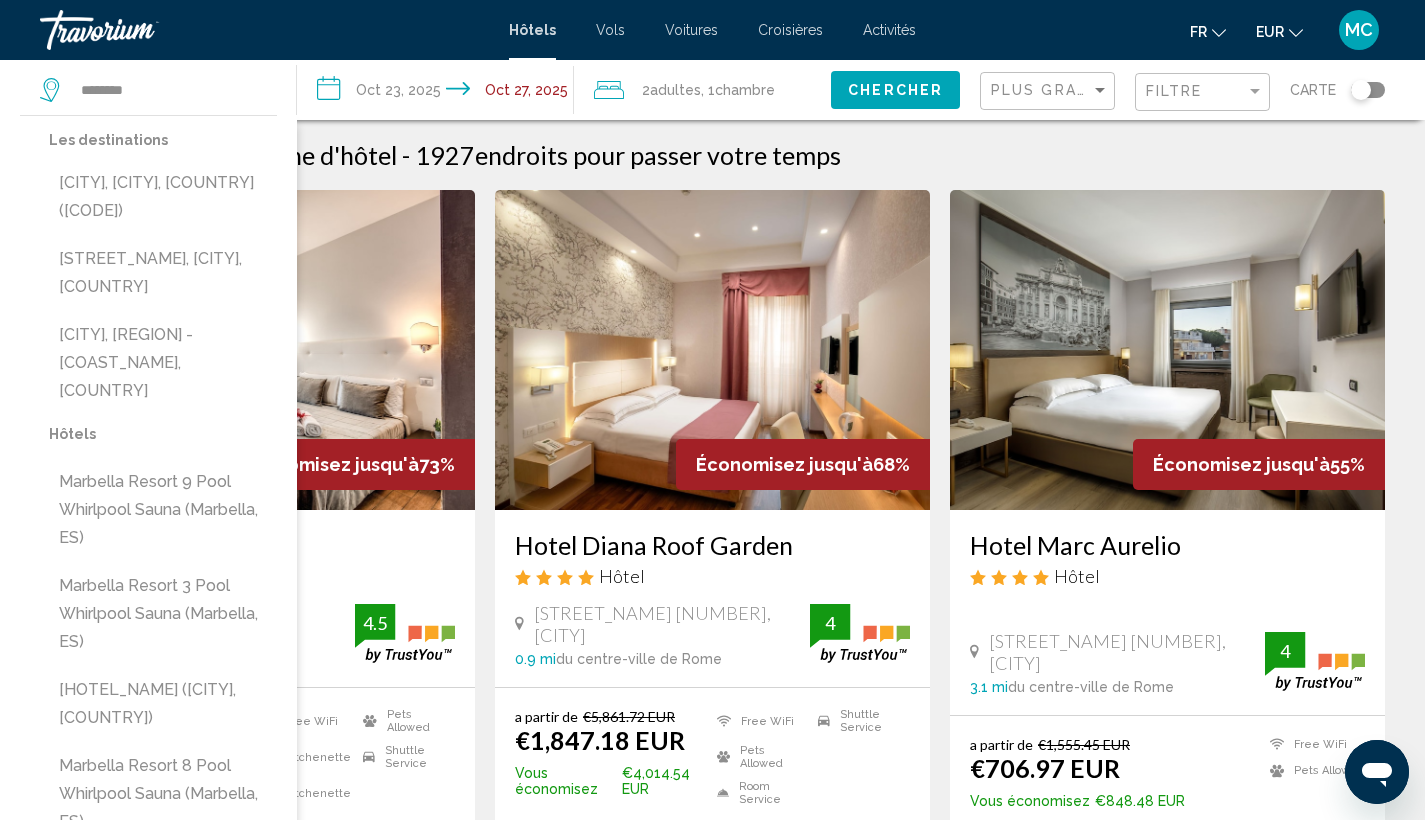 drag, startPoint x: 121, startPoint y: 191, endPoint x: 147, endPoint y: 177, distance: 29.529646 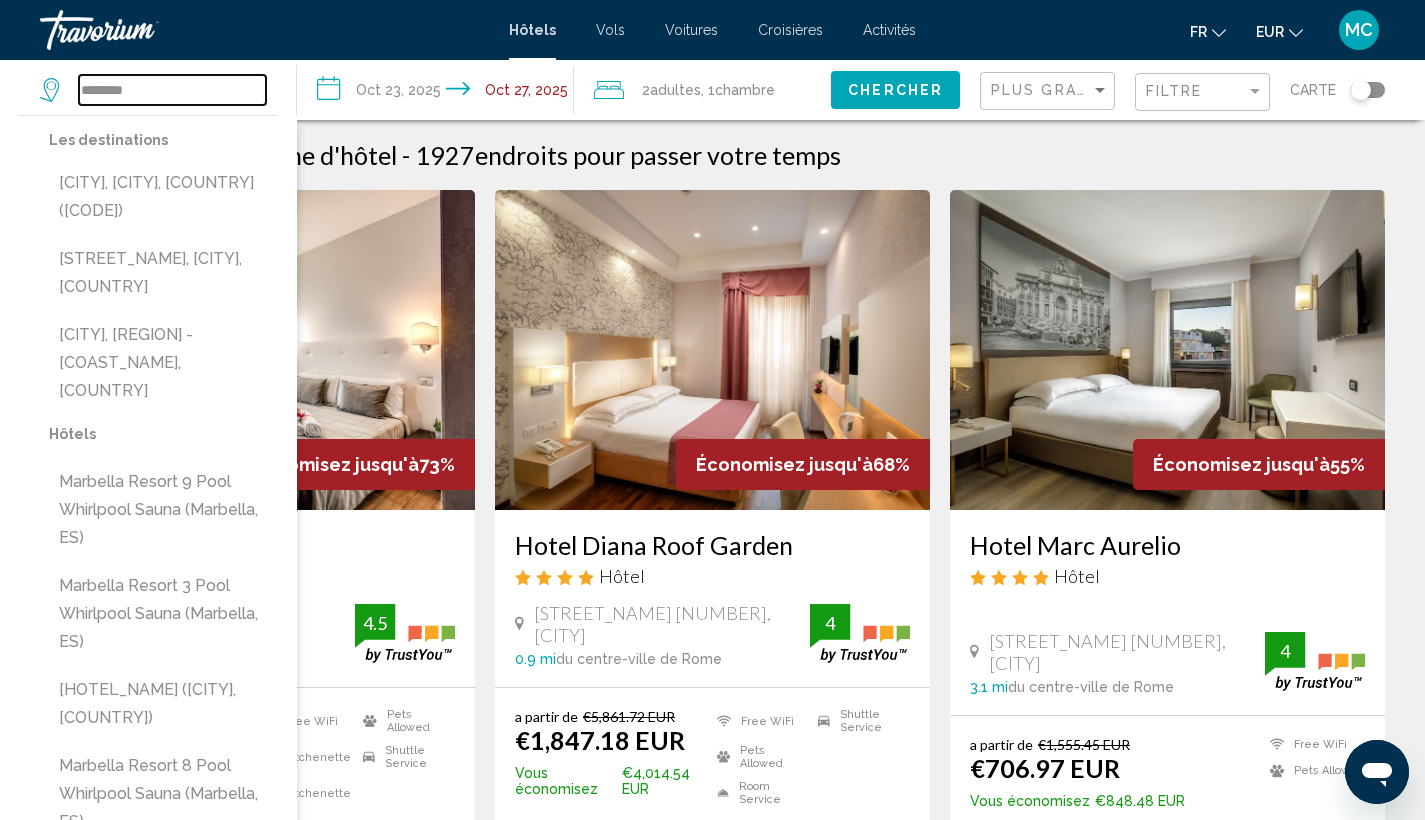 type on "**********" 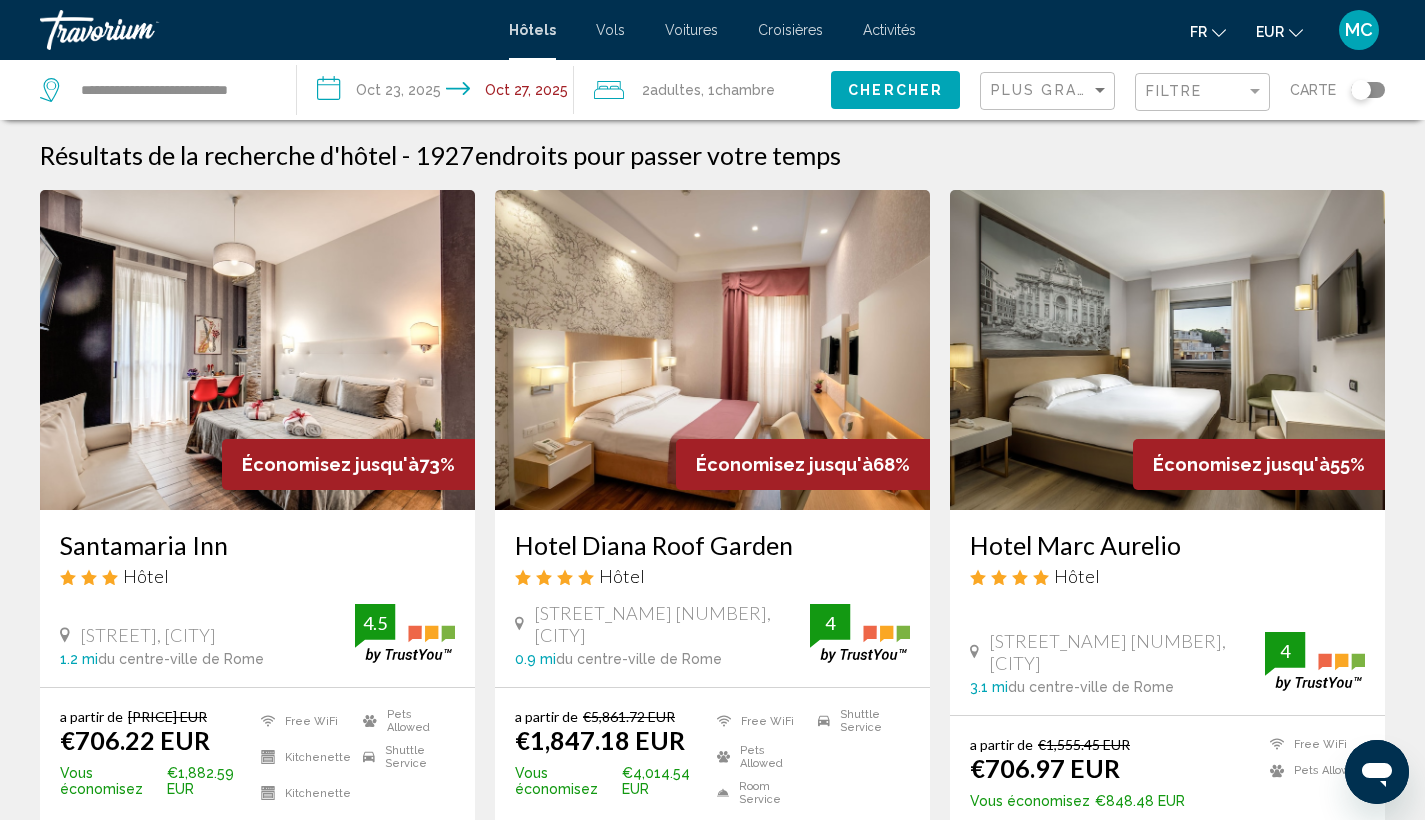 click on "**********" at bounding box center (439, 93) 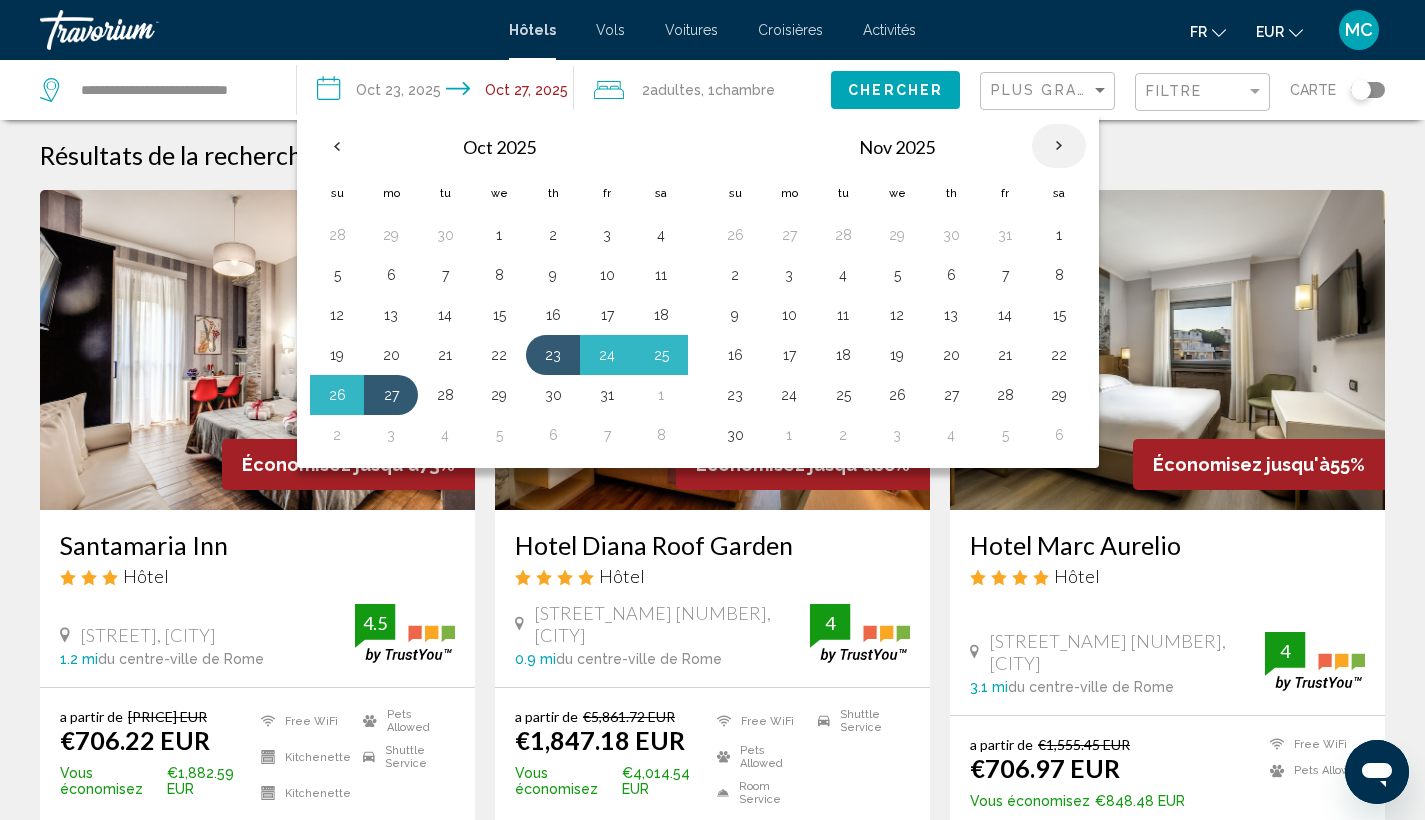 click at bounding box center [1059, 146] 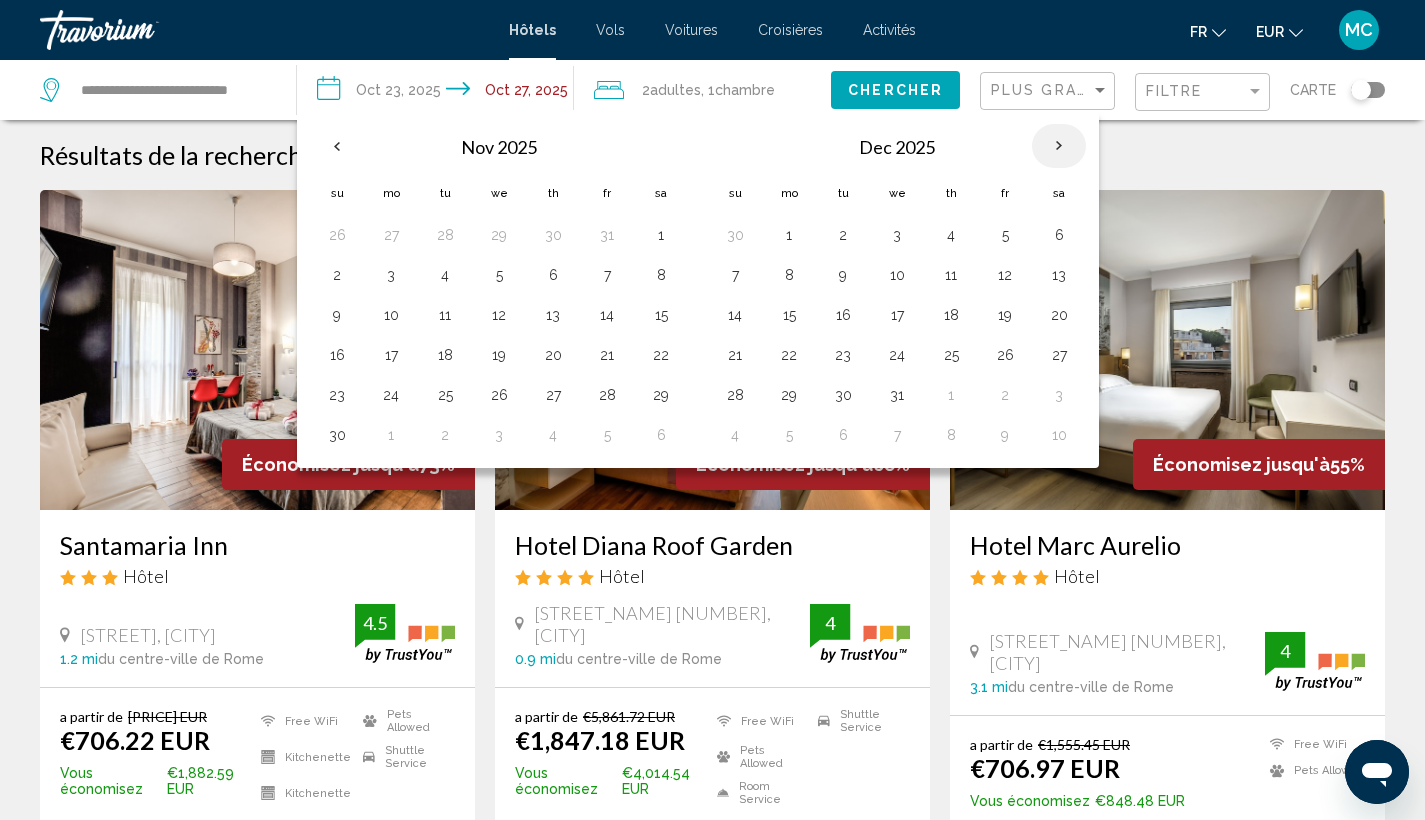 click at bounding box center [1059, 146] 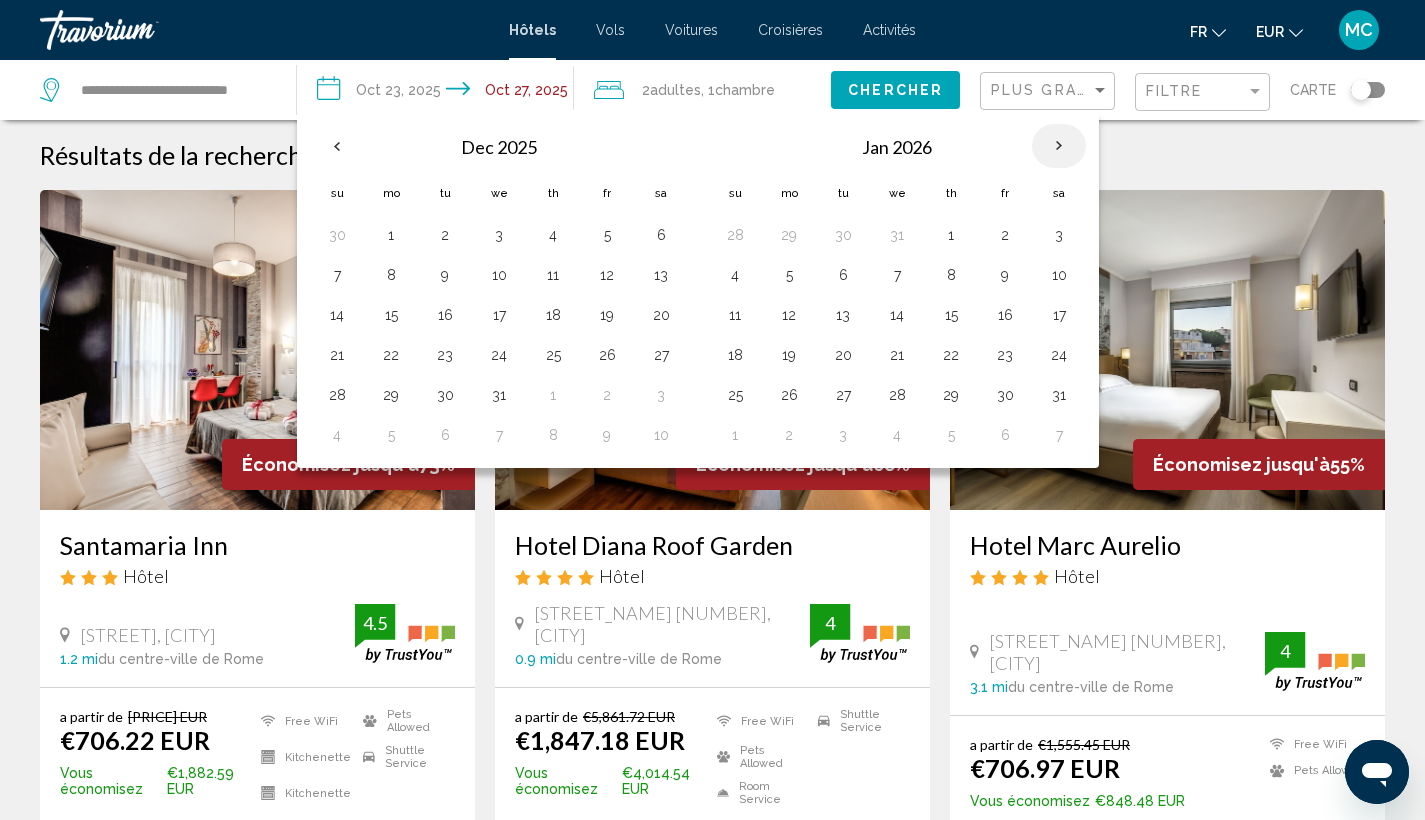 click at bounding box center [1059, 146] 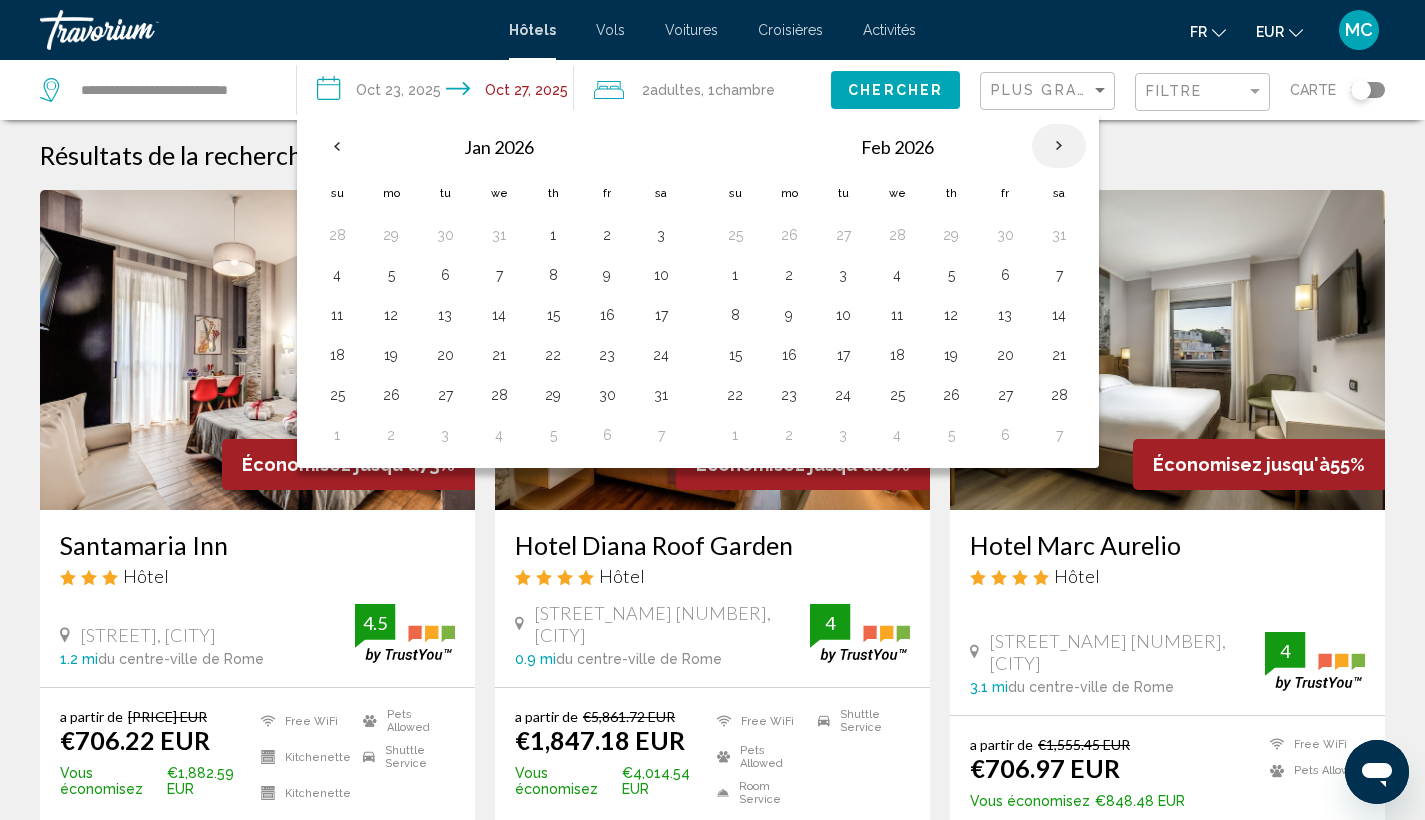click at bounding box center (1059, 146) 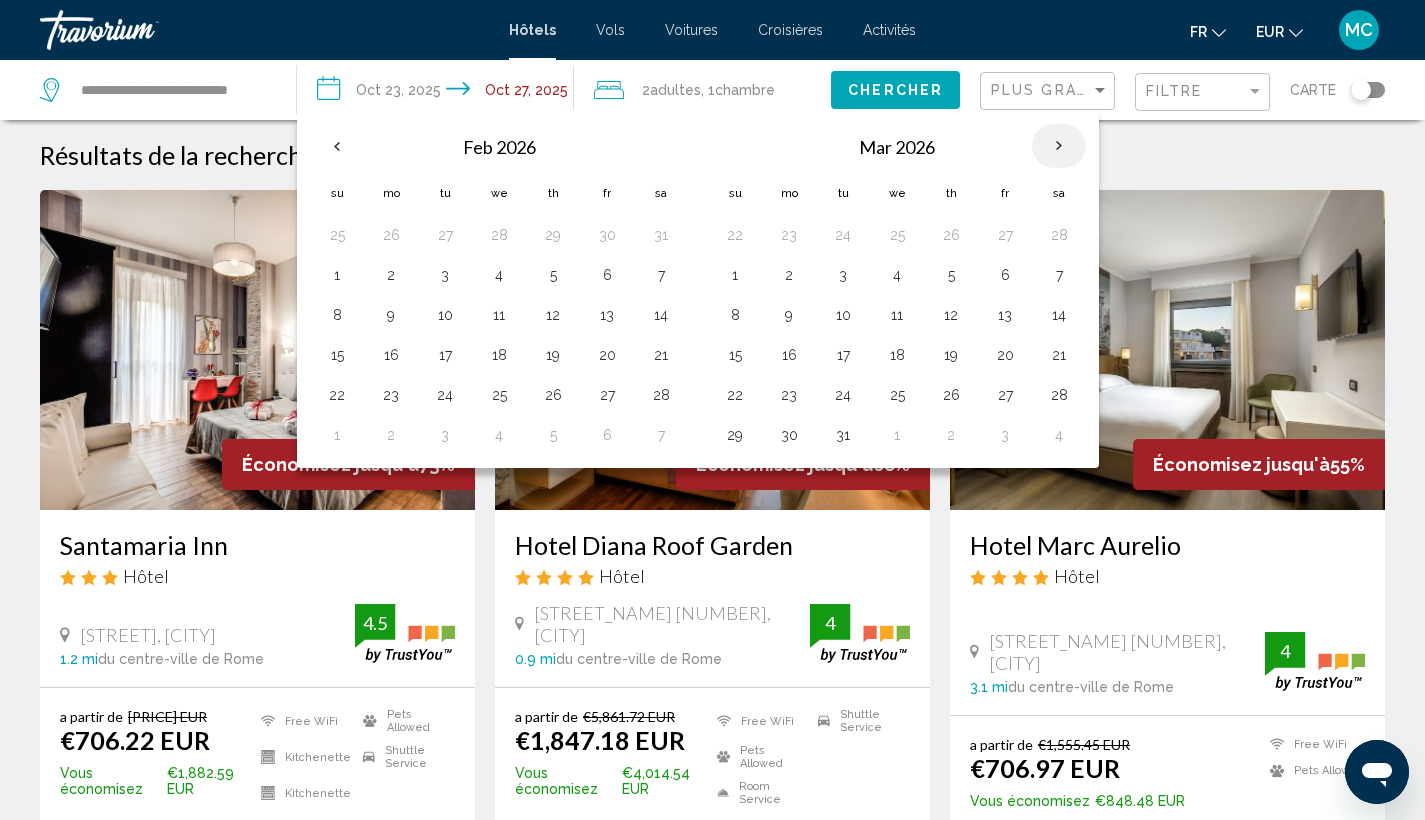 click at bounding box center (1059, 146) 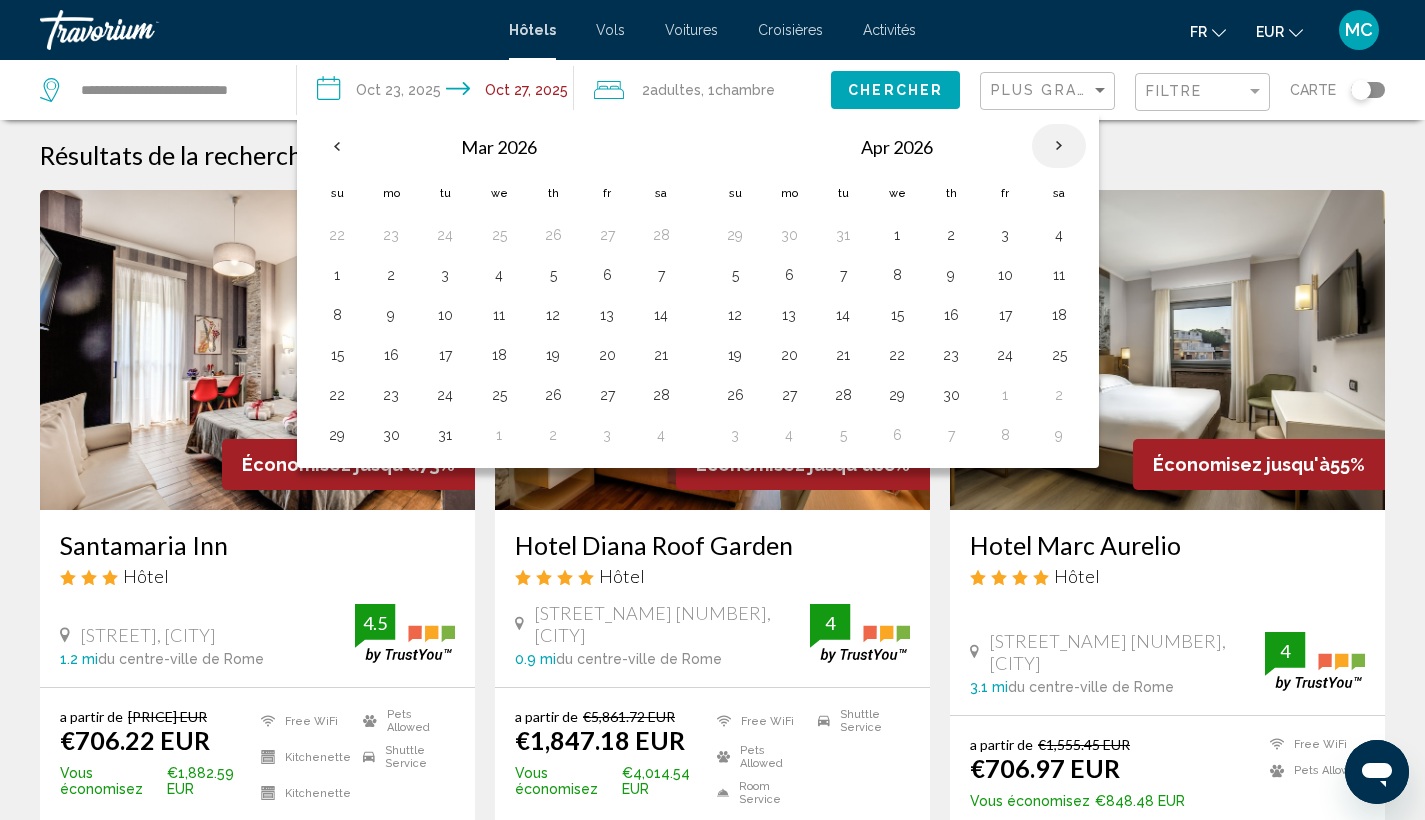 click at bounding box center [1059, 146] 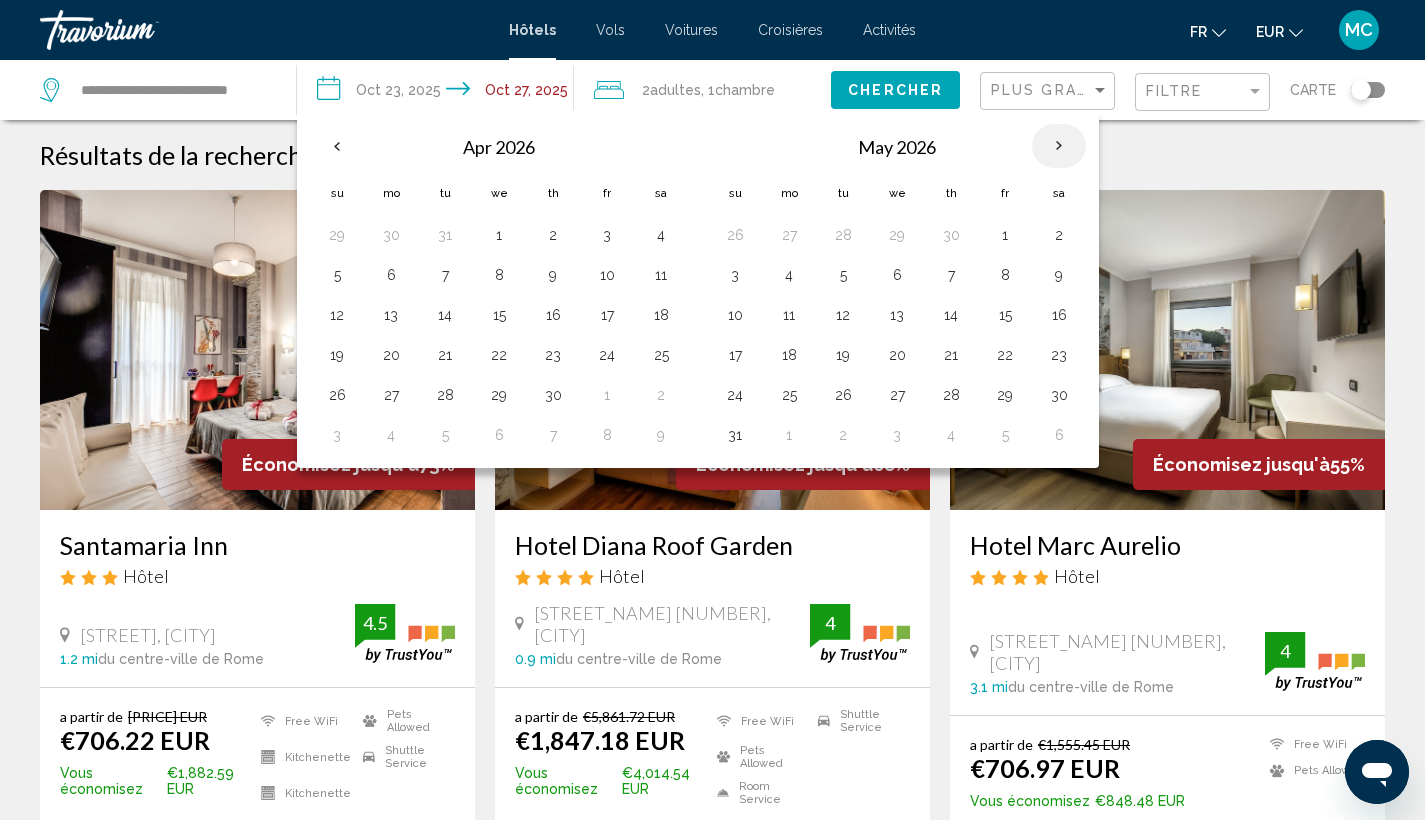 click at bounding box center [1059, 146] 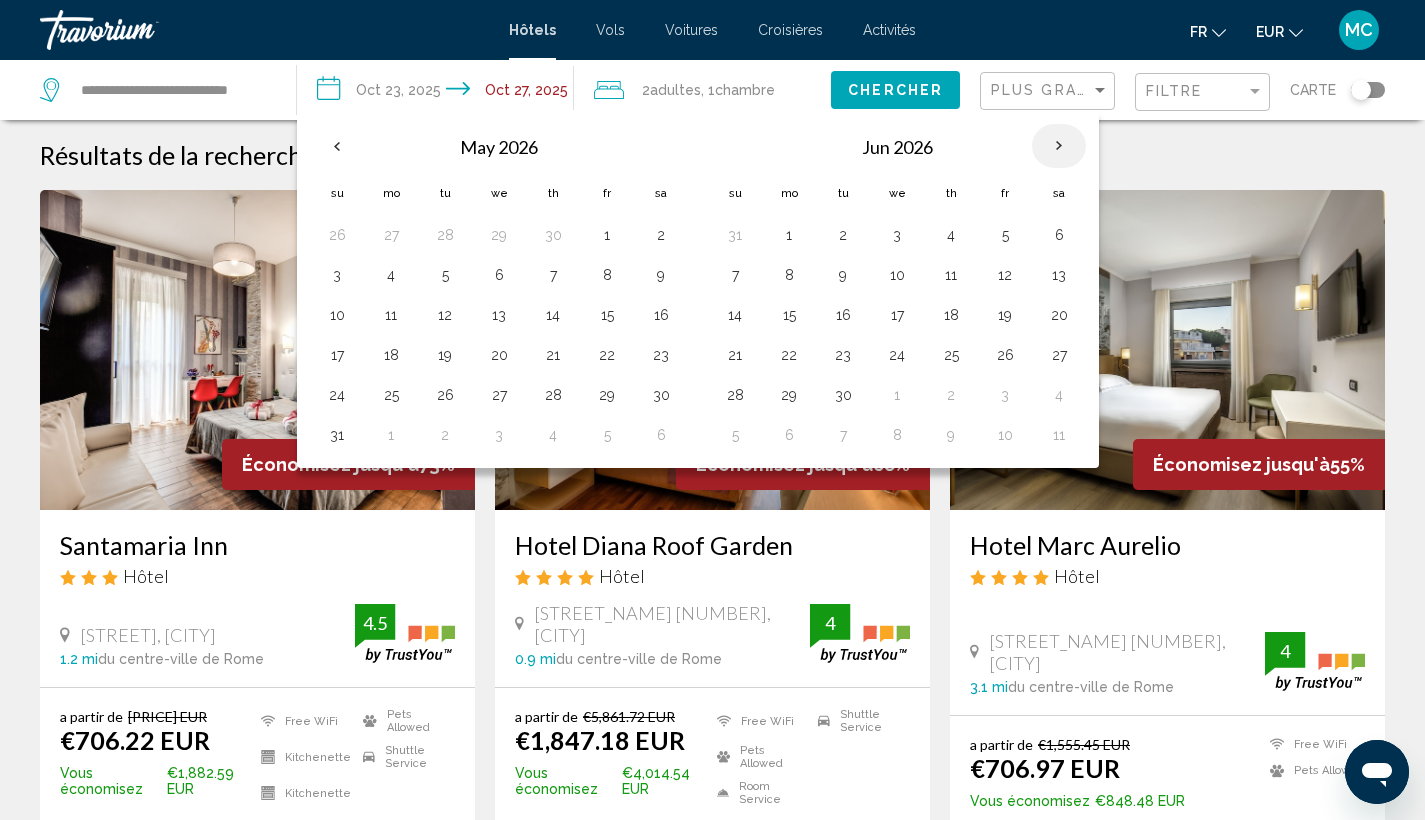 click at bounding box center [1059, 146] 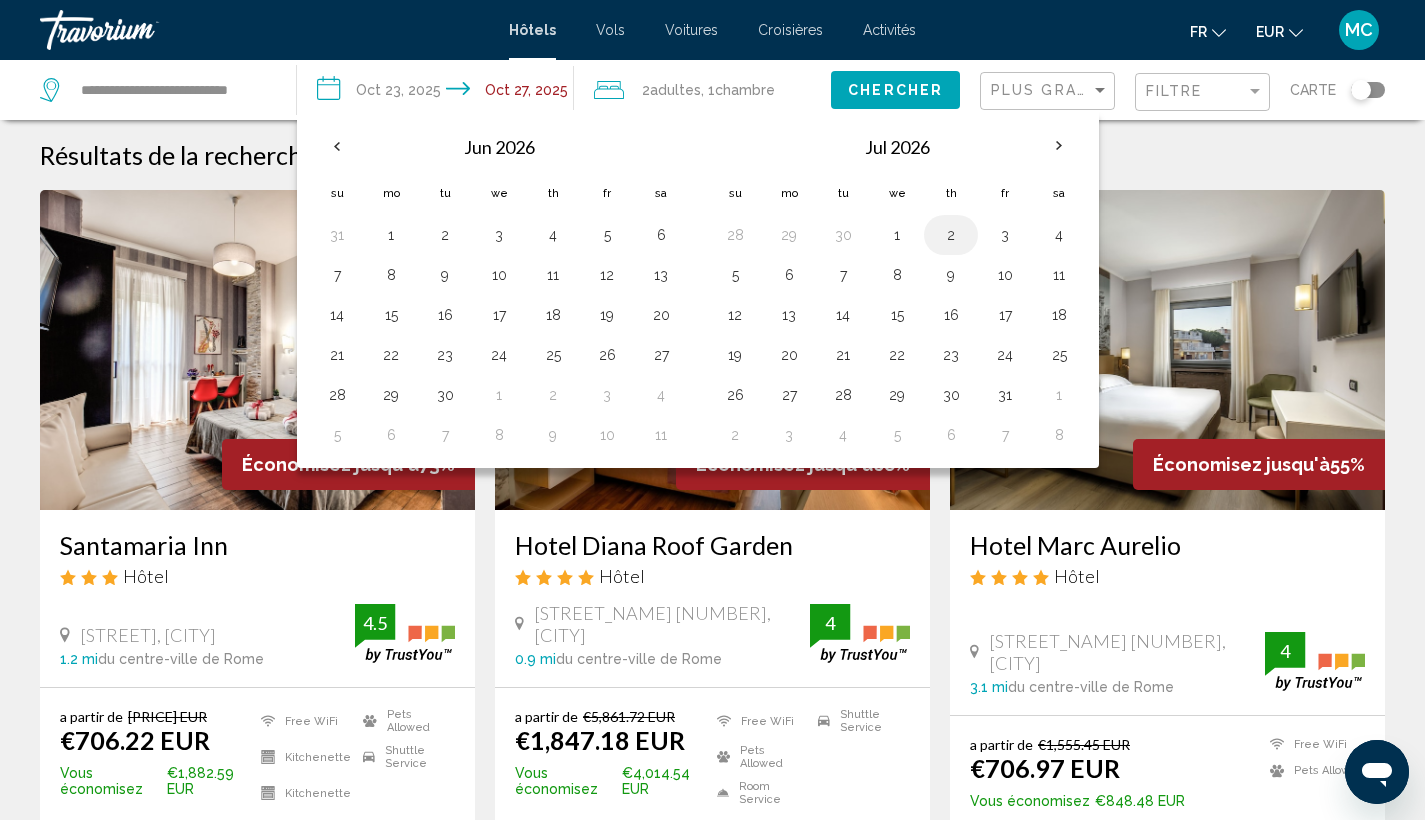 click on "2" at bounding box center [951, 235] 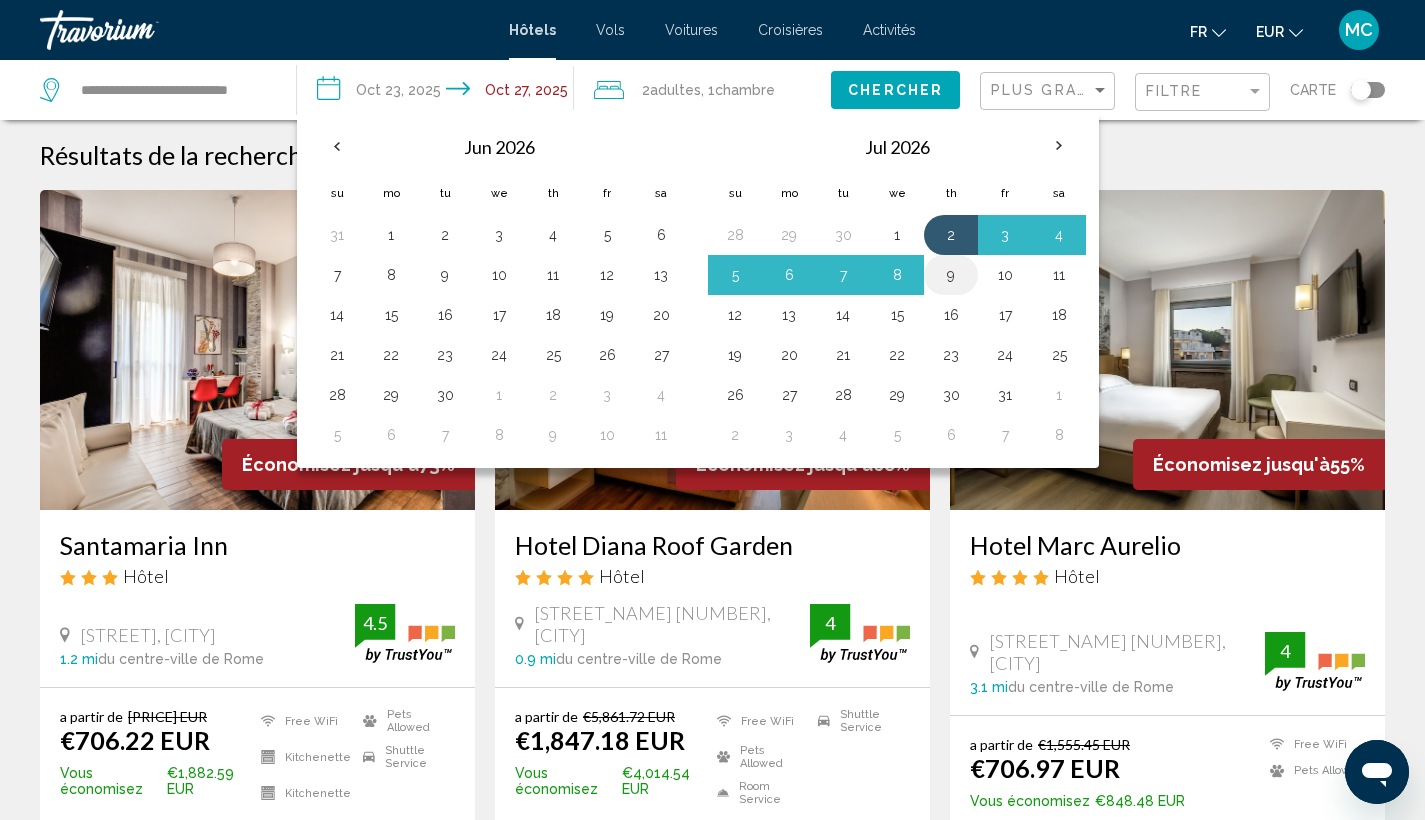 click on "9" at bounding box center (951, 275) 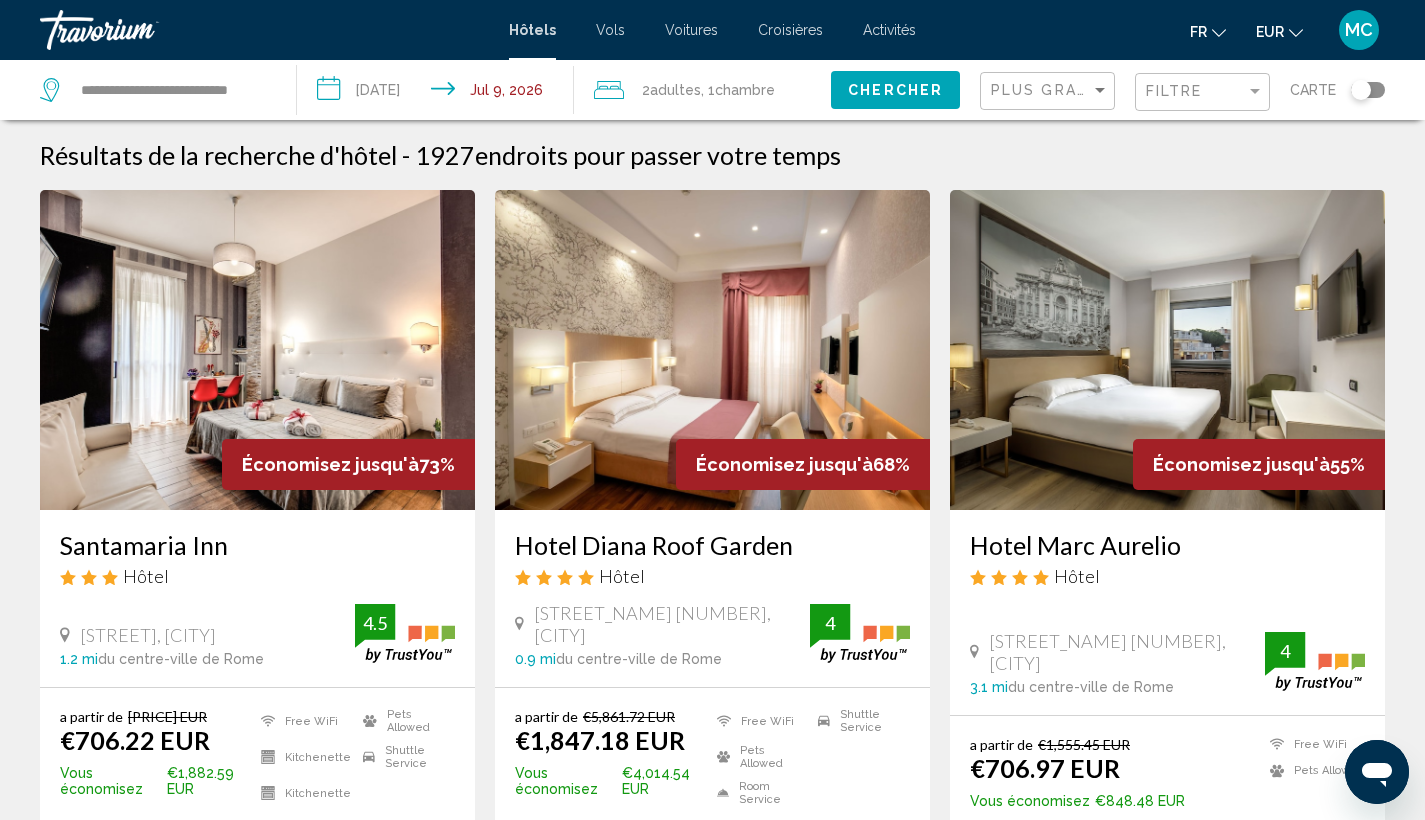 click on "Chercher" 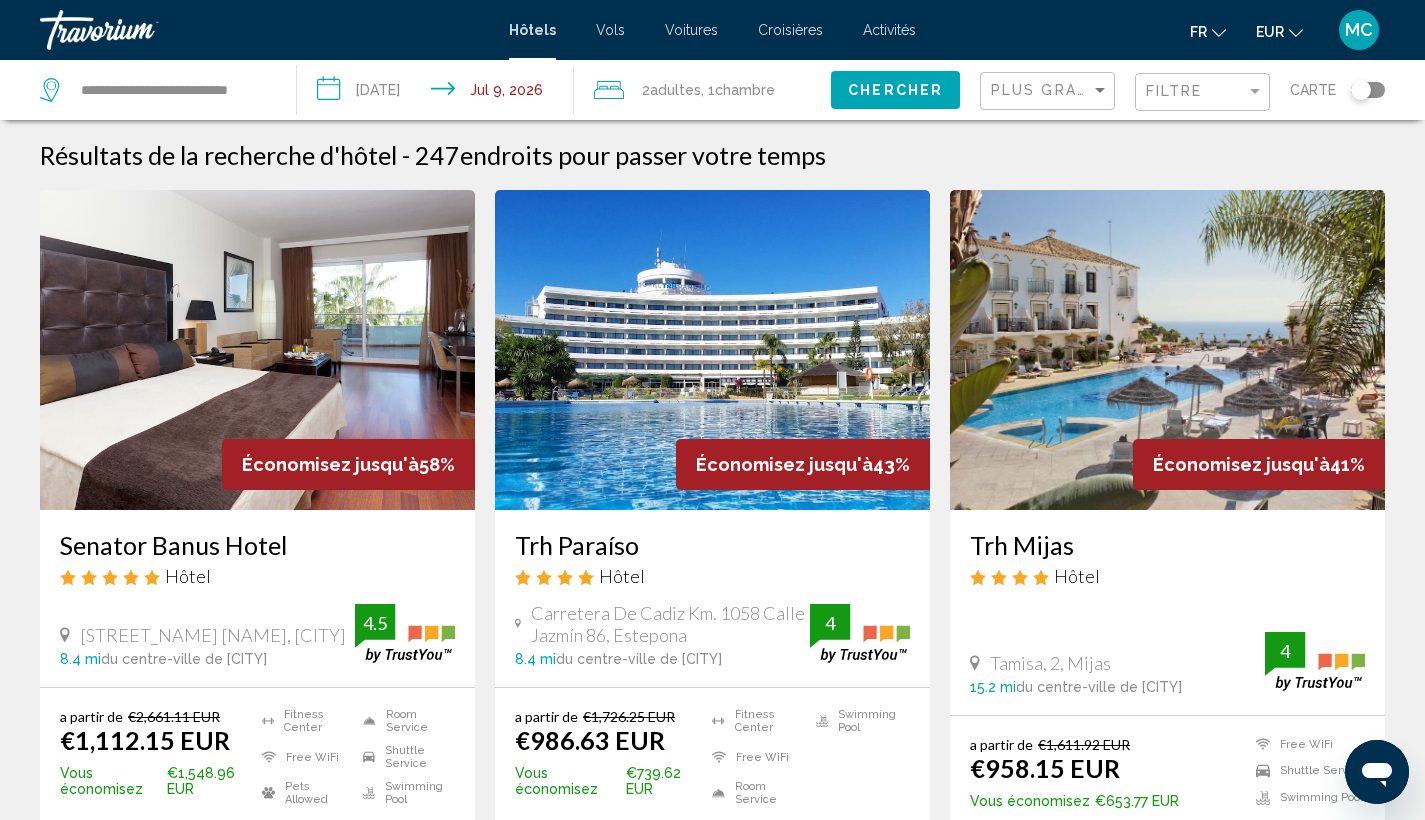 scroll, scrollTop: 155, scrollLeft: 0, axis: vertical 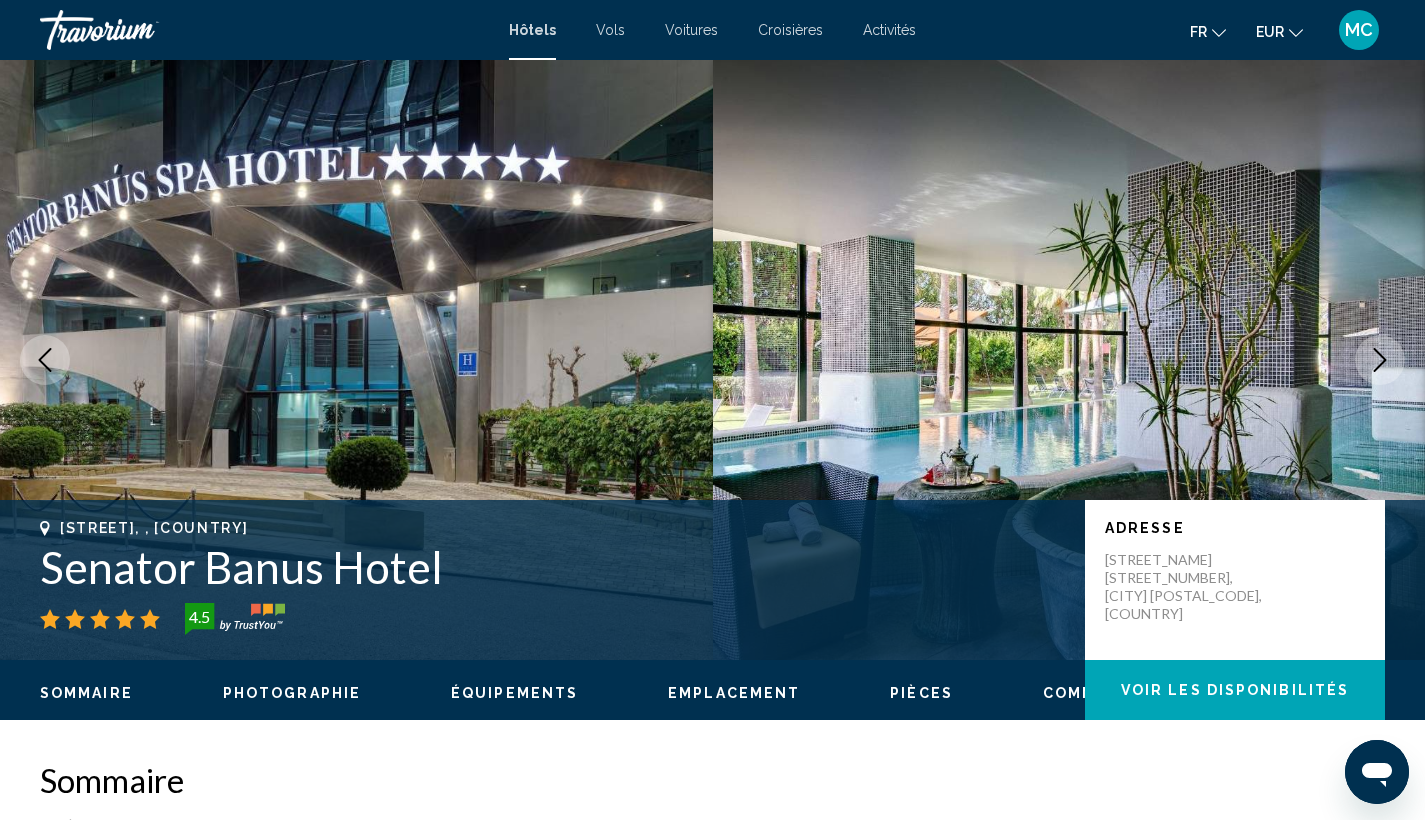 click 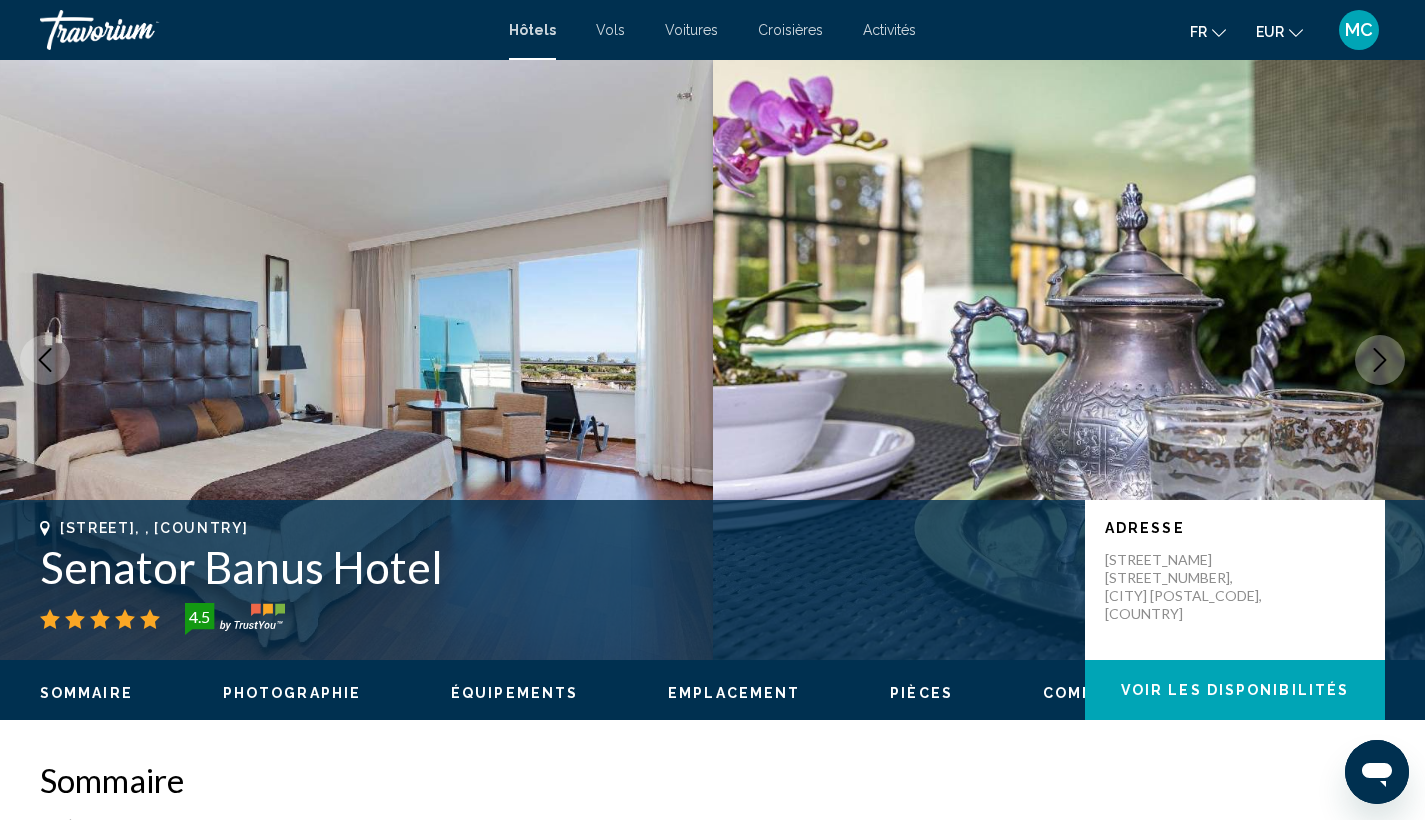 click 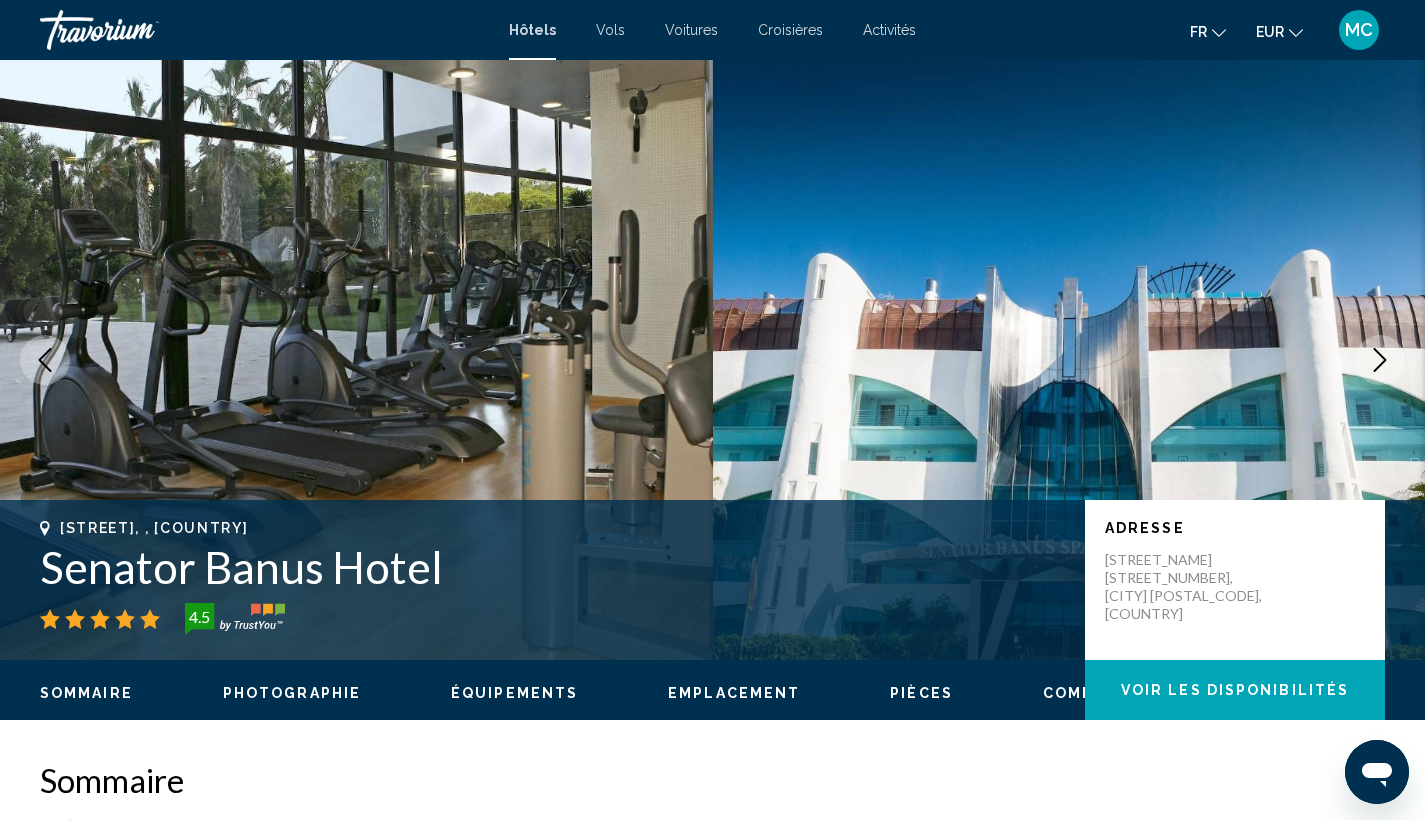 click 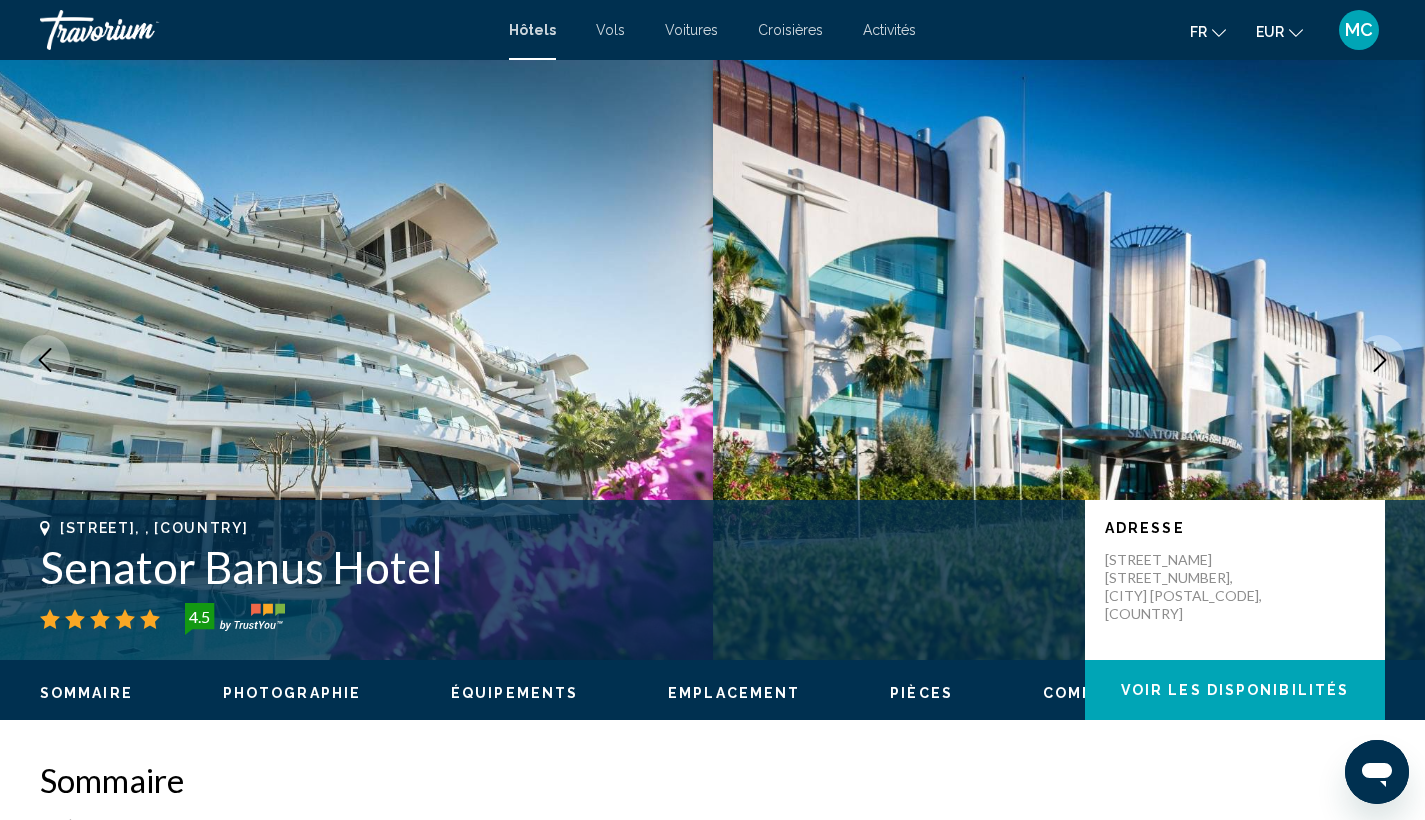 click 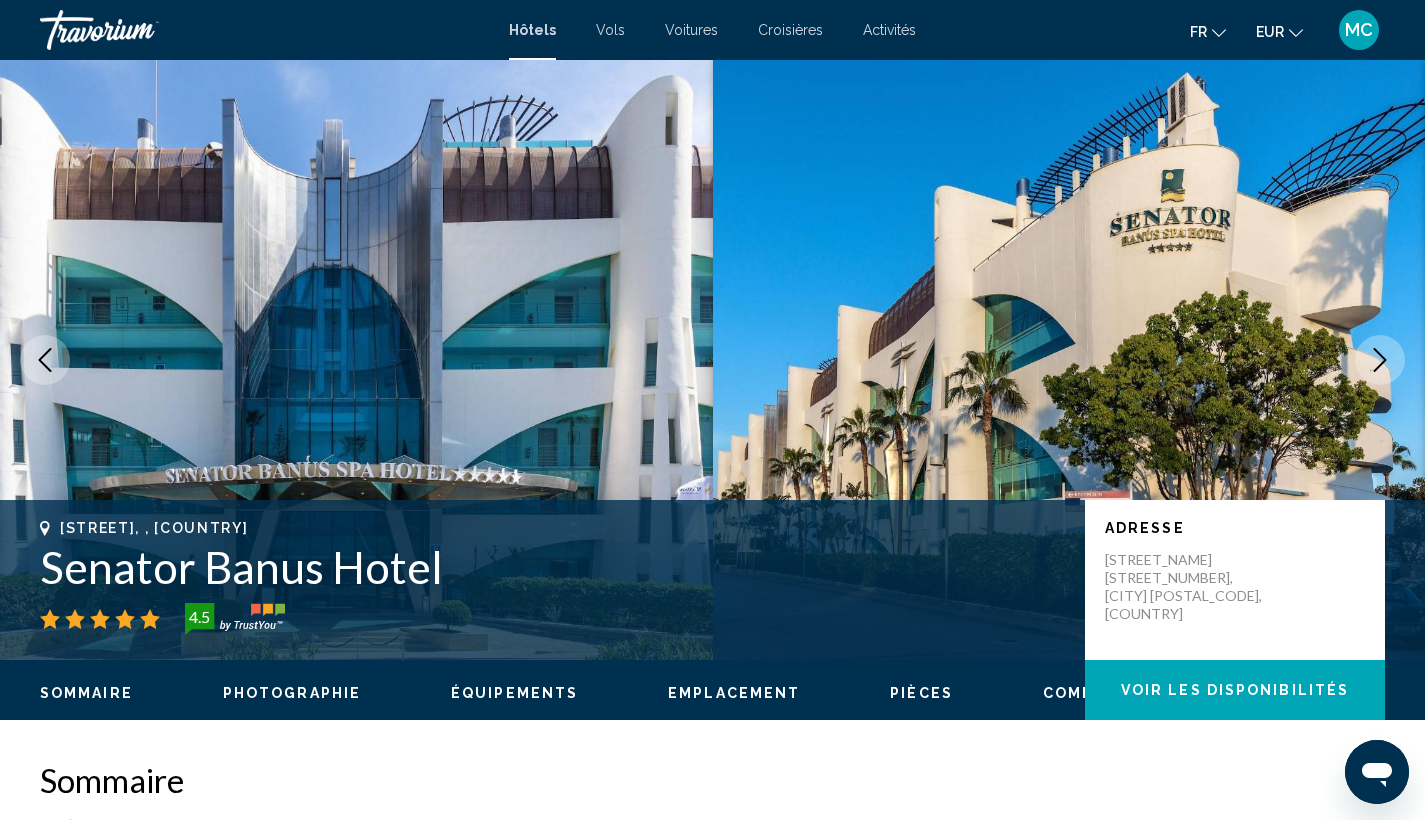 click 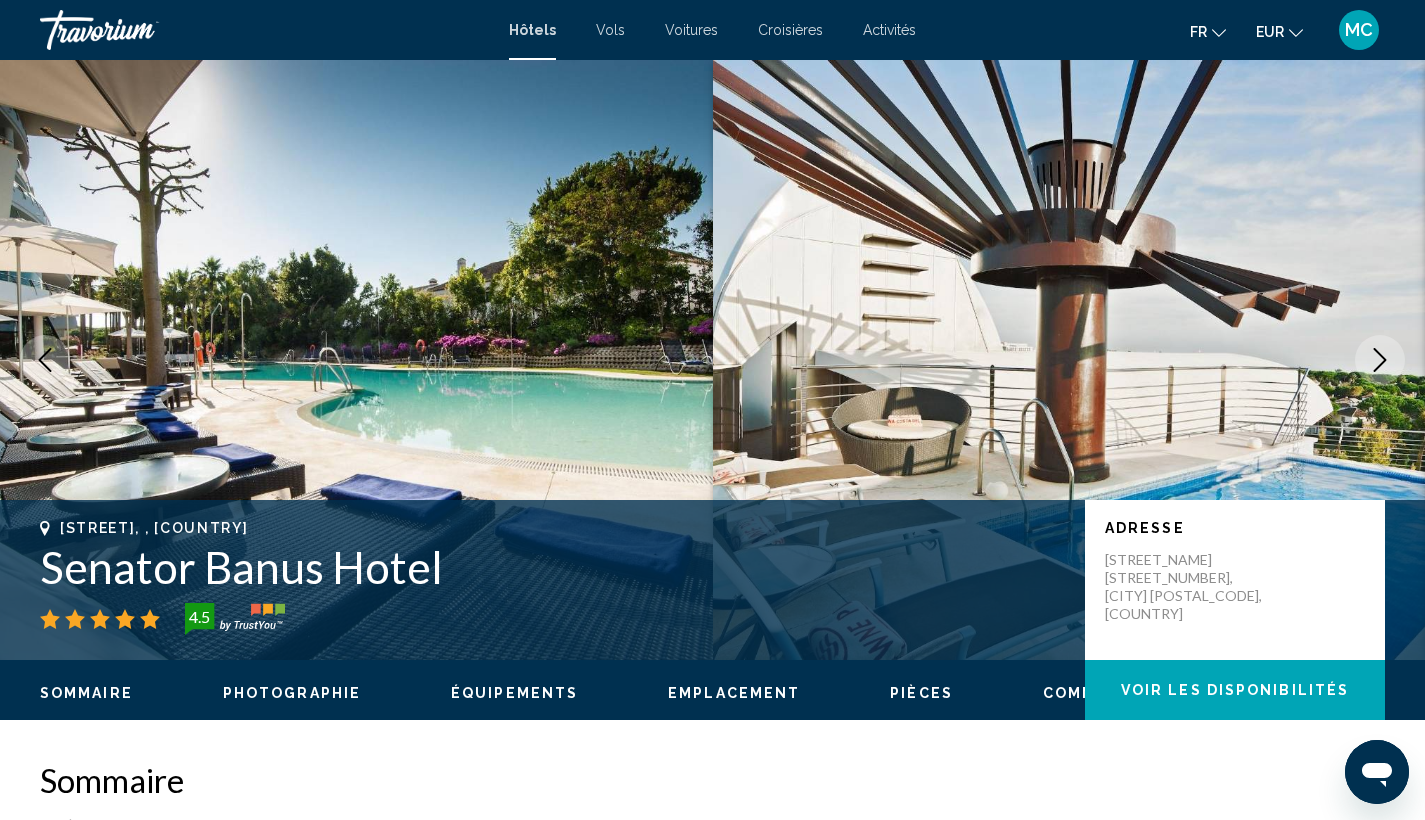 click 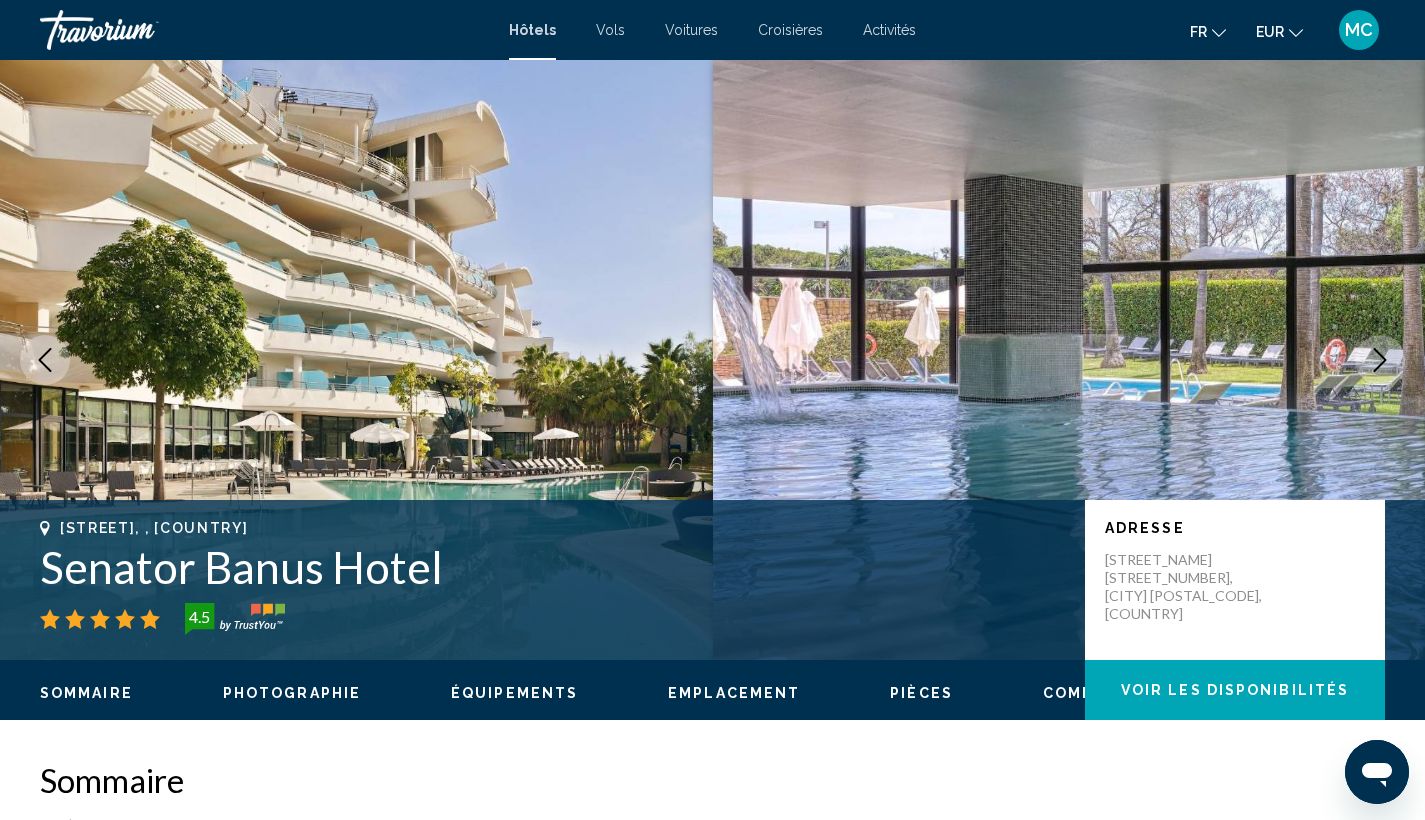 click 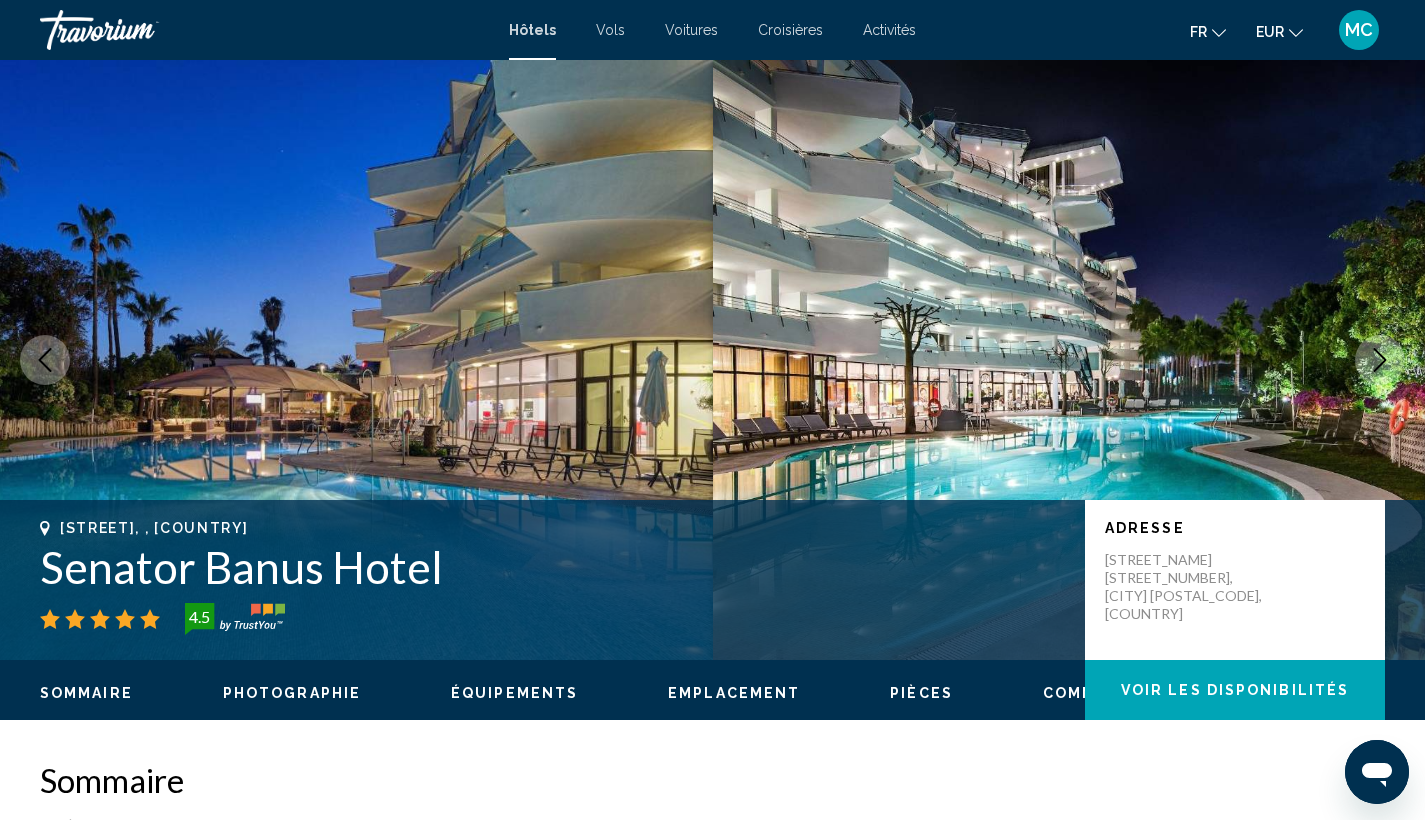click 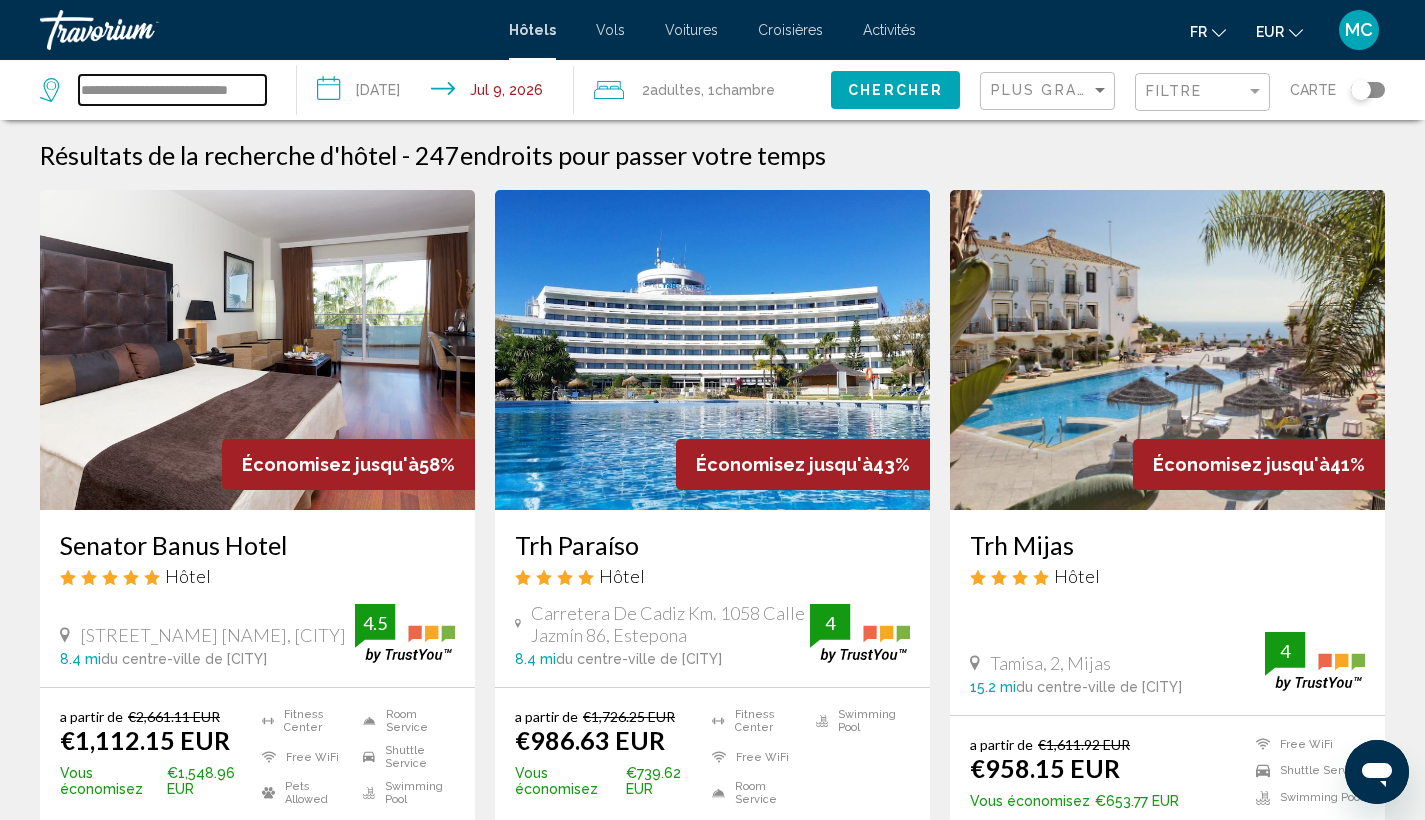 click on "**********" at bounding box center [172, 90] 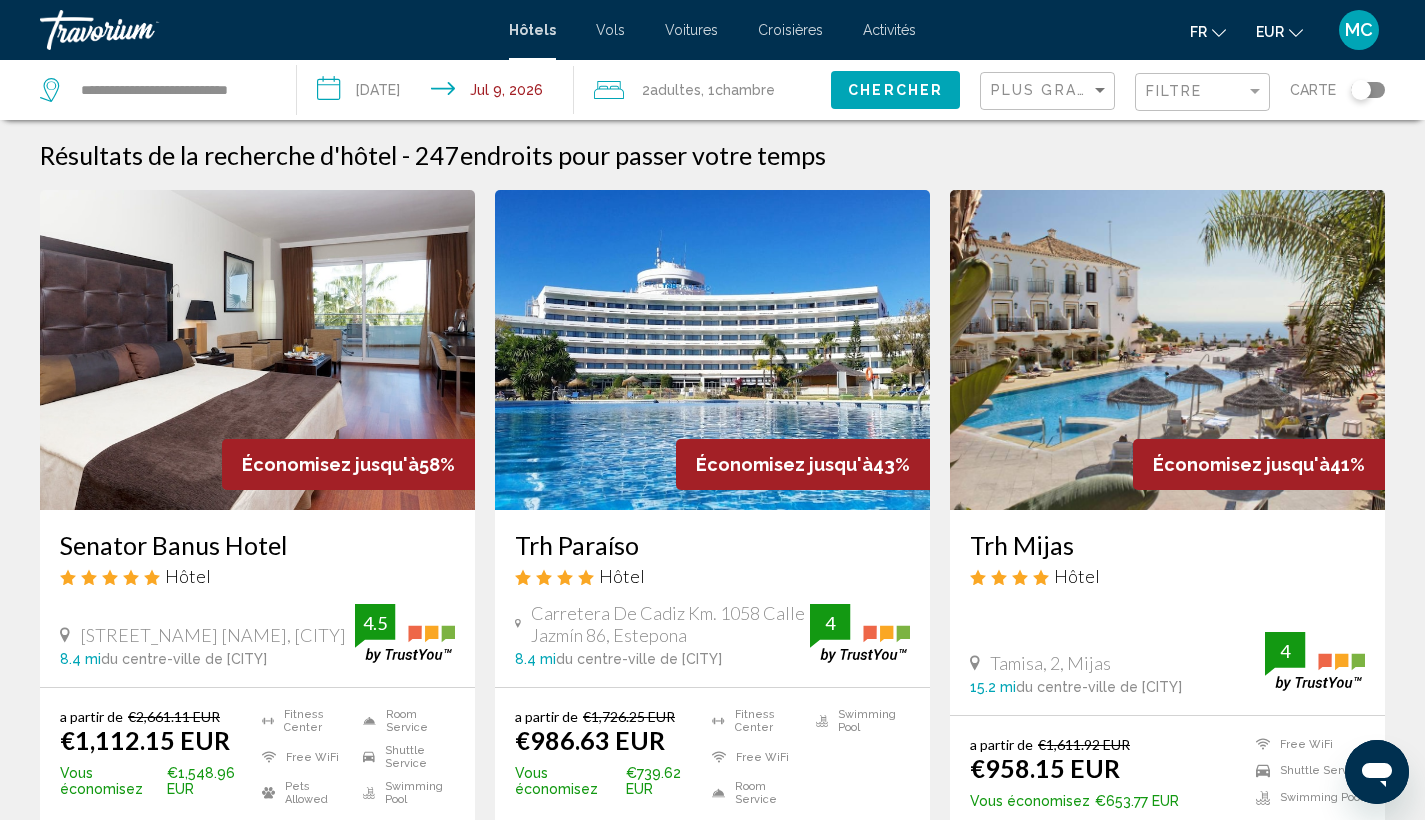 drag, startPoint x: 274, startPoint y: 84, endPoint x: 263, endPoint y: 90, distance: 12.529964 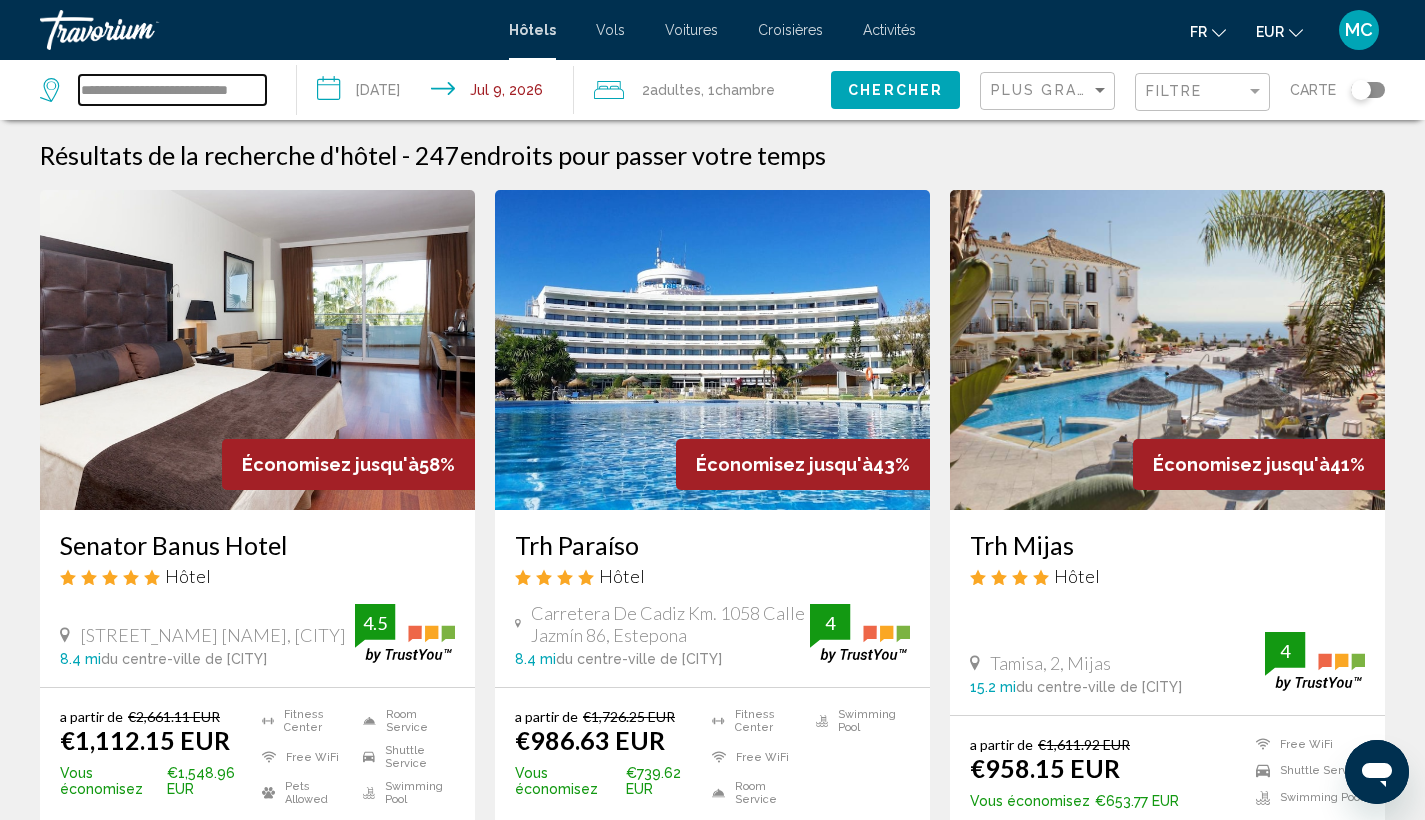 click on "**********" at bounding box center (172, 90) 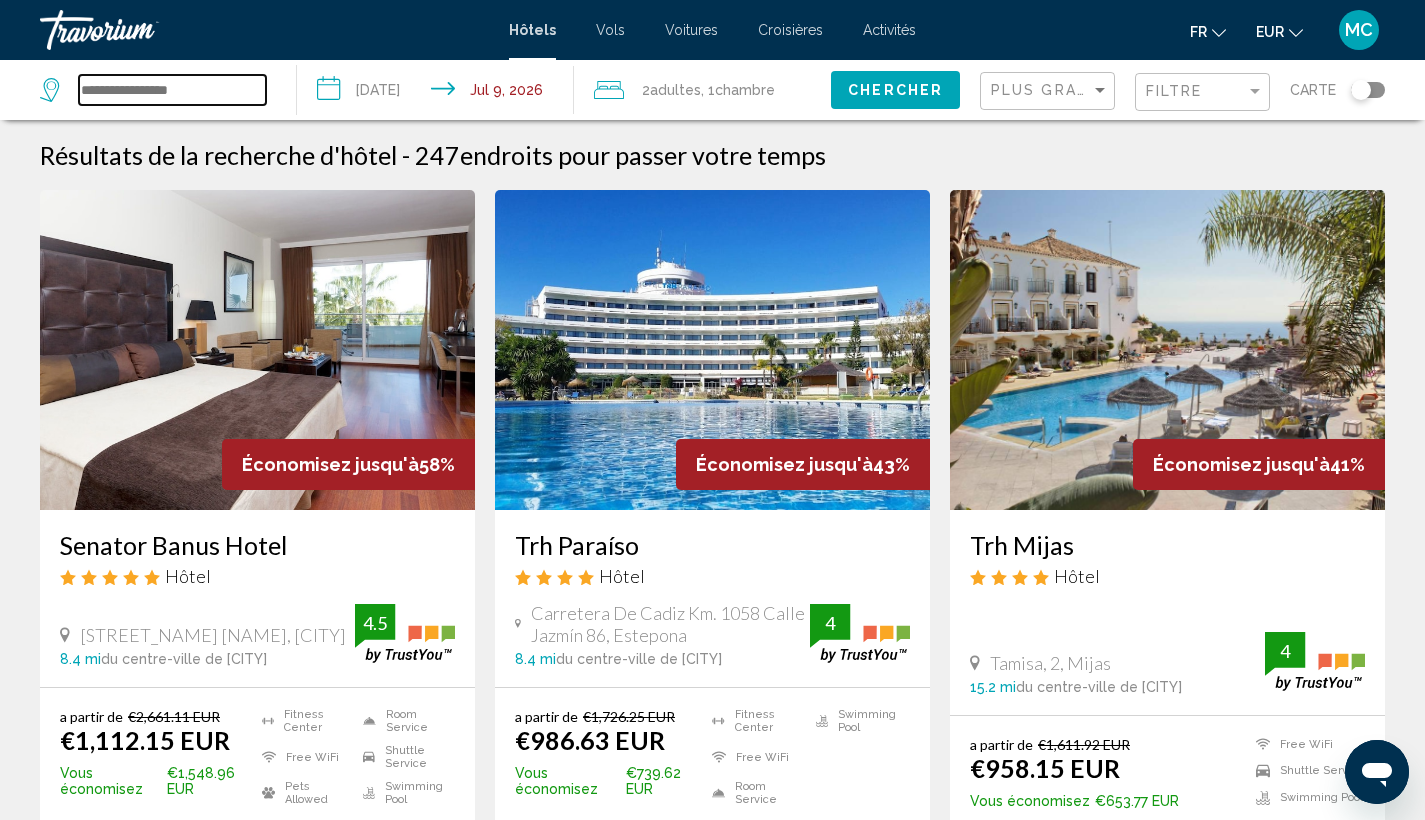 click at bounding box center (172, 90) 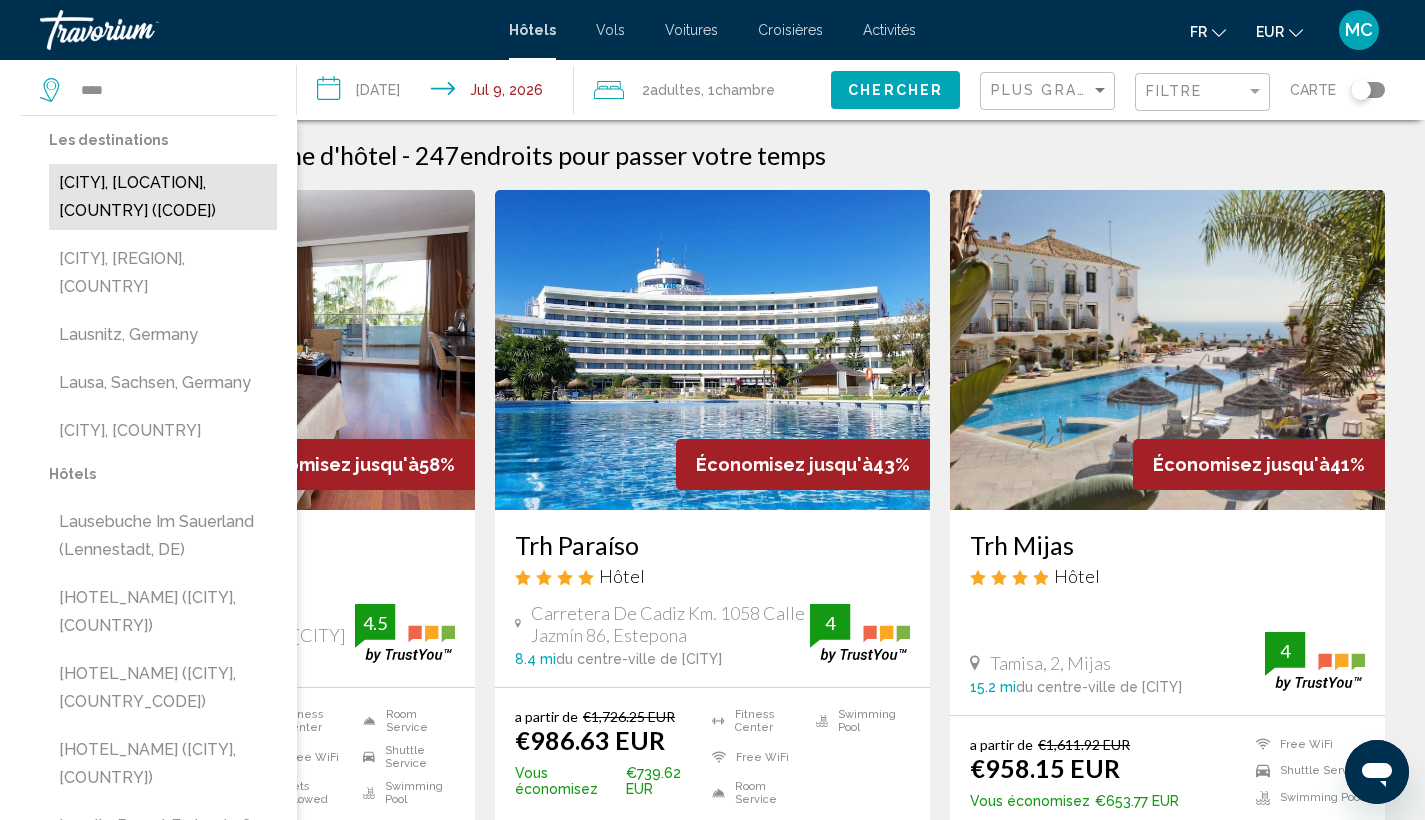 click on "[CITY], [LOCATION], [COUNTRY] ([CODE])" at bounding box center [163, 197] 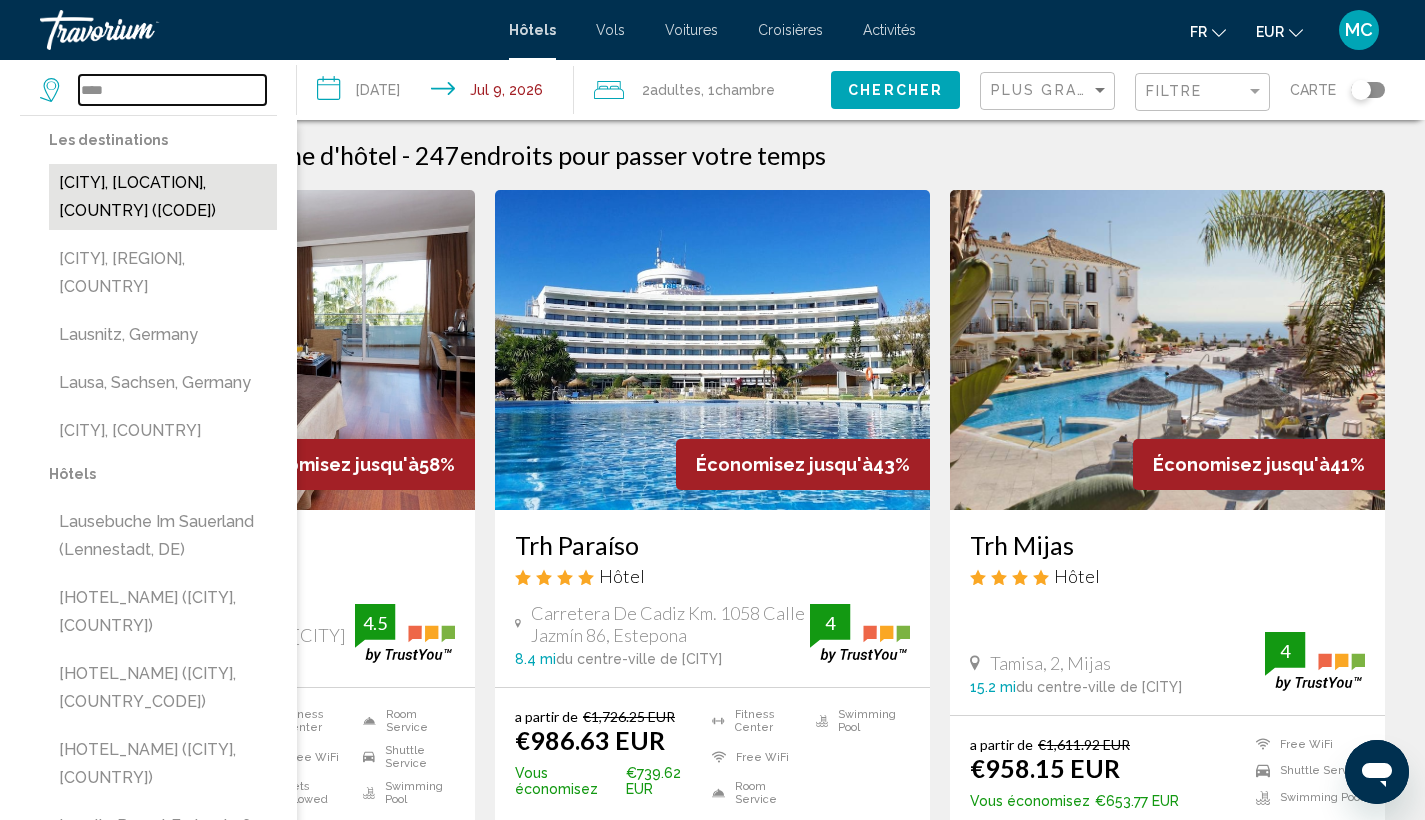 type on "**********" 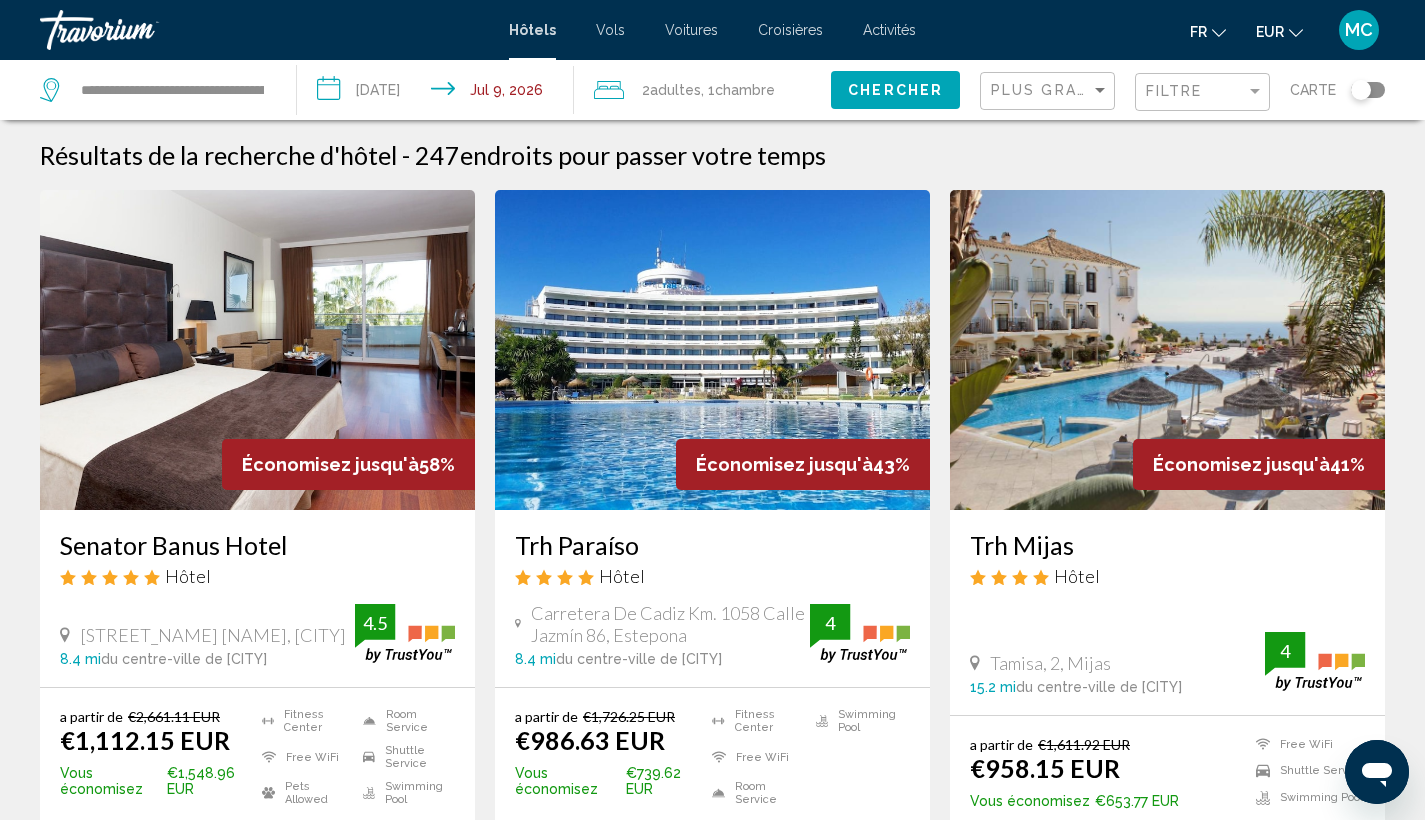 click on "**********" at bounding box center (439, 93) 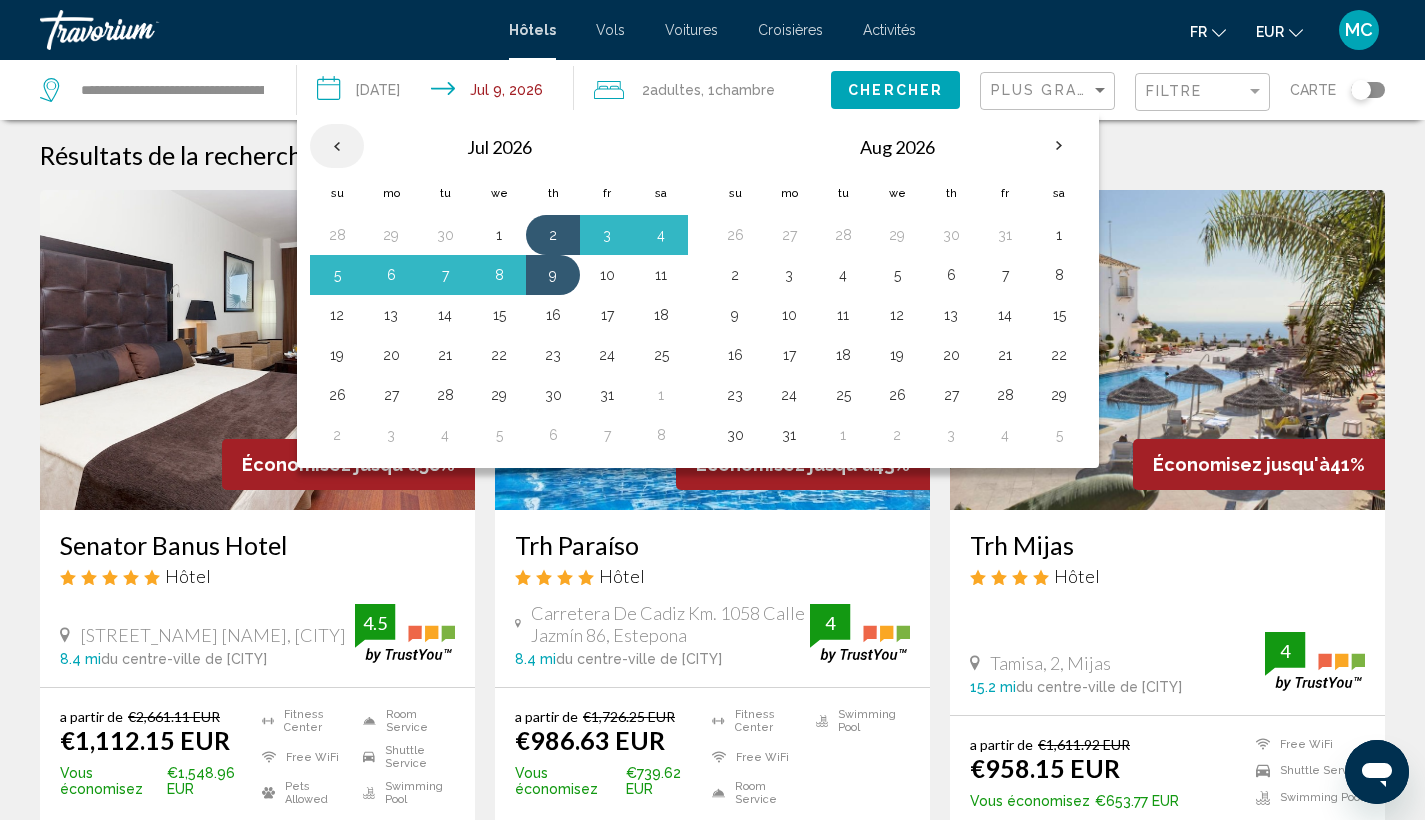 click at bounding box center (337, 146) 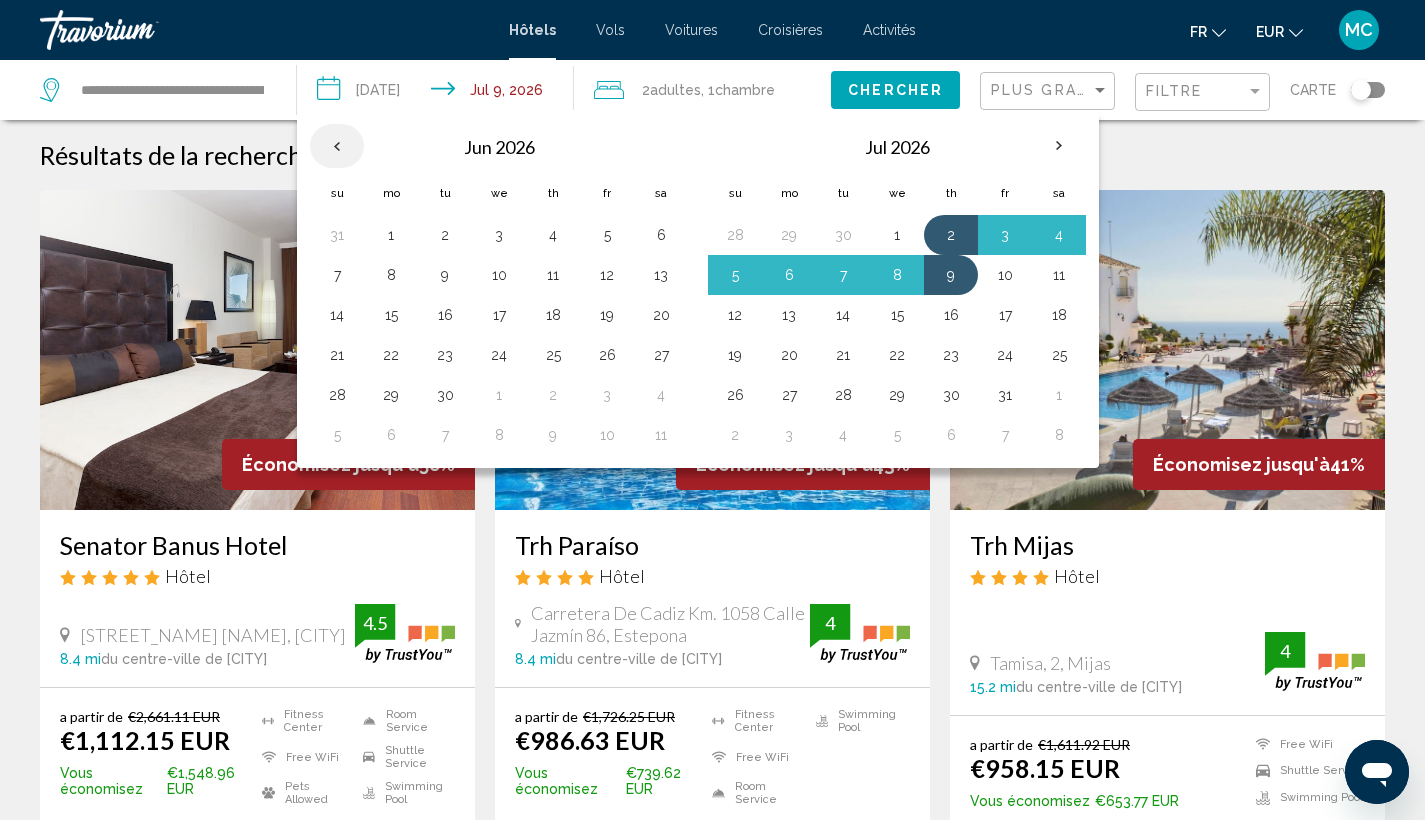 click at bounding box center (337, 146) 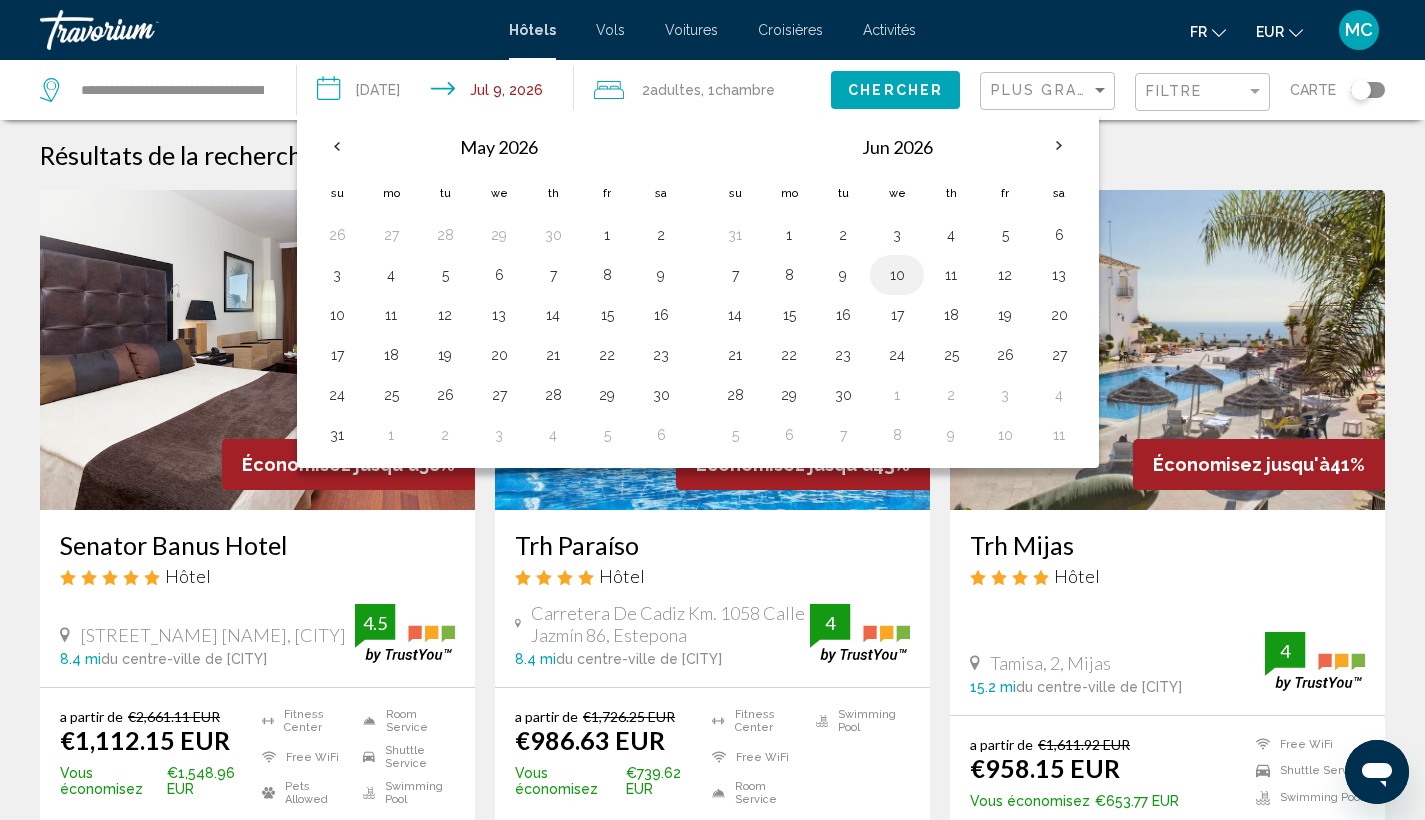 click on "10" at bounding box center (897, 275) 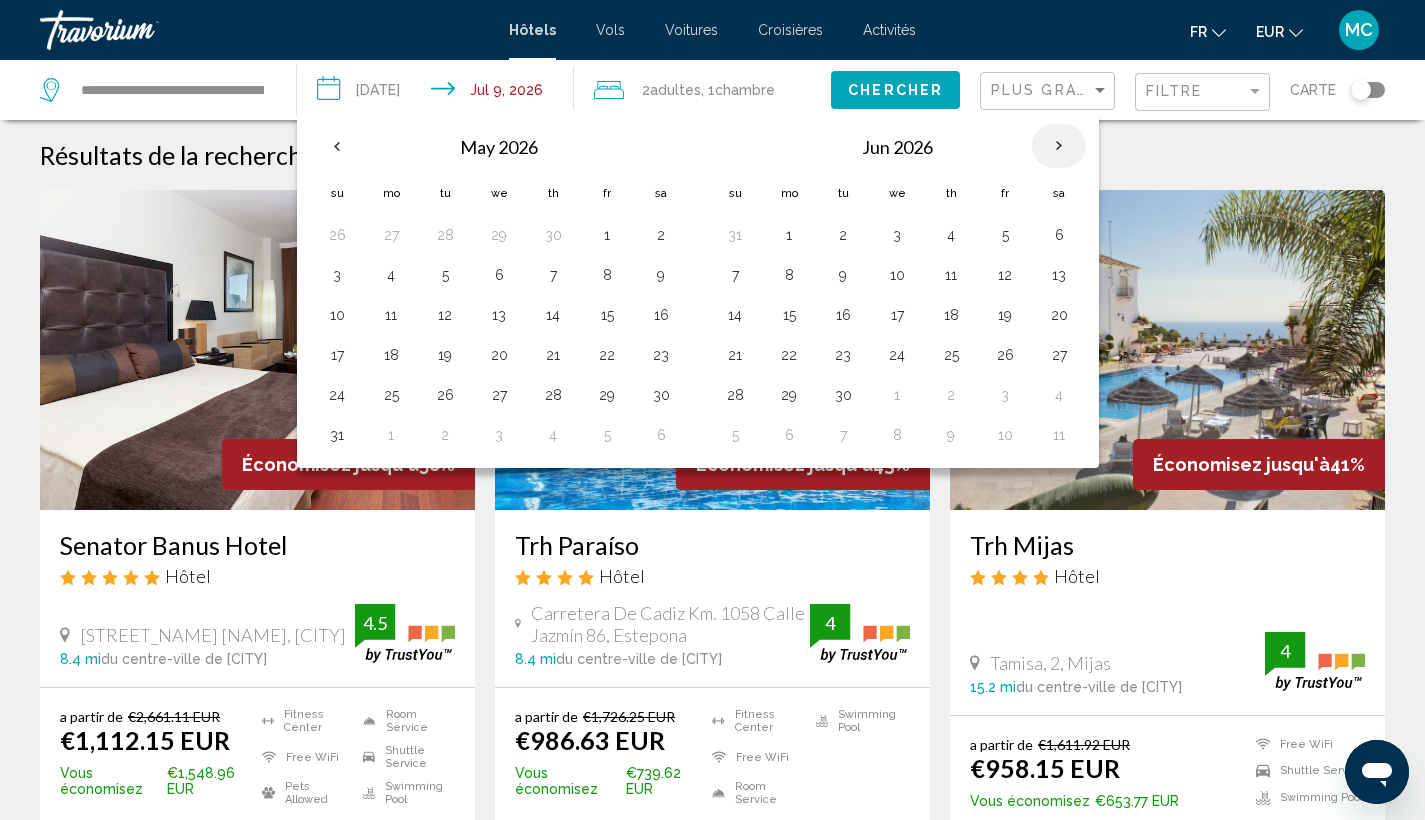 click at bounding box center (1059, 146) 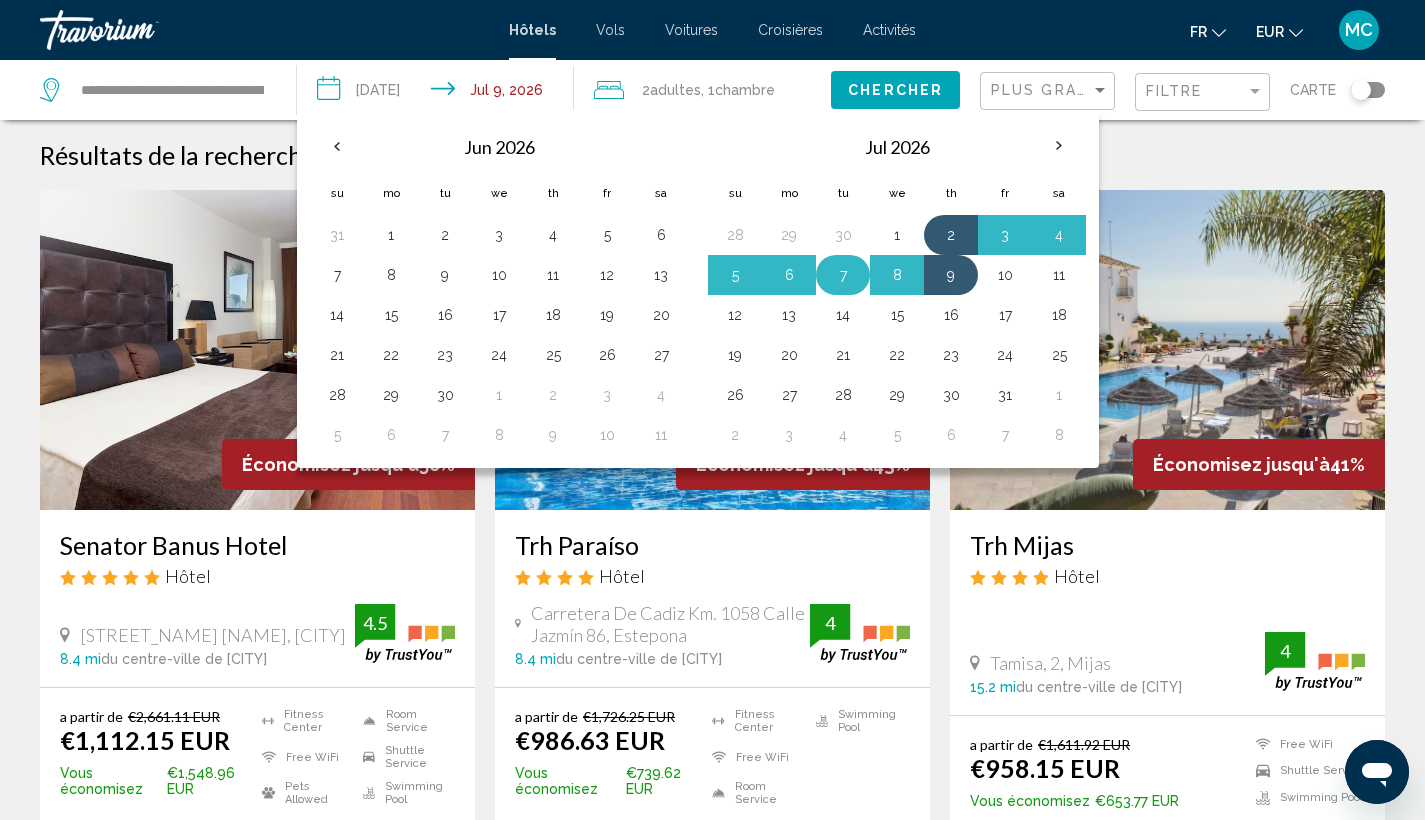click on "7" at bounding box center (843, 275) 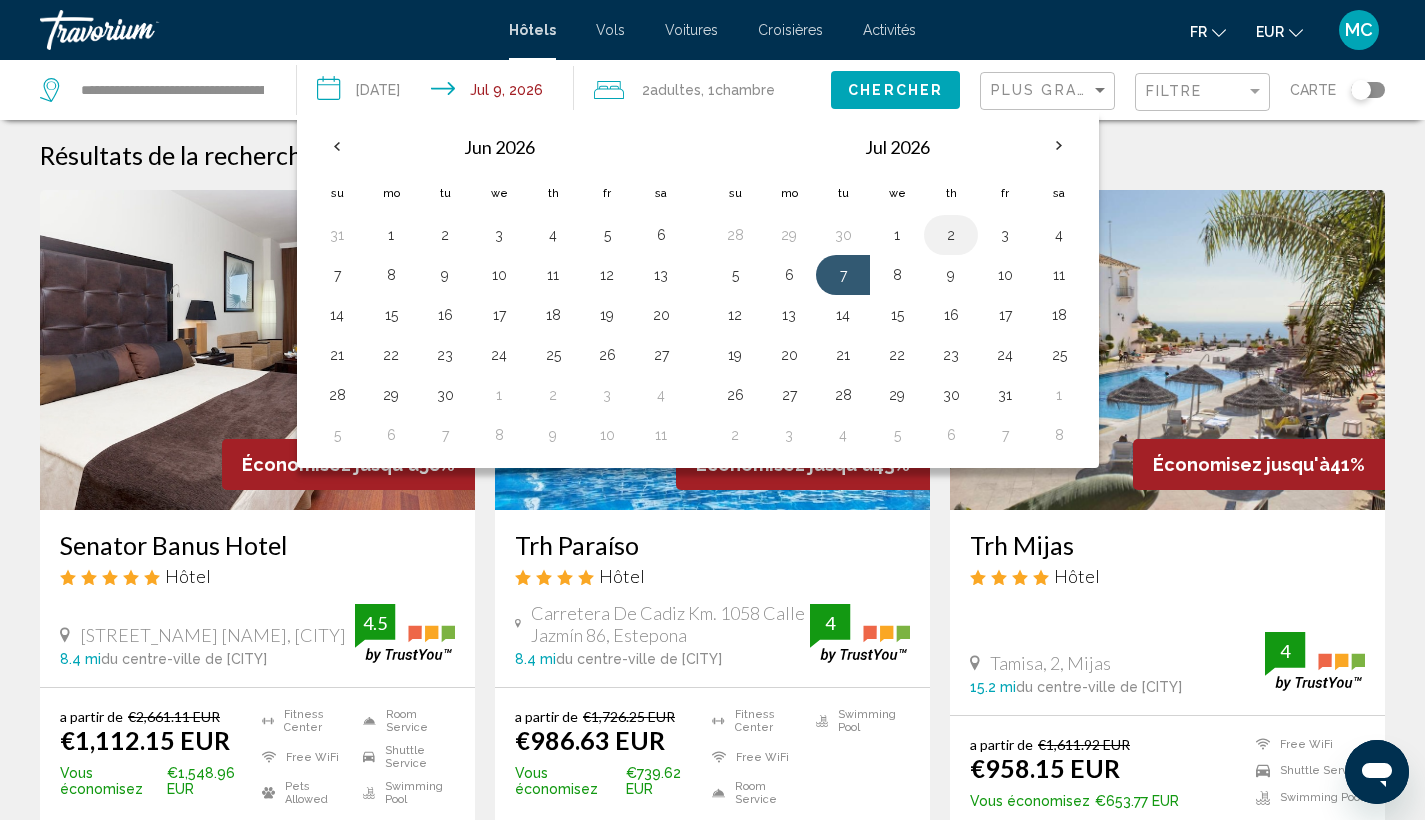 click on "2" at bounding box center [951, 235] 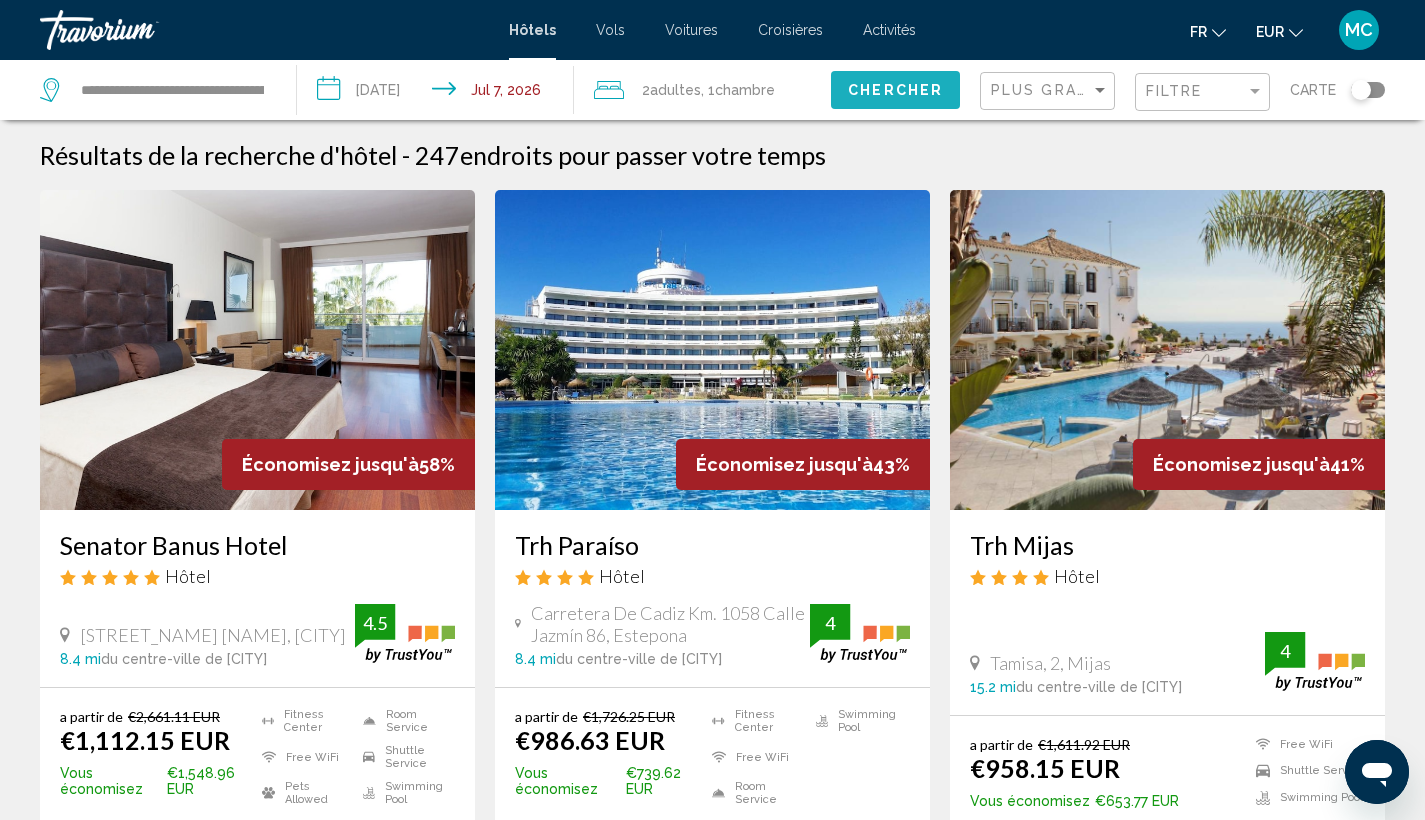 click on "Chercher" 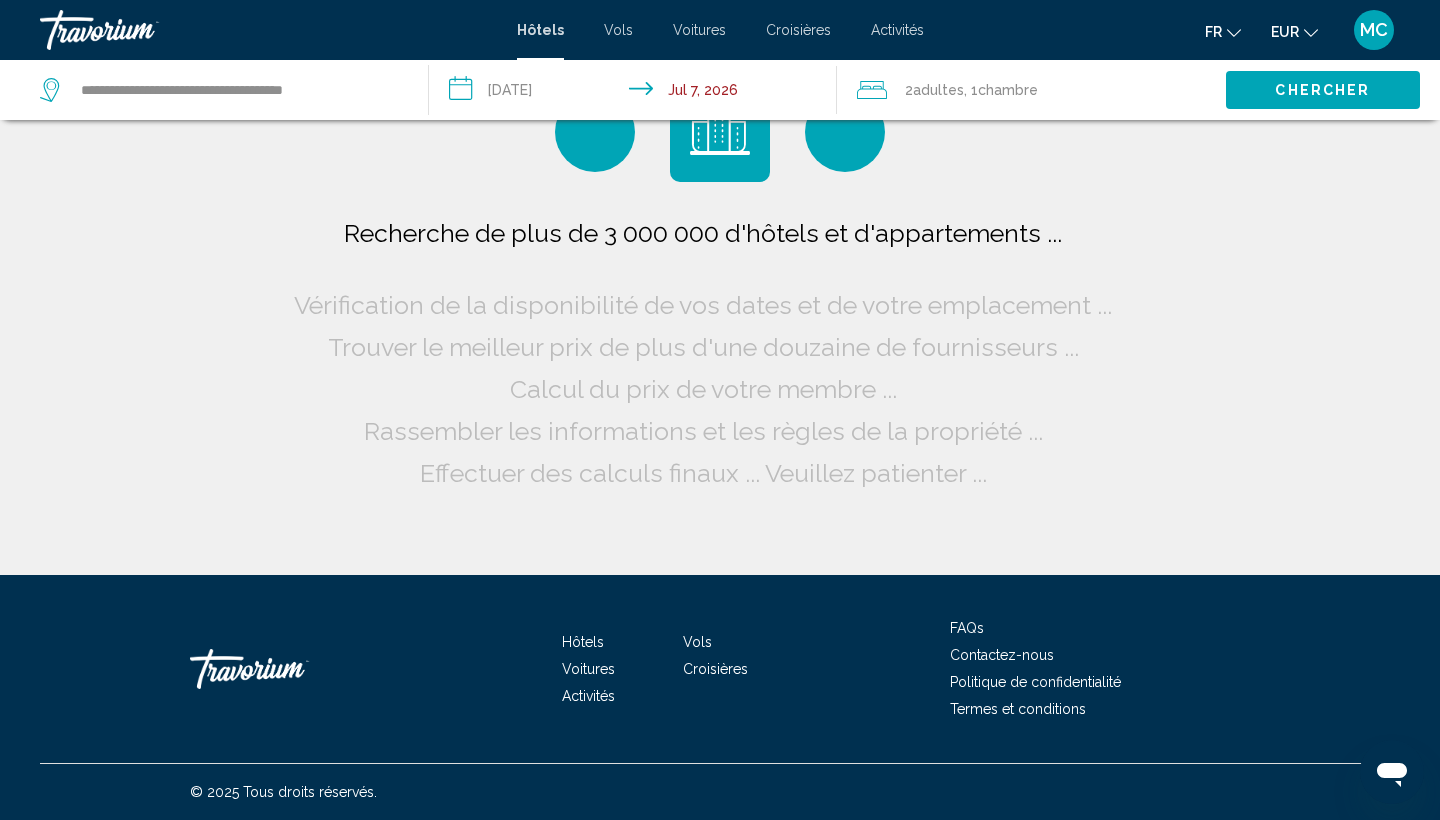 scroll, scrollTop: 0, scrollLeft: 0, axis: both 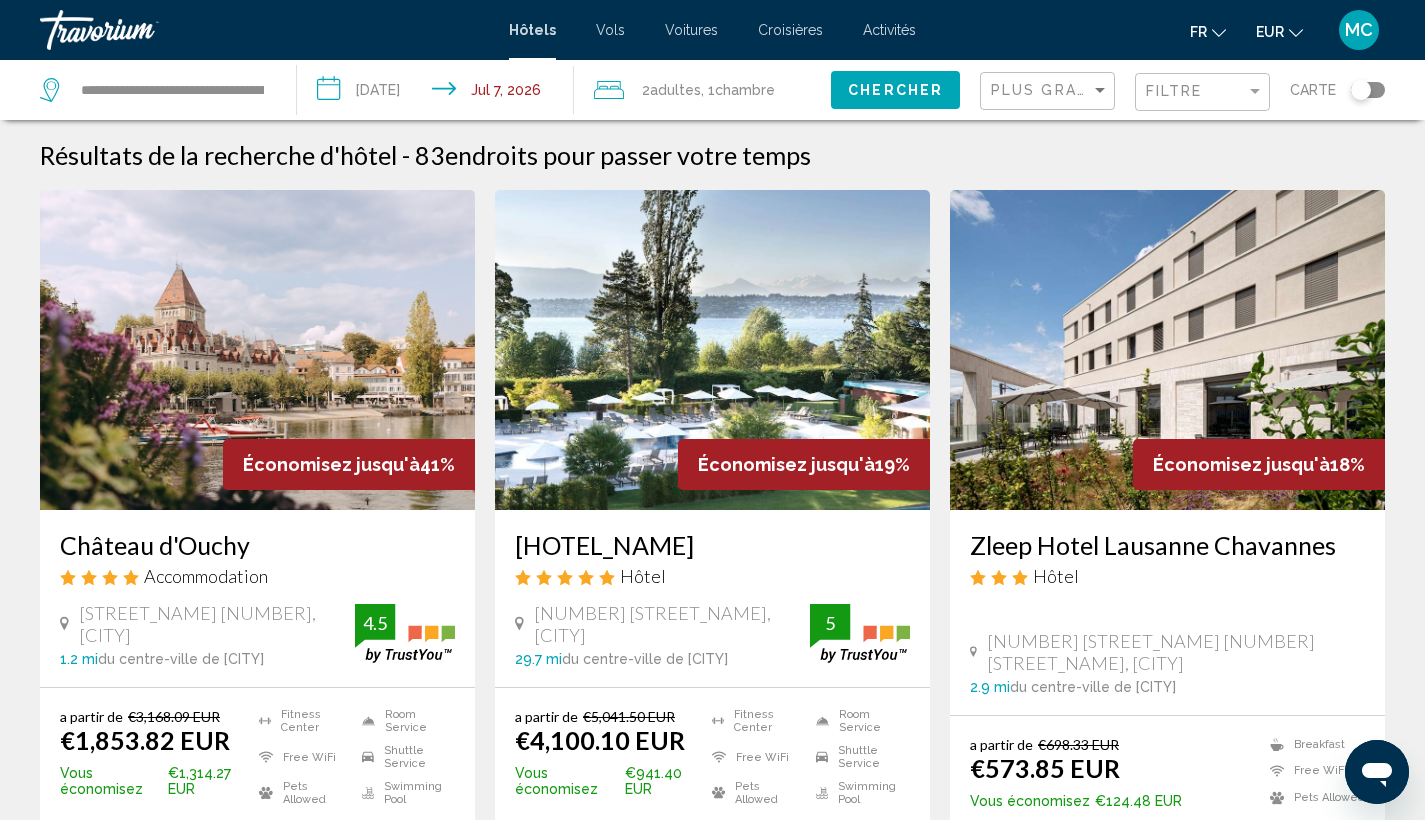 click on "**********" at bounding box center (439, 93) 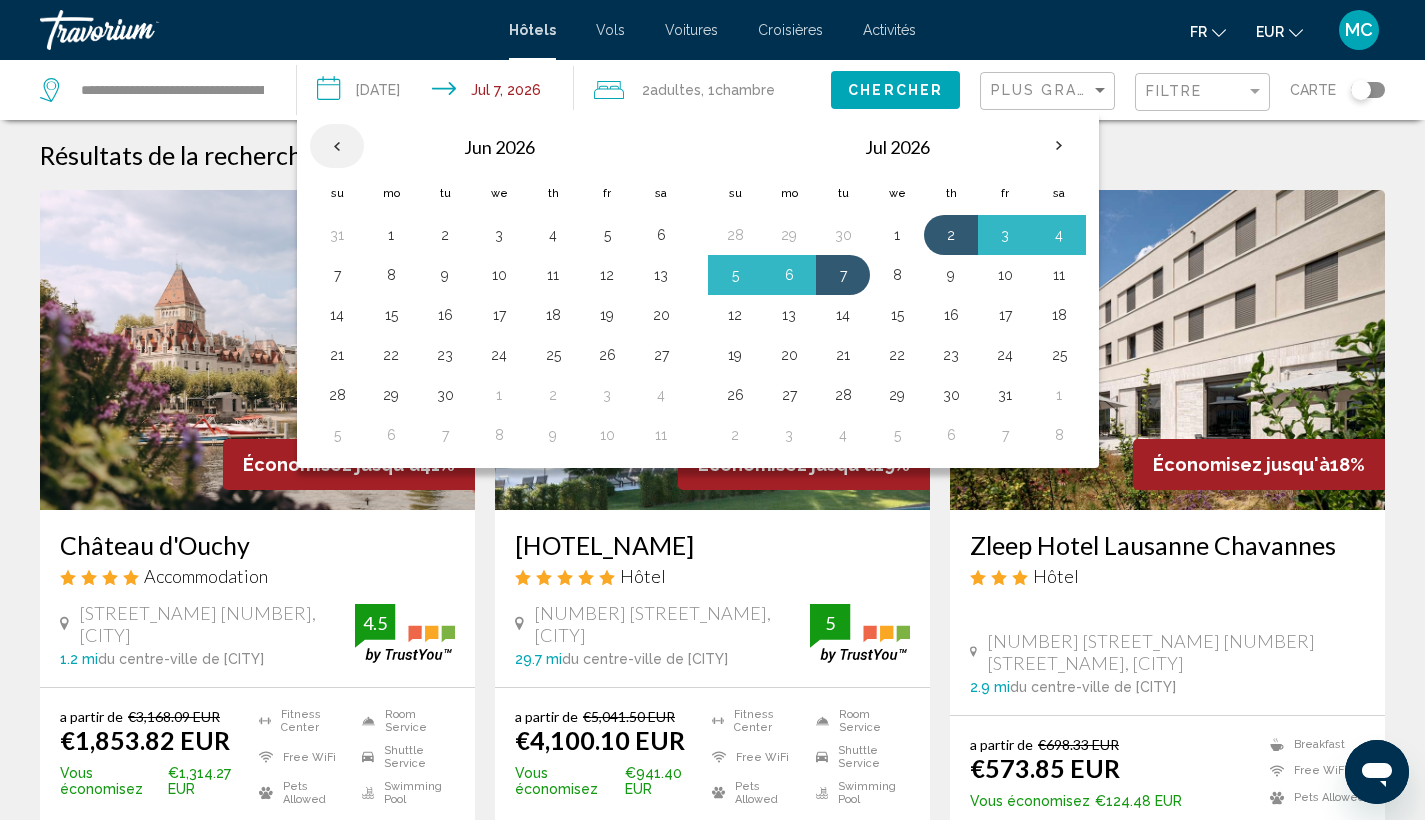 click at bounding box center [337, 146] 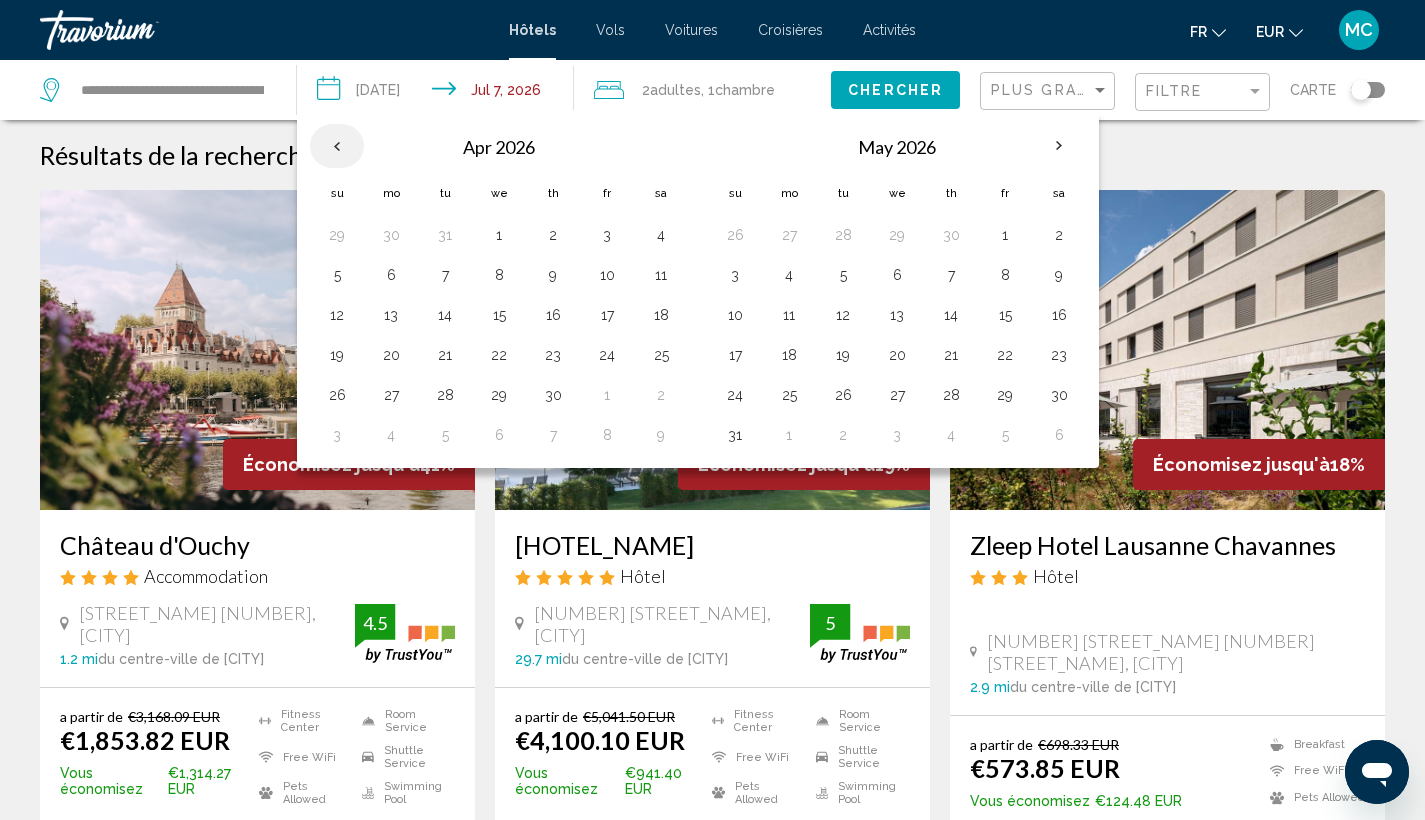 click at bounding box center [337, 146] 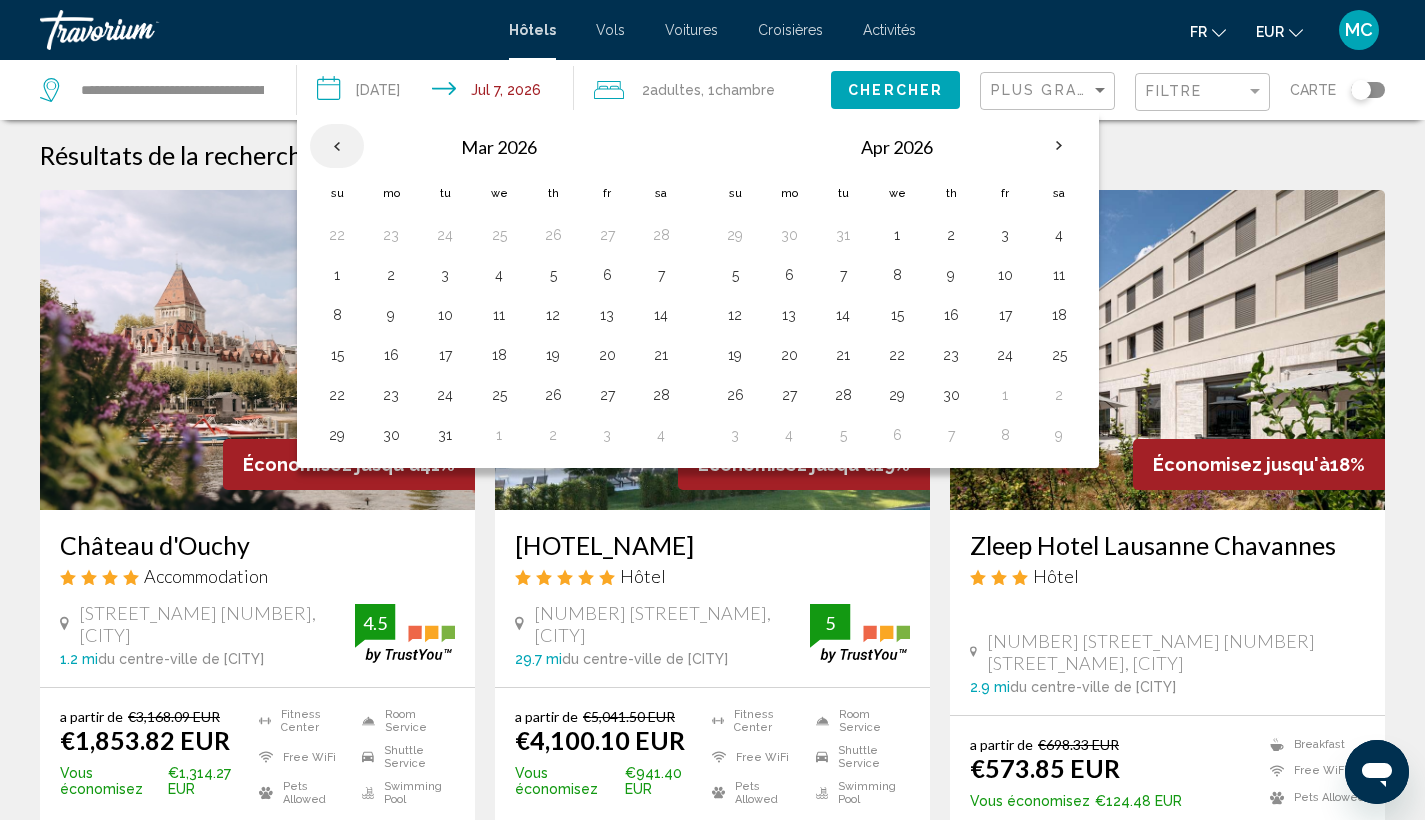 click at bounding box center [337, 146] 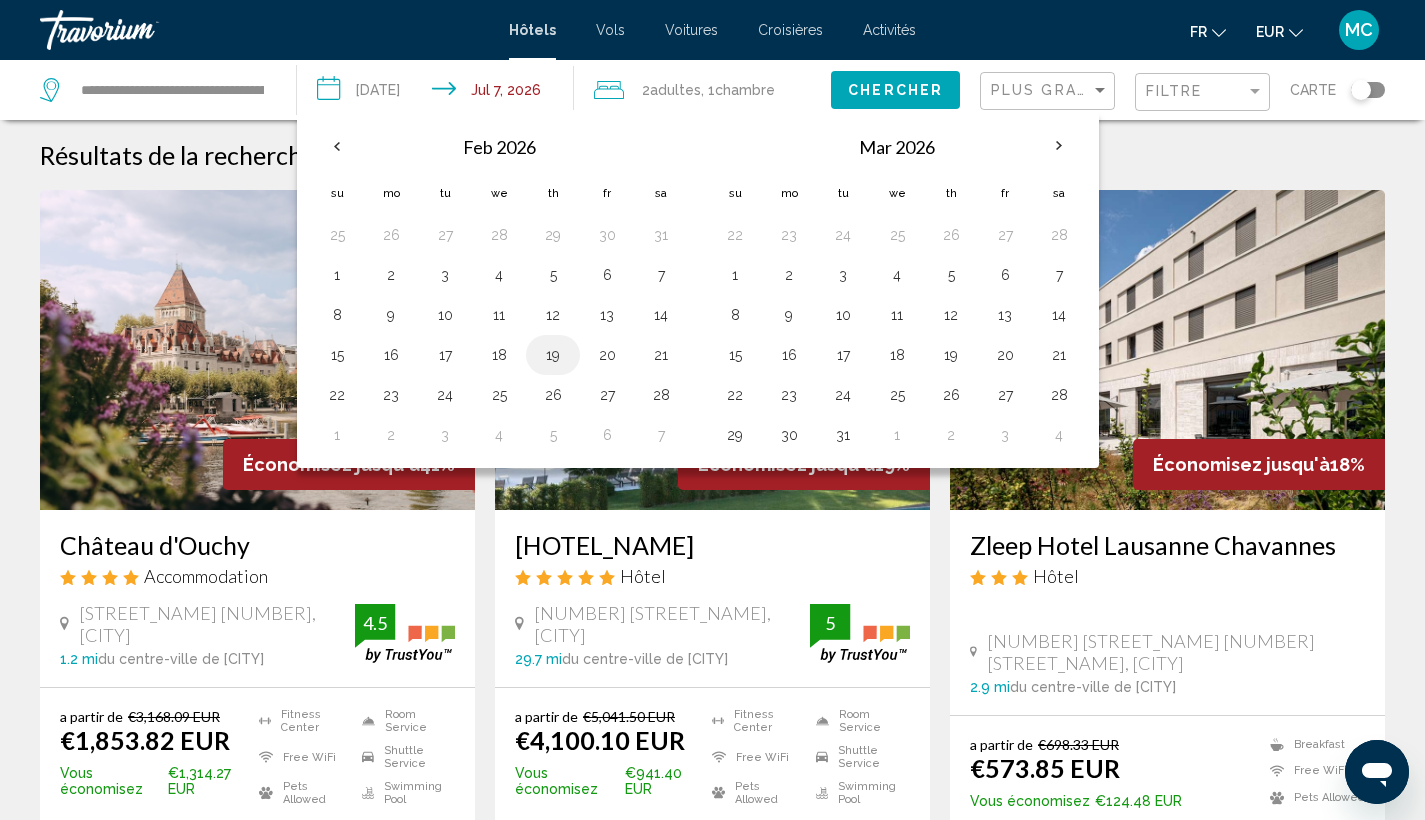 click on "19" at bounding box center [553, 355] 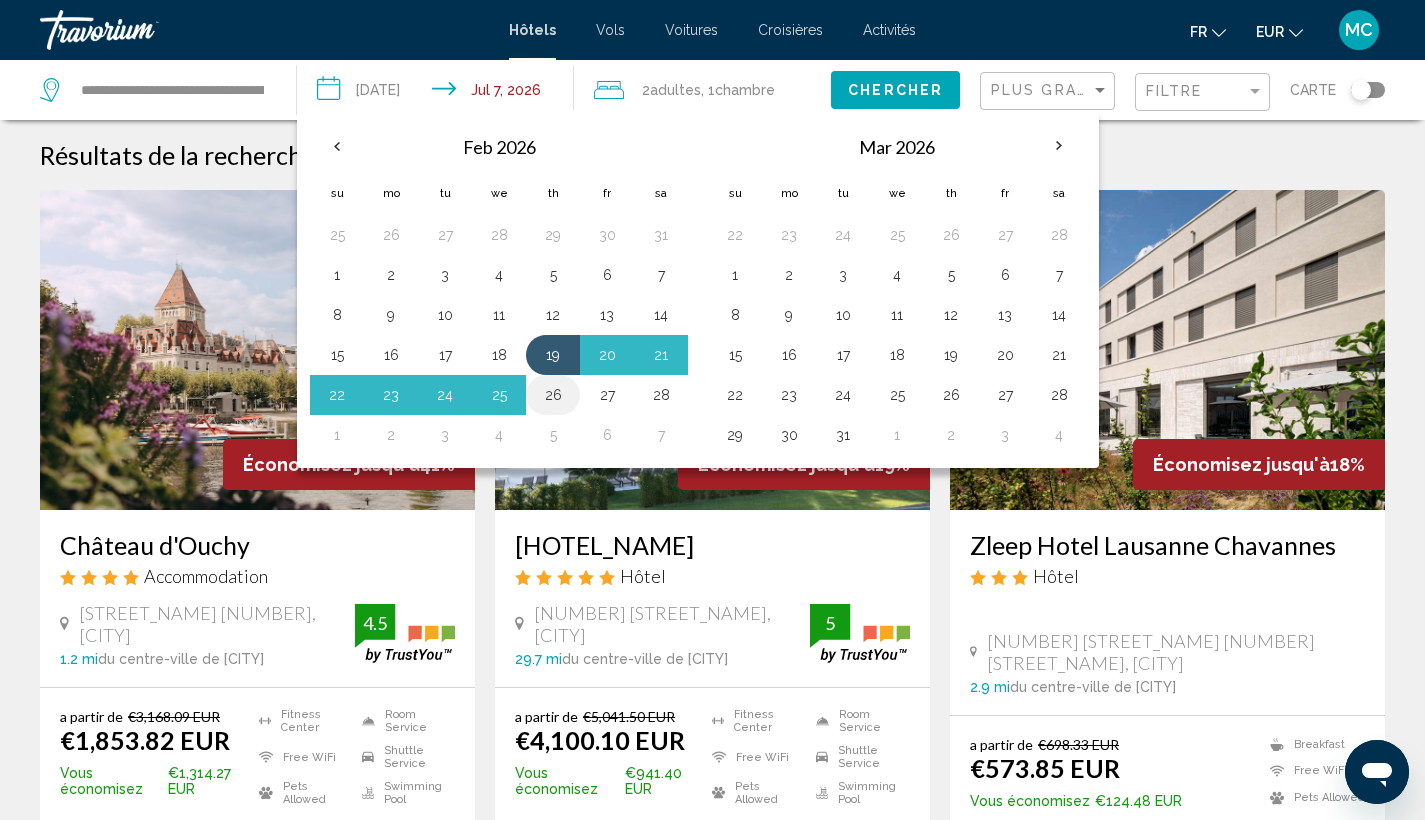 click on "26" at bounding box center [553, 395] 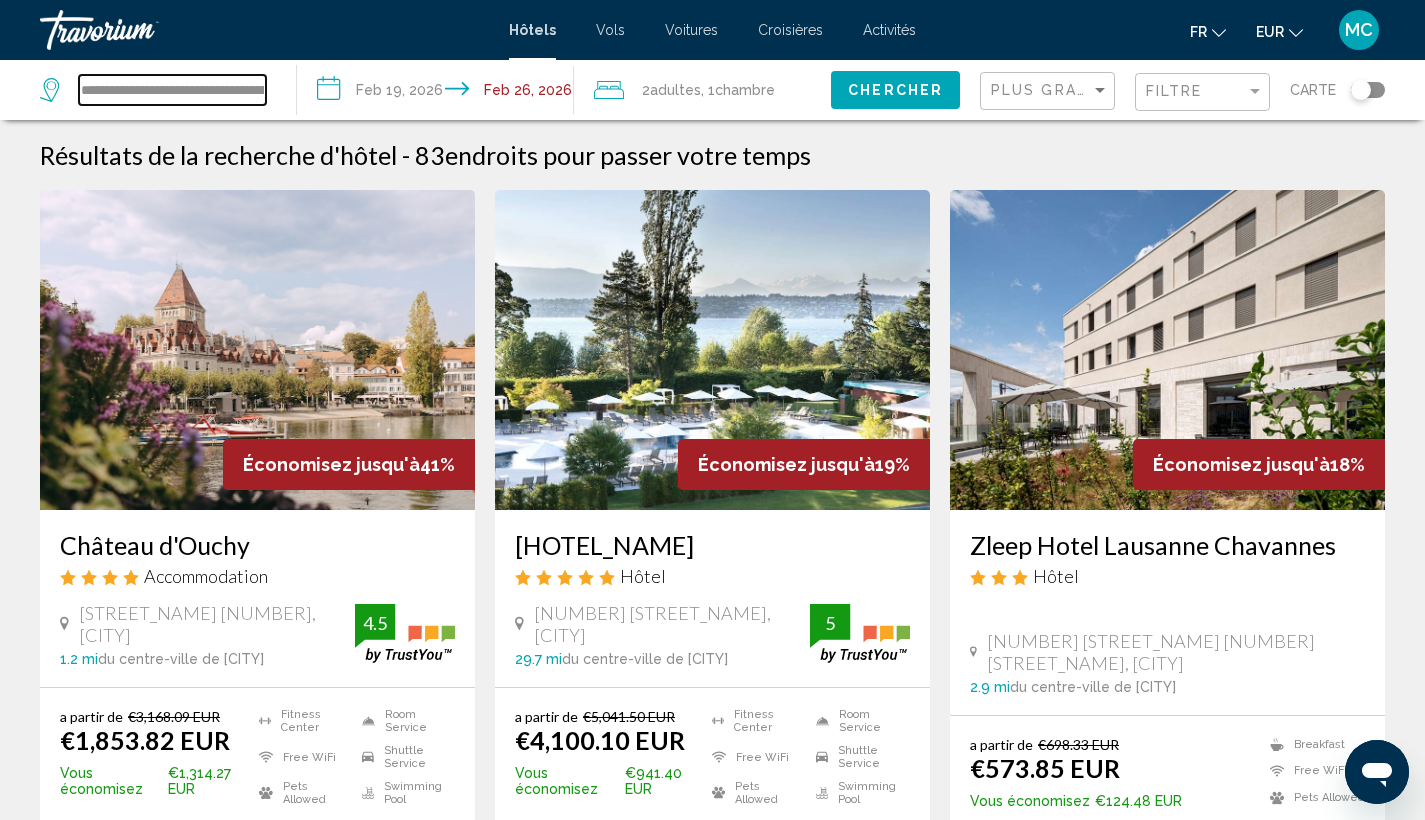 click on "**********" at bounding box center (172, 90) 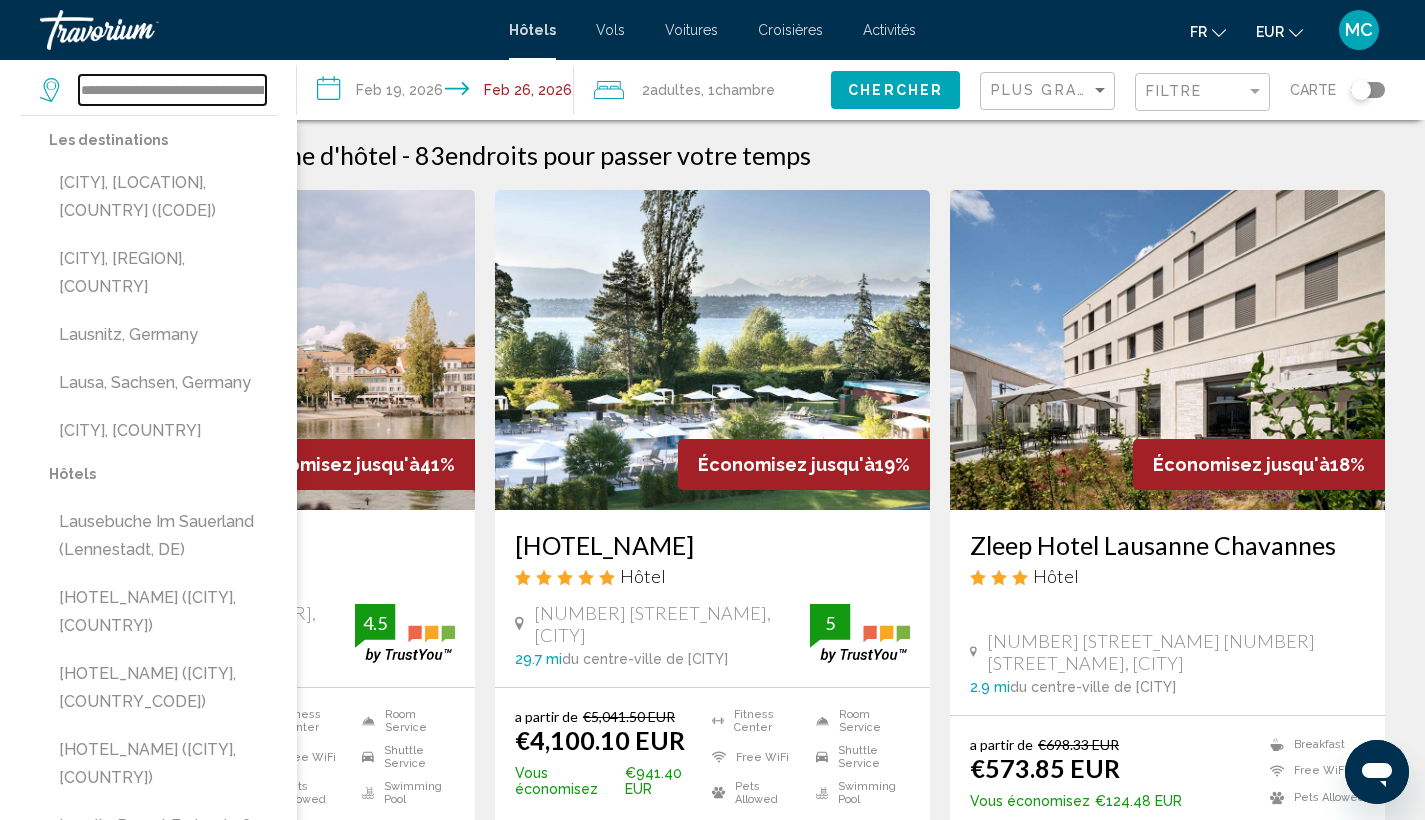 click on "**********" at bounding box center (172, 90) 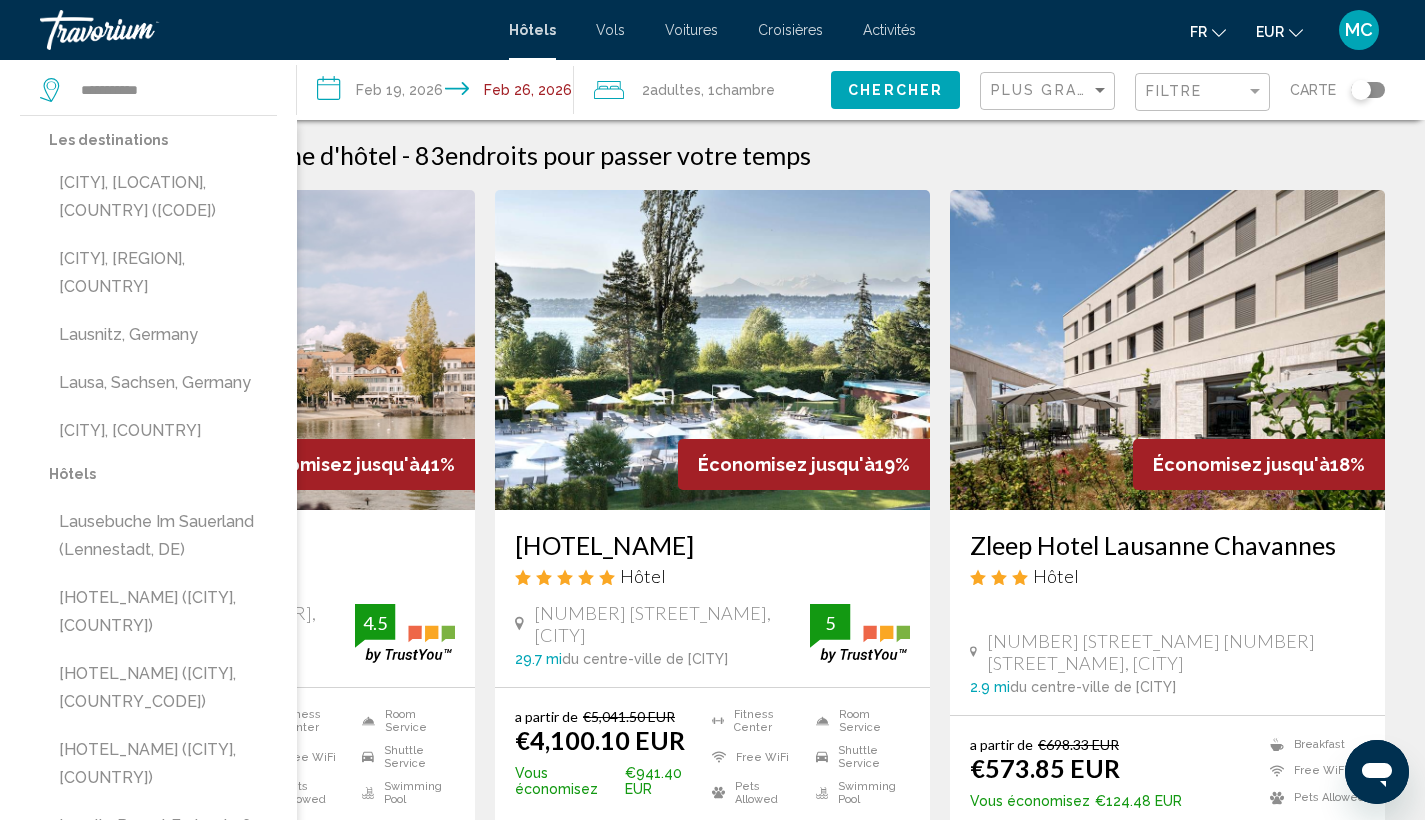 click on "Les destinations  [CITY], [REGION], [COUNTRY] ([CODE])   [CITY], [REGION], [COUNTRY]   [CITY], [COUNTRY]   [CITY], [COUNTRY]   [CITY], [COUNTRY]  Hôtels  [HOTEL_NAME] ([CITY], [COUNTRY_CODE])   [HOTEL_NAME] ([CITY], [COUNTRY_CODE])   [HOTEL_NAME] ([CITY], [COUNTRY_CODE])   [HOTEL_NAME] ([CITY], [COUNTRY_CODE])   [HOTEL_NAME] ([COUNTRY_CODE])" 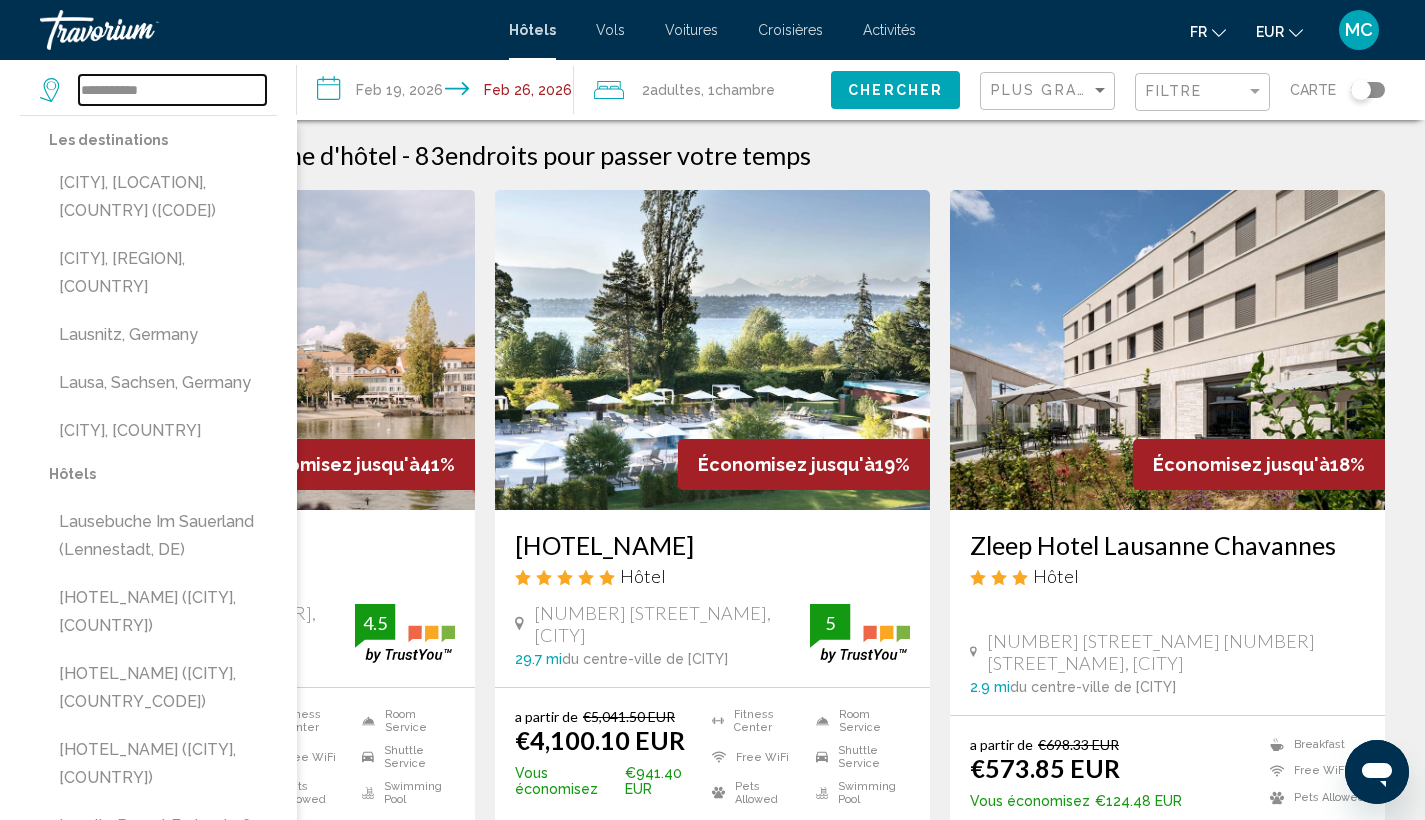 drag, startPoint x: 191, startPoint y: 97, endPoint x: 119, endPoint y: 86, distance: 72.835434 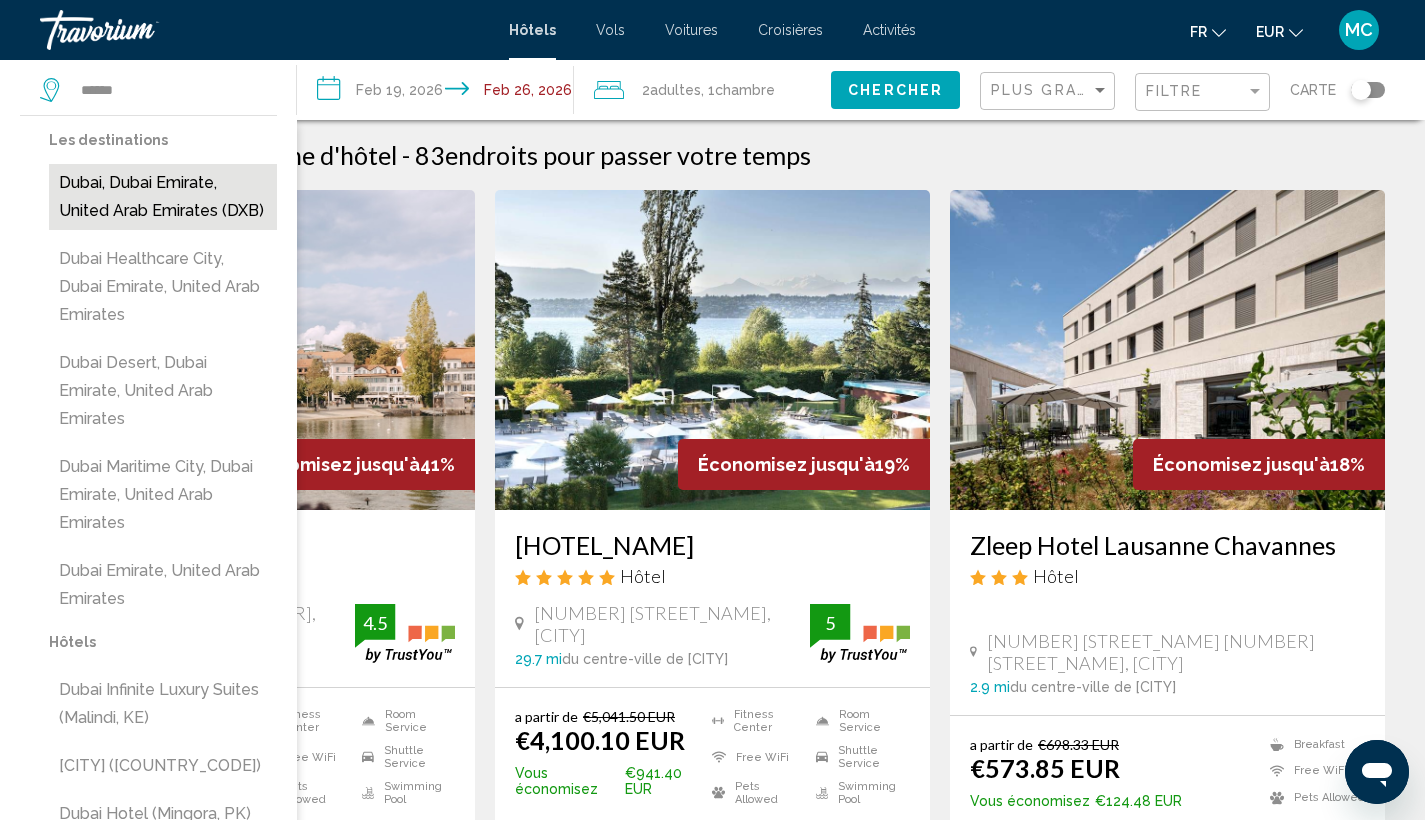 click on "Dubai, Dubai Emirate, United Arab Emirates (DXB)" at bounding box center [163, 197] 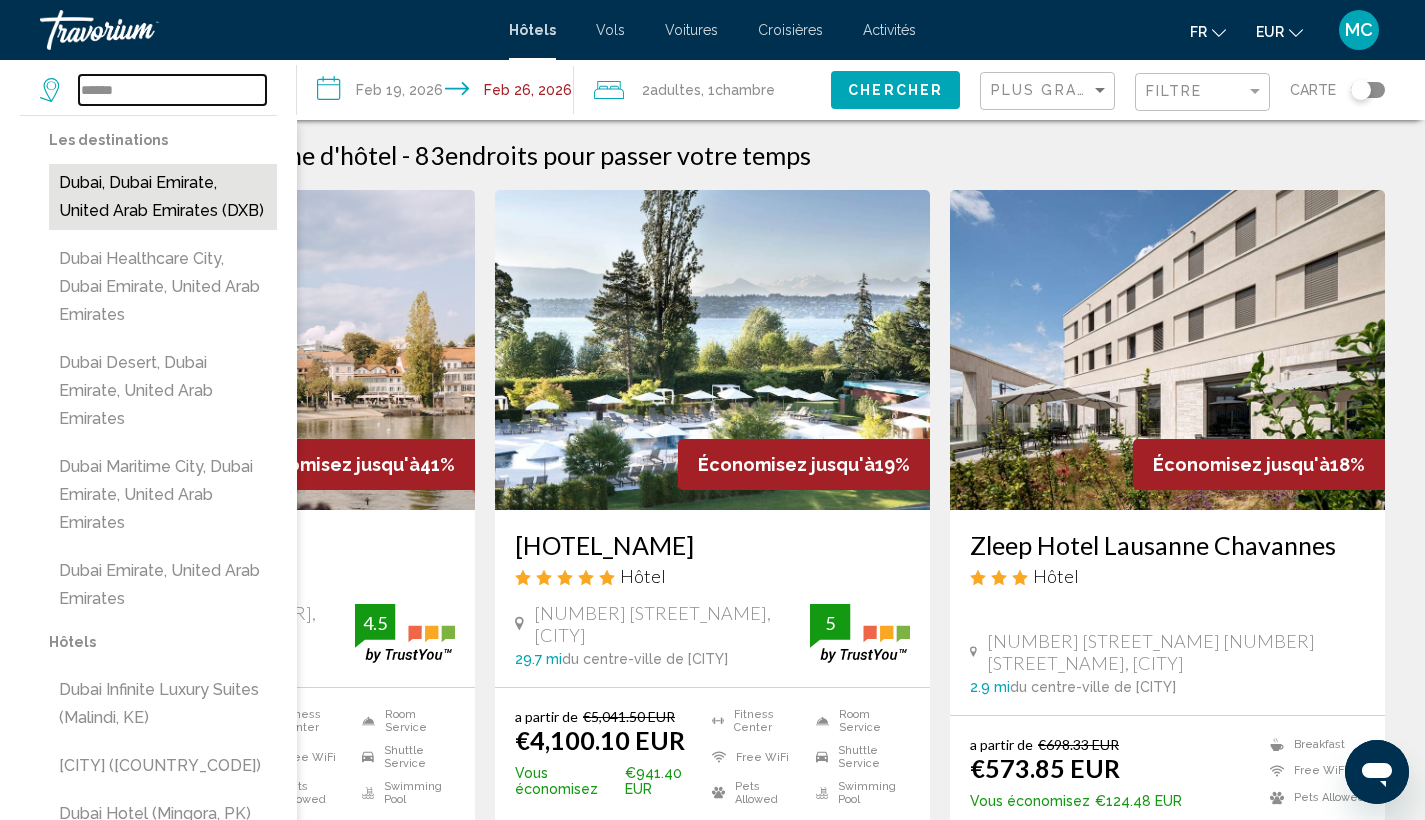 type on "**********" 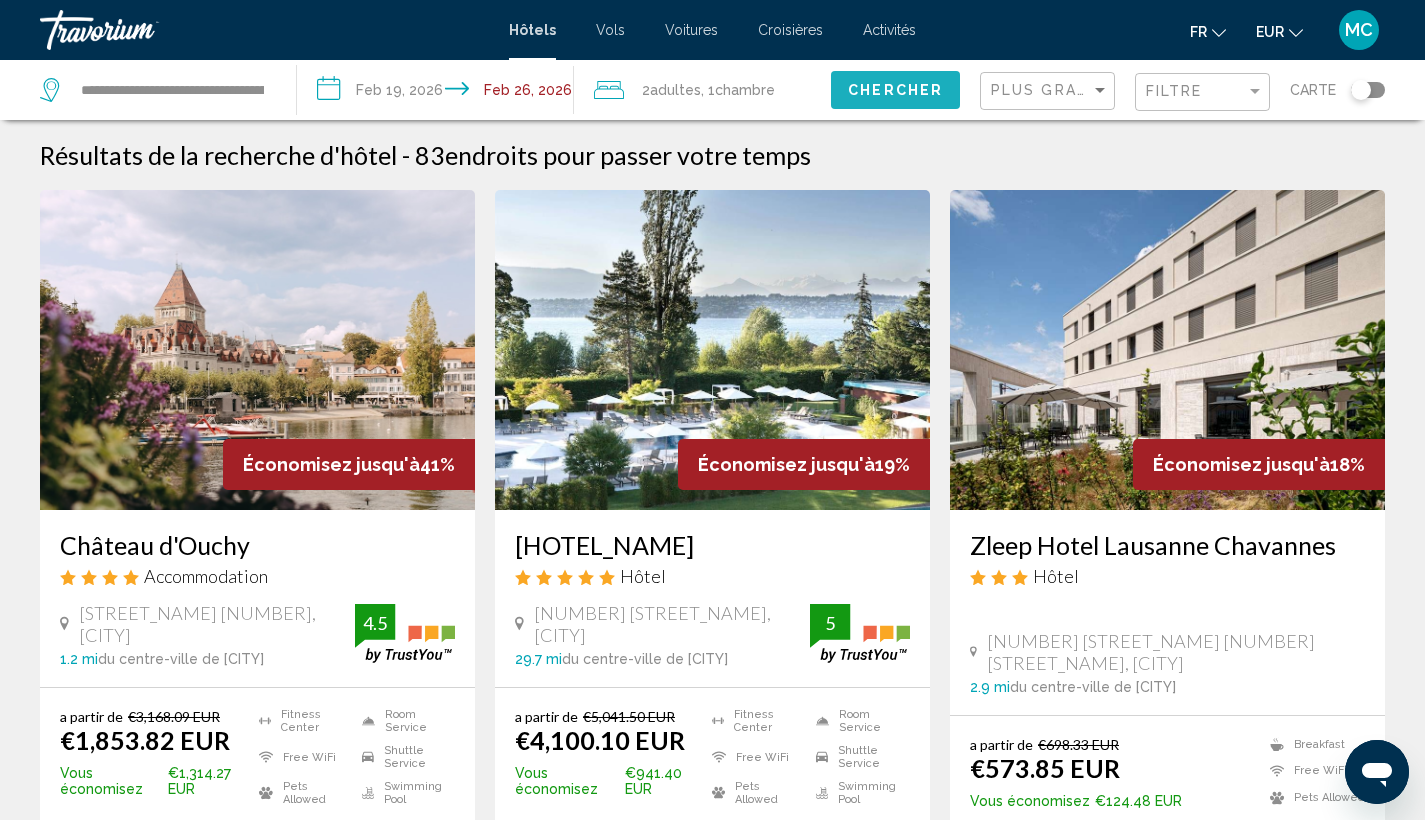 click on "Chercher" 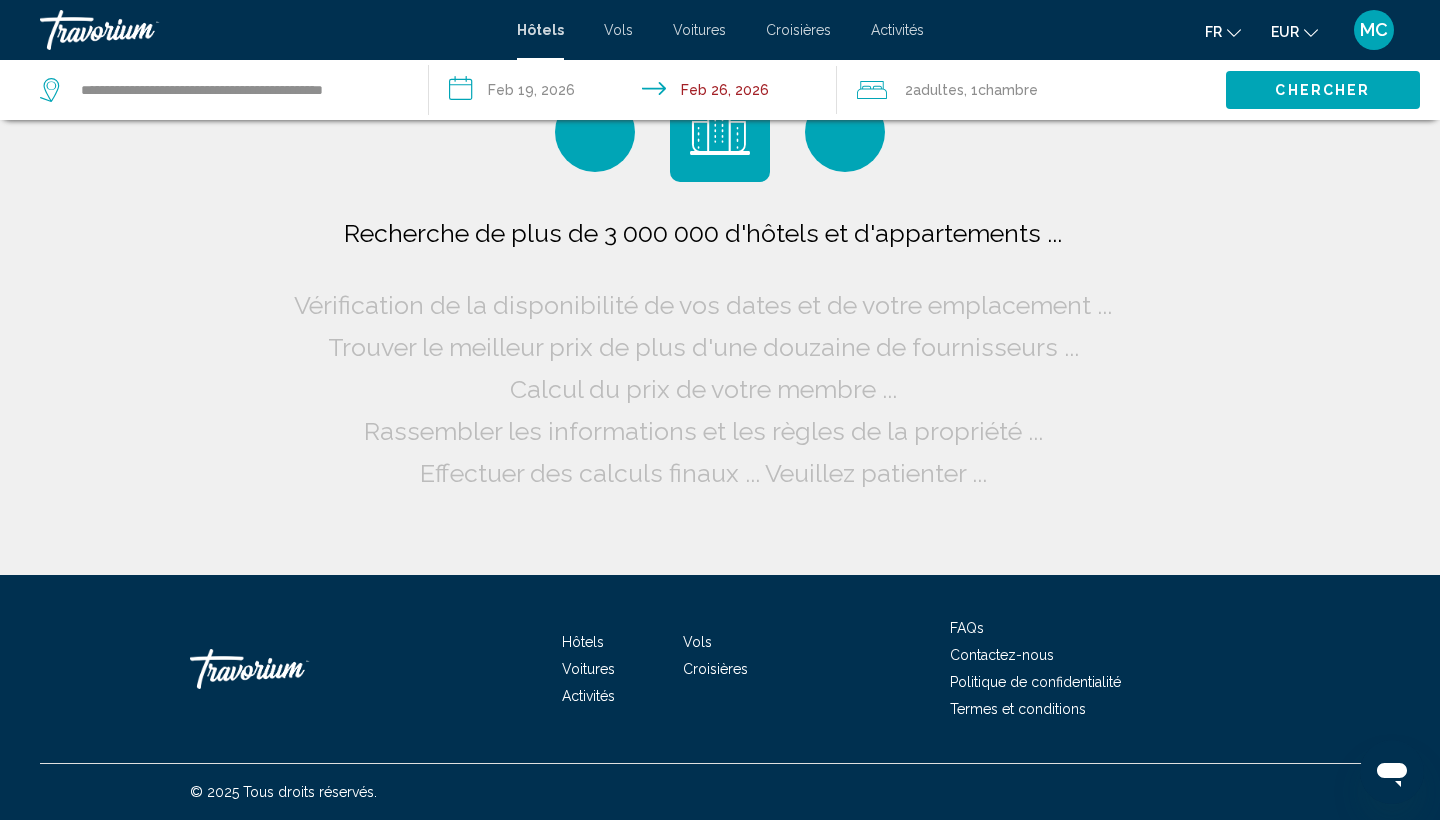 scroll, scrollTop: 0, scrollLeft: 0, axis: both 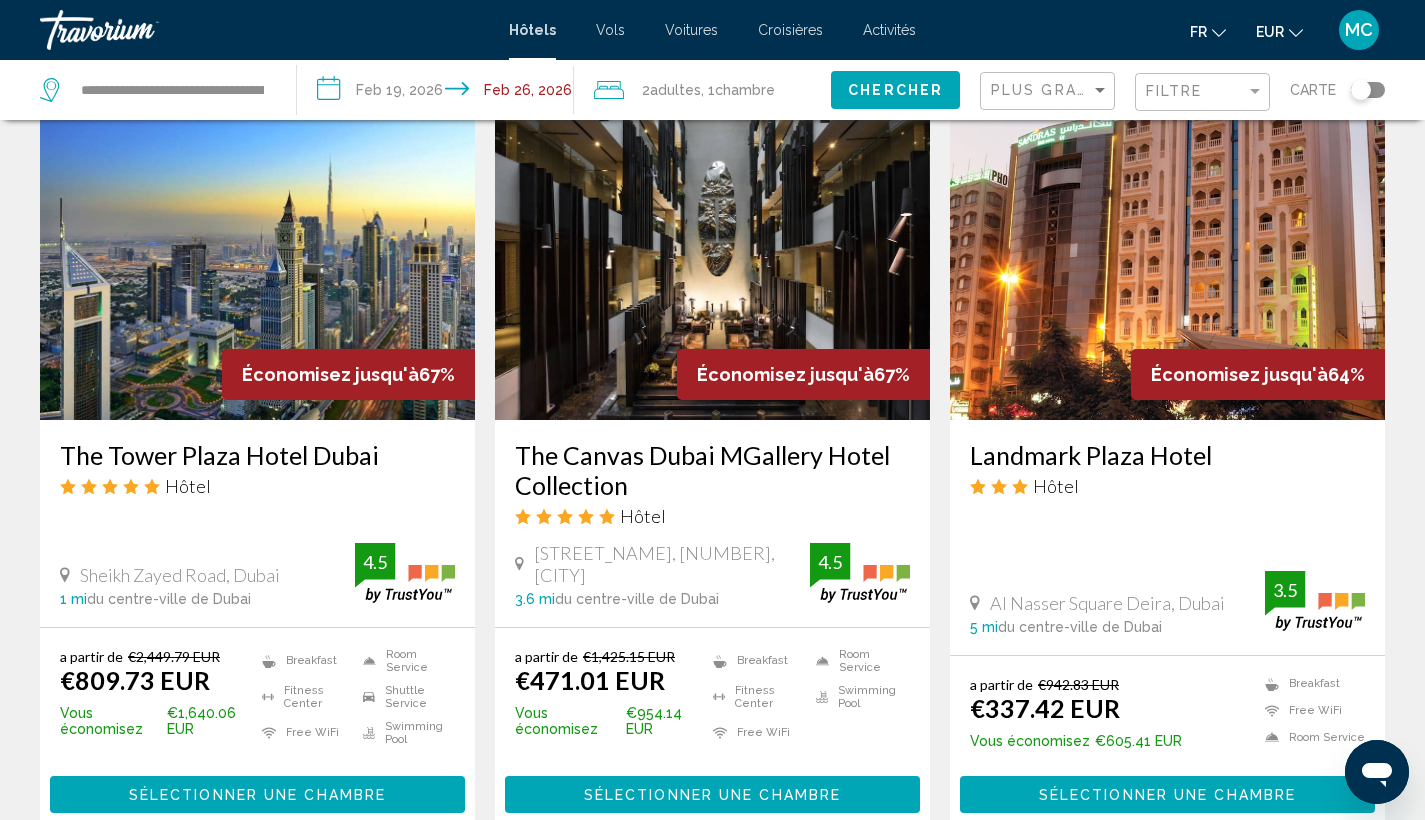 click at bounding box center (712, 260) 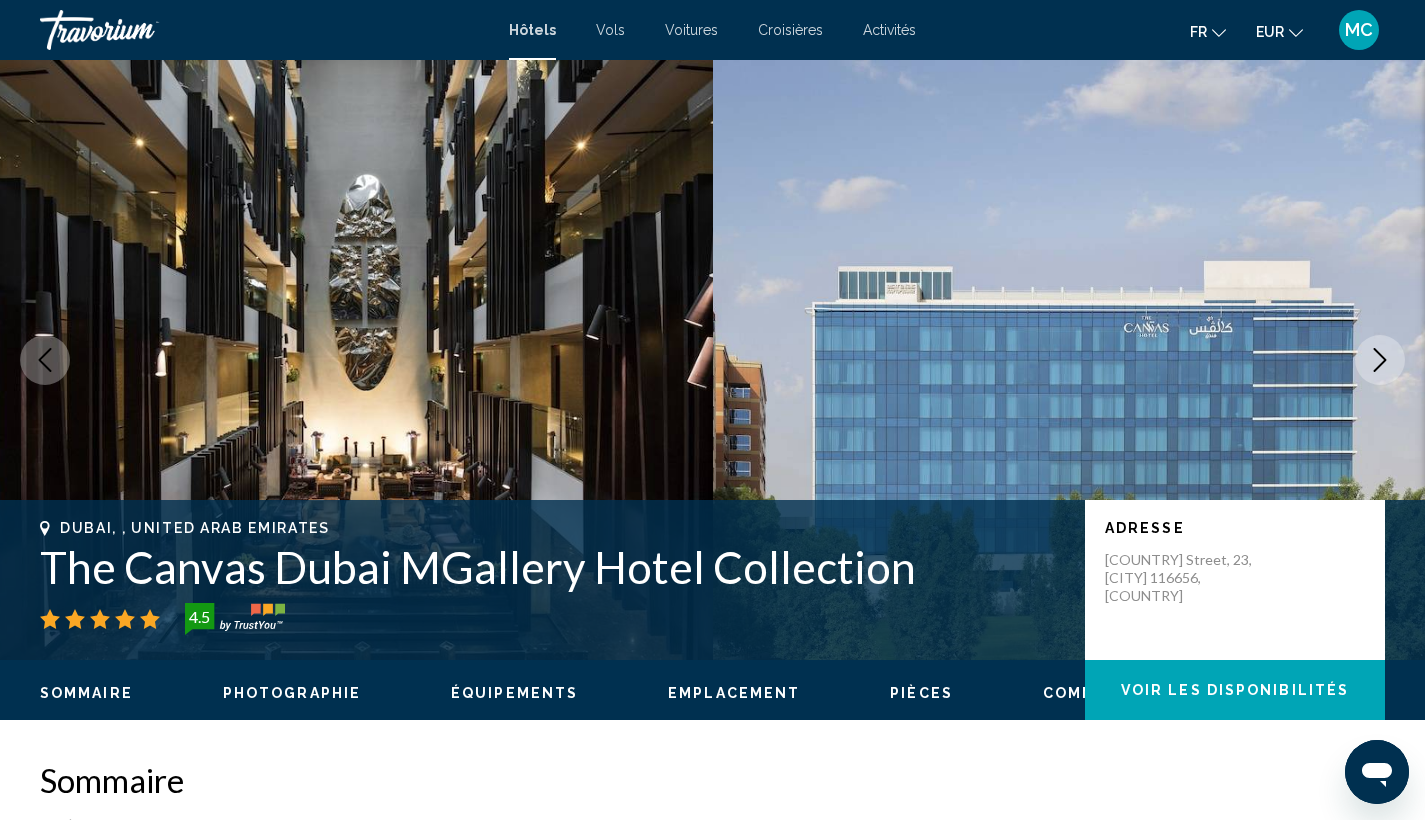 click at bounding box center [1380, 360] 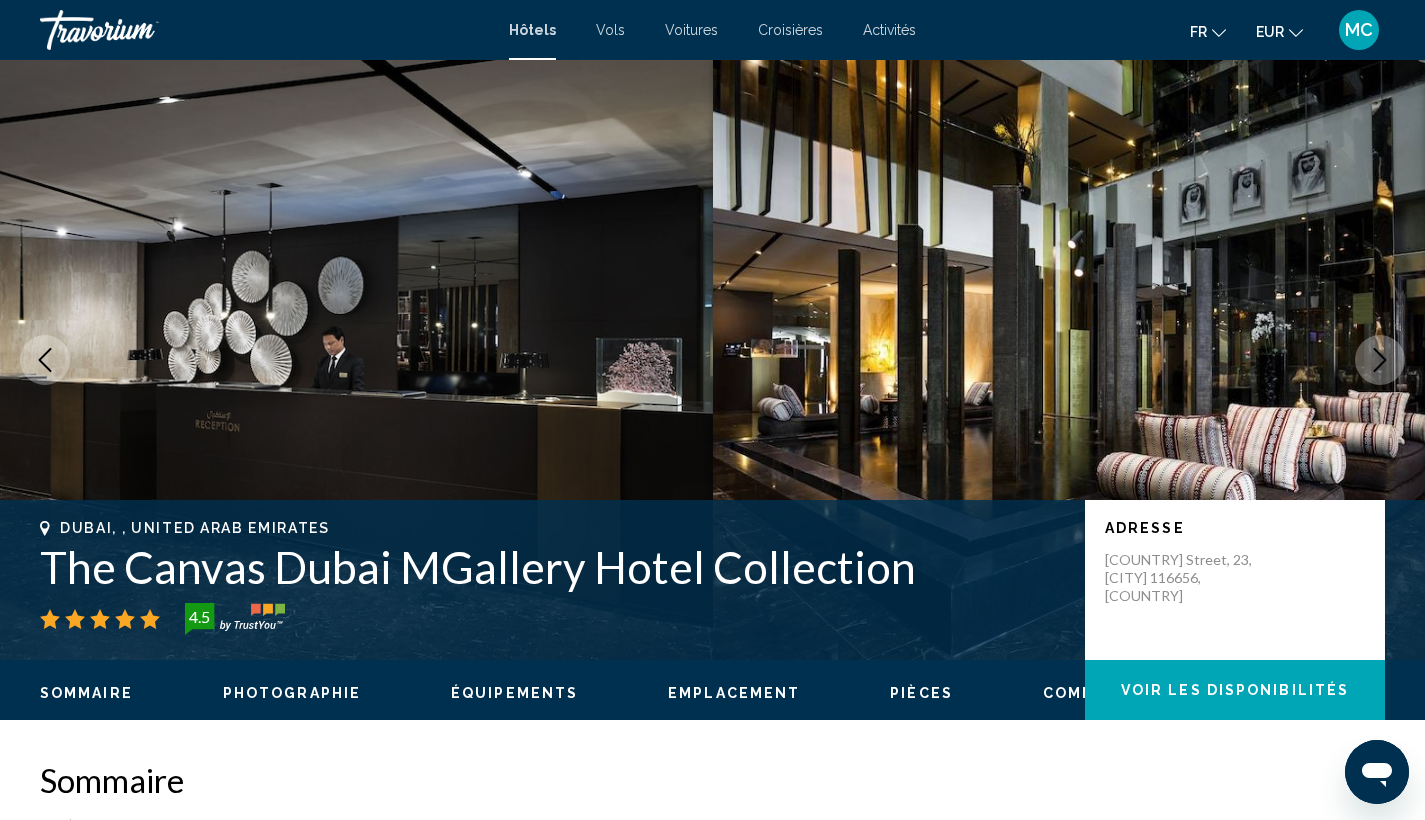 click at bounding box center [1380, 360] 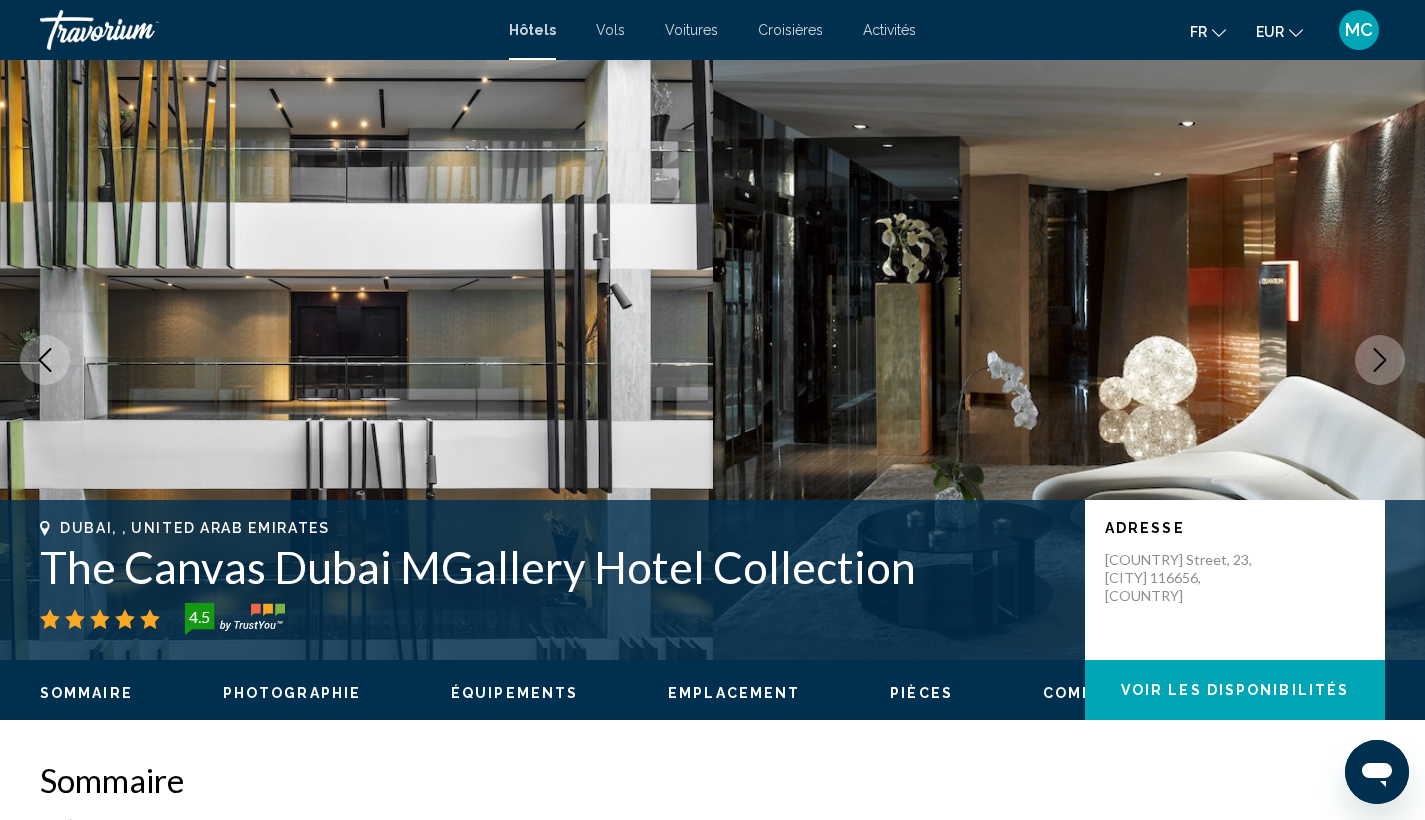 click at bounding box center [1380, 360] 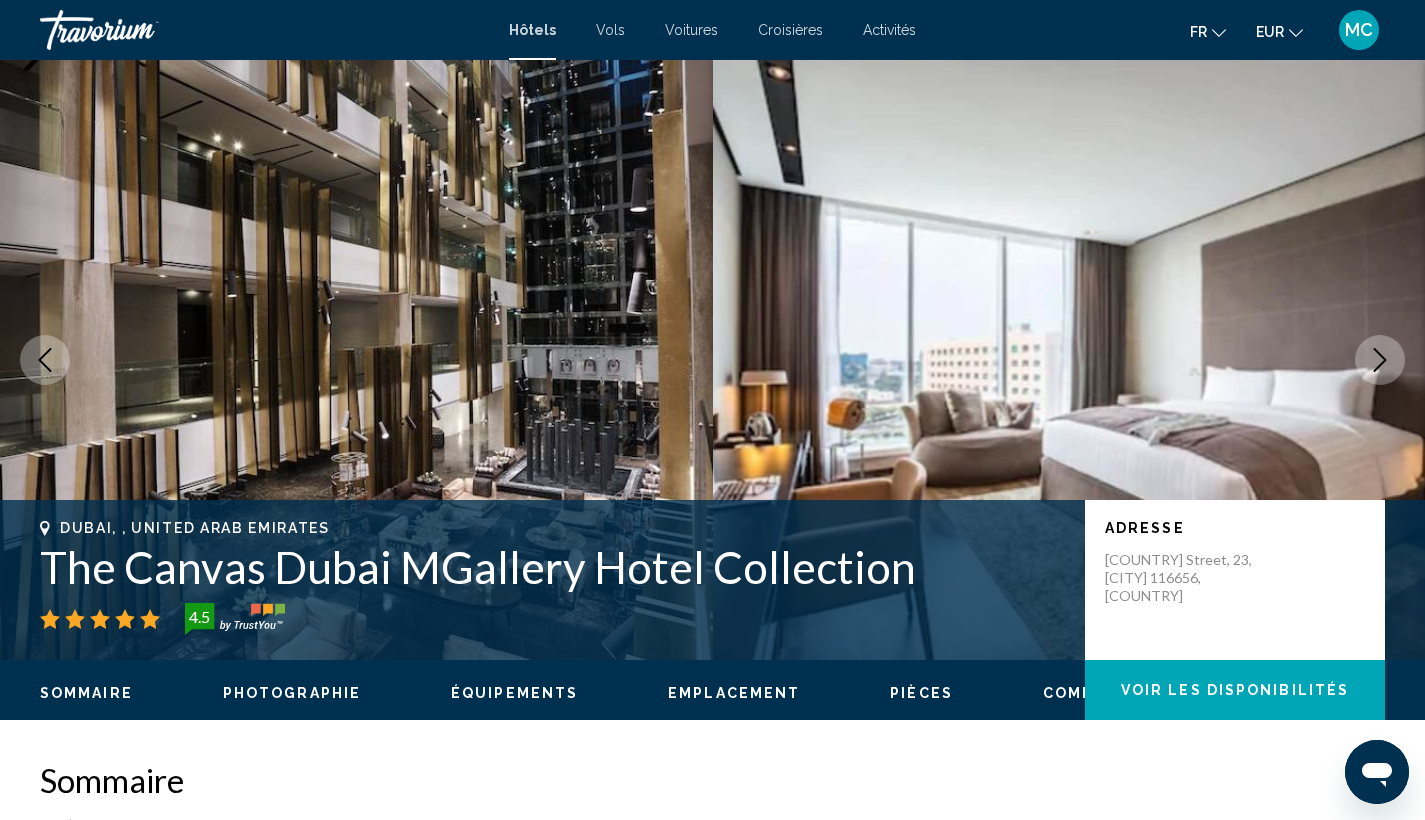click at bounding box center (1380, 360) 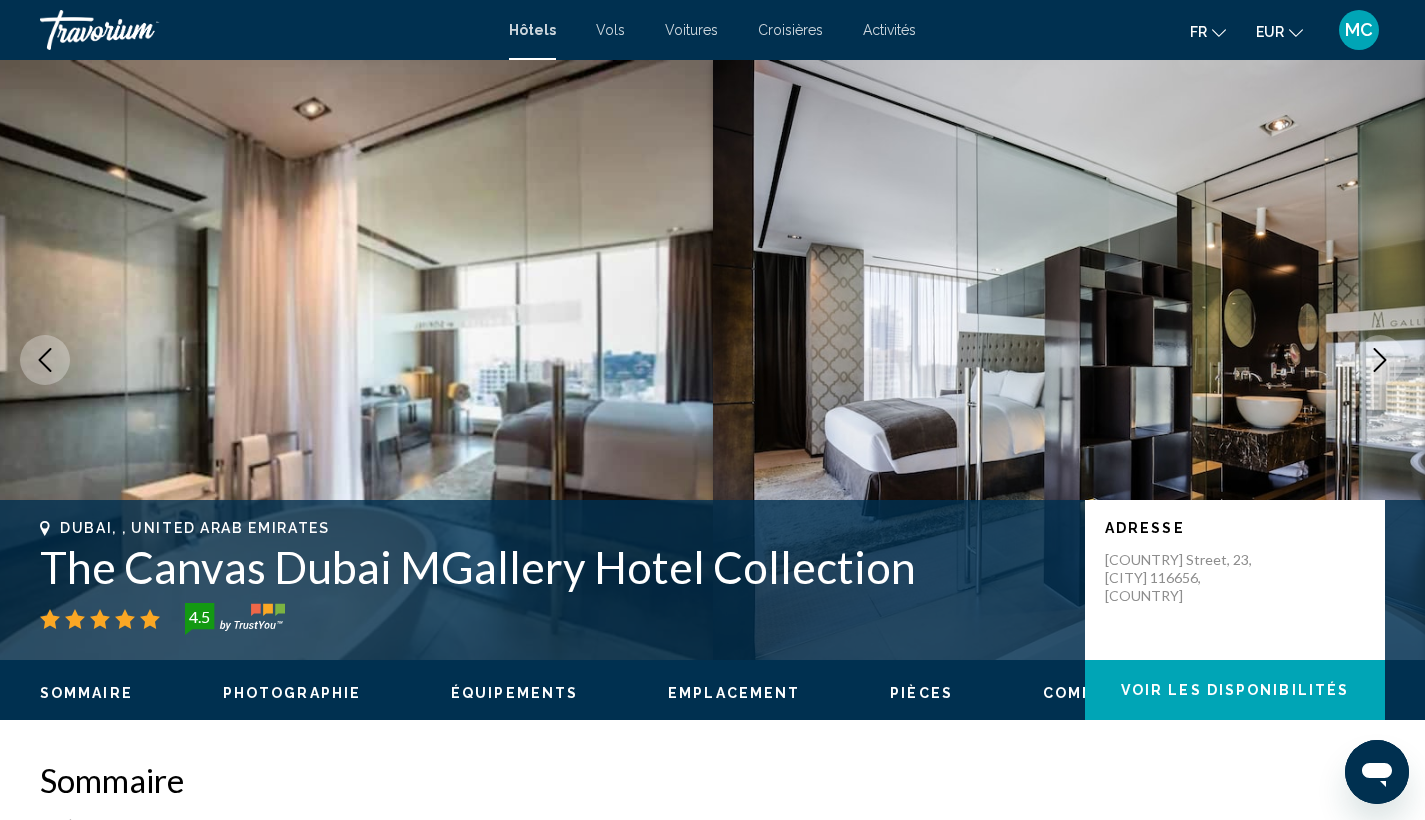 click at bounding box center (1380, 360) 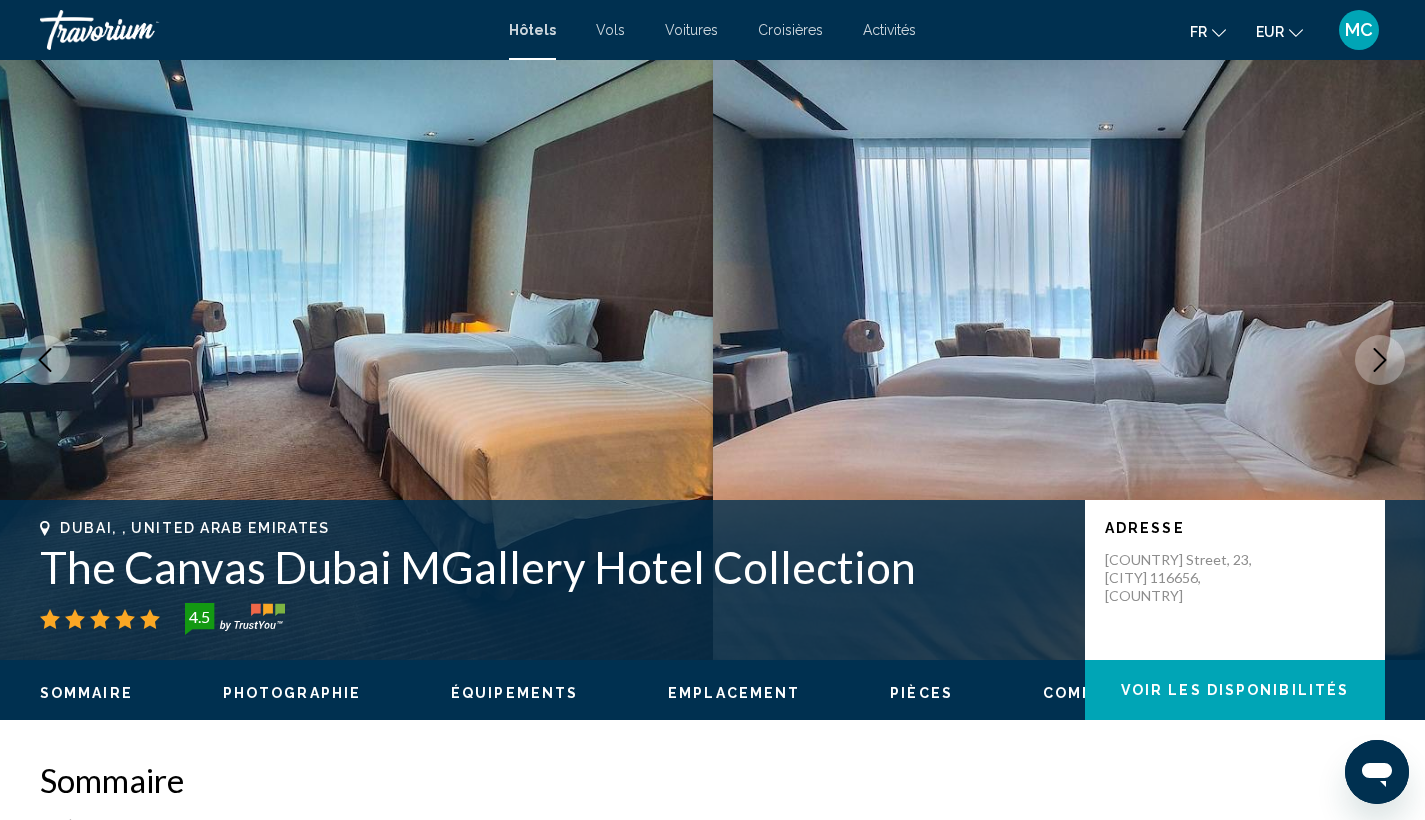 click at bounding box center [1380, 360] 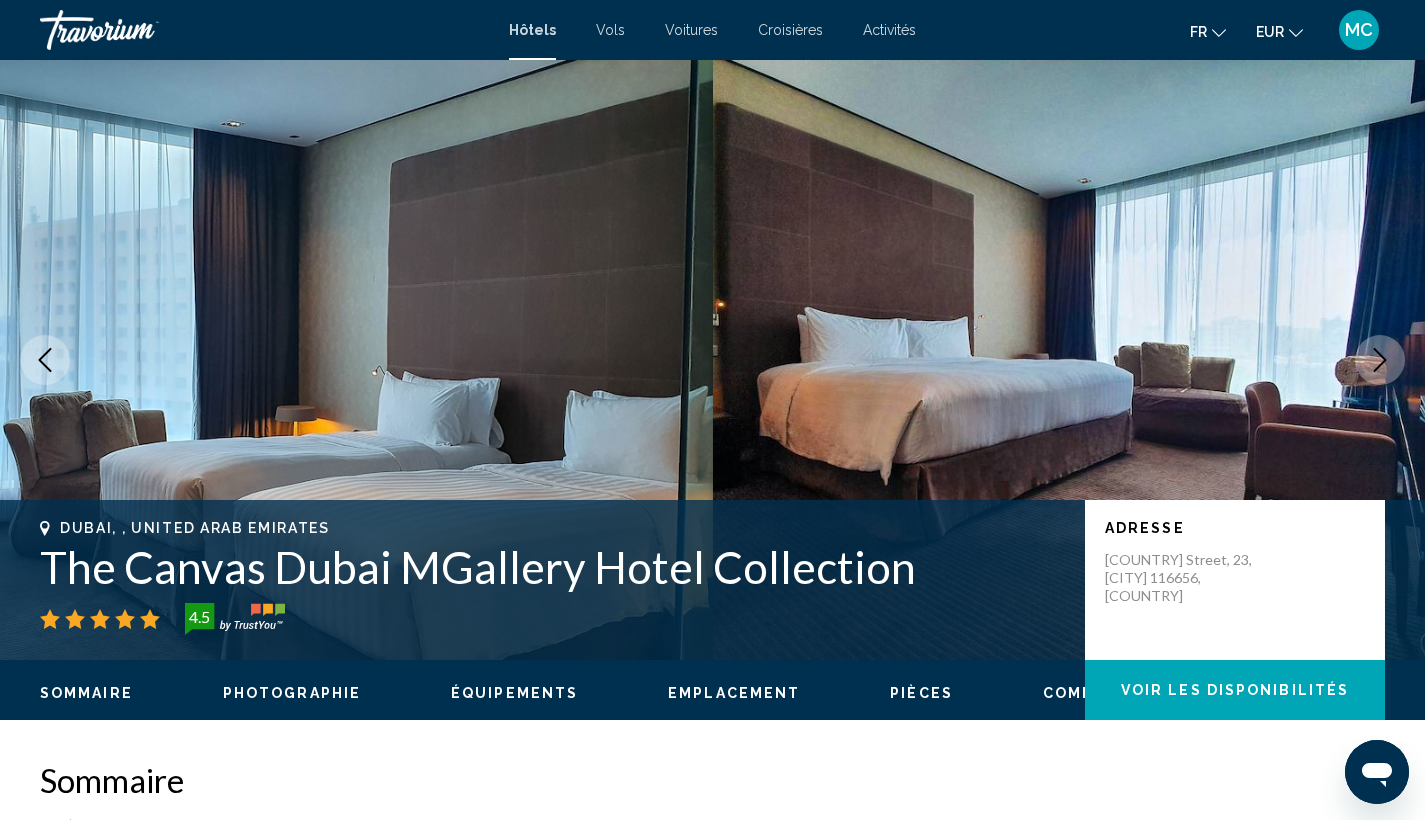 click at bounding box center [1380, 360] 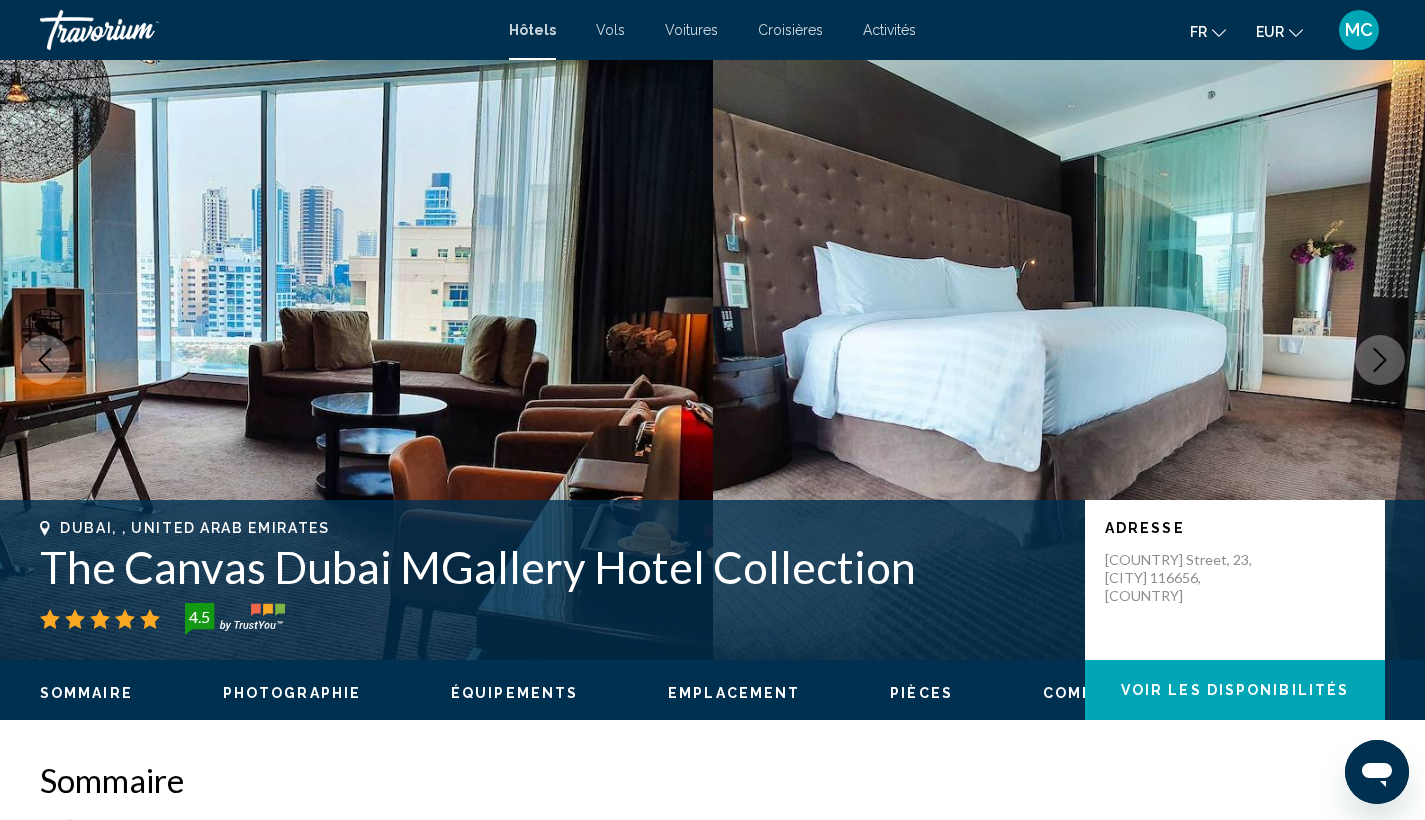 click at bounding box center (1380, 360) 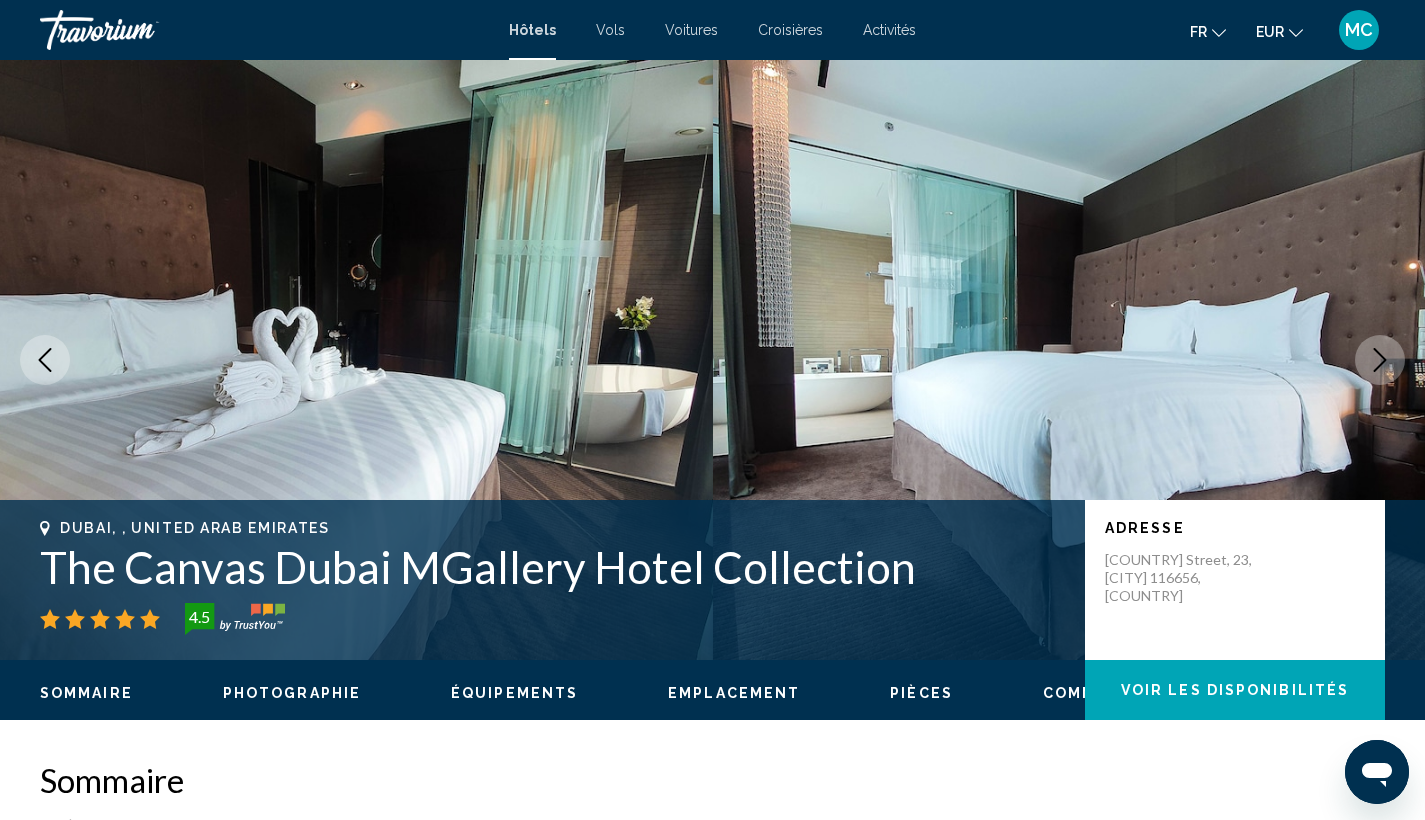 click at bounding box center [1380, 360] 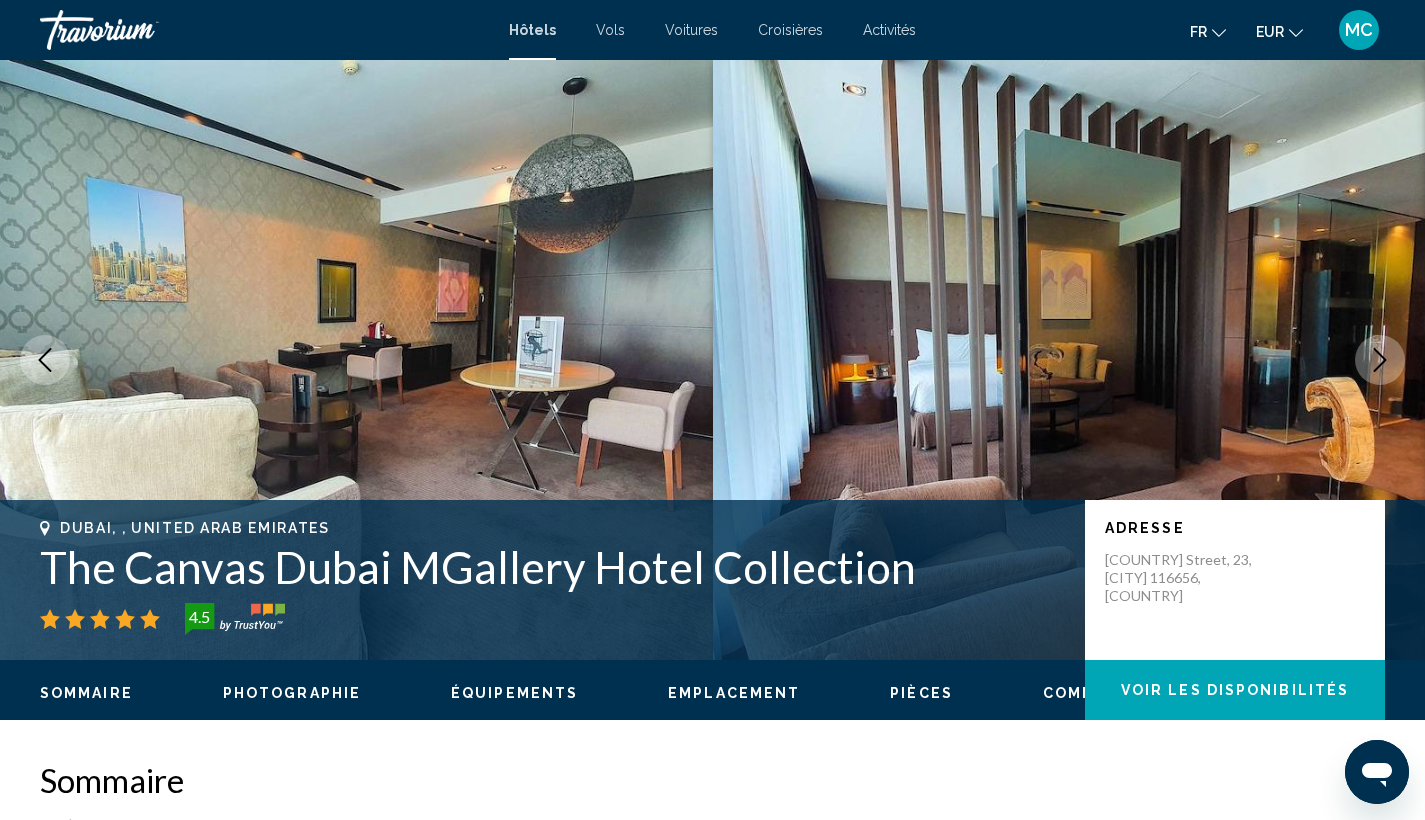 click at bounding box center (1380, 360) 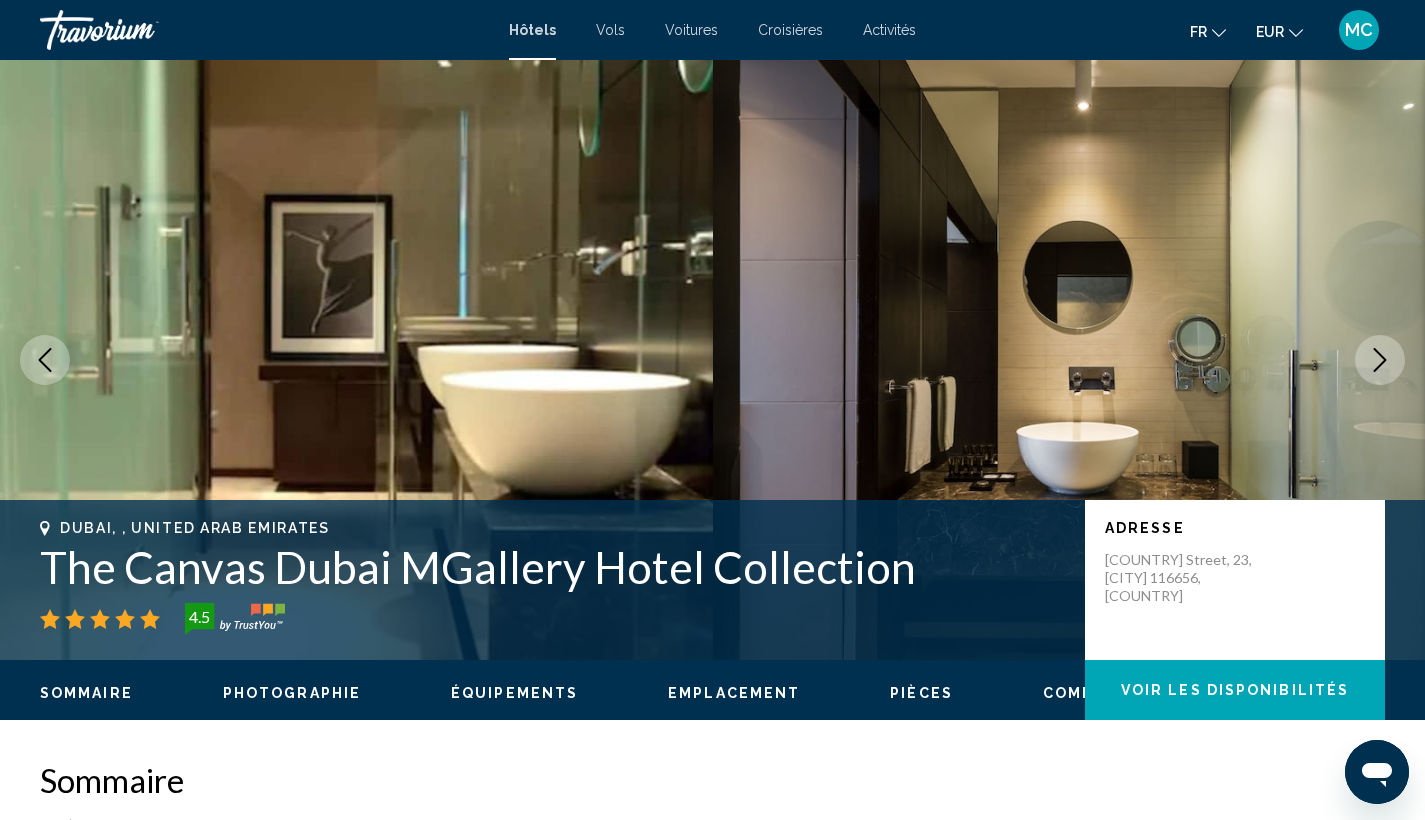 click at bounding box center [1380, 360] 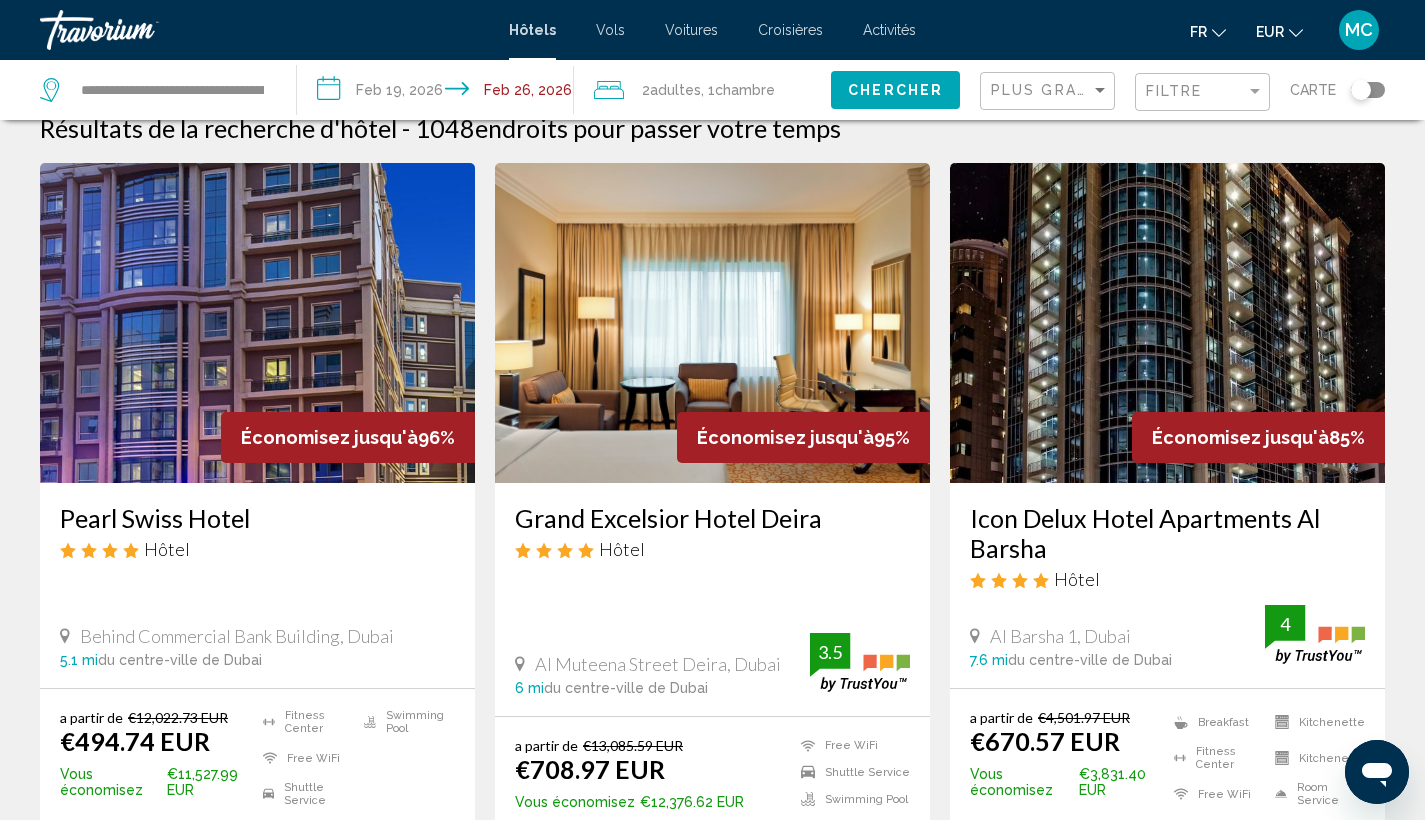 click at bounding box center (257, 323) 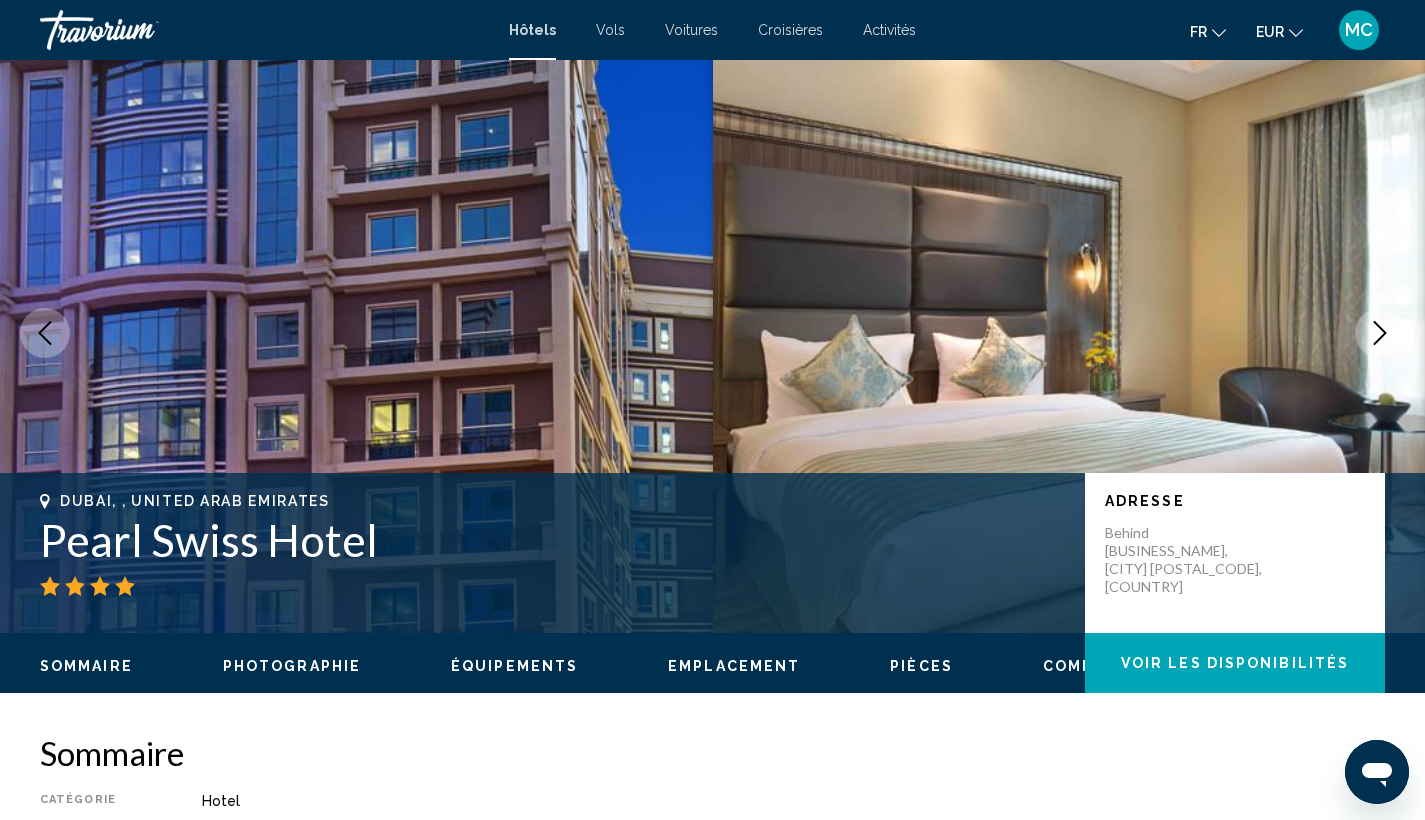 scroll, scrollTop: 0, scrollLeft: 0, axis: both 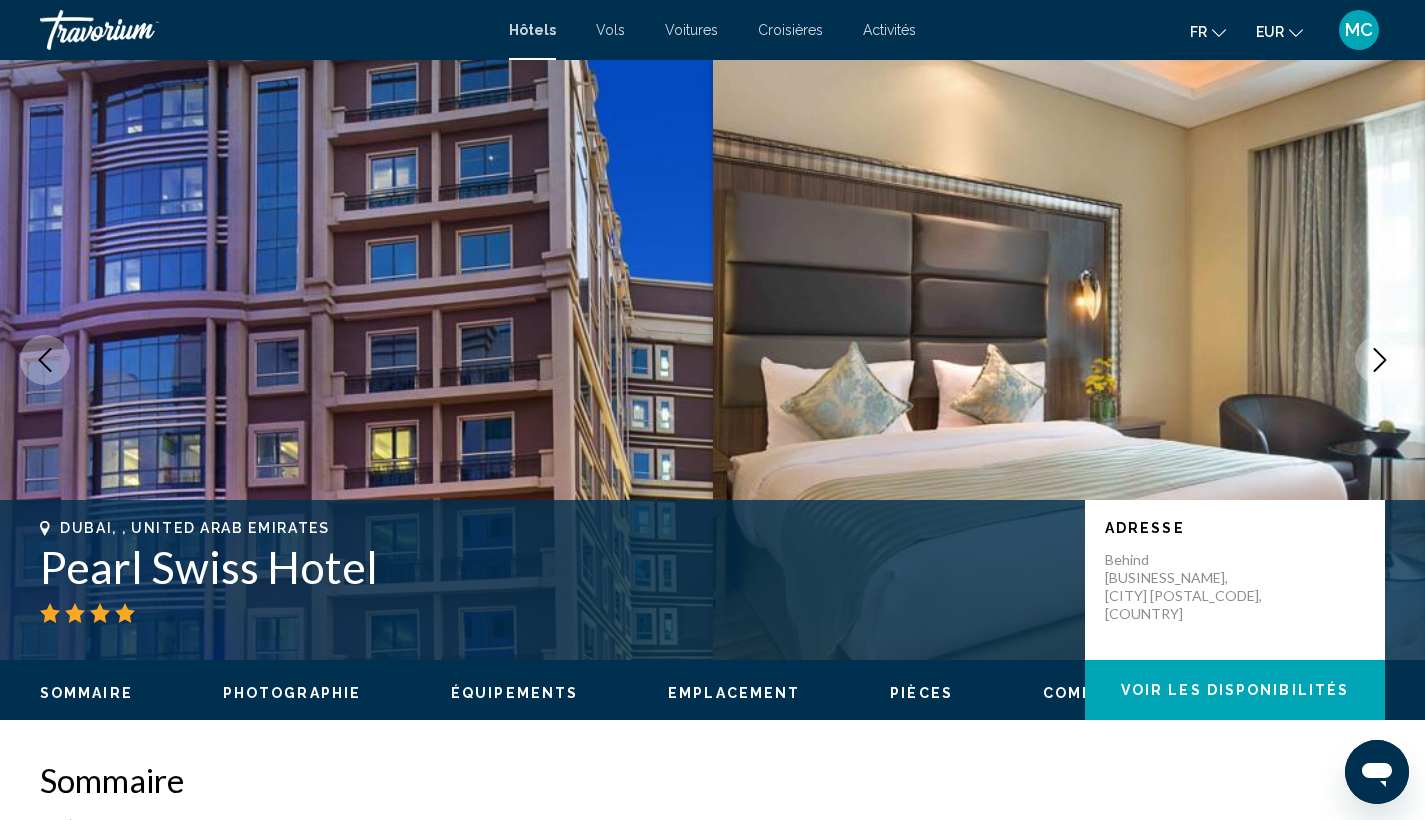 click 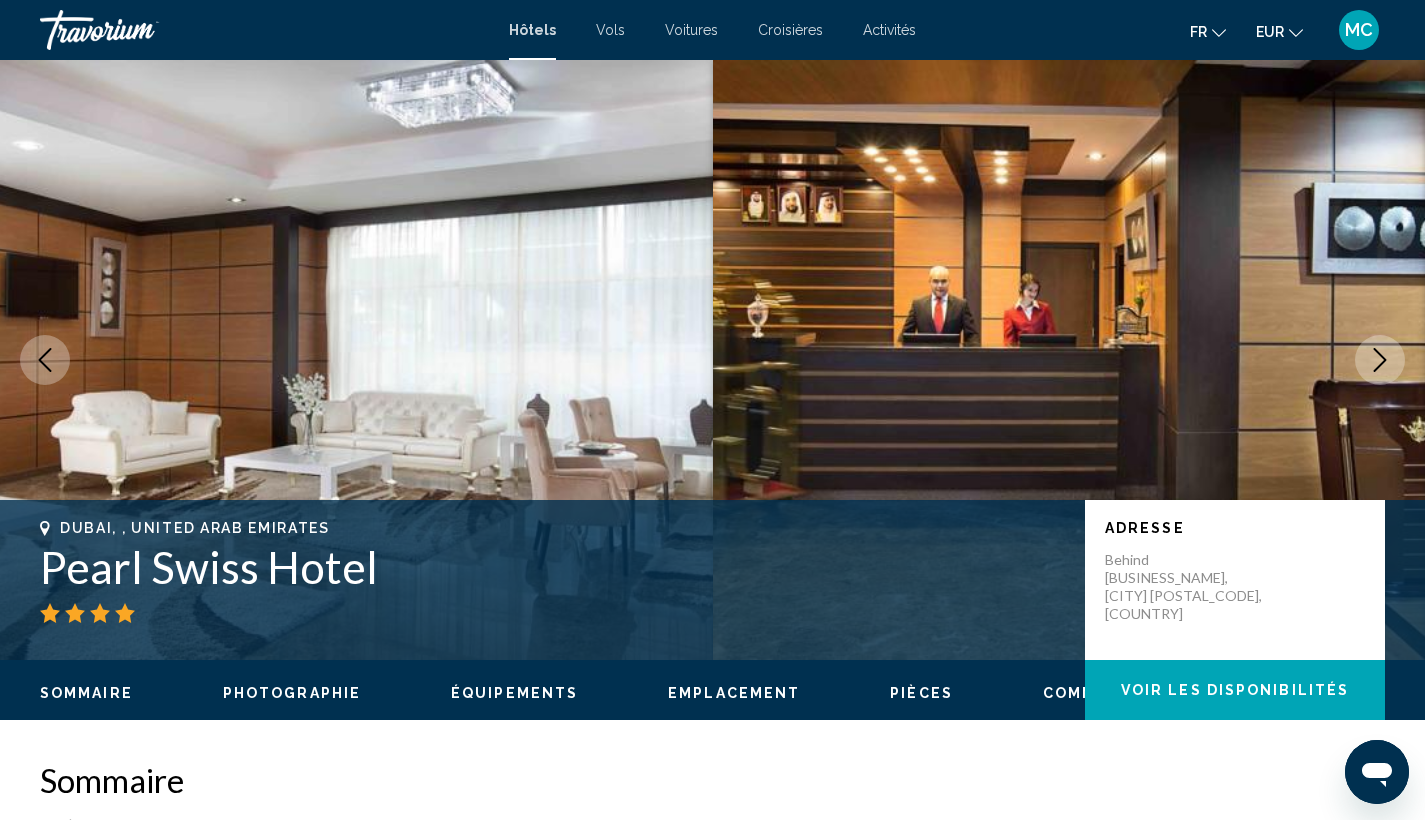 click 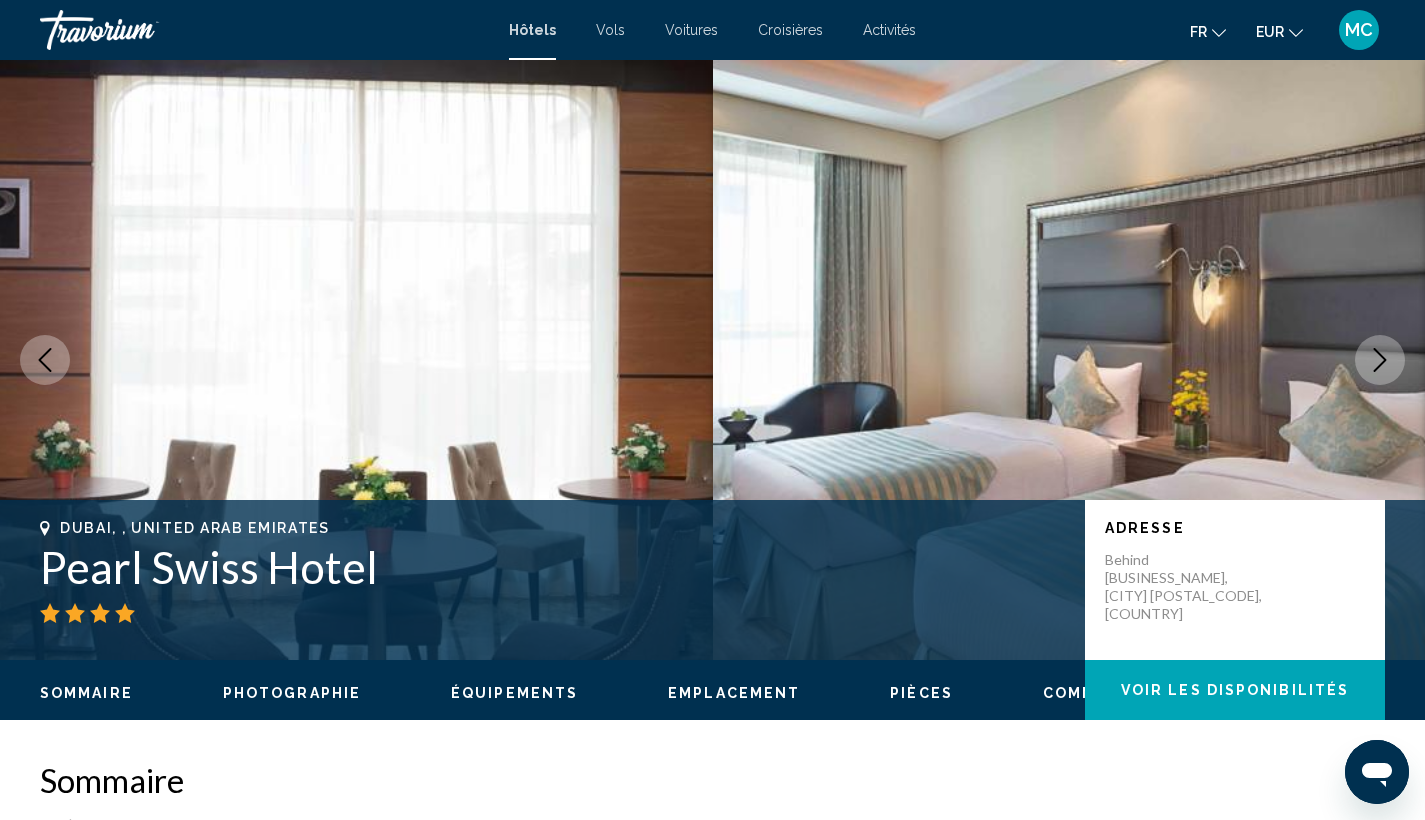 click 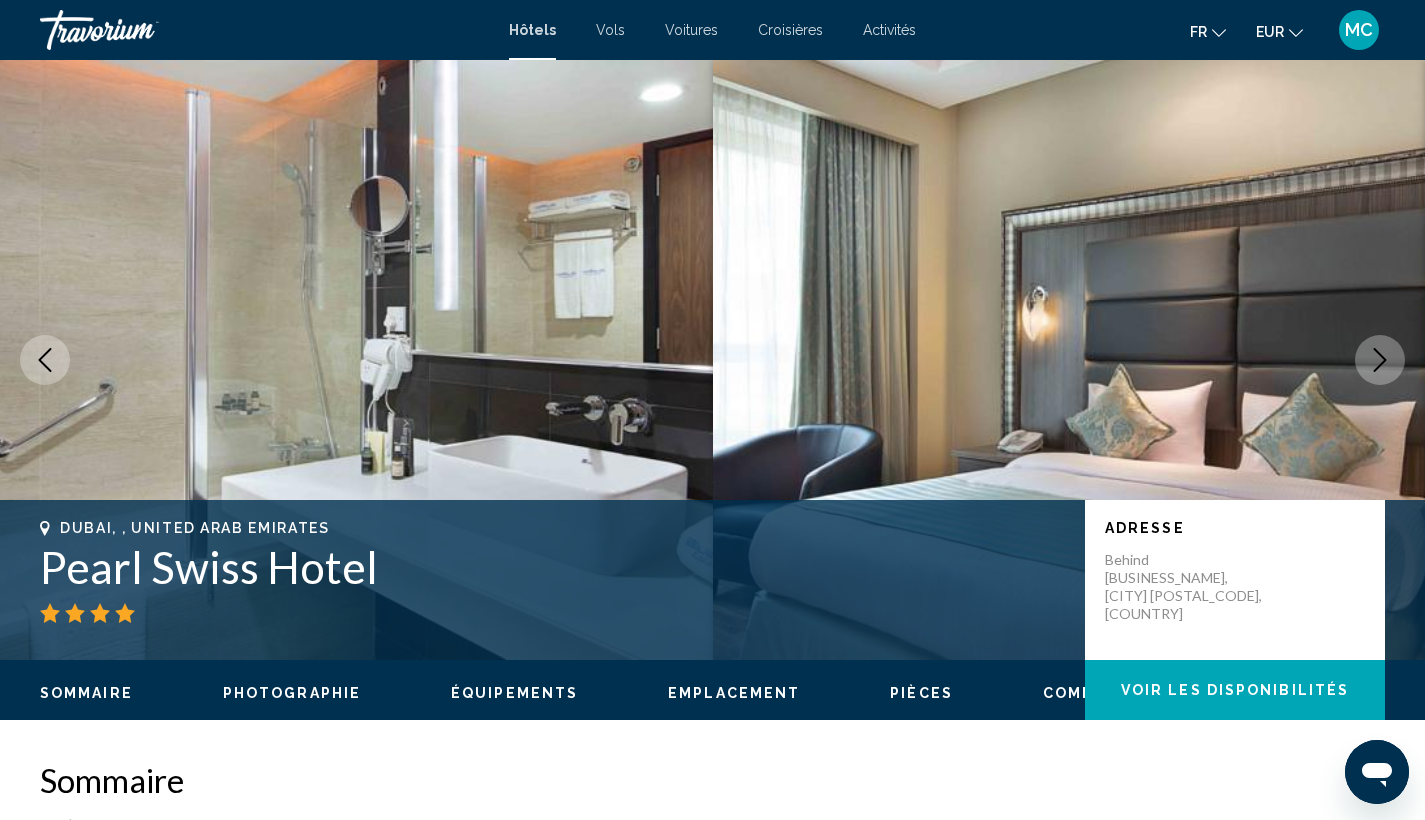 scroll, scrollTop: 0, scrollLeft: 0, axis: both 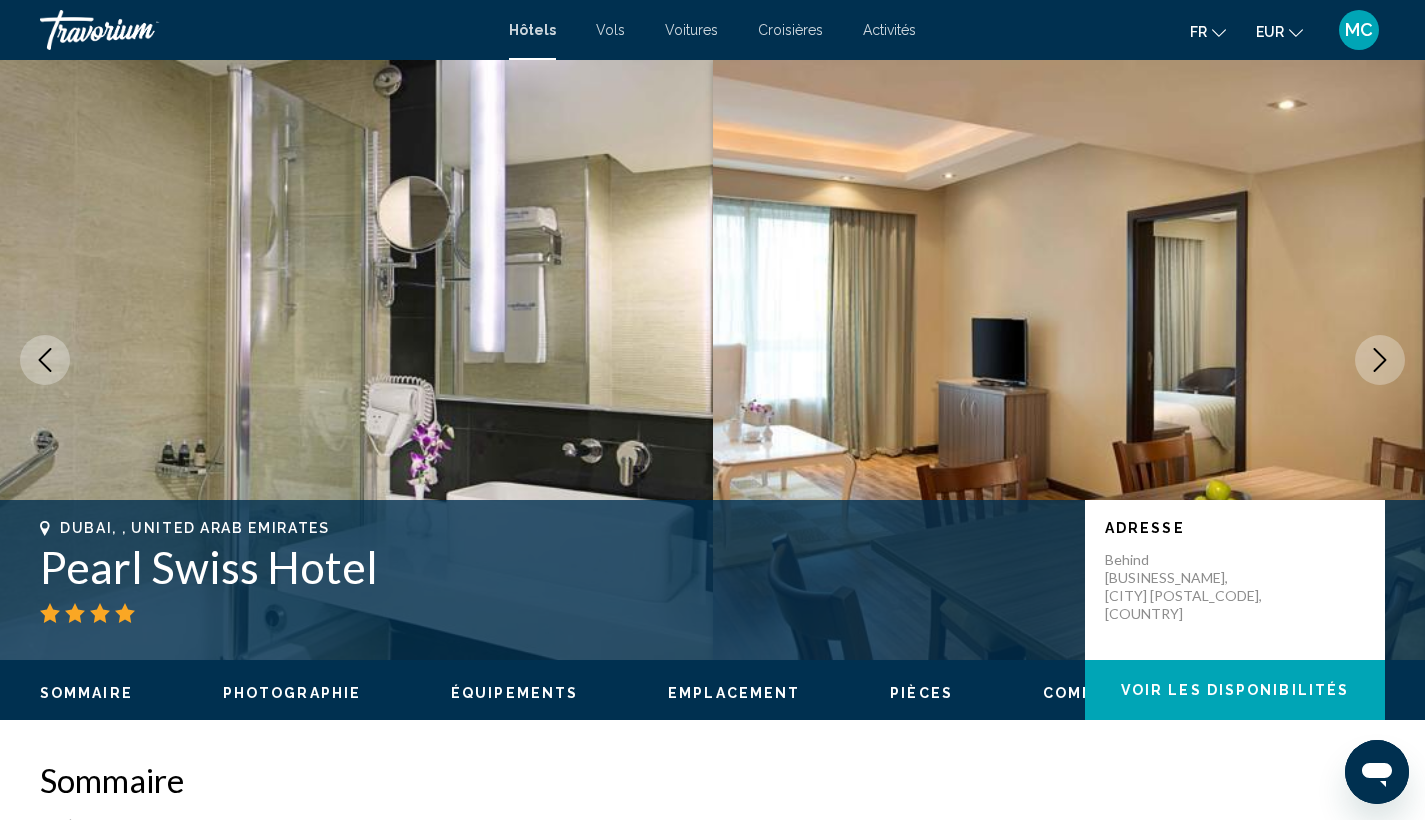 click 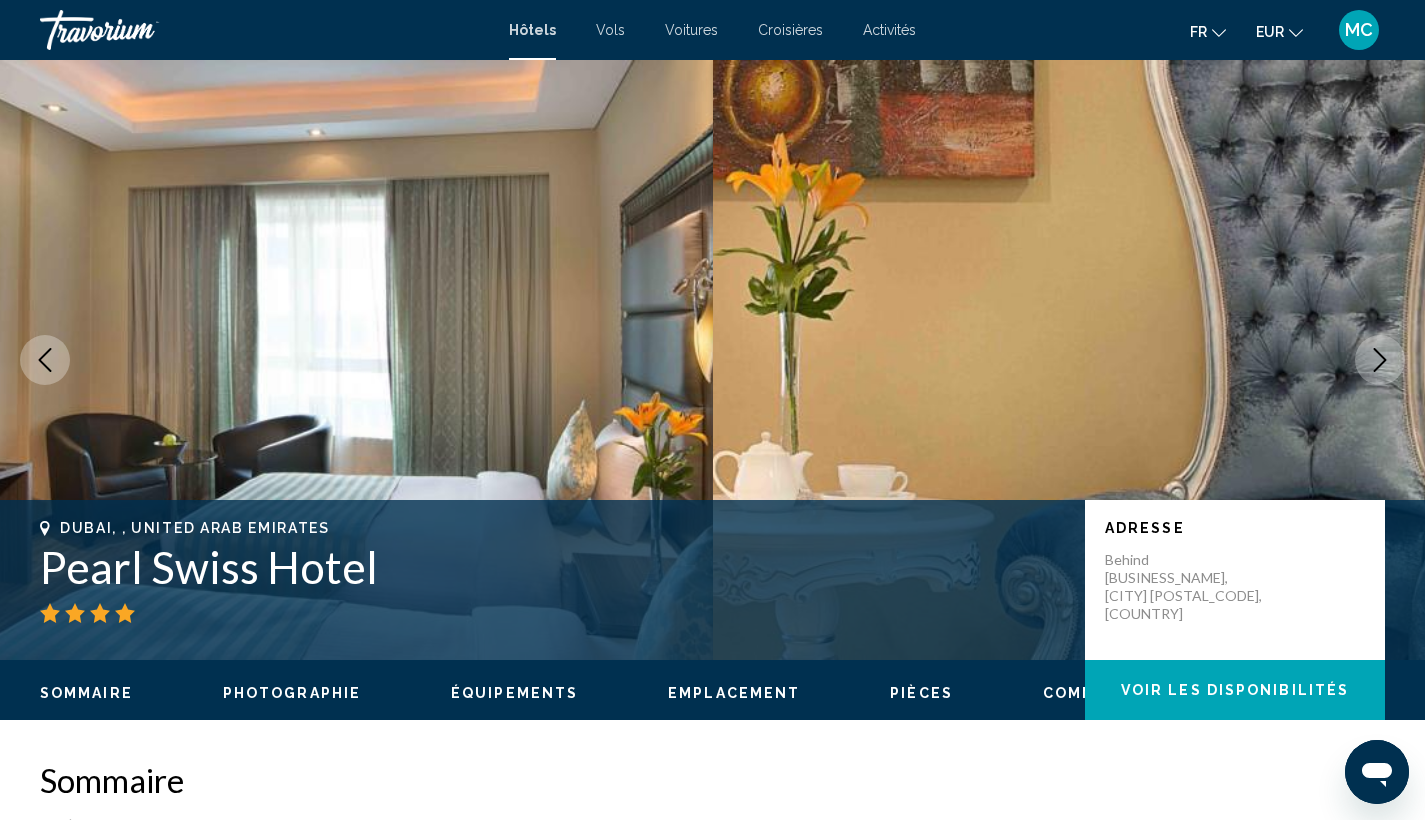 scroll, scrollTop: 0, scrollLeft: 0, axis: both 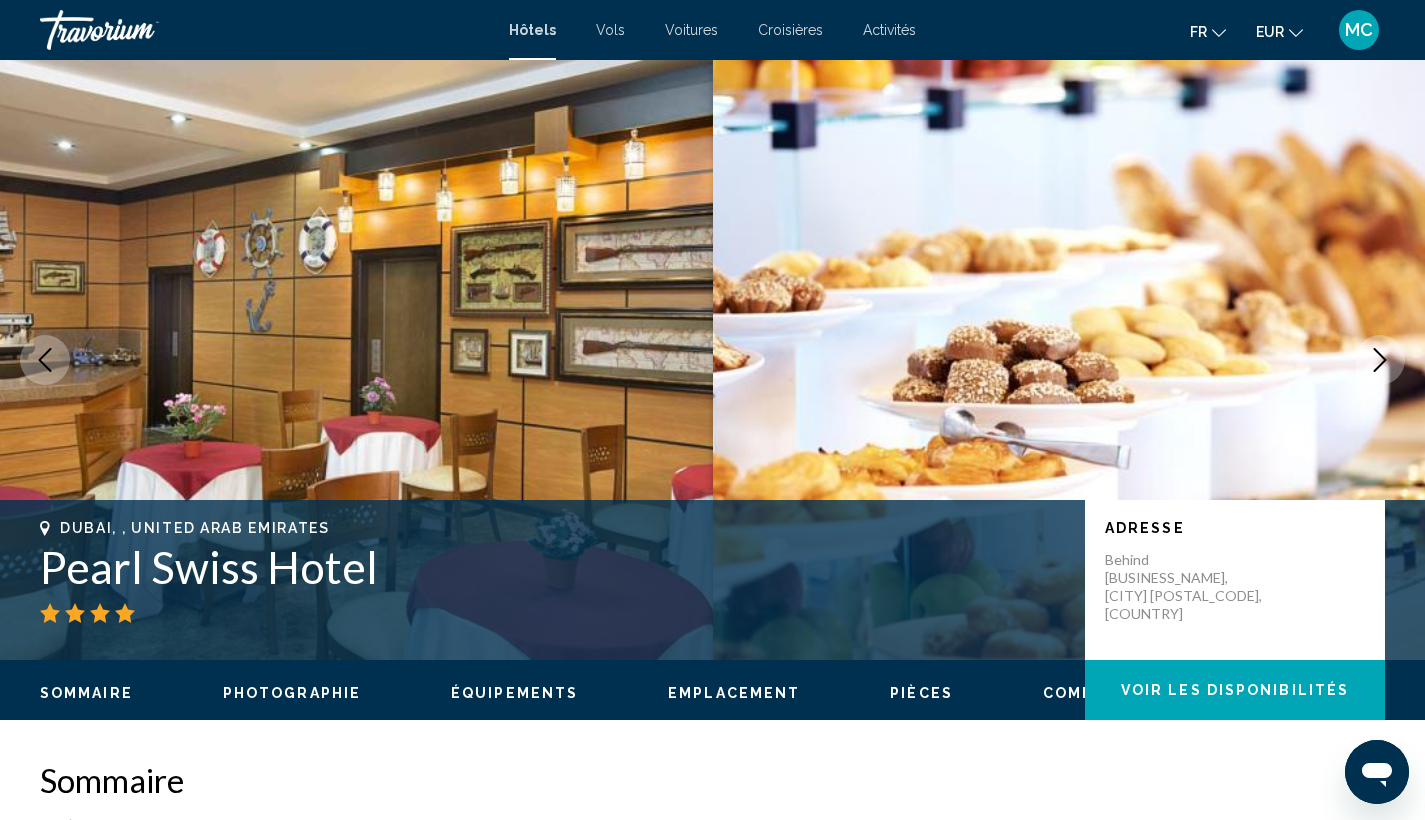 click 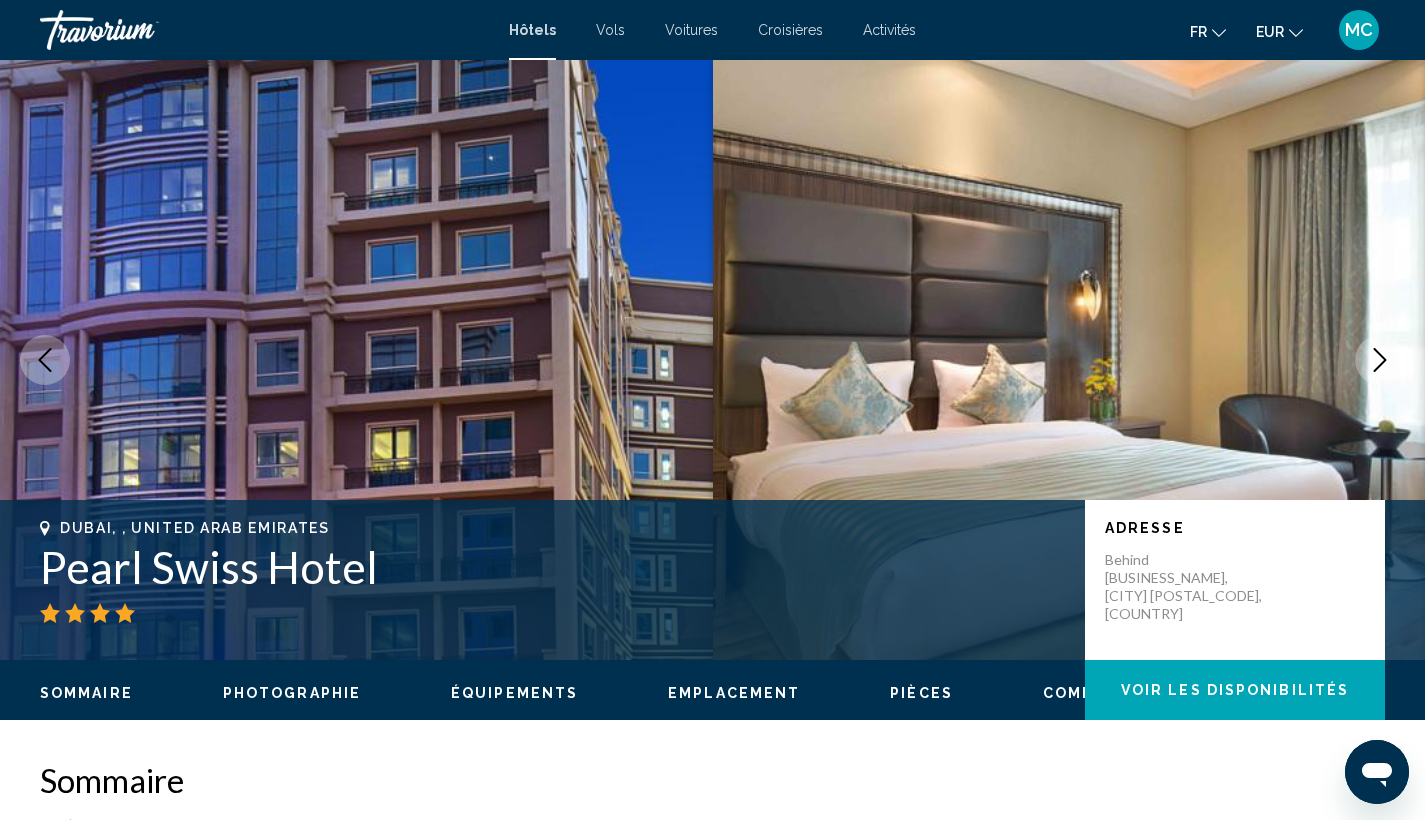 scroll, scrollTop: 0, scrollLeft: 0, axis: both 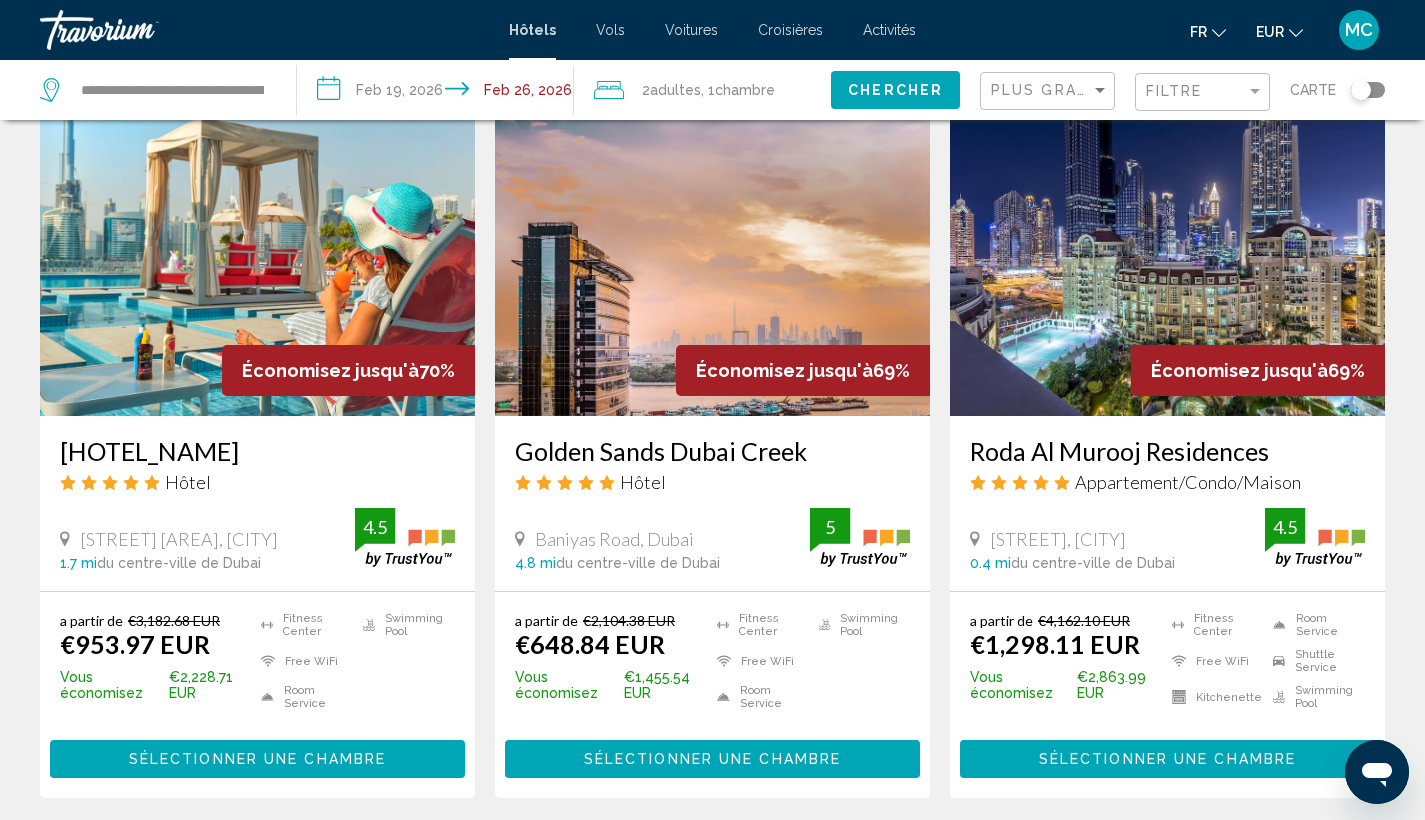 click at bounding box center [257, 256] 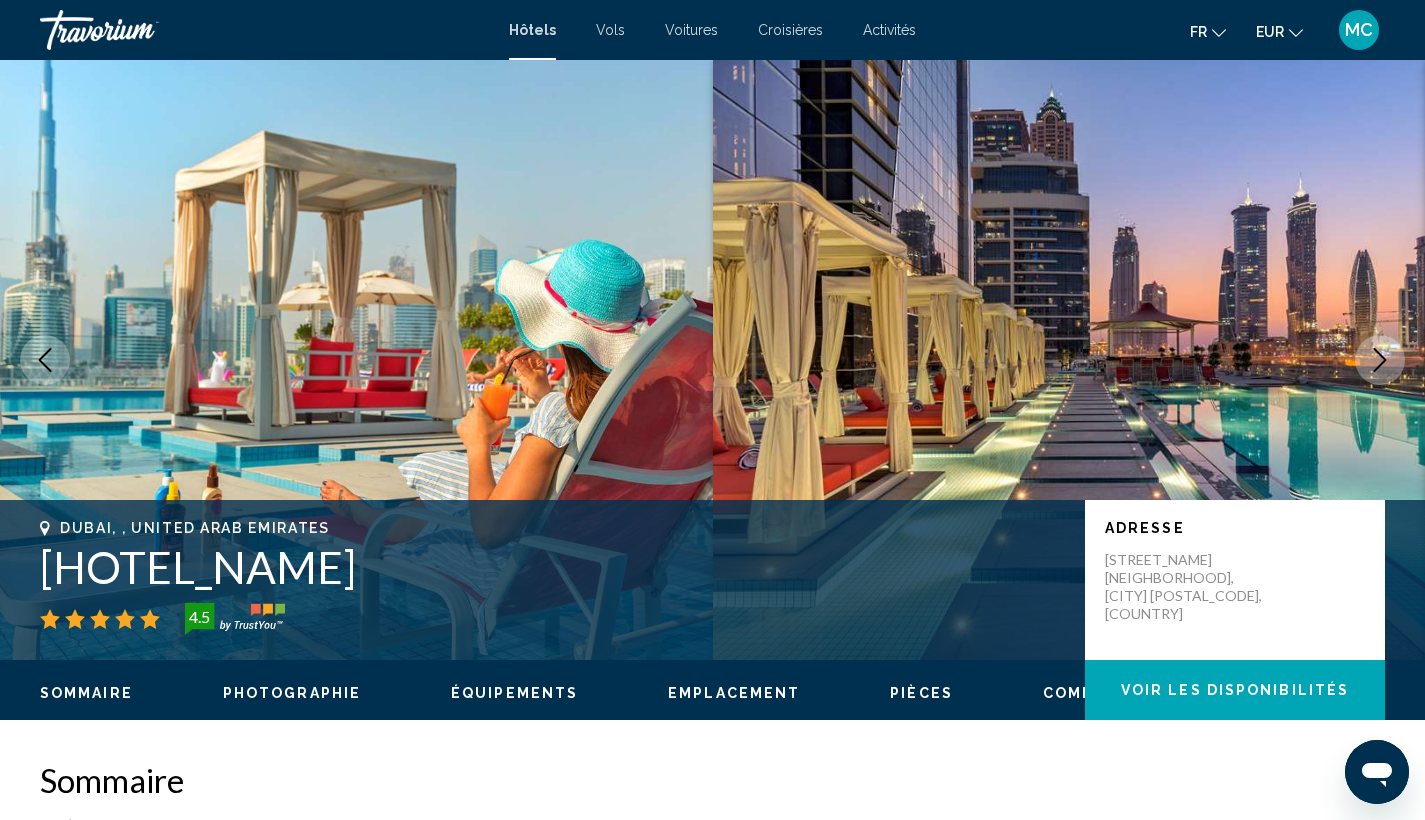 click at bounding box center (1380, 360) 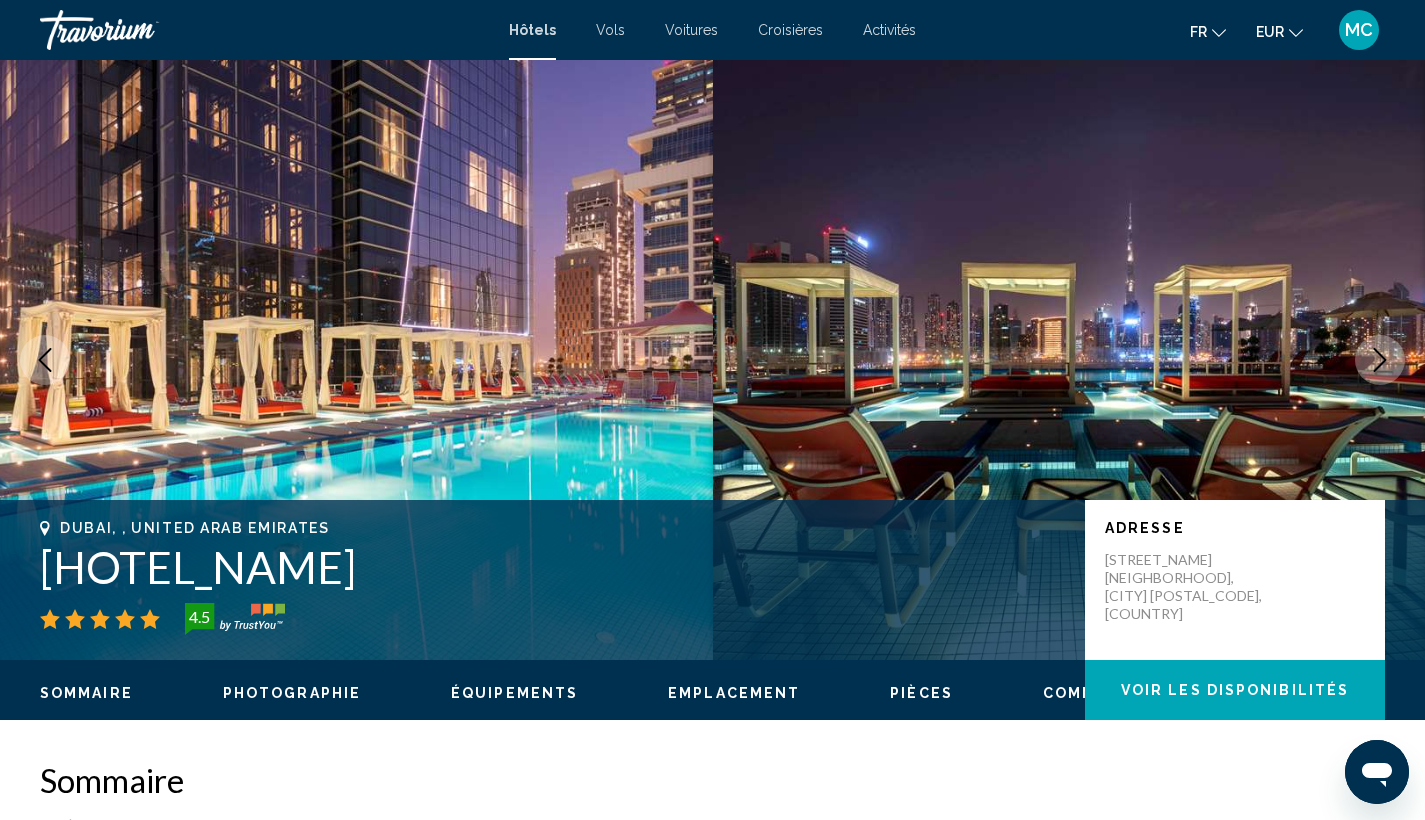 click at bounding box center [1380, 360] 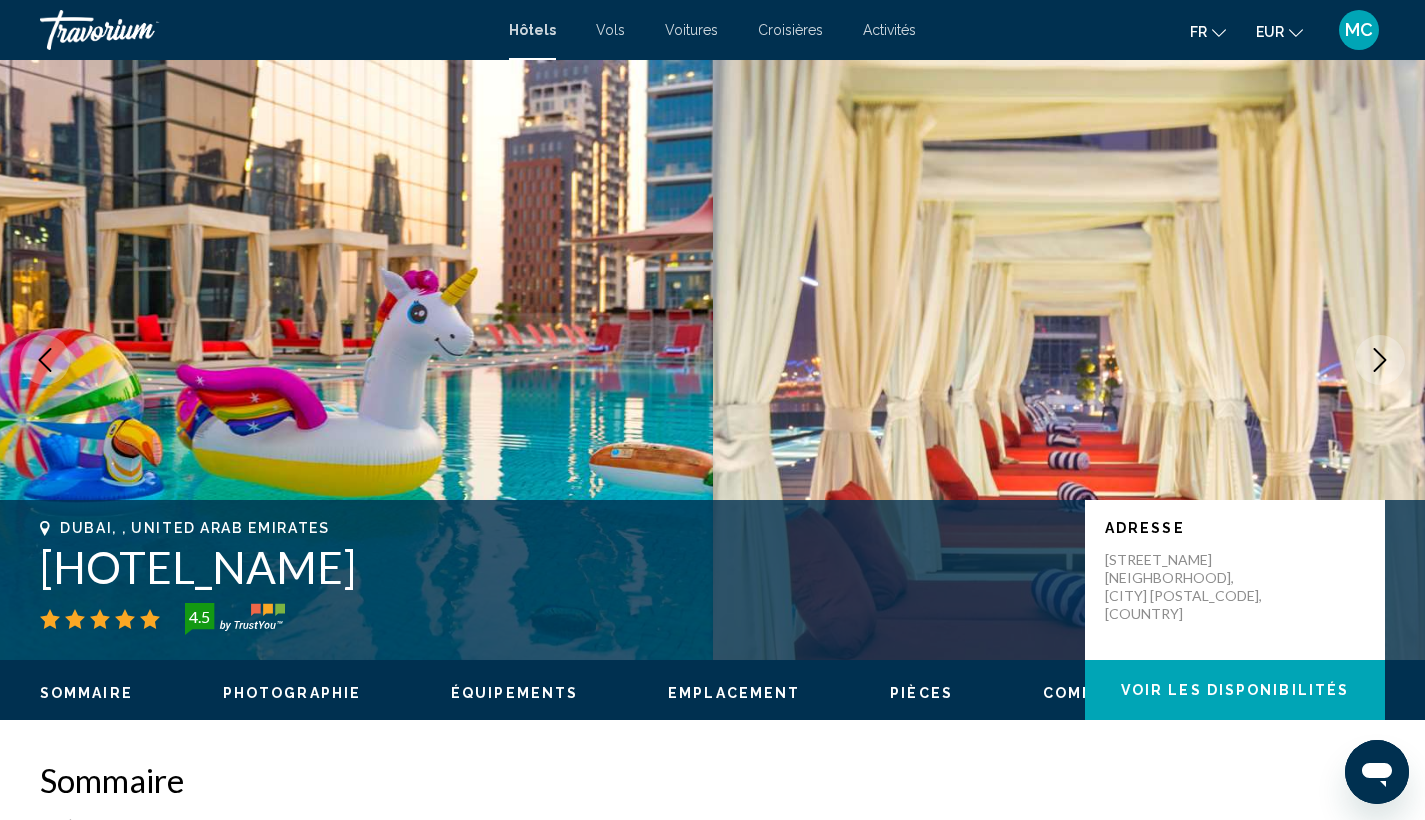 click at bounding box center [1380, 360] 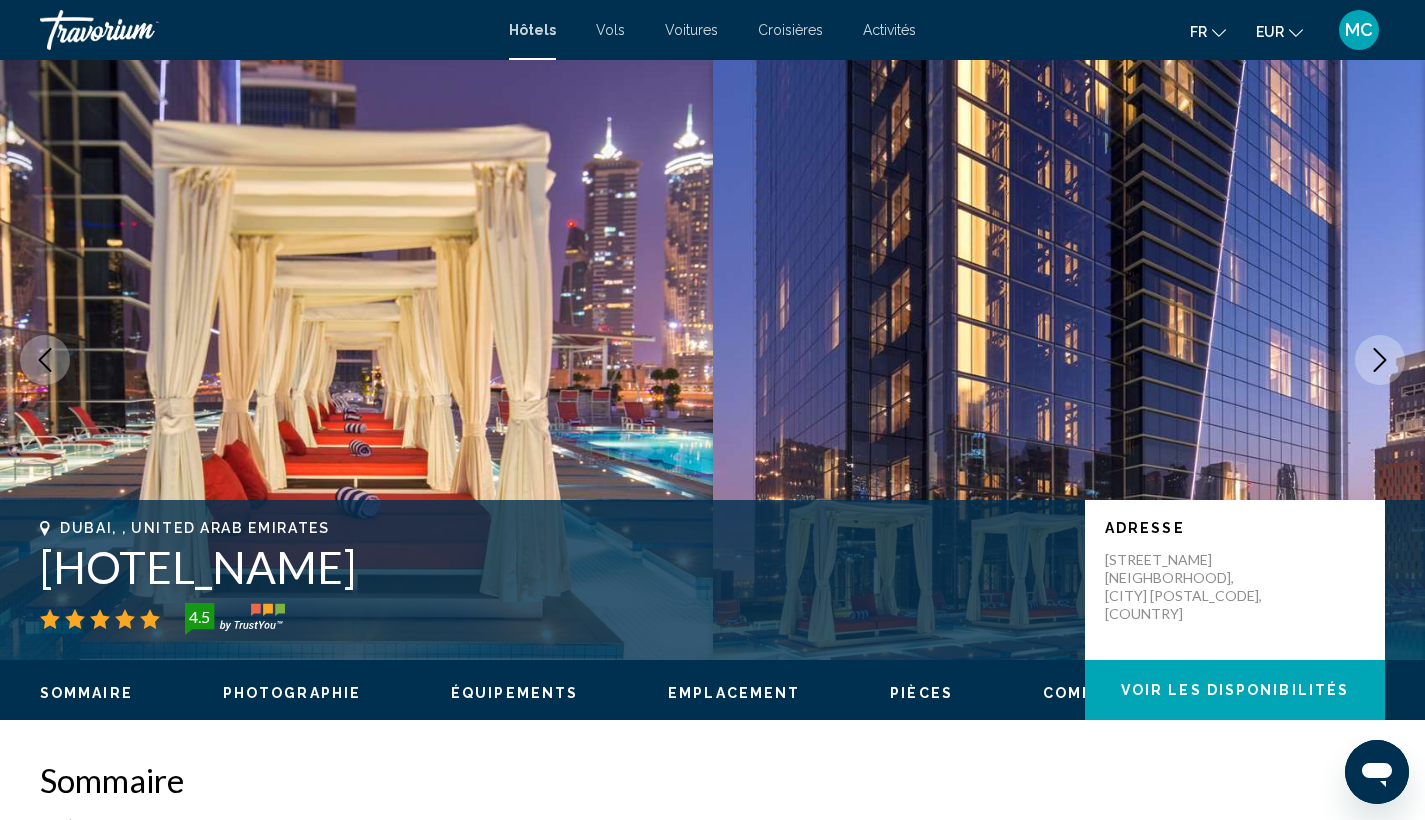 click at bounding box center (1380, 360) 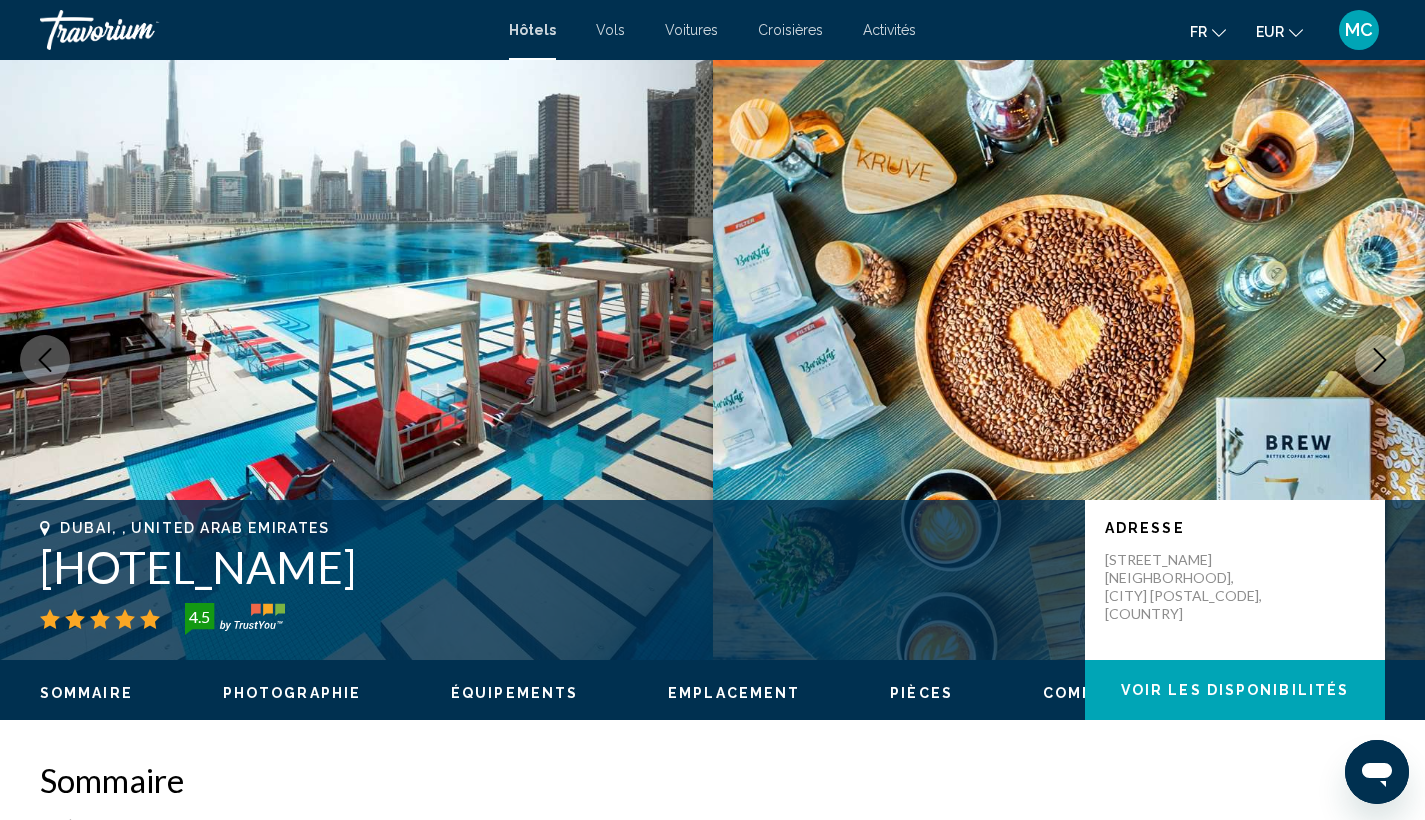 click at bounding box center (1380, 360) 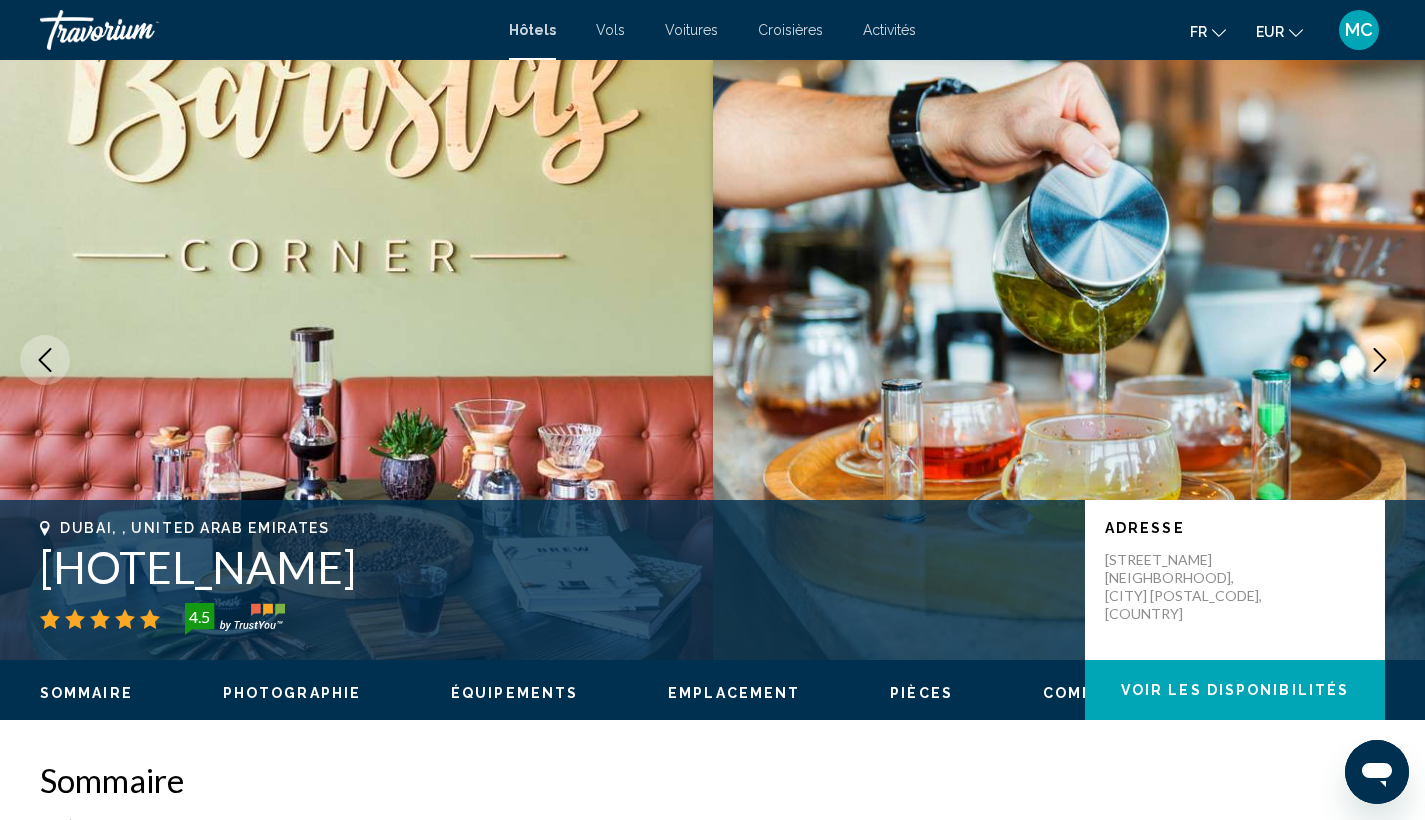click at bounding box center [1380, 360] 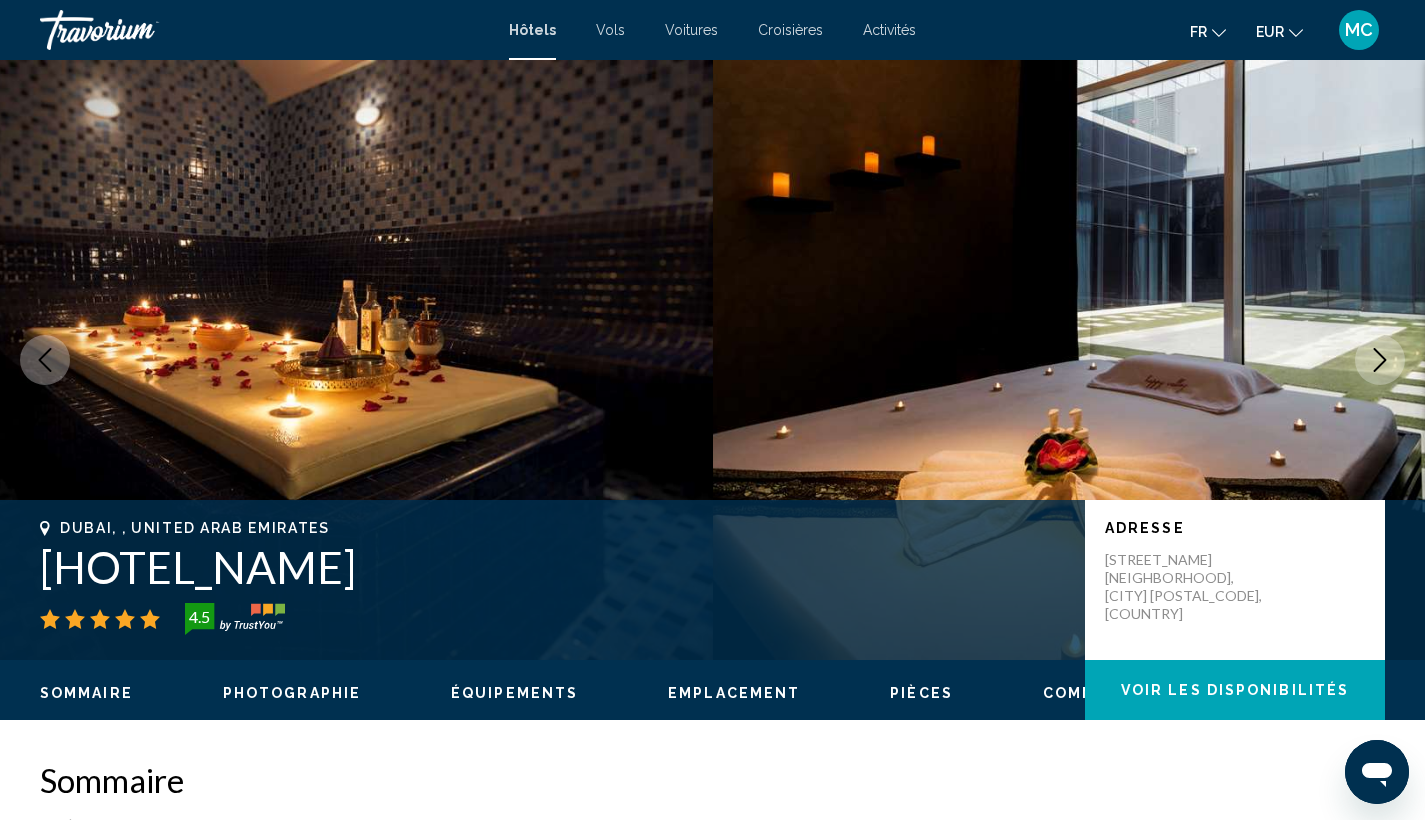 click at bounding box center (1380, 360) 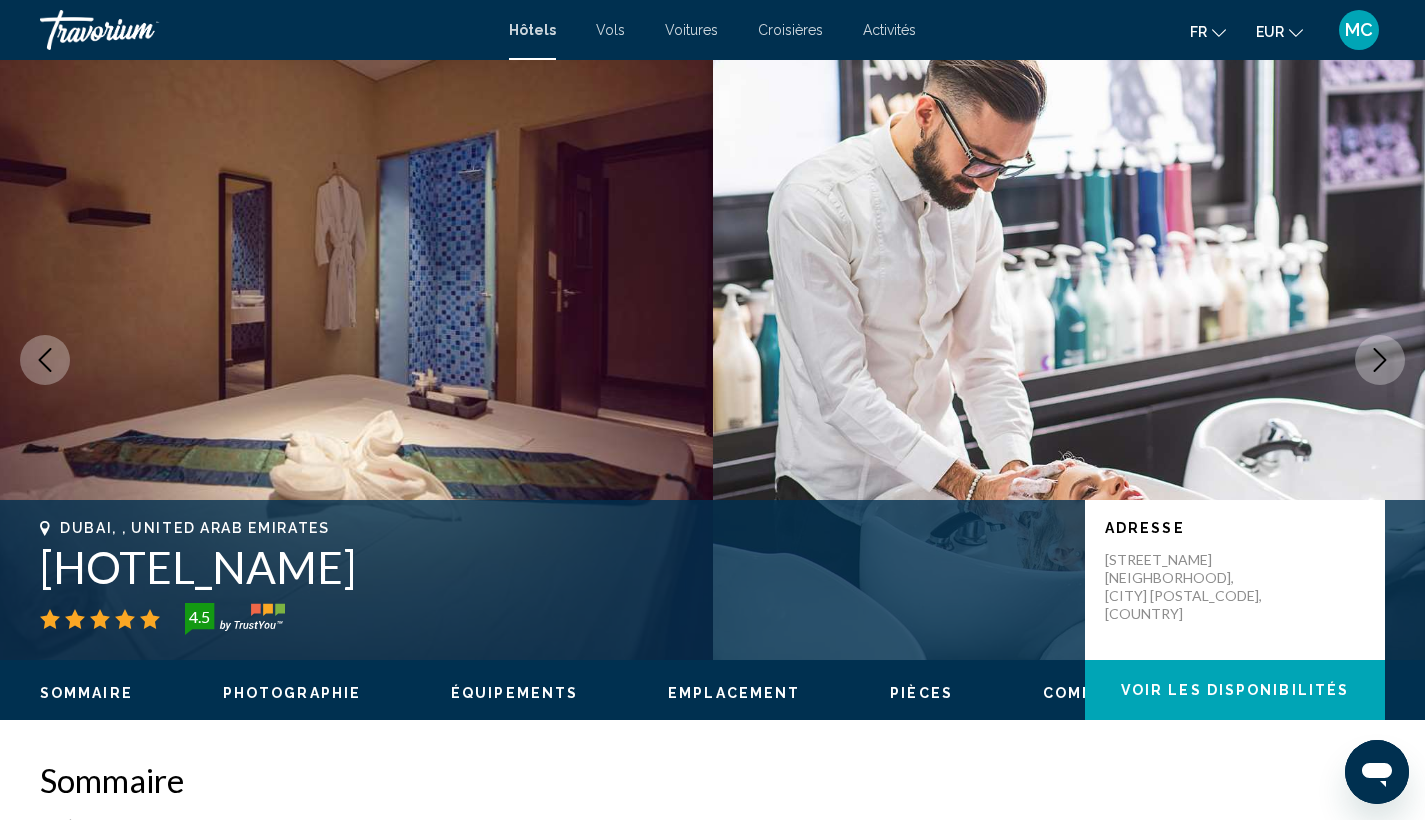 click 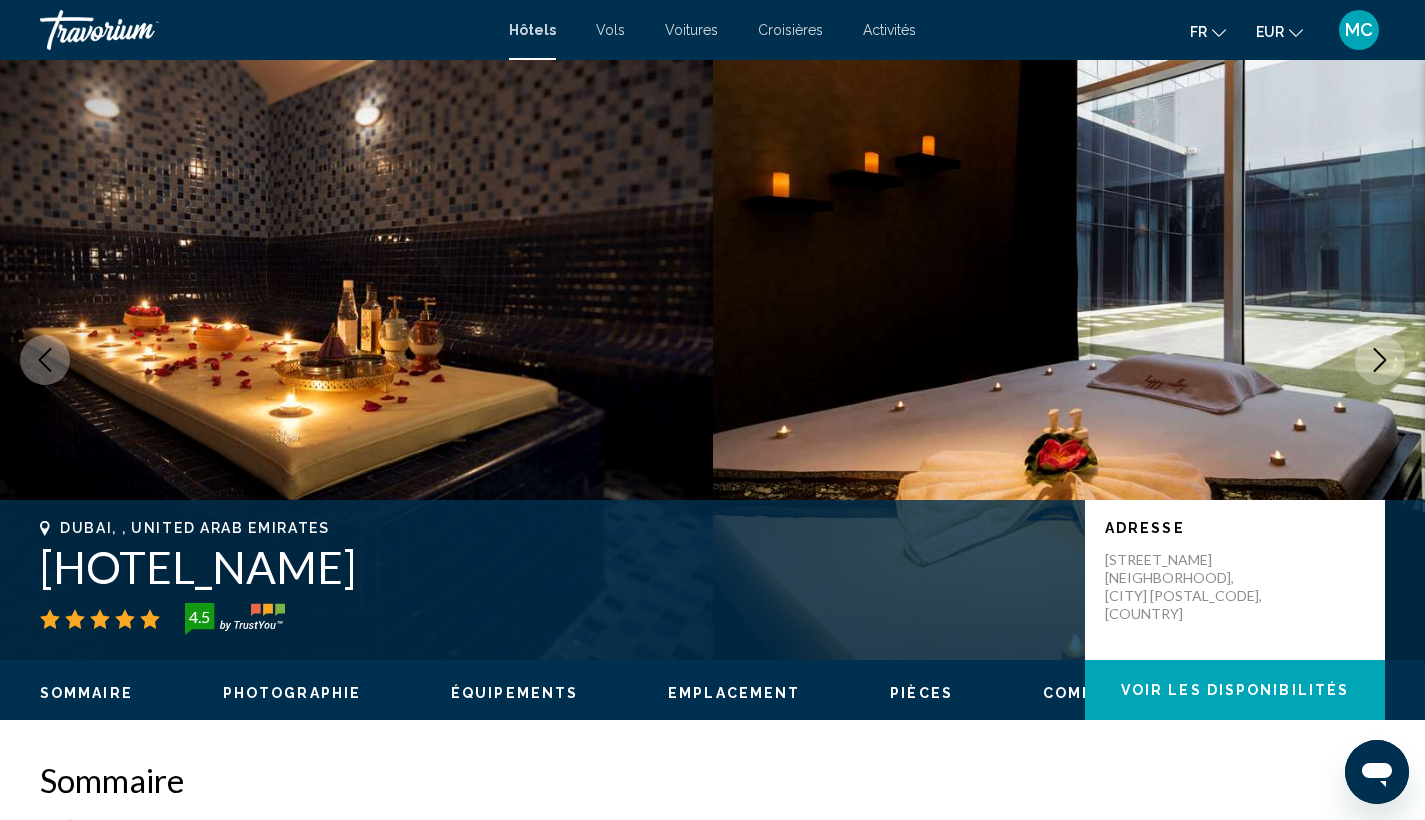 click 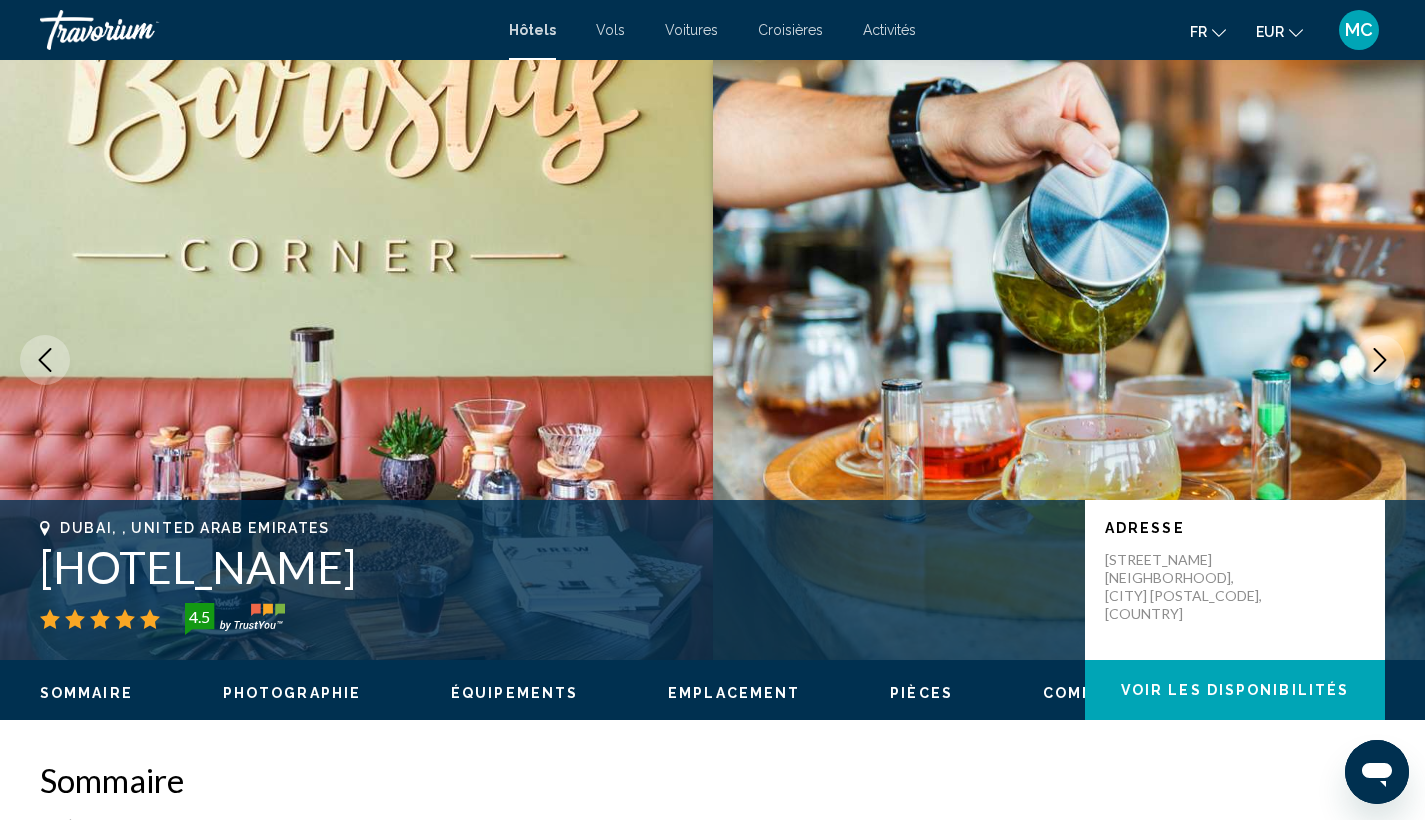 click 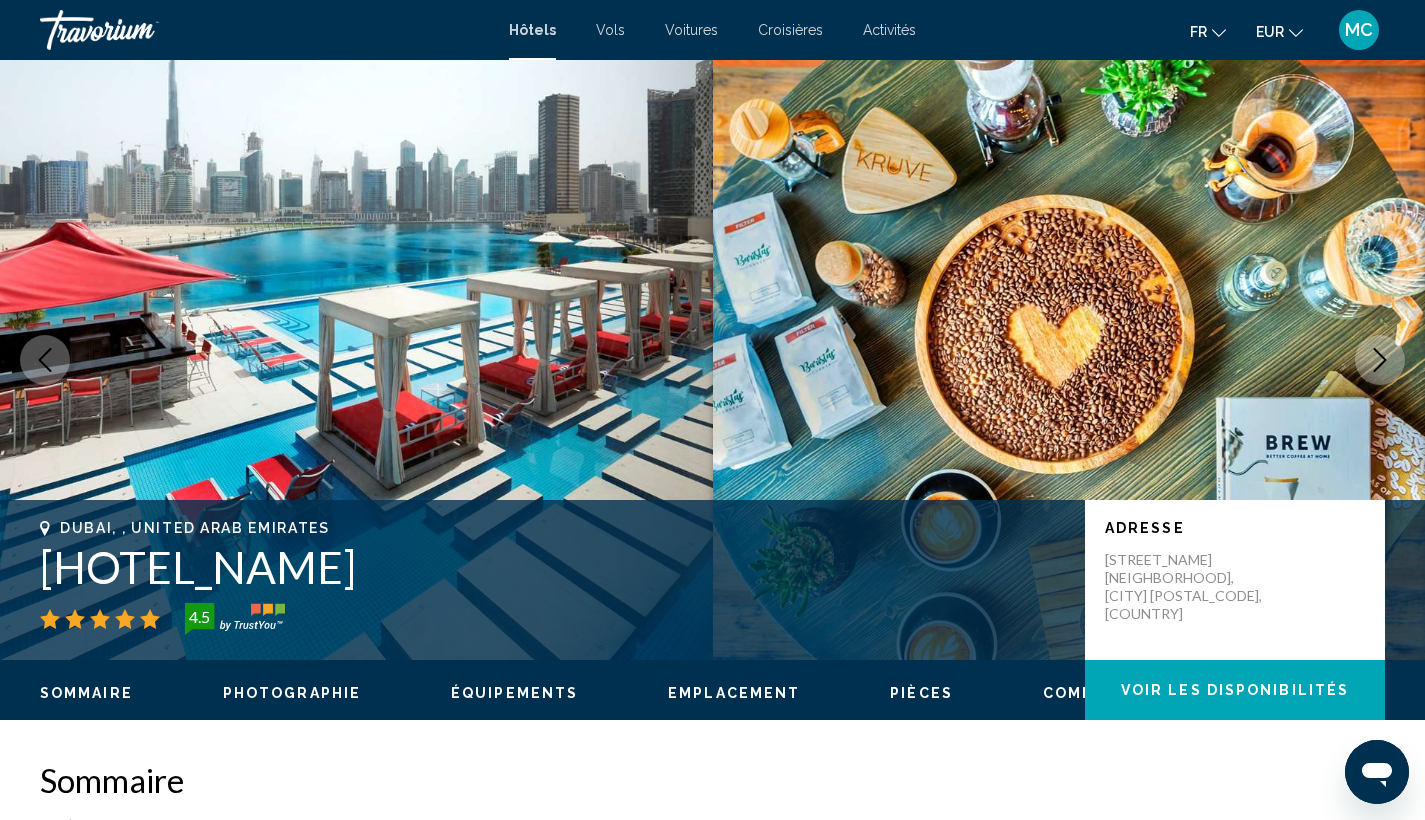 click 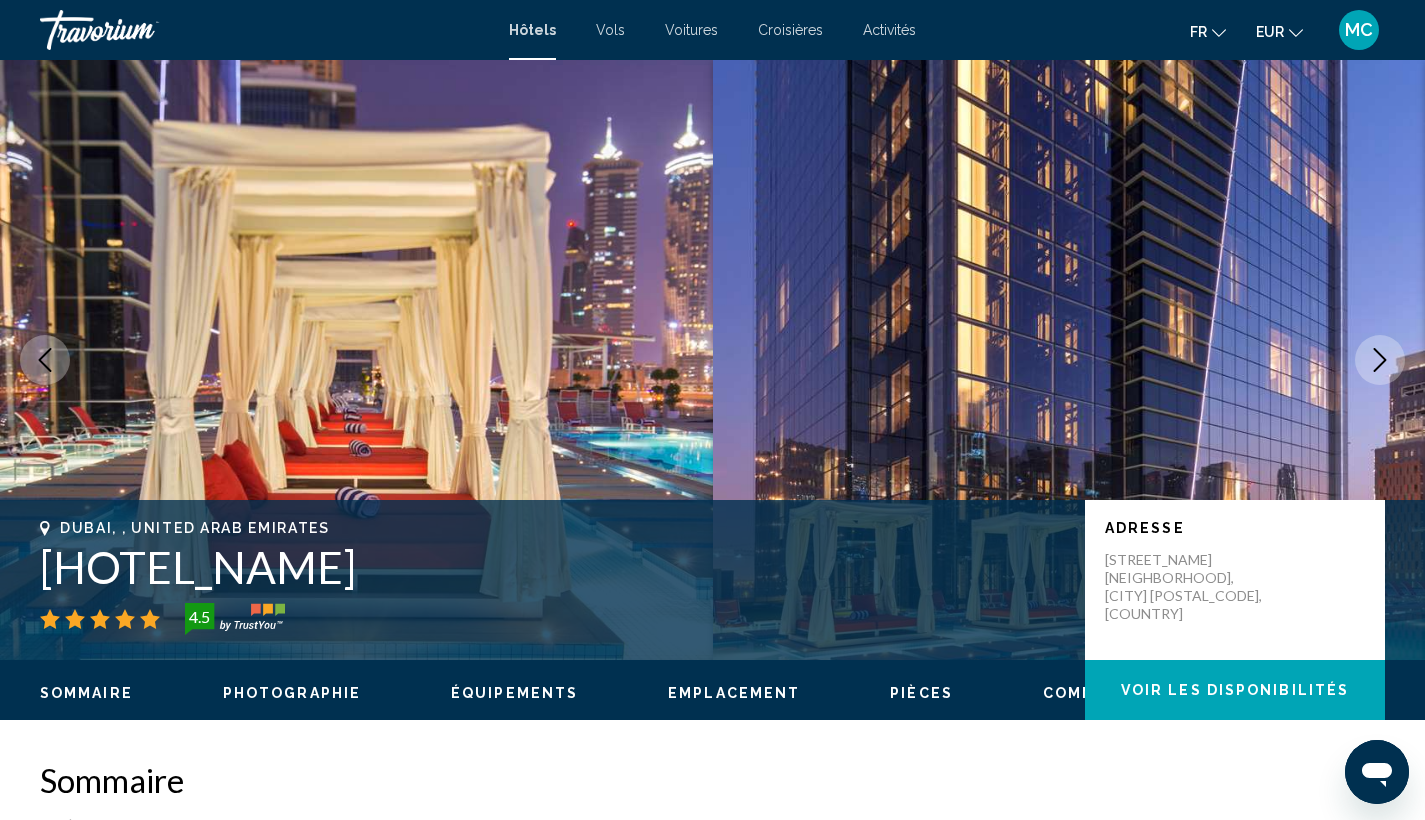 click 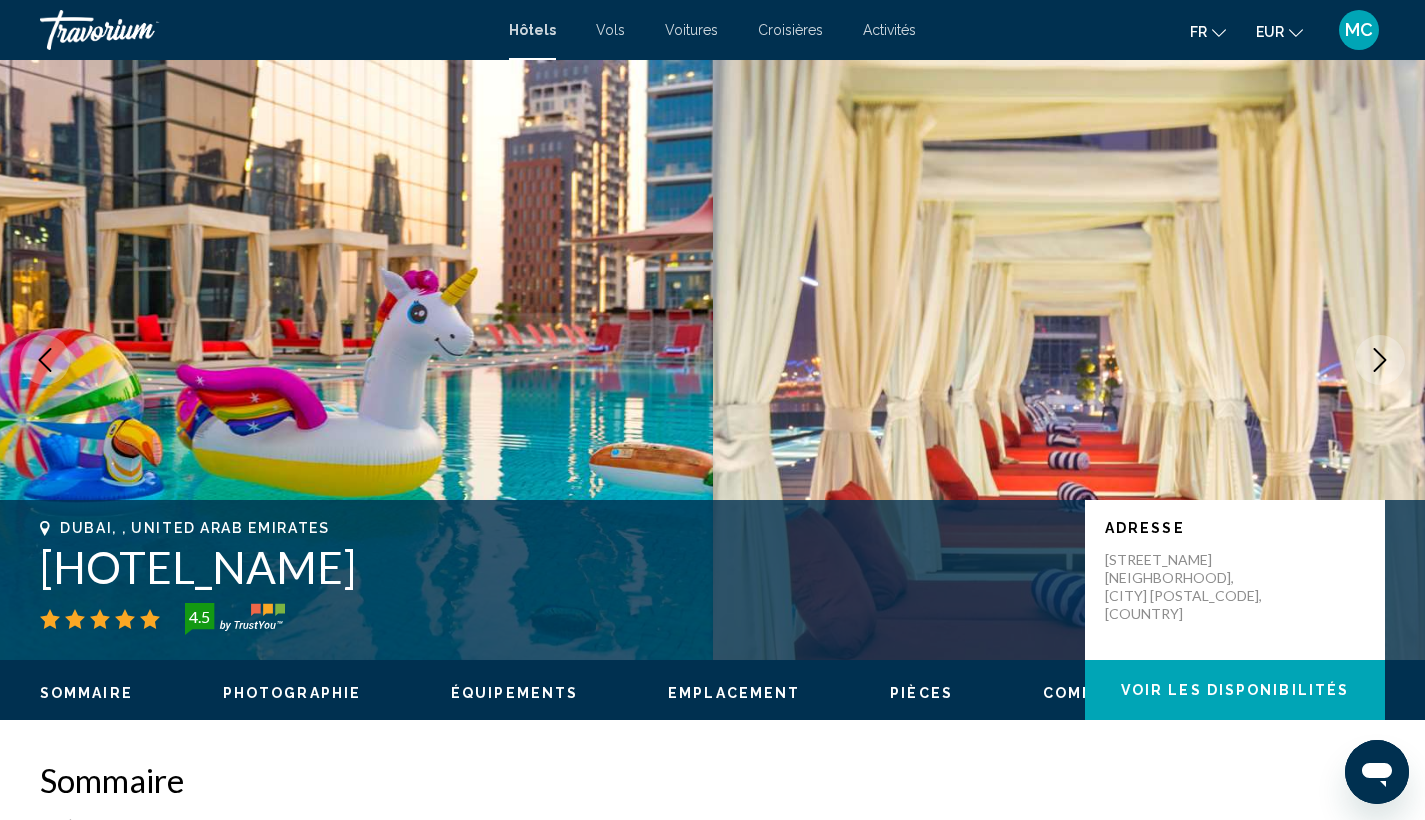 click 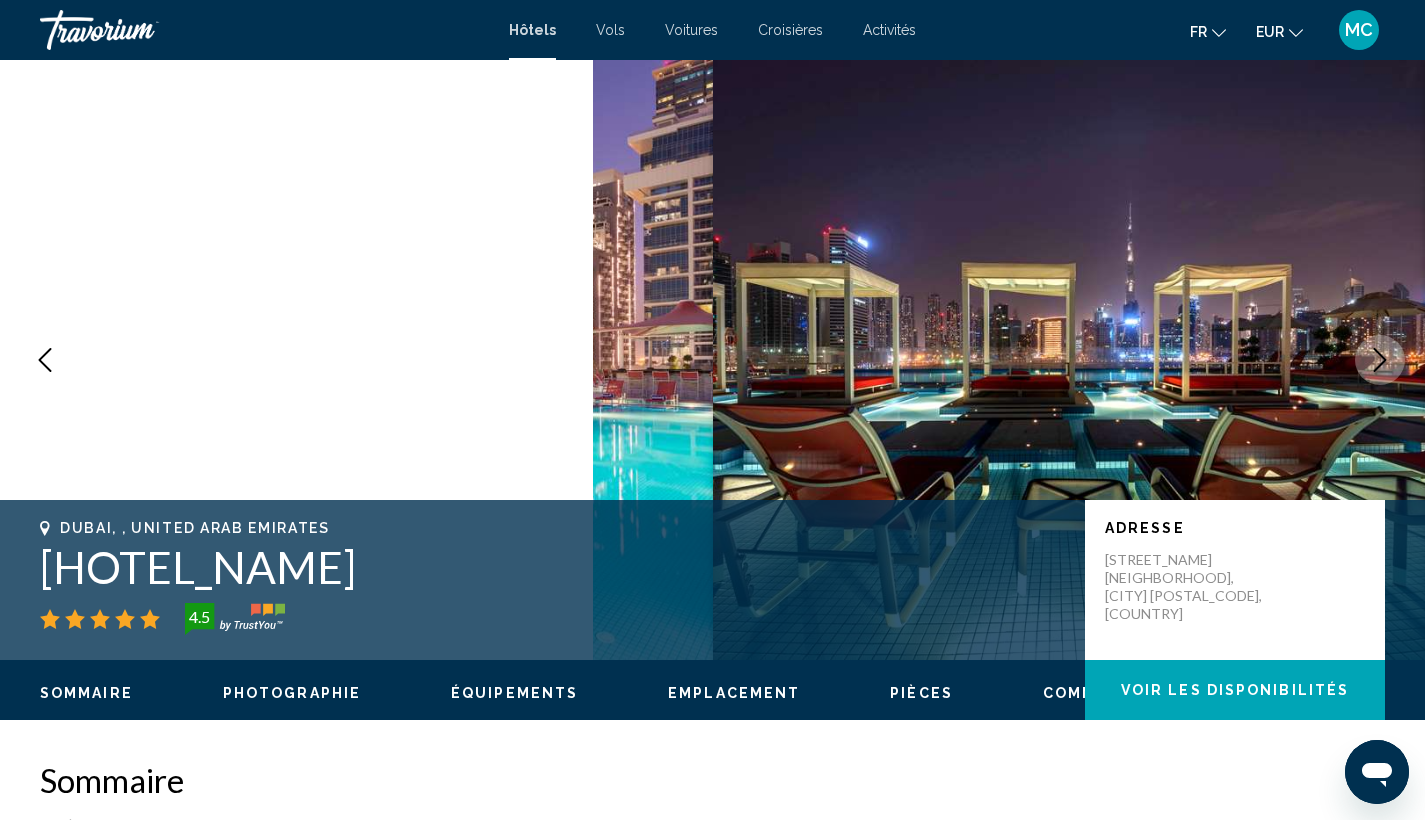 click 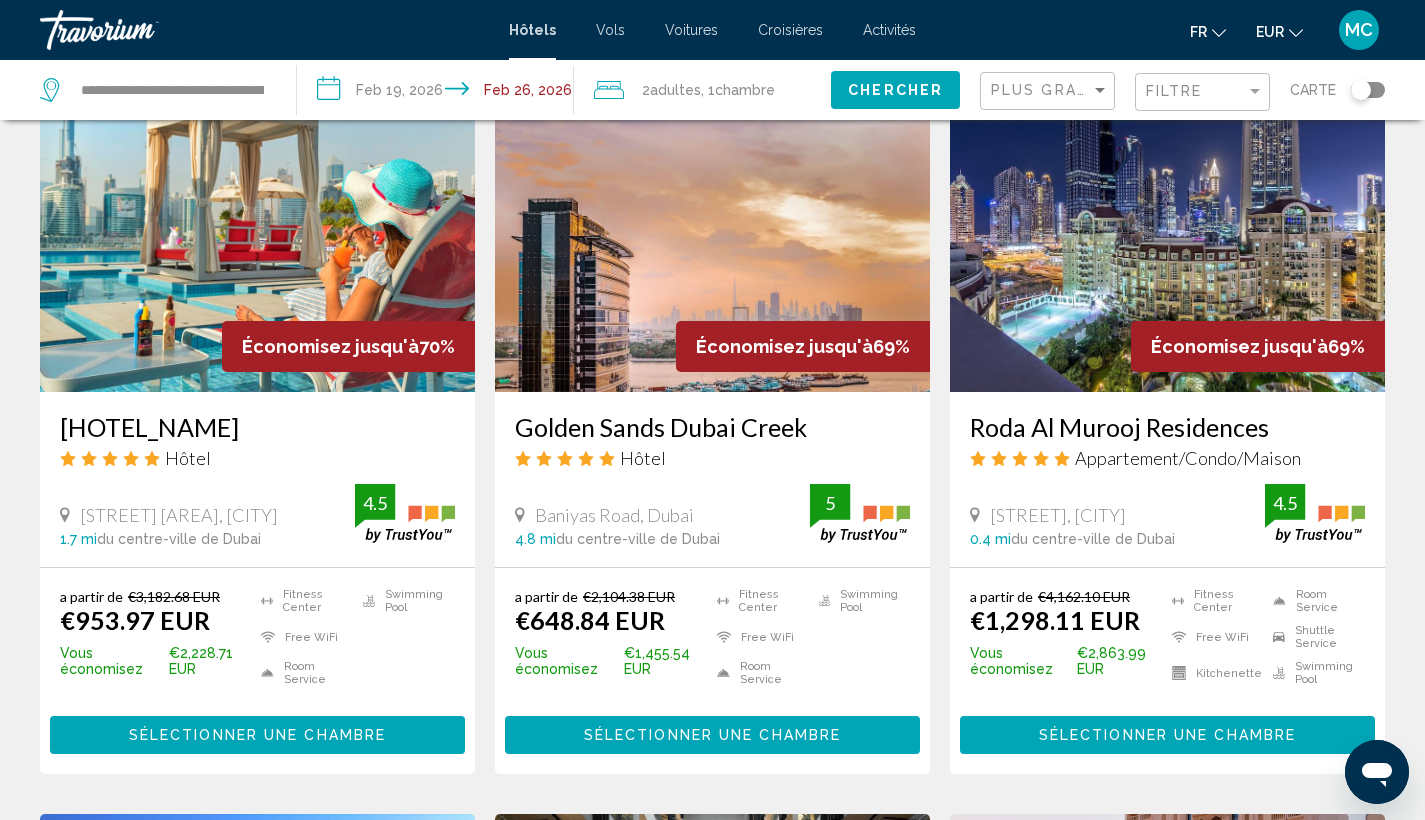 scroll, scrollTop: 886, scrollLeft: 0, axis: vertical 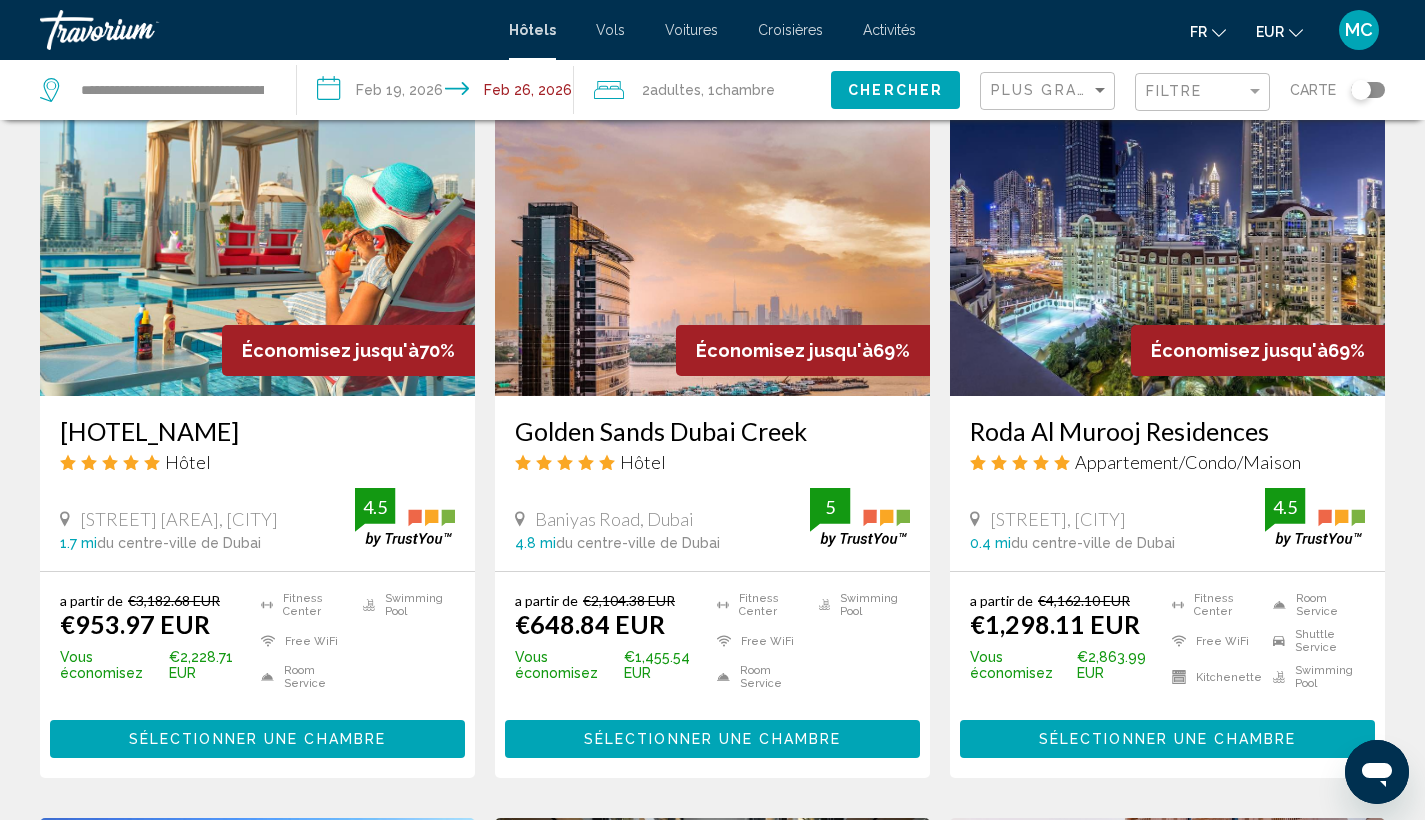 click at bounding box center [257, 236] 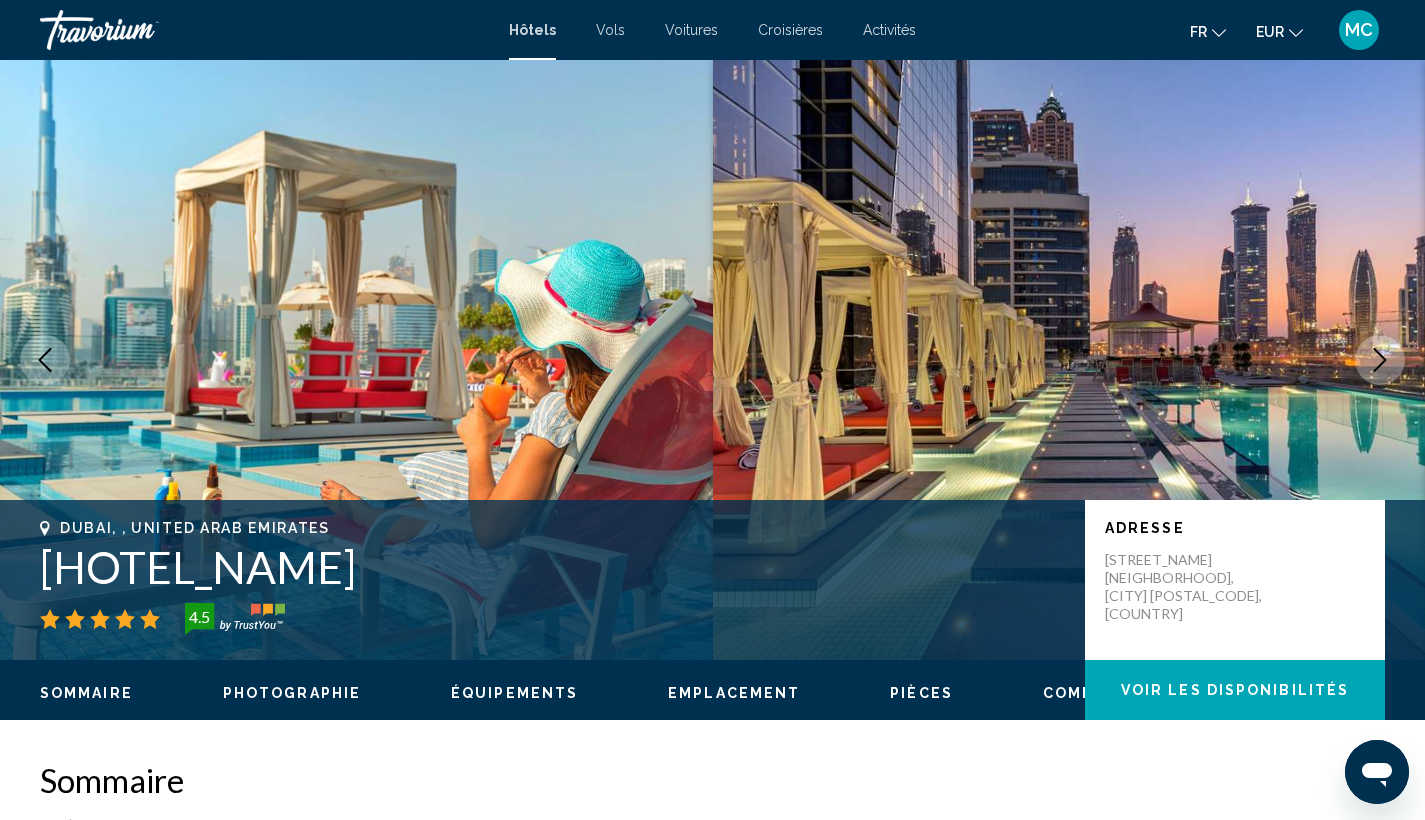 scroll, scrollTop: 0, scrollLeft: 0, axis: both 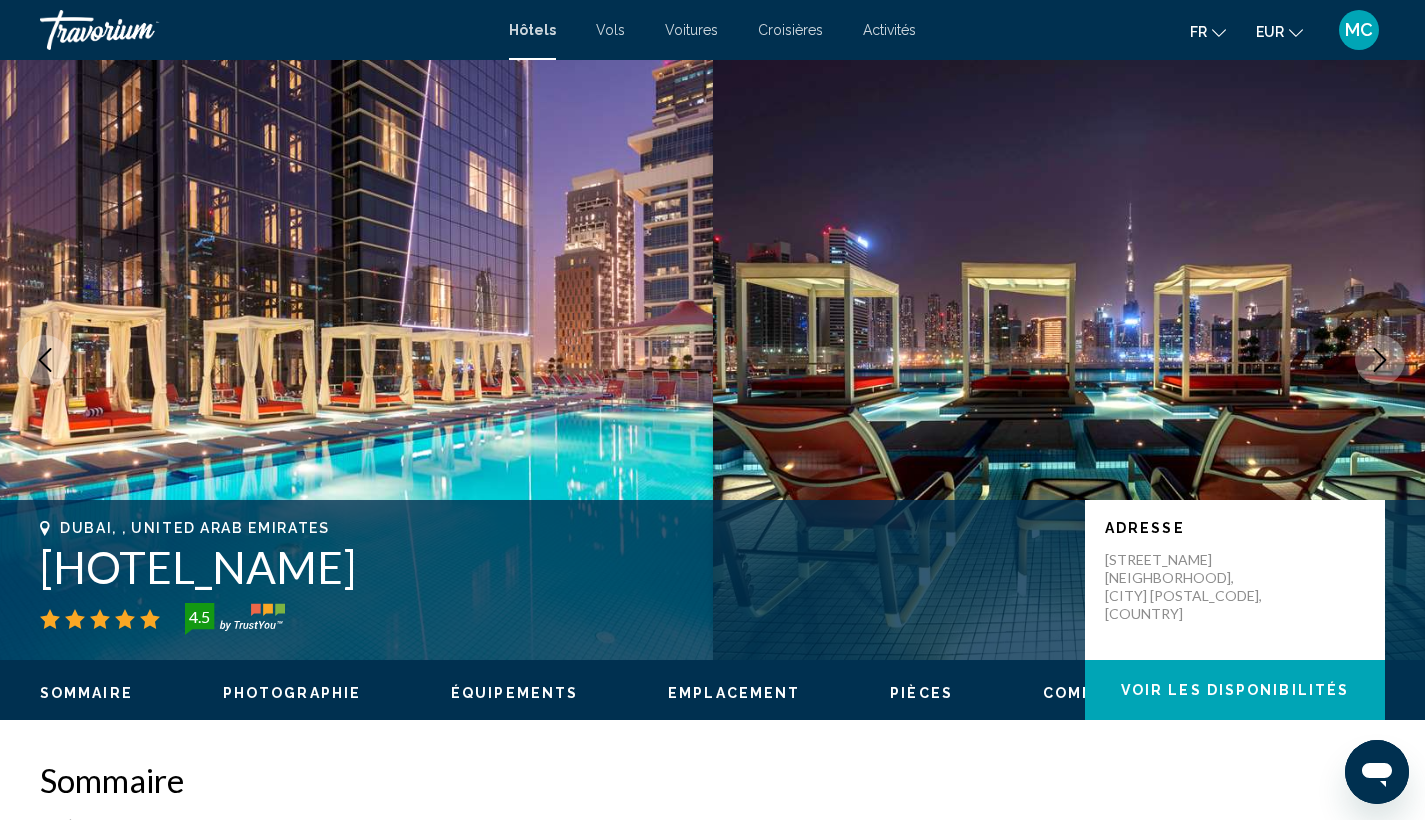 click 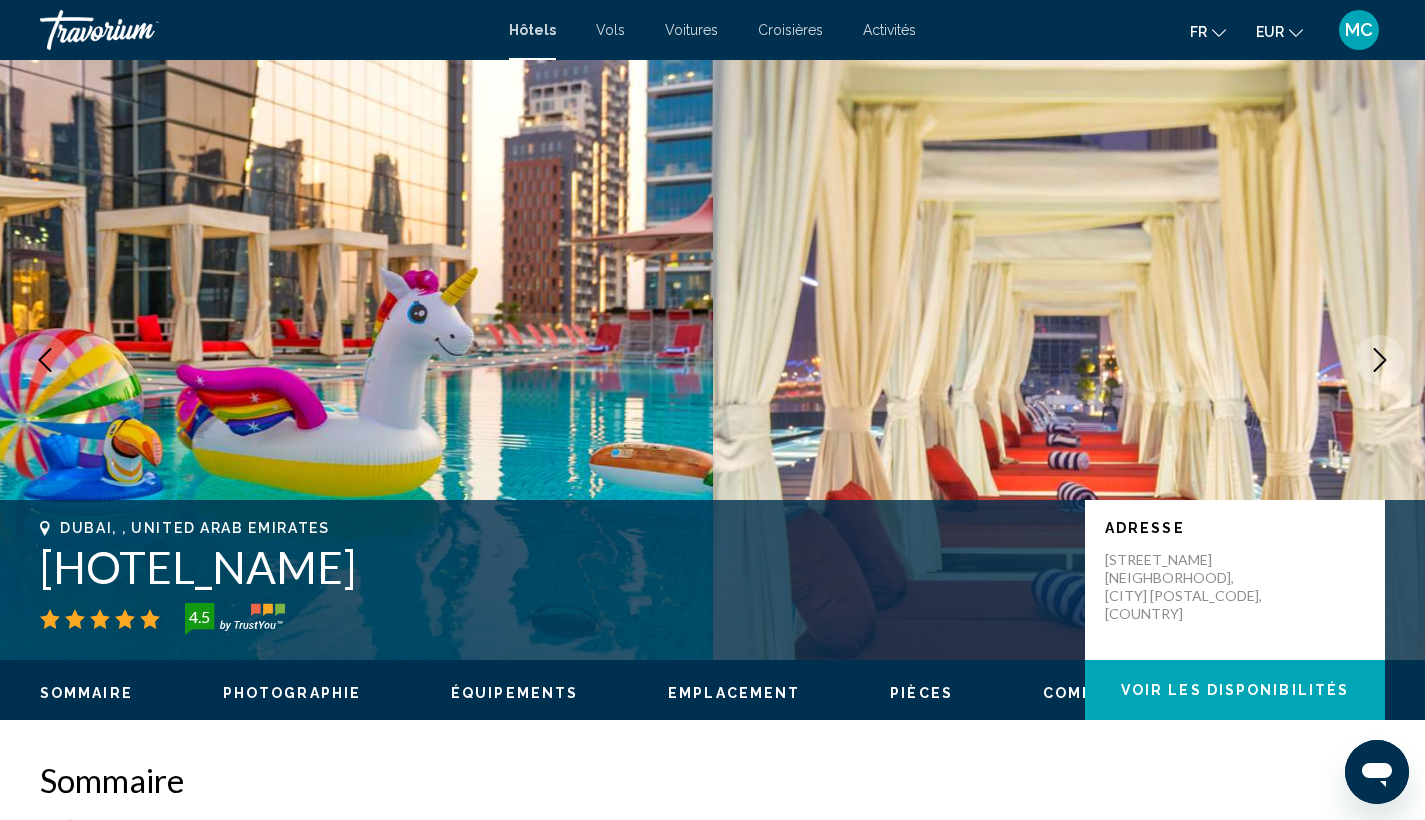 scroll, scrollTop: 0, scrollLeft: 0, axis: both 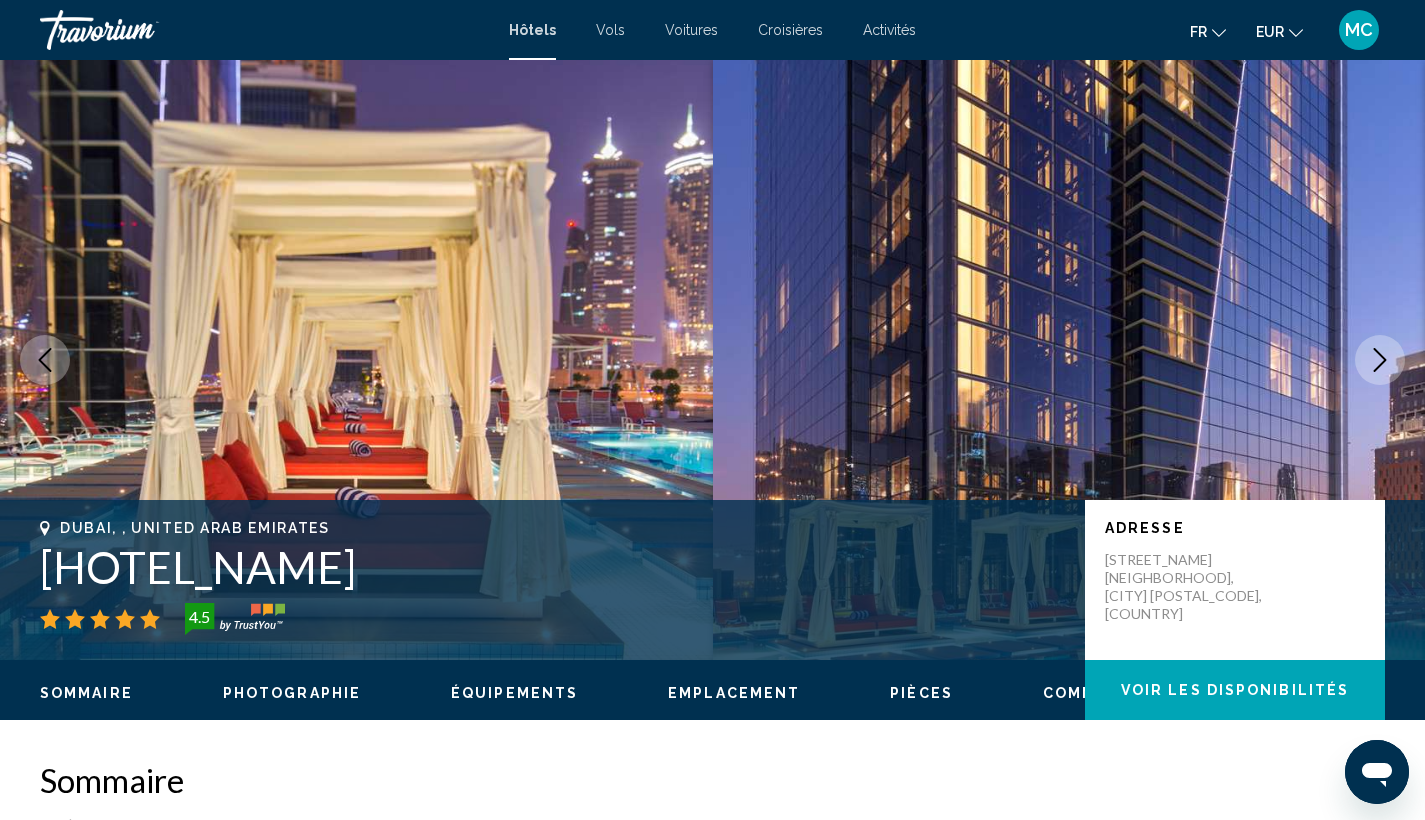 click 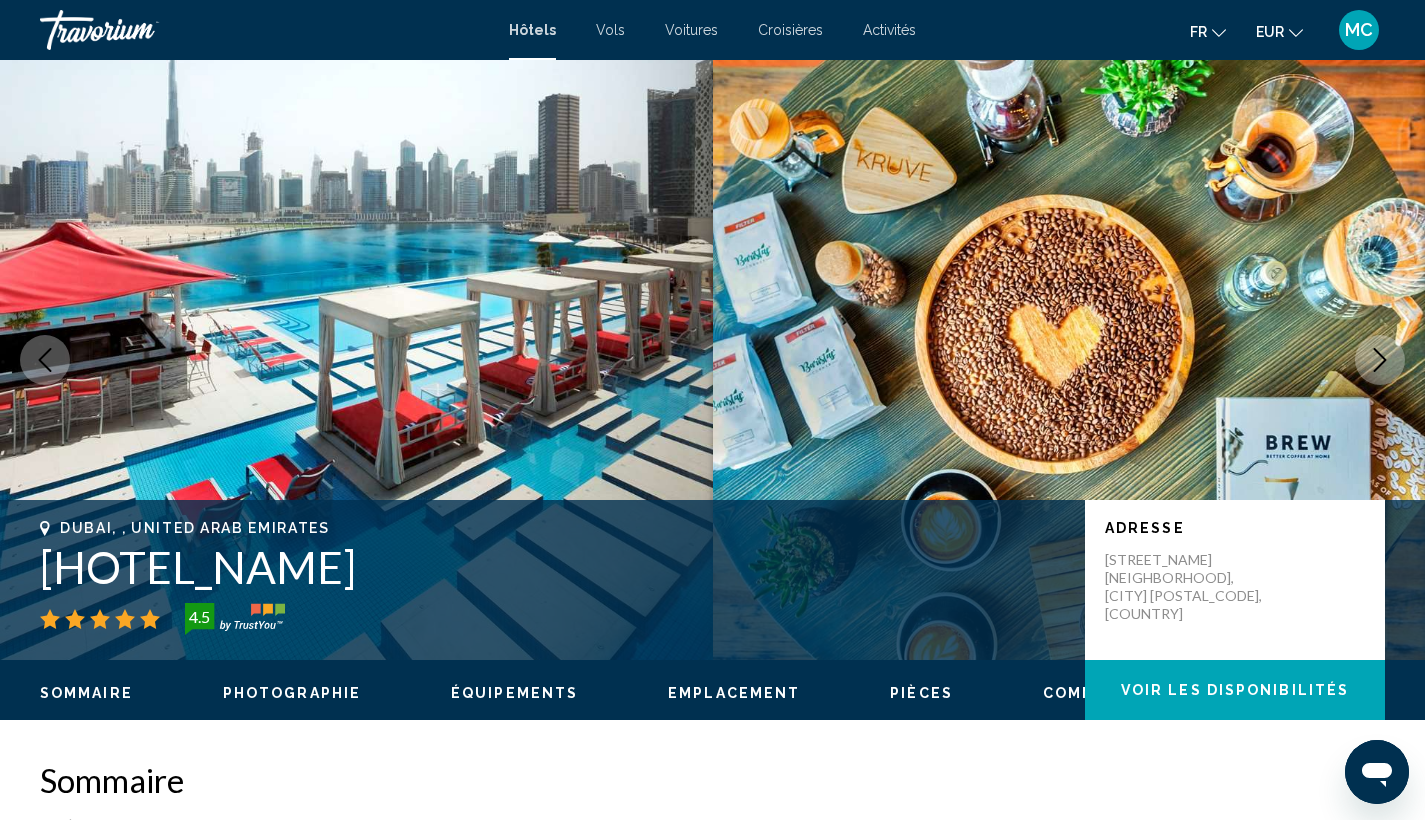click 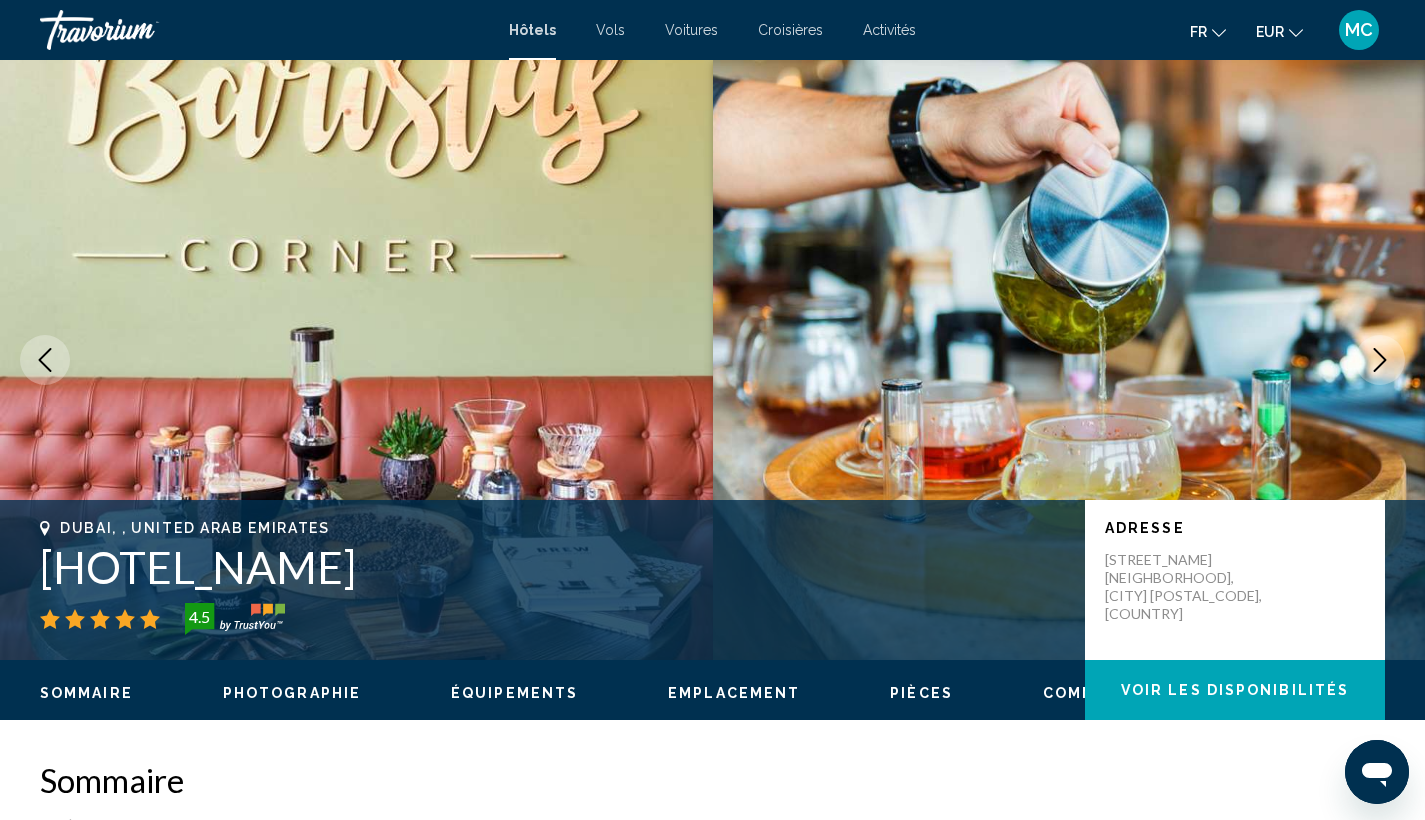 click 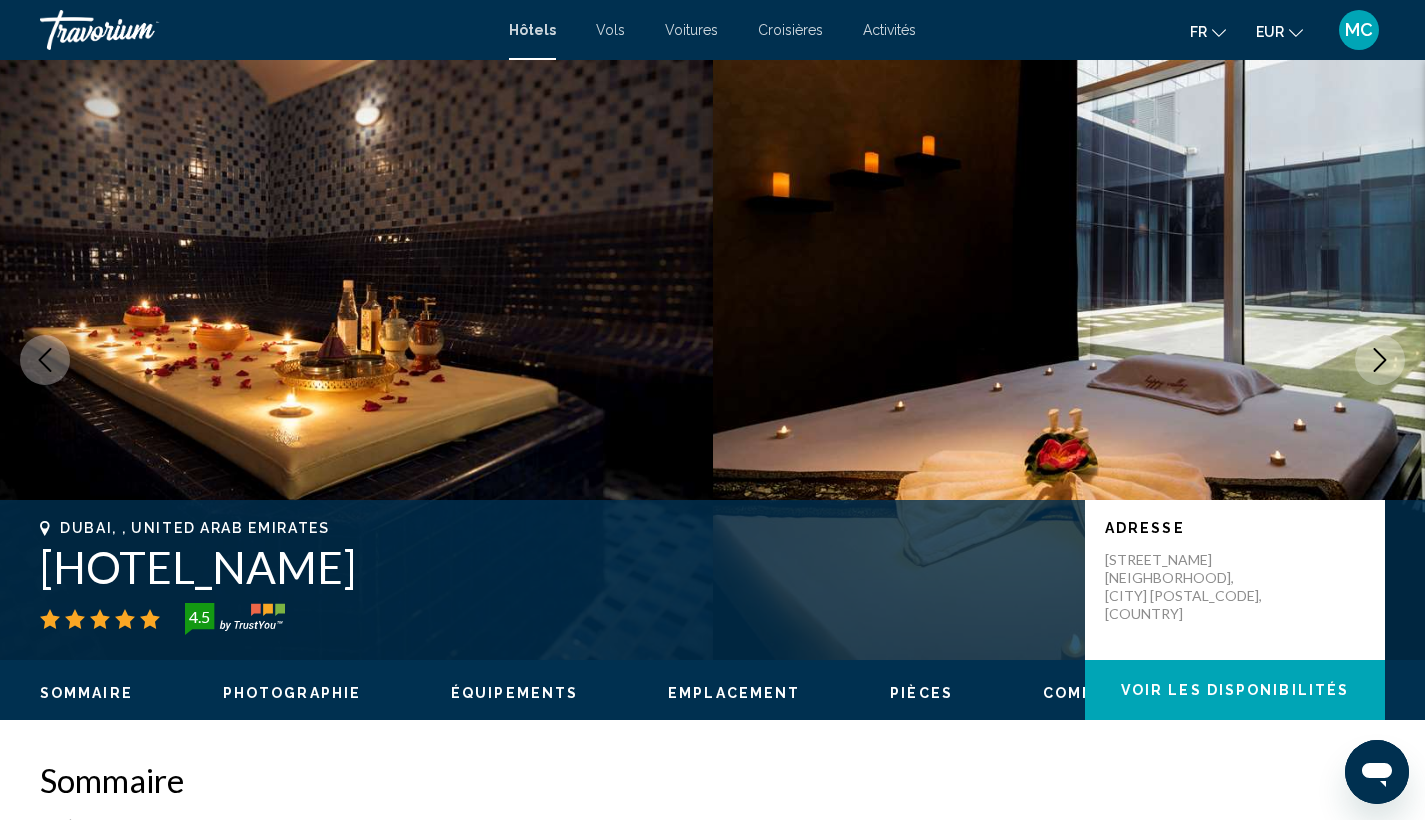 click 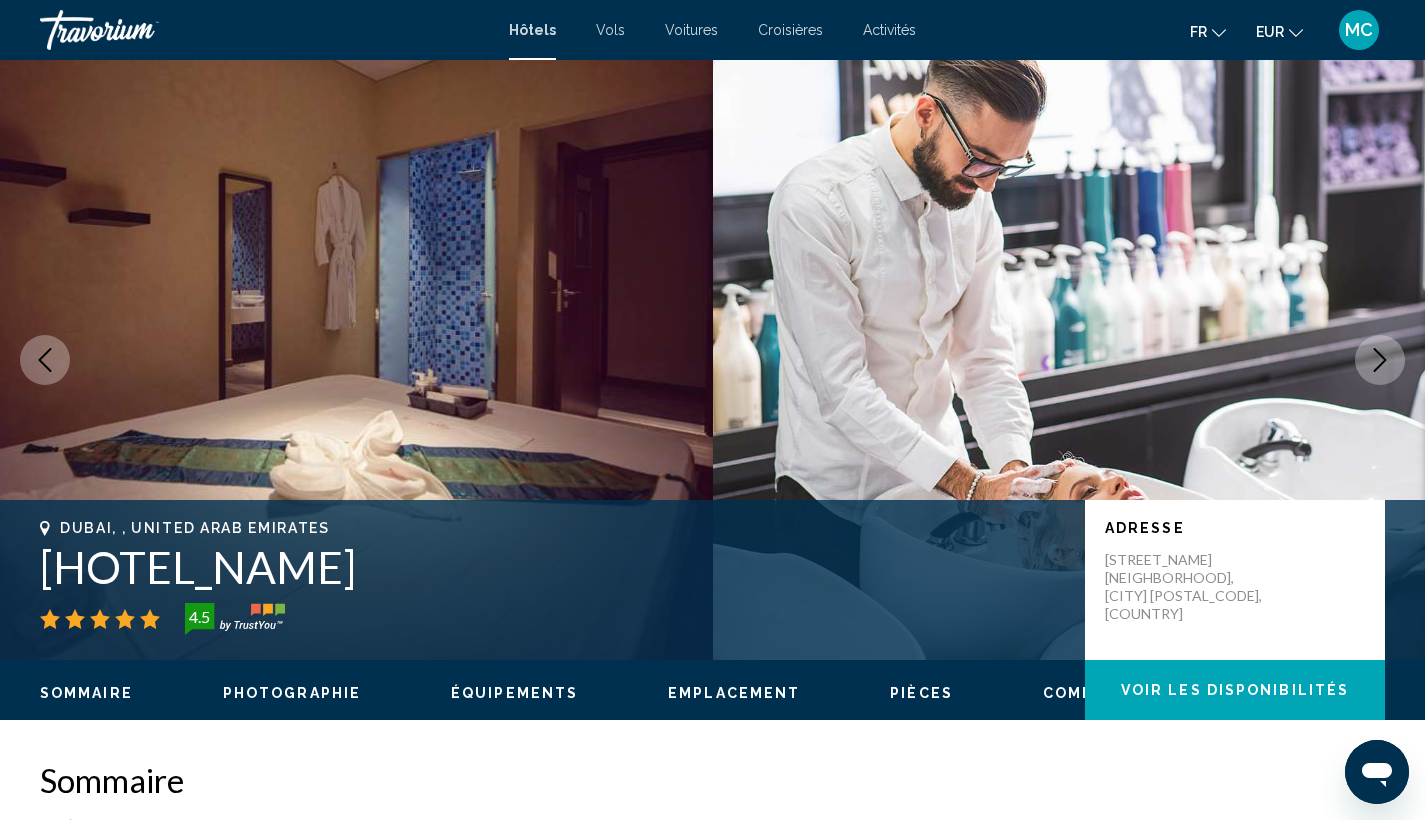 click at bounding box center [1380, 360] 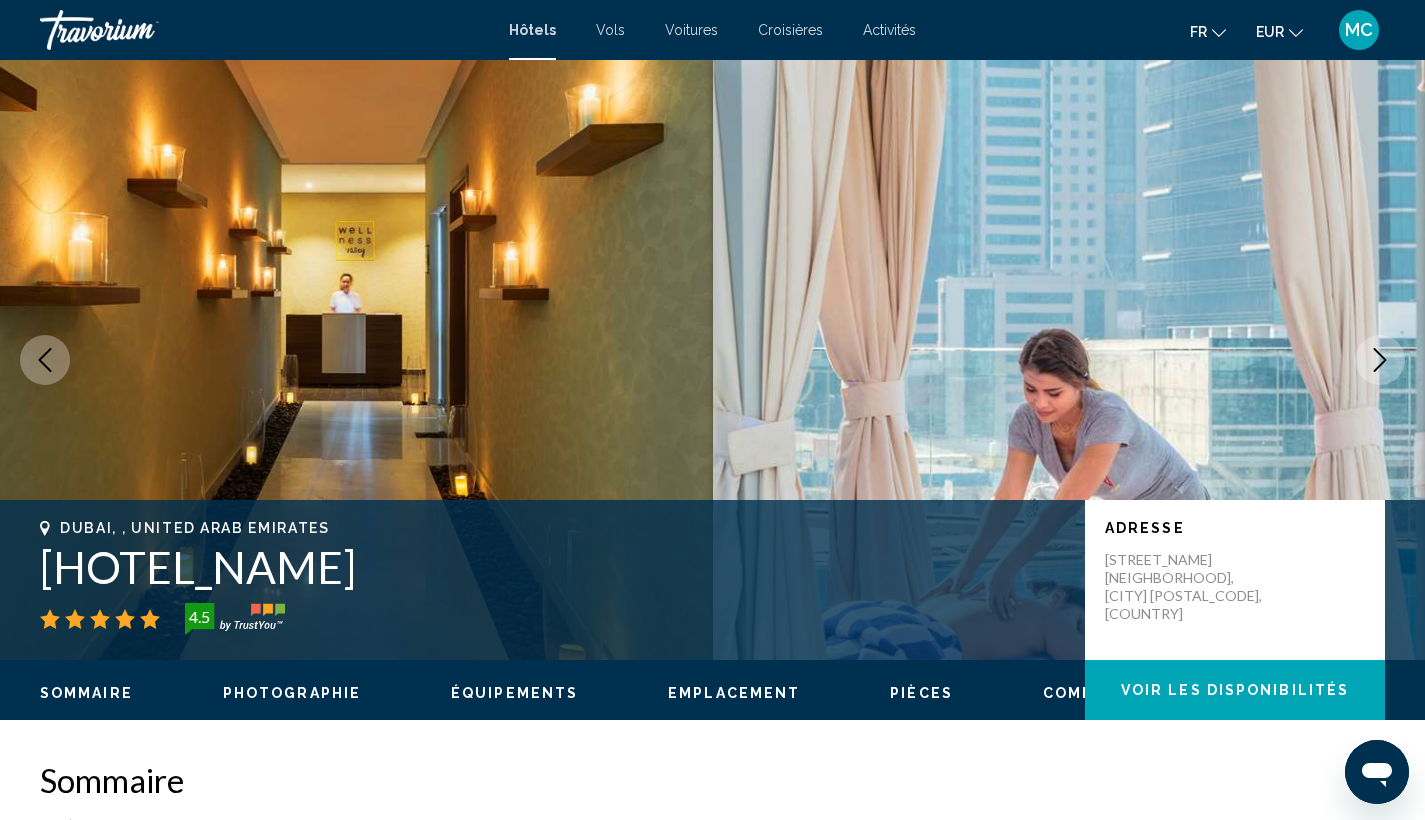 click at bounding box center (1380, 360) 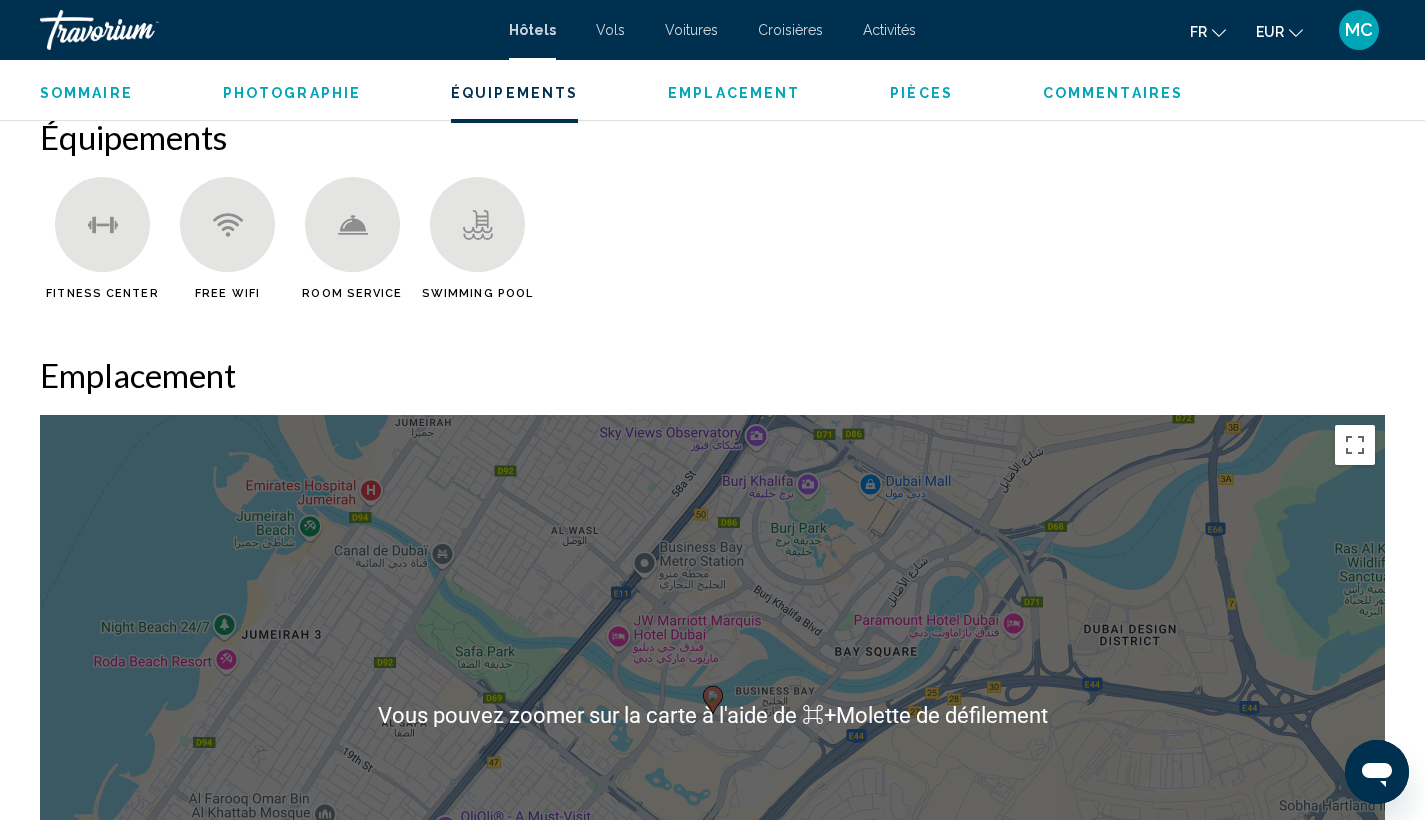 scroll, scrollTop: 1737, scrollLeft: 0, axis: vertical 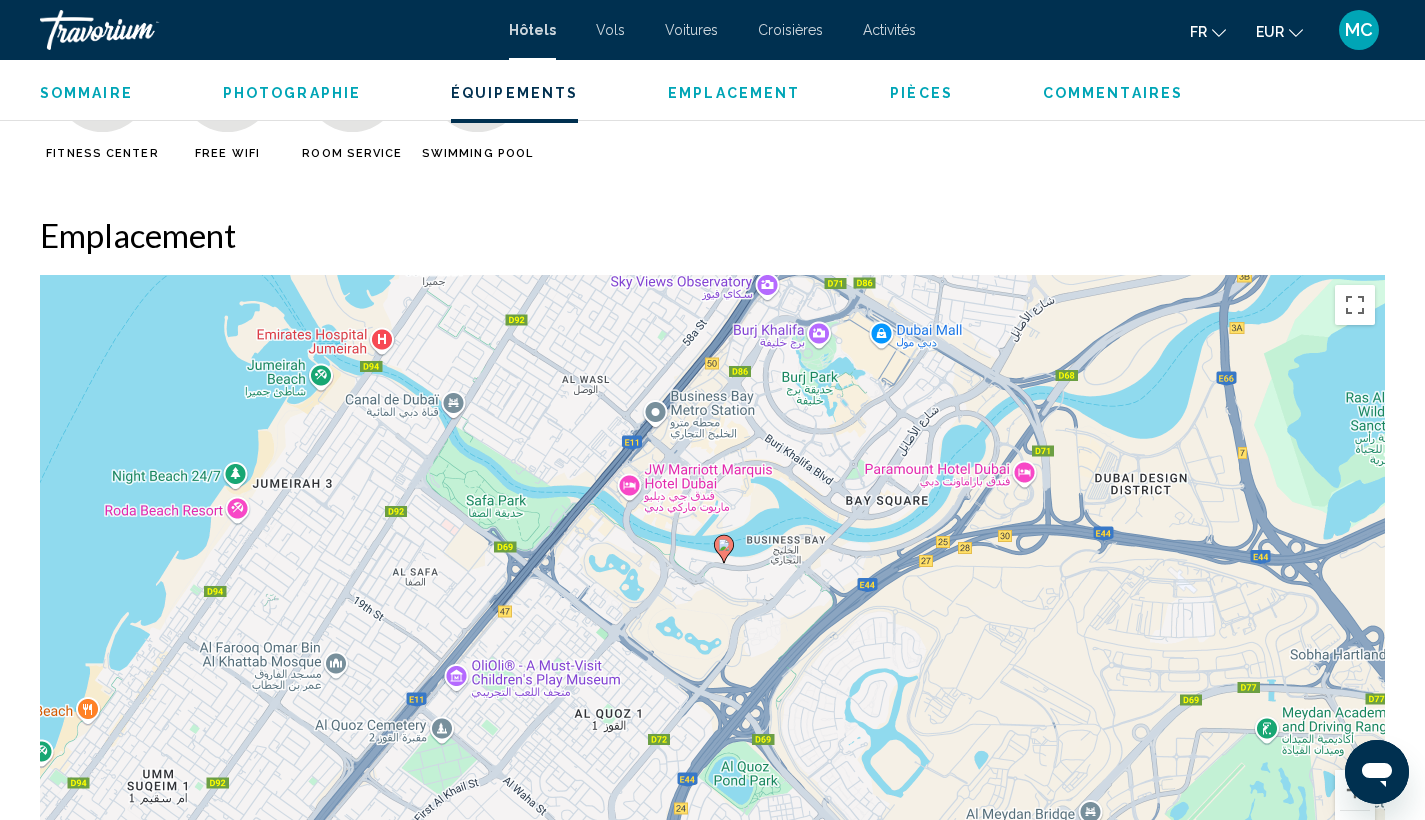 drag, startPoint x: 1041, startPoint y: 487, endPoint x: 1063, endPoint y: 463, distance: 32.55764 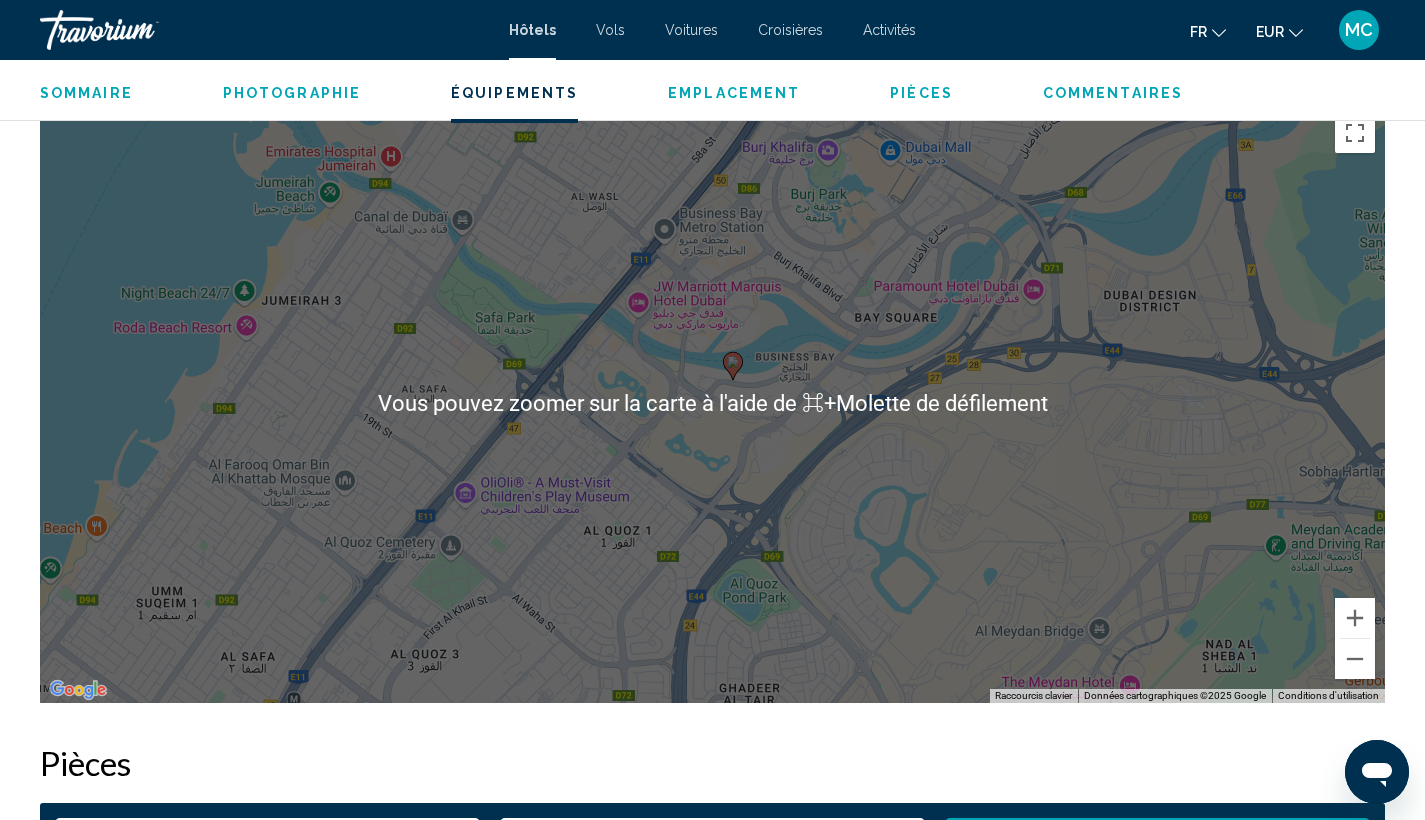 scroll, scrollTop: 2077, scrollLeft: 0, axis: vertical 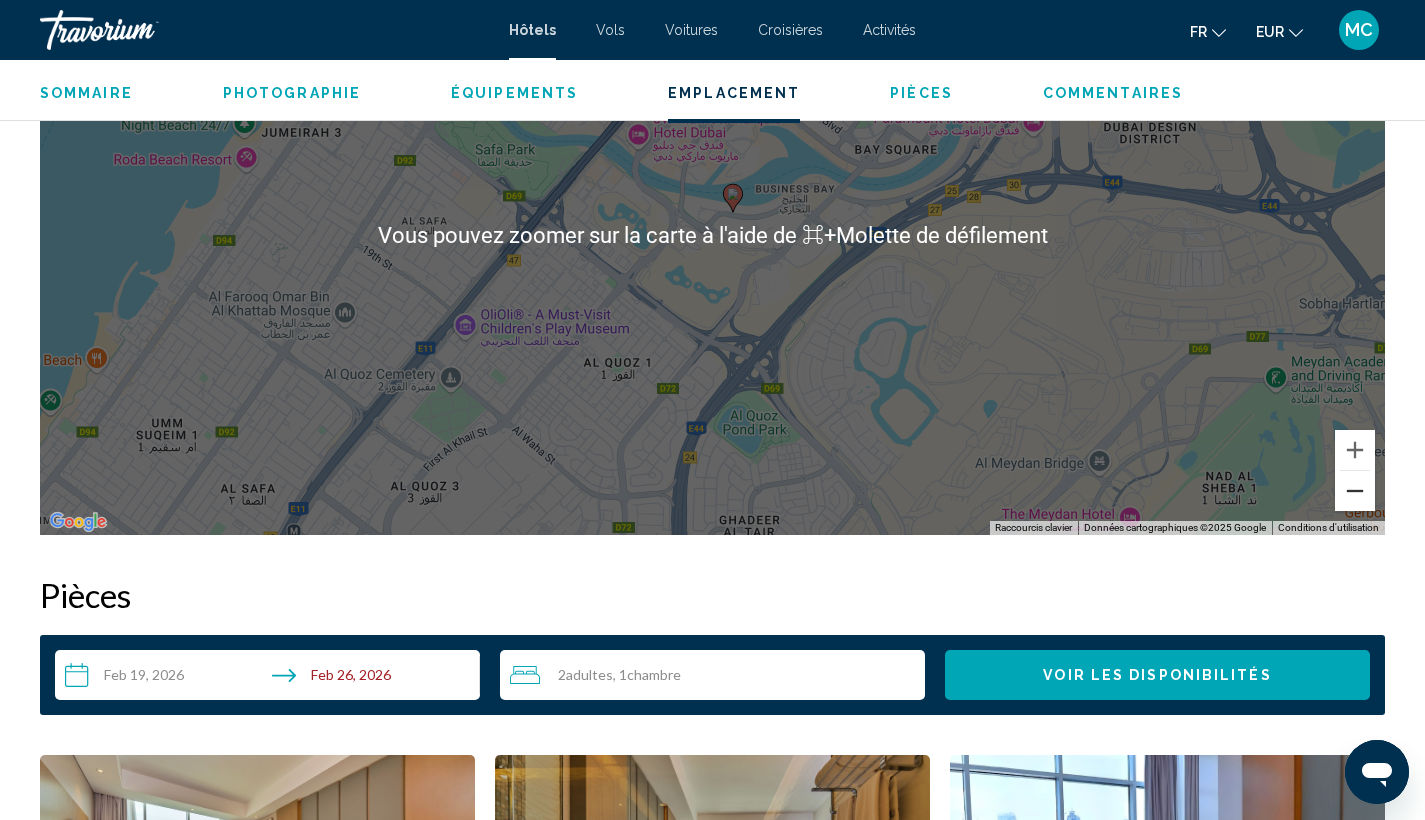click at bounding box center (1355, 491) 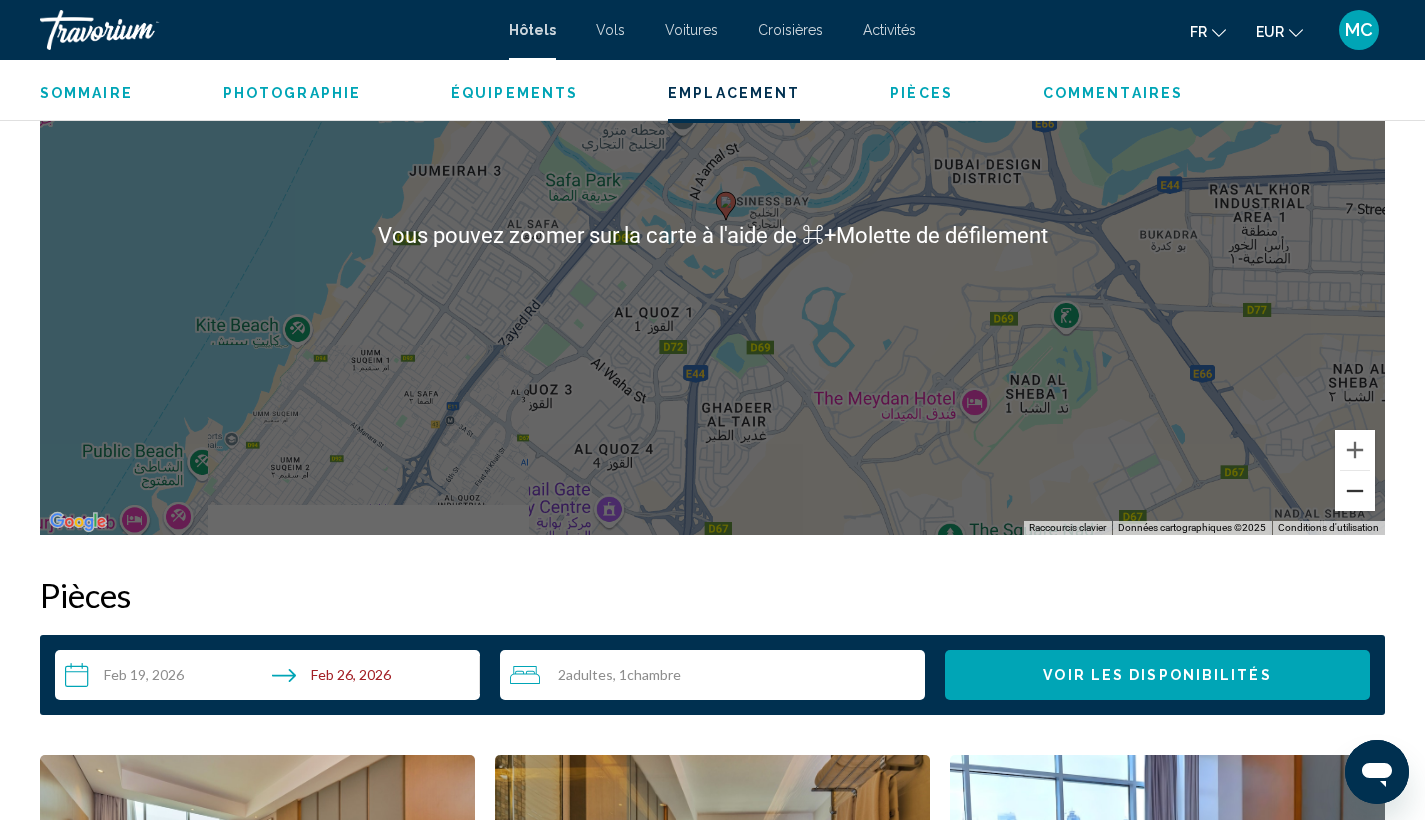 click at bounding box center (1355, 491) 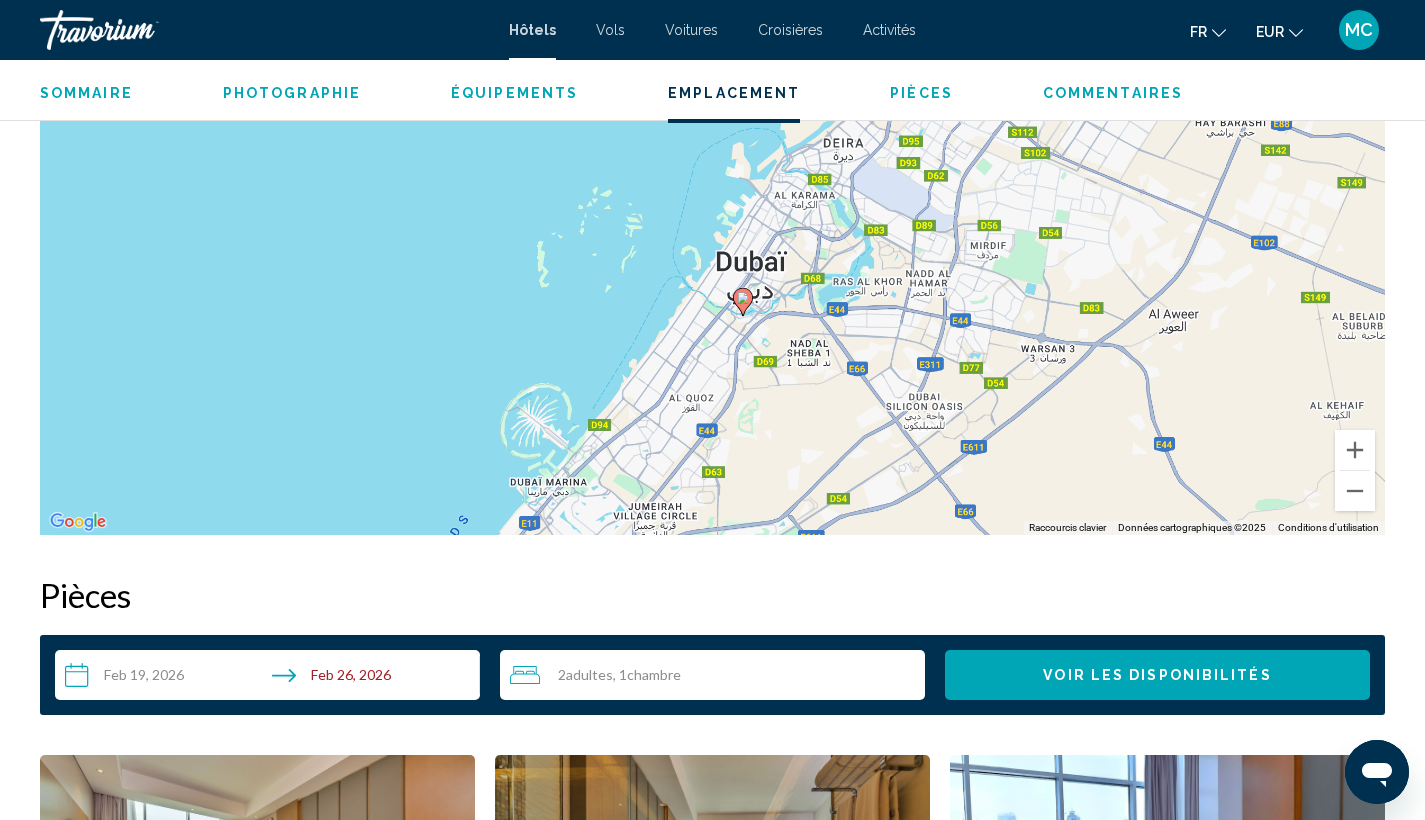drag, startPoint x: 1067, startPoint y: 416, endPoint x: 1096, endPoint y: 510, distance: 98.37174 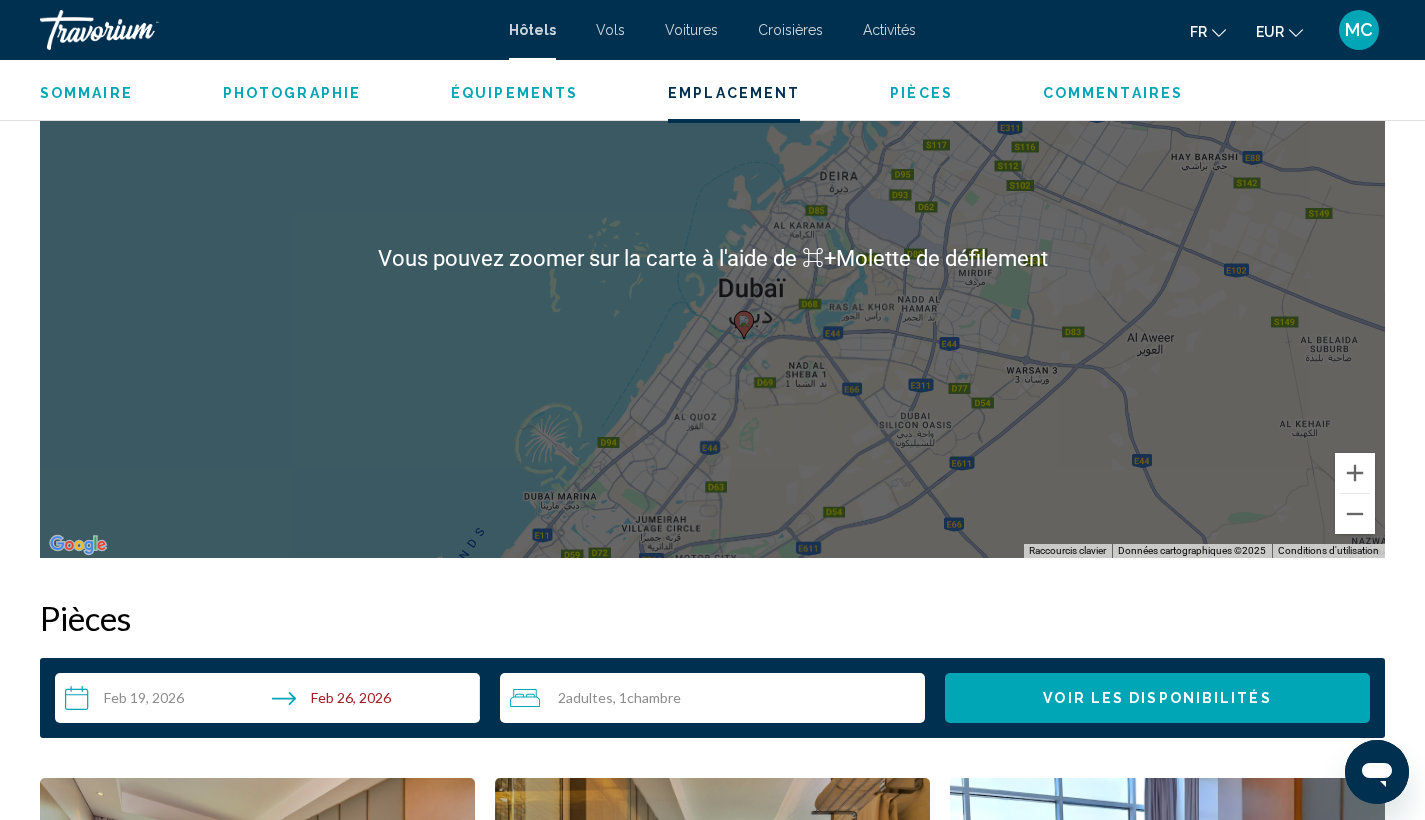 scroll, scrollTop: 2016, scrollLeft: 0, axis: vertical 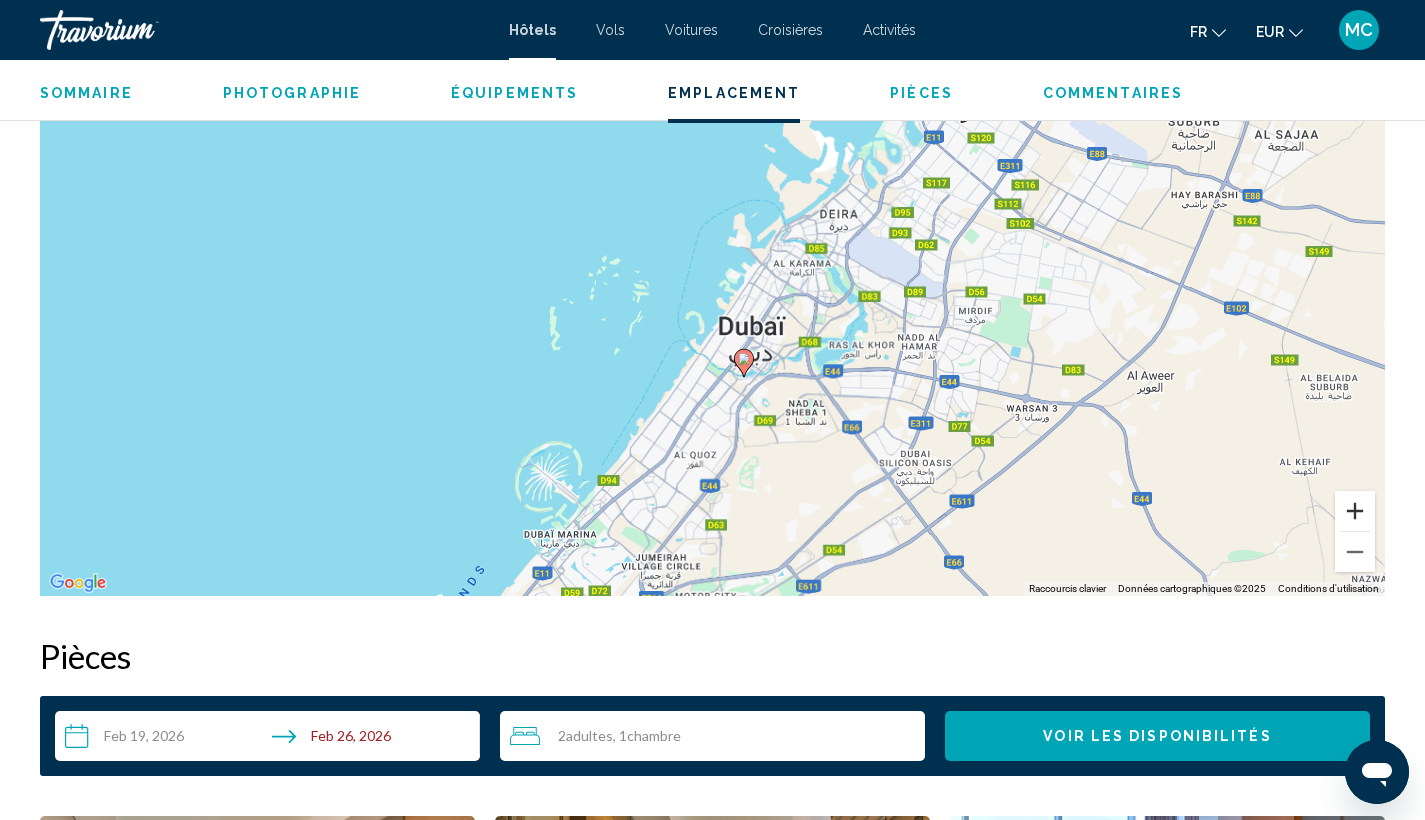 click at bounding box center [1355, 511] 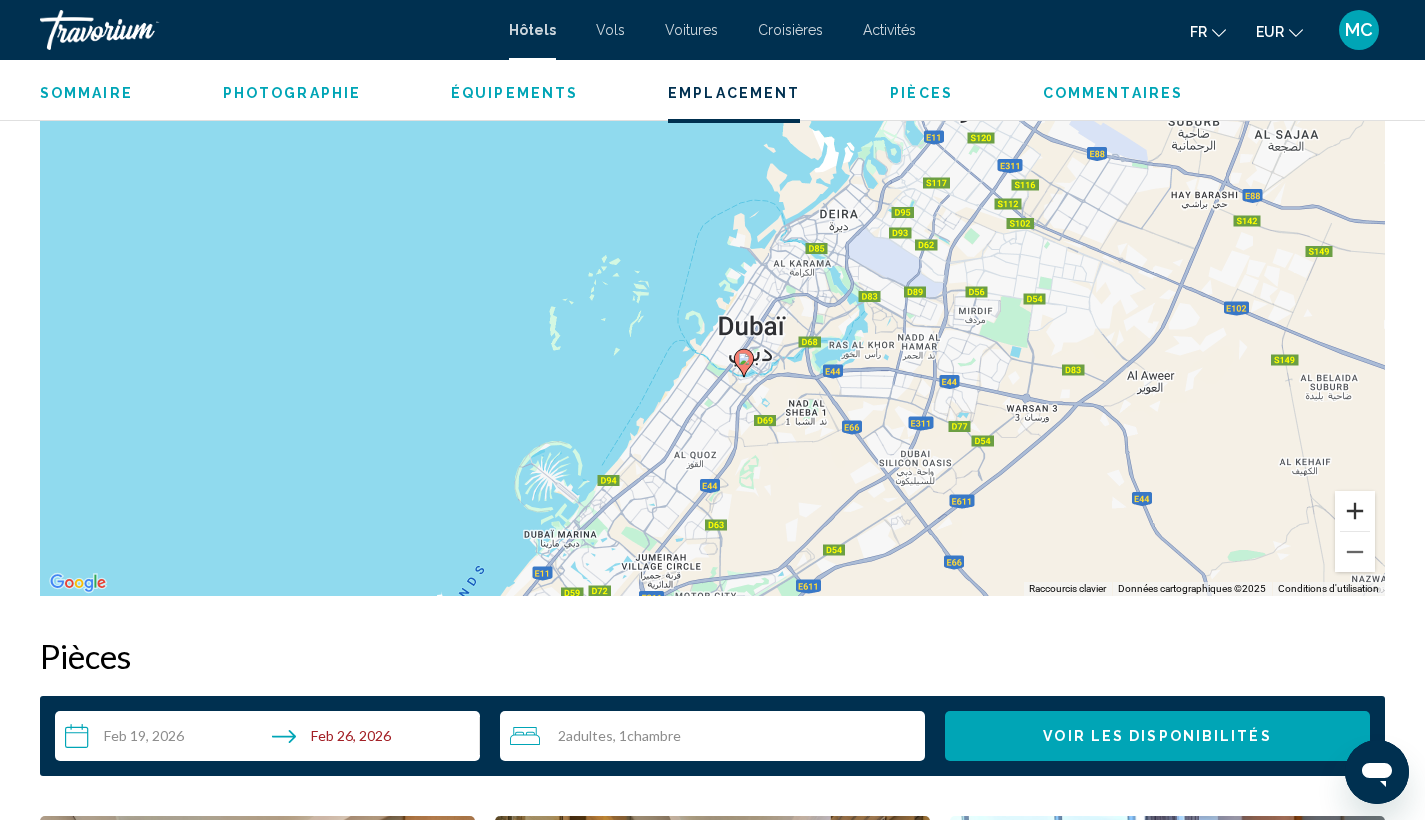 click at bounding box center (1355, 511) 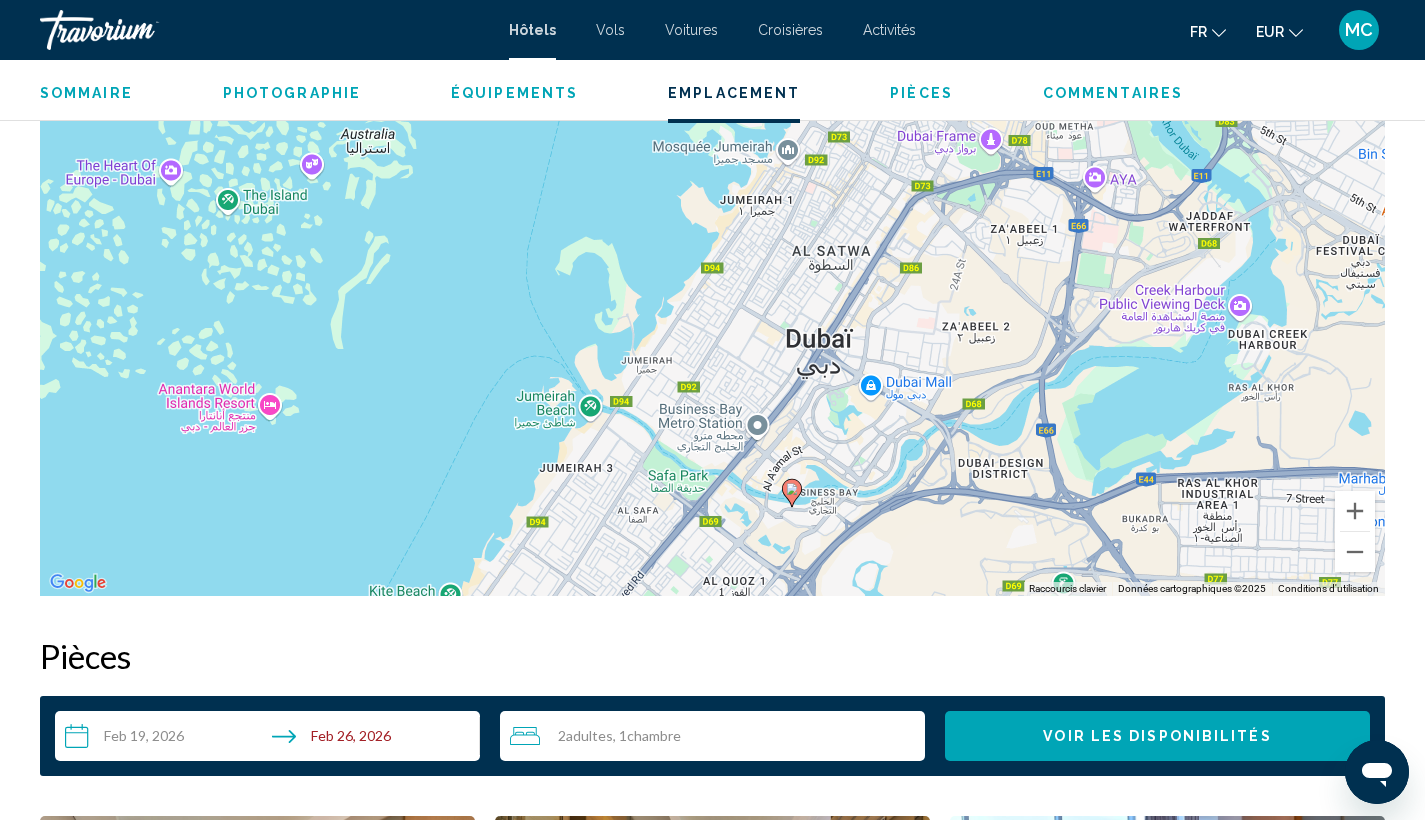 drag, startPoint x: 984, startPoint y: 397, endPoint x: 929, endPoint y: 270, distance: 138.39798 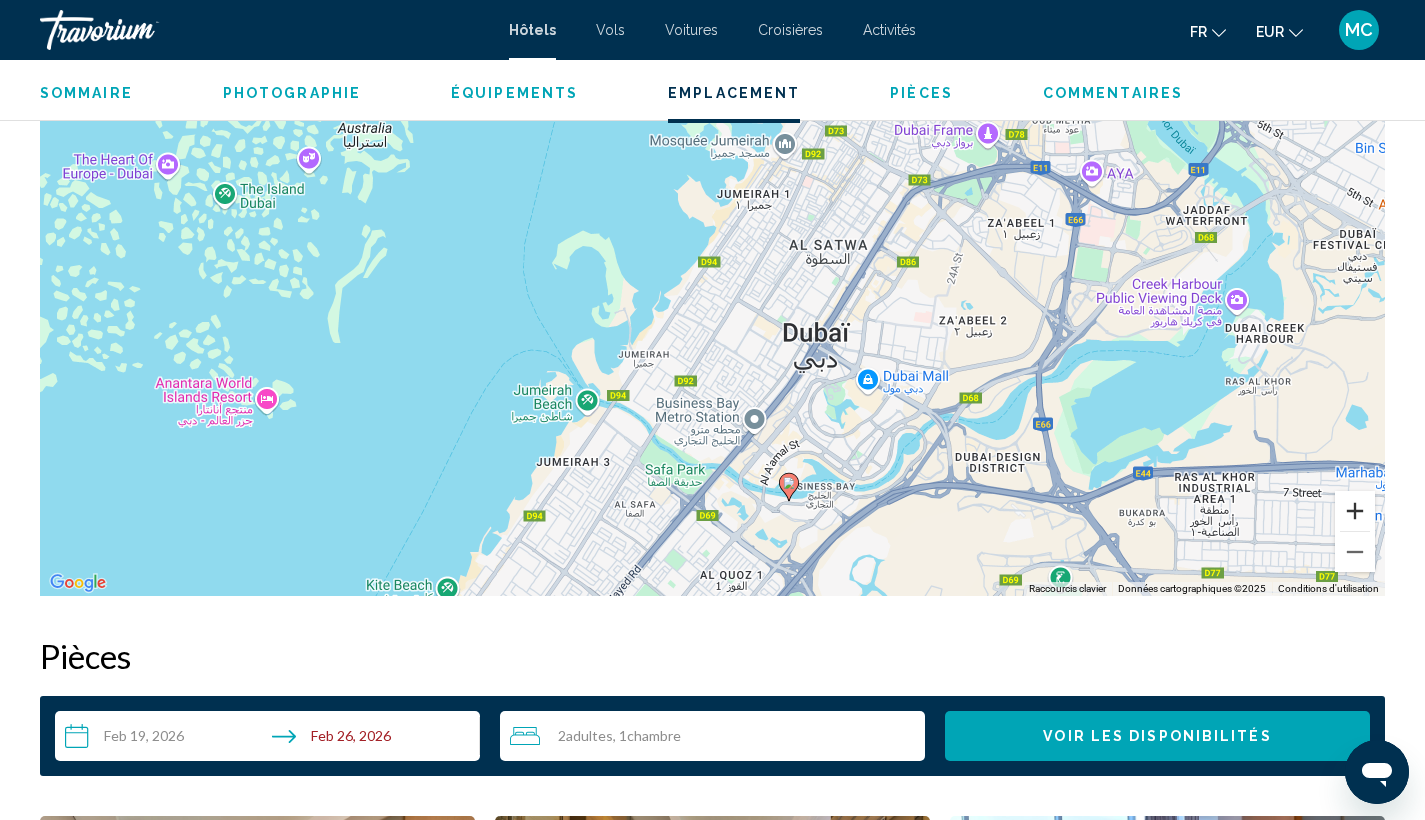 click at bounding box center [1355, 511] 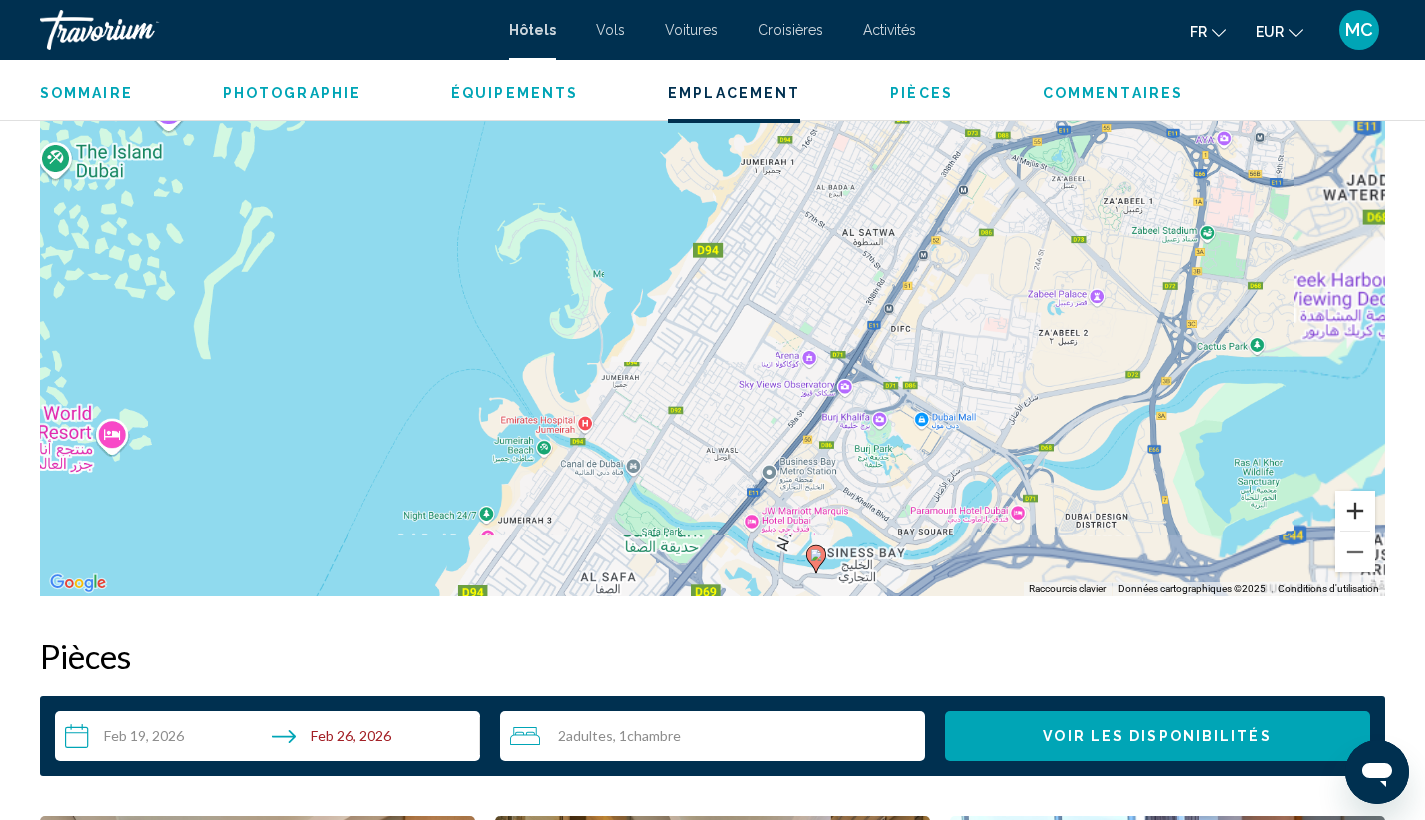 click at bounding box center [1355, 511] 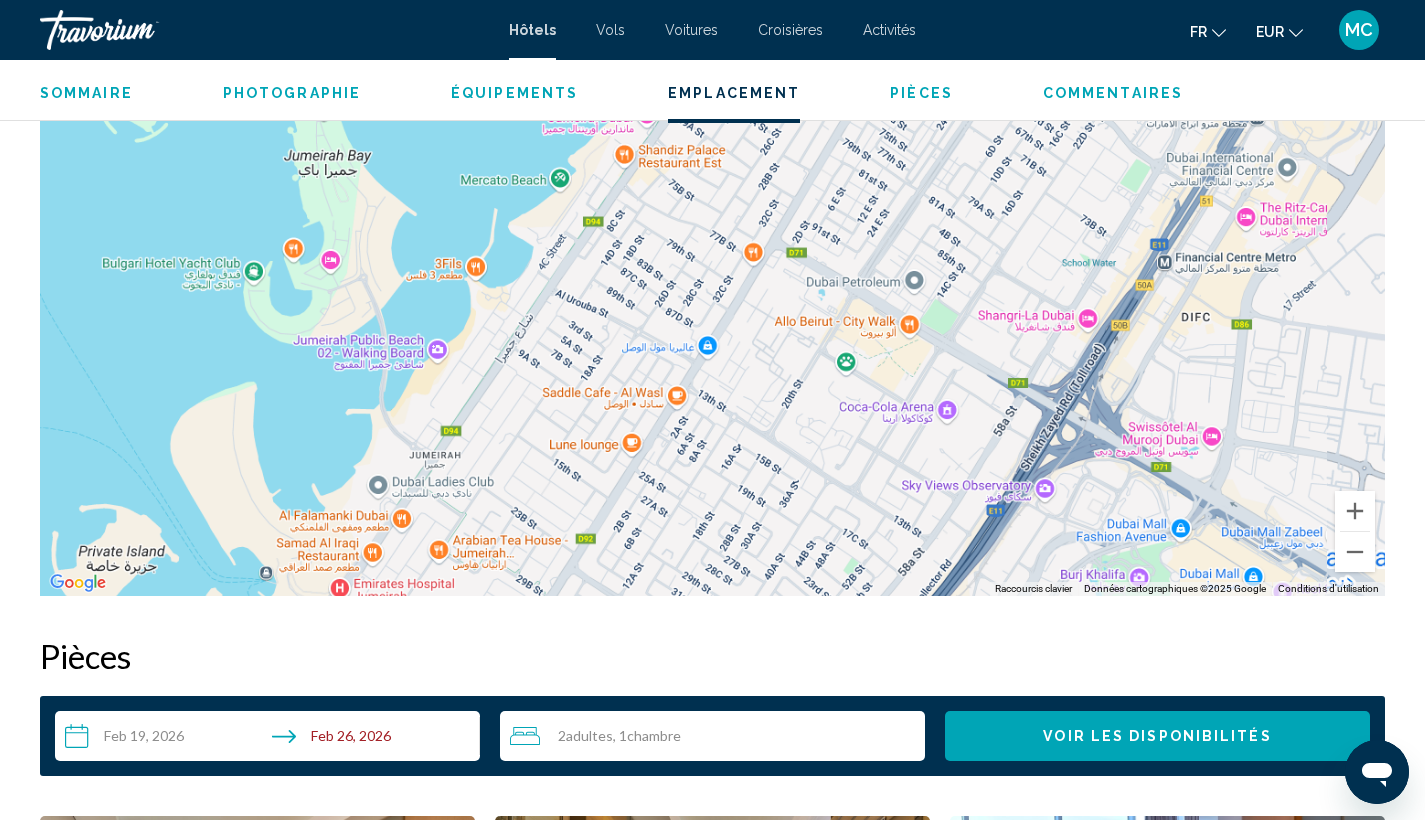 drag, startPoint x: 1120, startPoint y: 508, endPoint x: 819, endPoint y: 173, distance: 450.3621 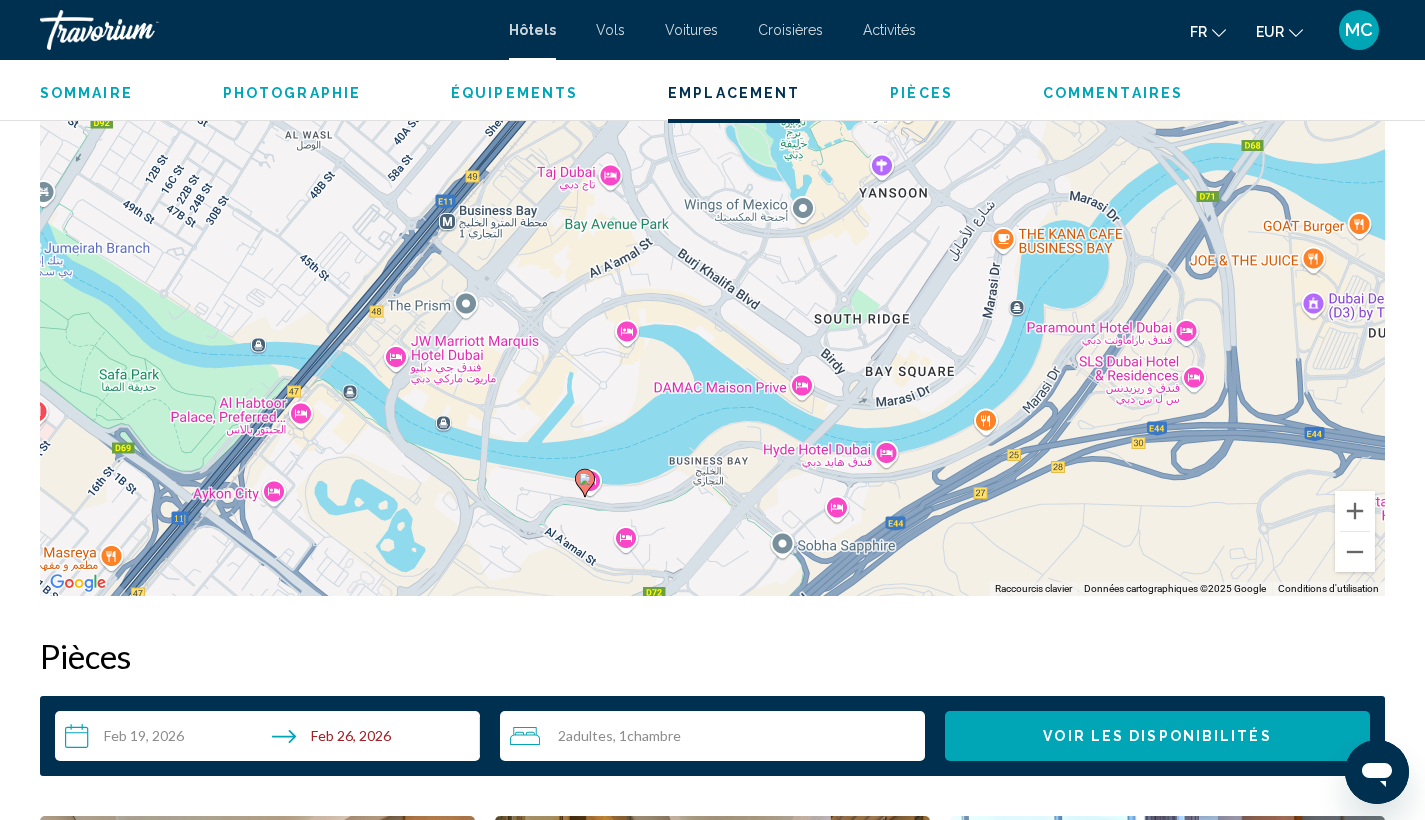drag, startPoint x: 1198, startPoint y: 497, endPoint x: 1163, endPoint y: 288, distance: 211.91035 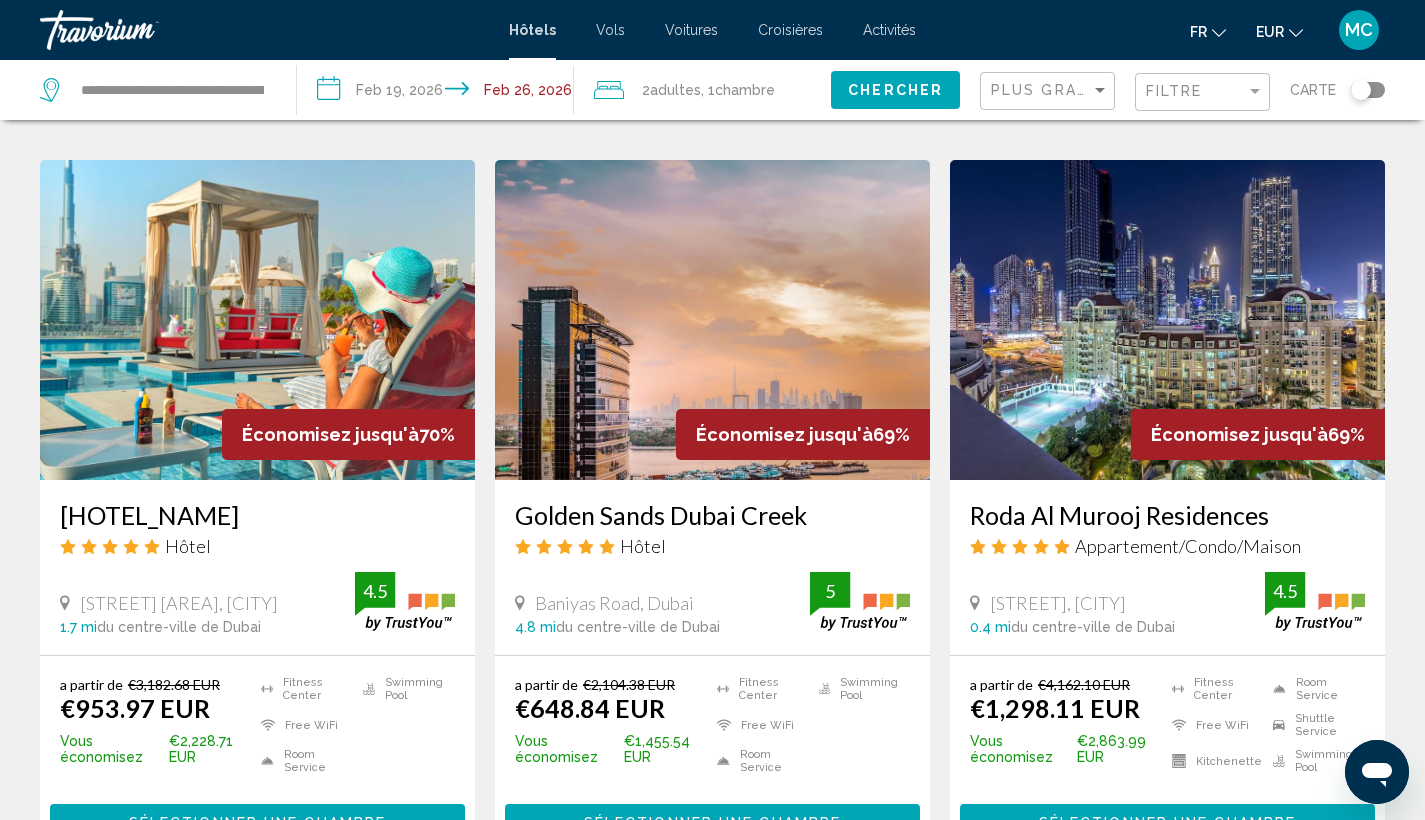 scroll, scrollTop: 834, scrollLeft: 0, axis: vertical 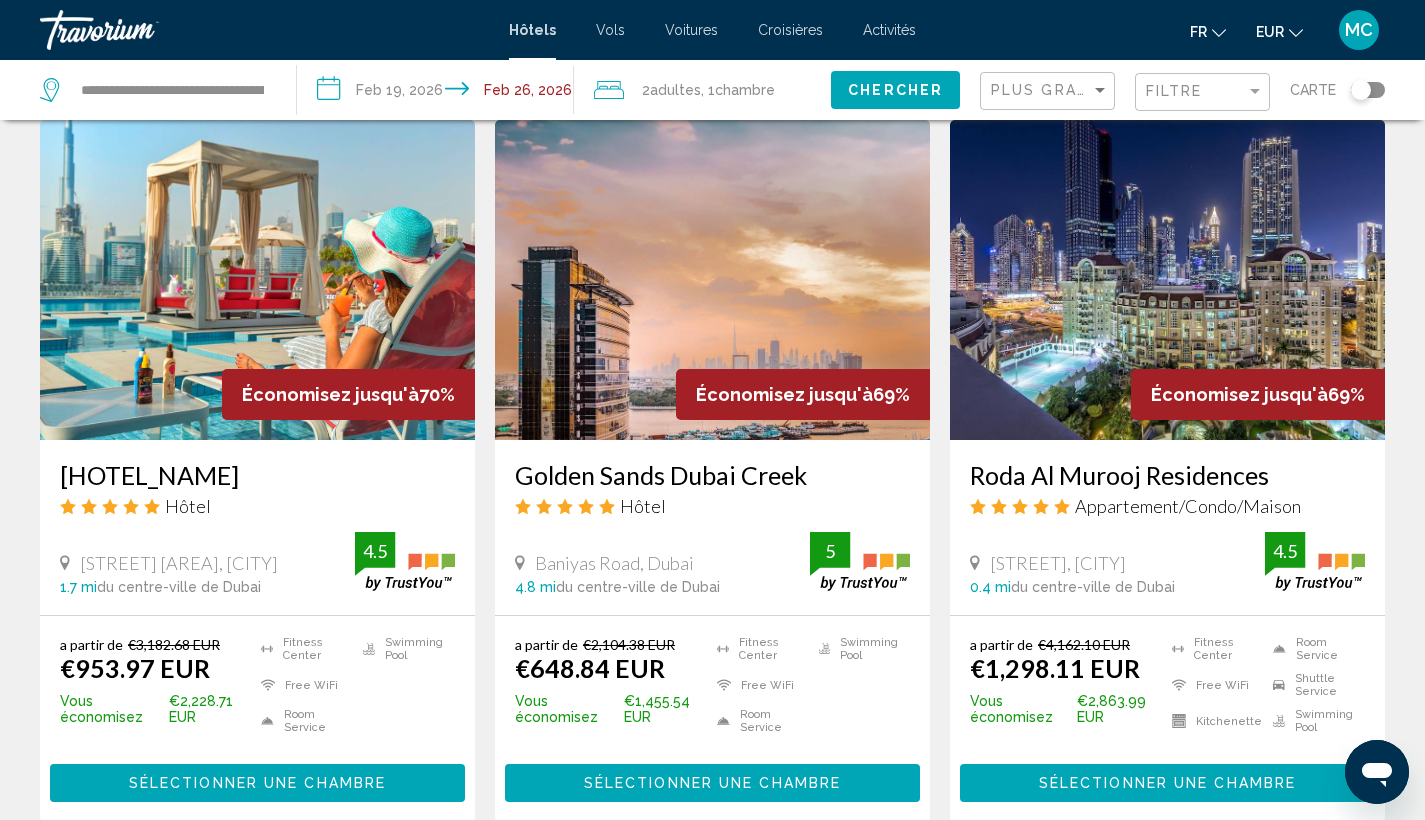click at bounding box center (257, 280) 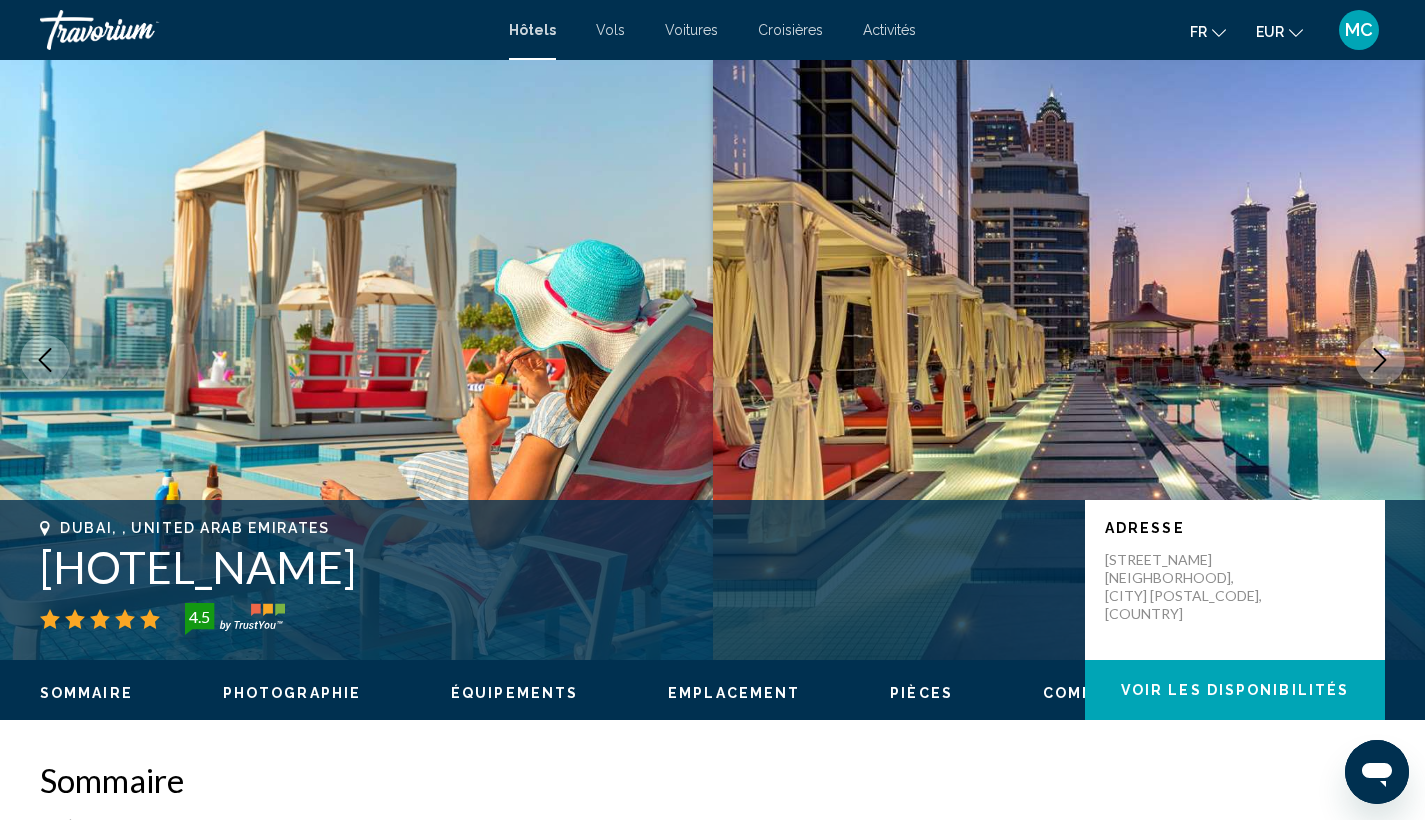scroll, scrollTop: 684, scrollLeft: 0, axis: vertical 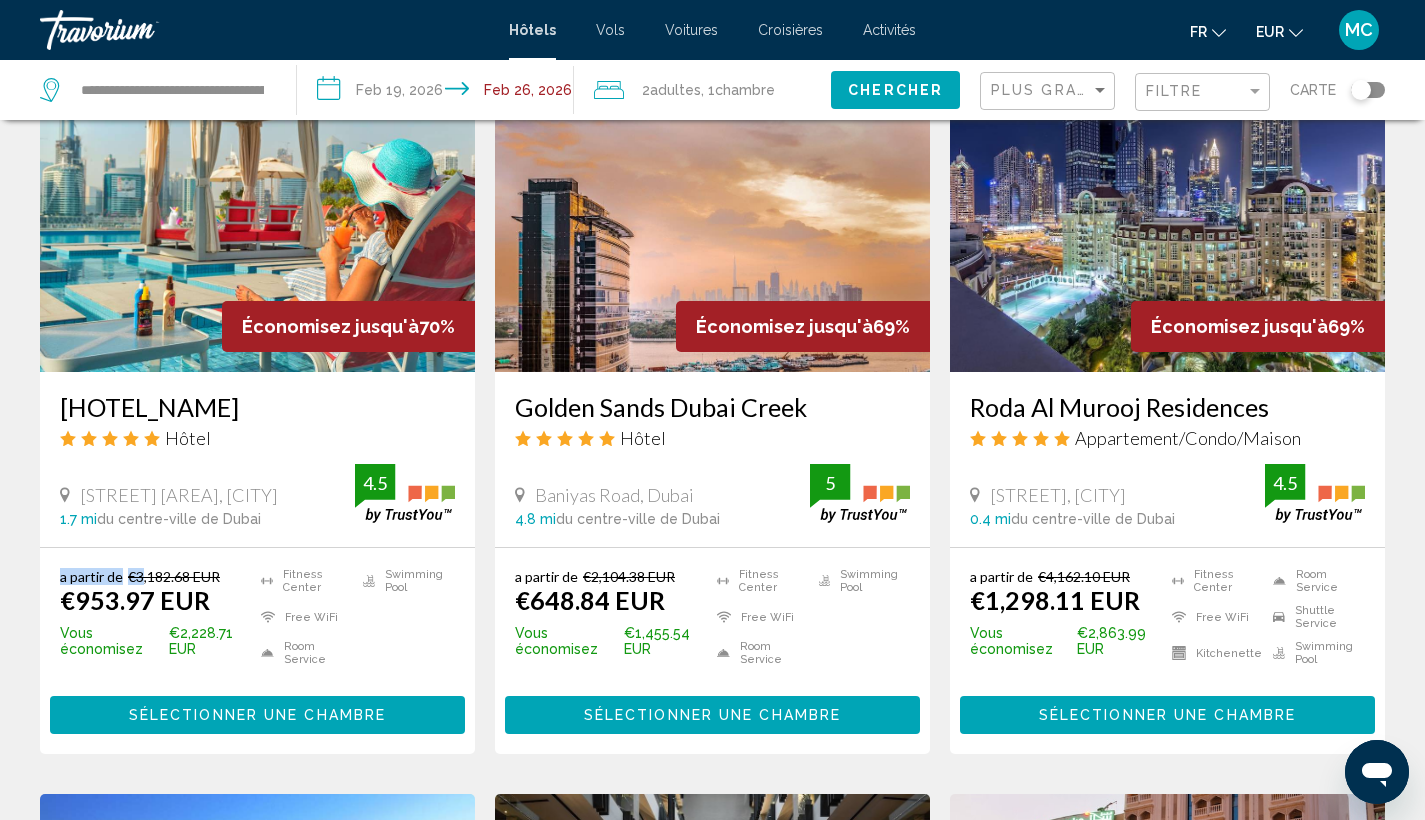 drag, startPoint x: 141, startPoint y: 579, endPoint x: 204, endPoint y: 563, distance: 65 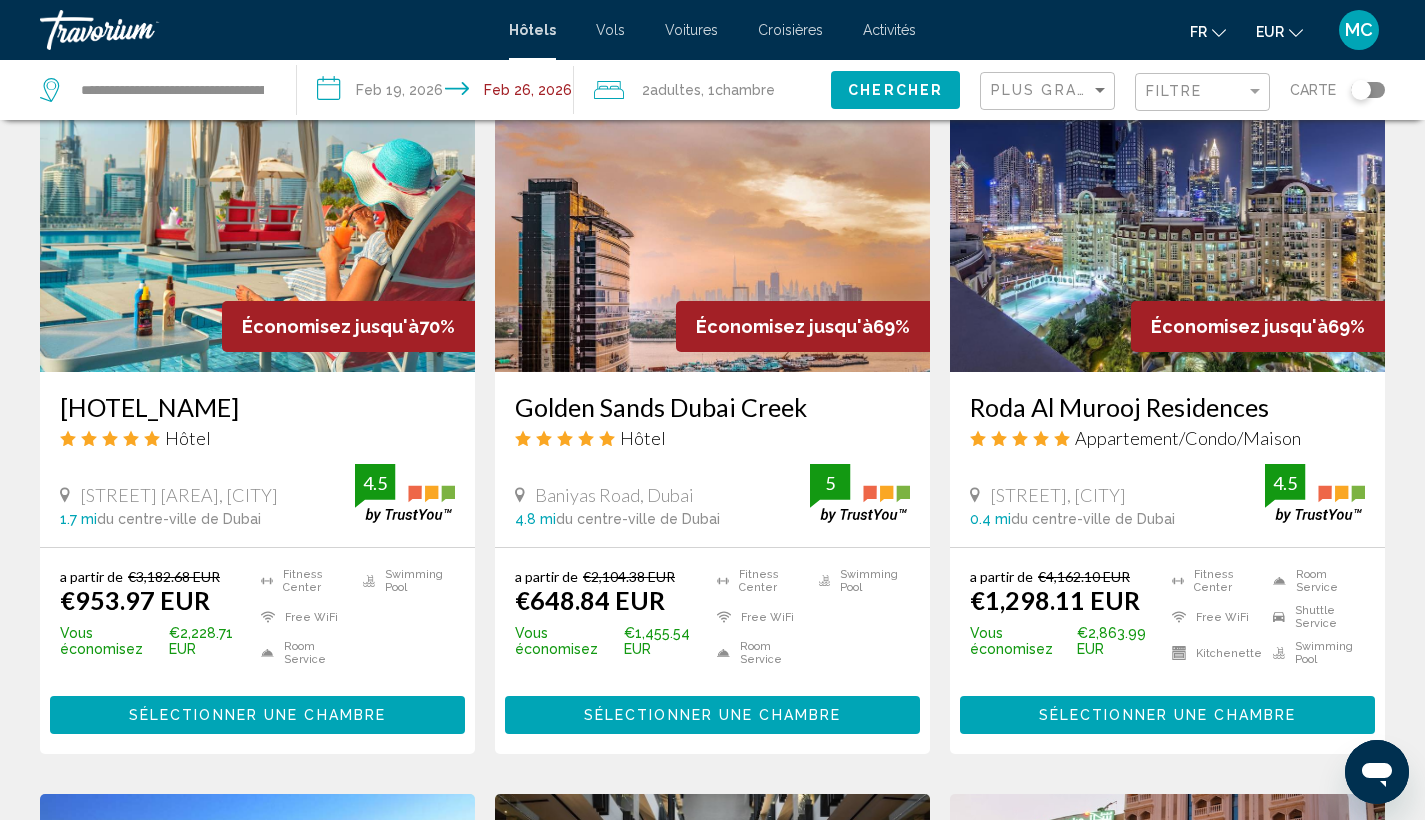 click on "€3,182.68 EUR" at bounding box center (174, 576) 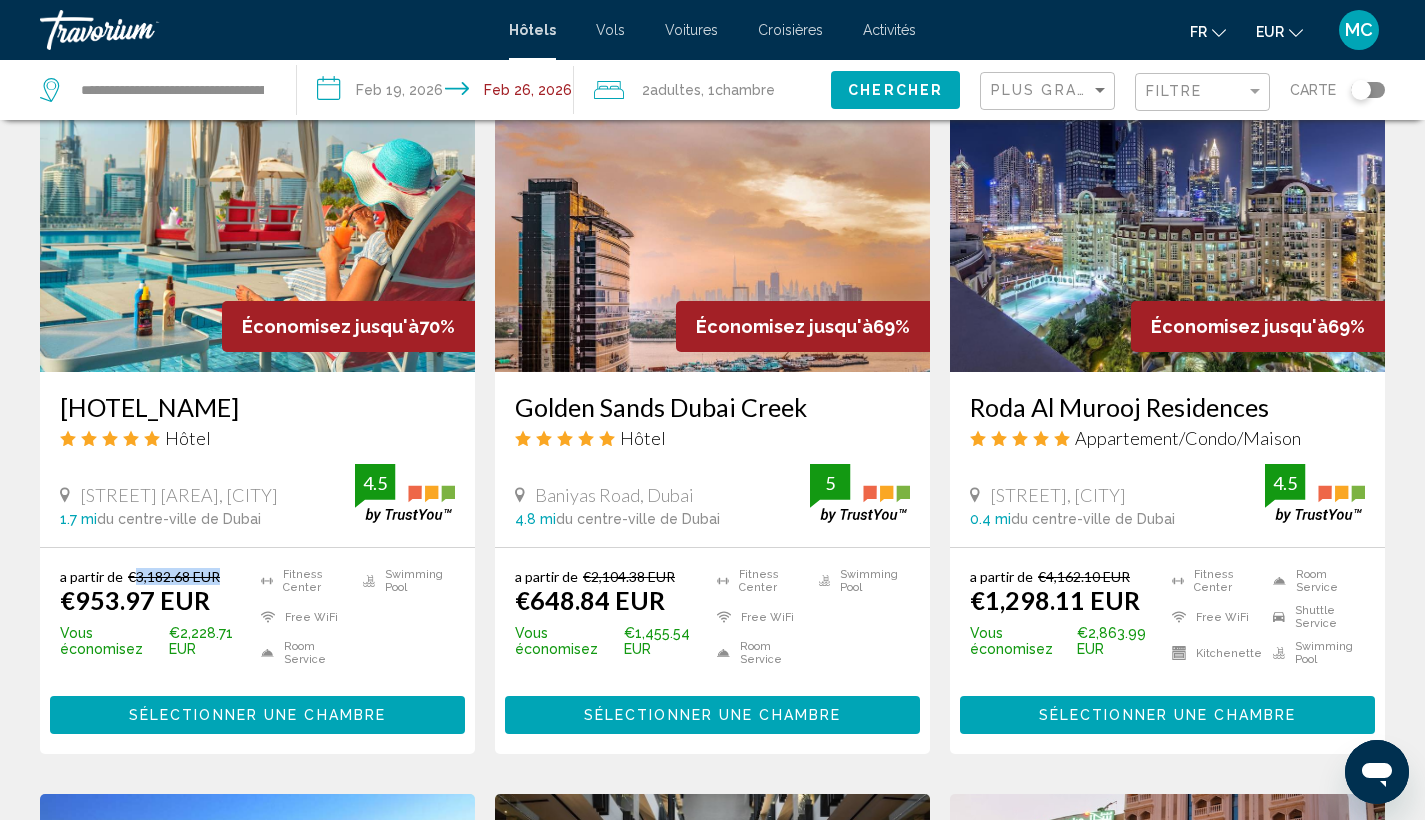 drag, startPoint x: 132, startPoint y: 575, endPoint x: 224, endPoint y: 569, distance: 92.19544 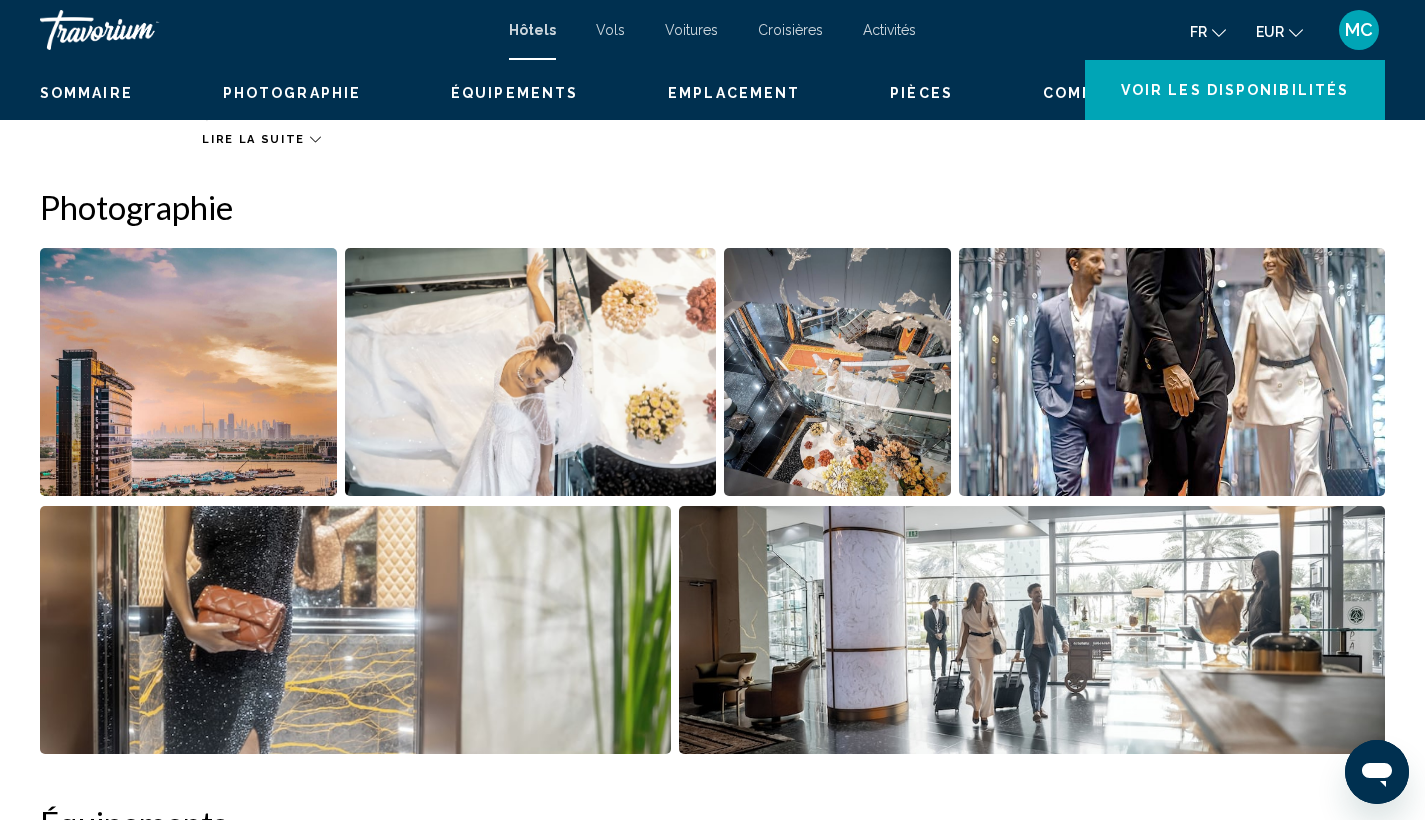 scroll, scrollTop: 0, scrollLeft: 0, axis: both 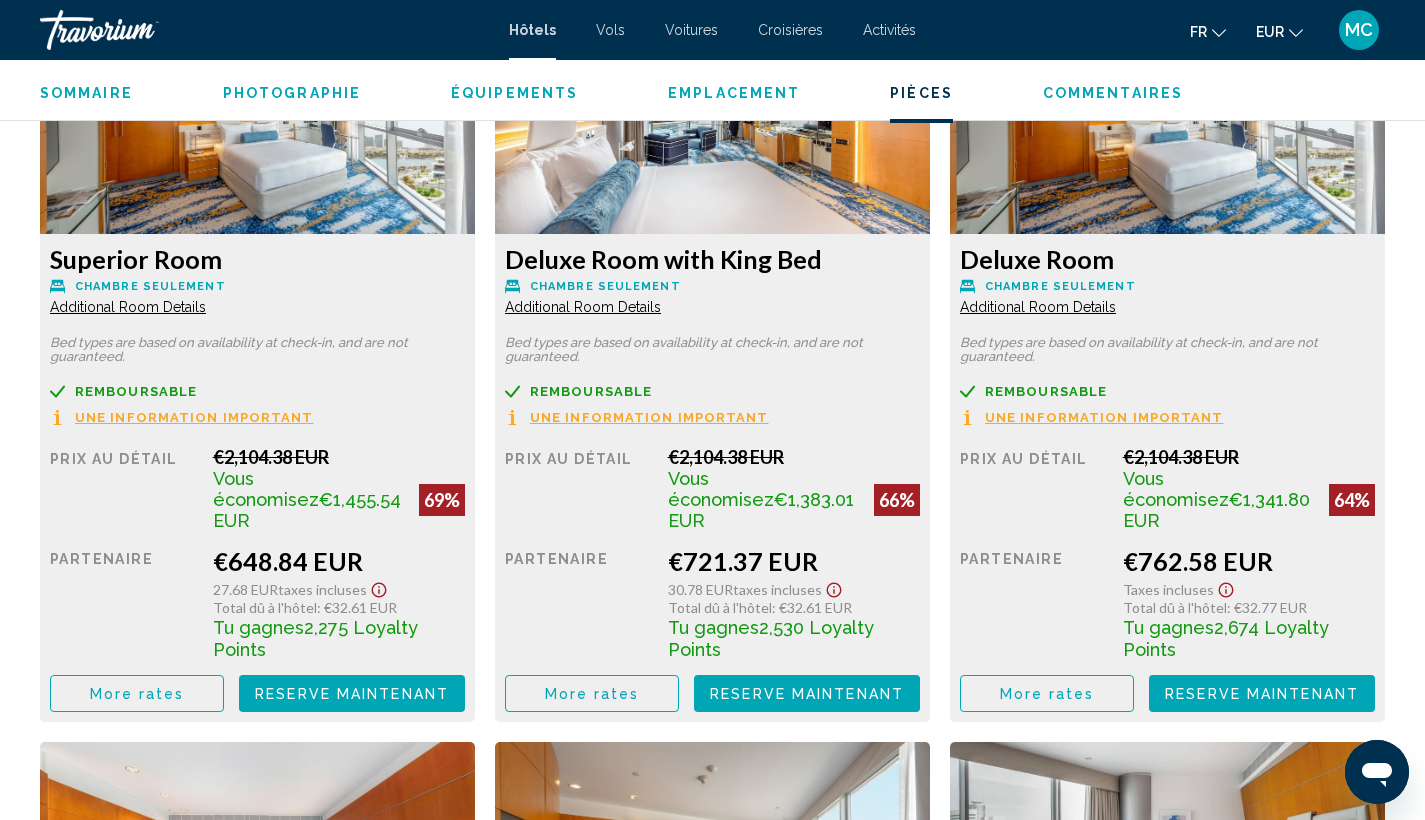 click on "Une information important" at bounding box center [194, 417] 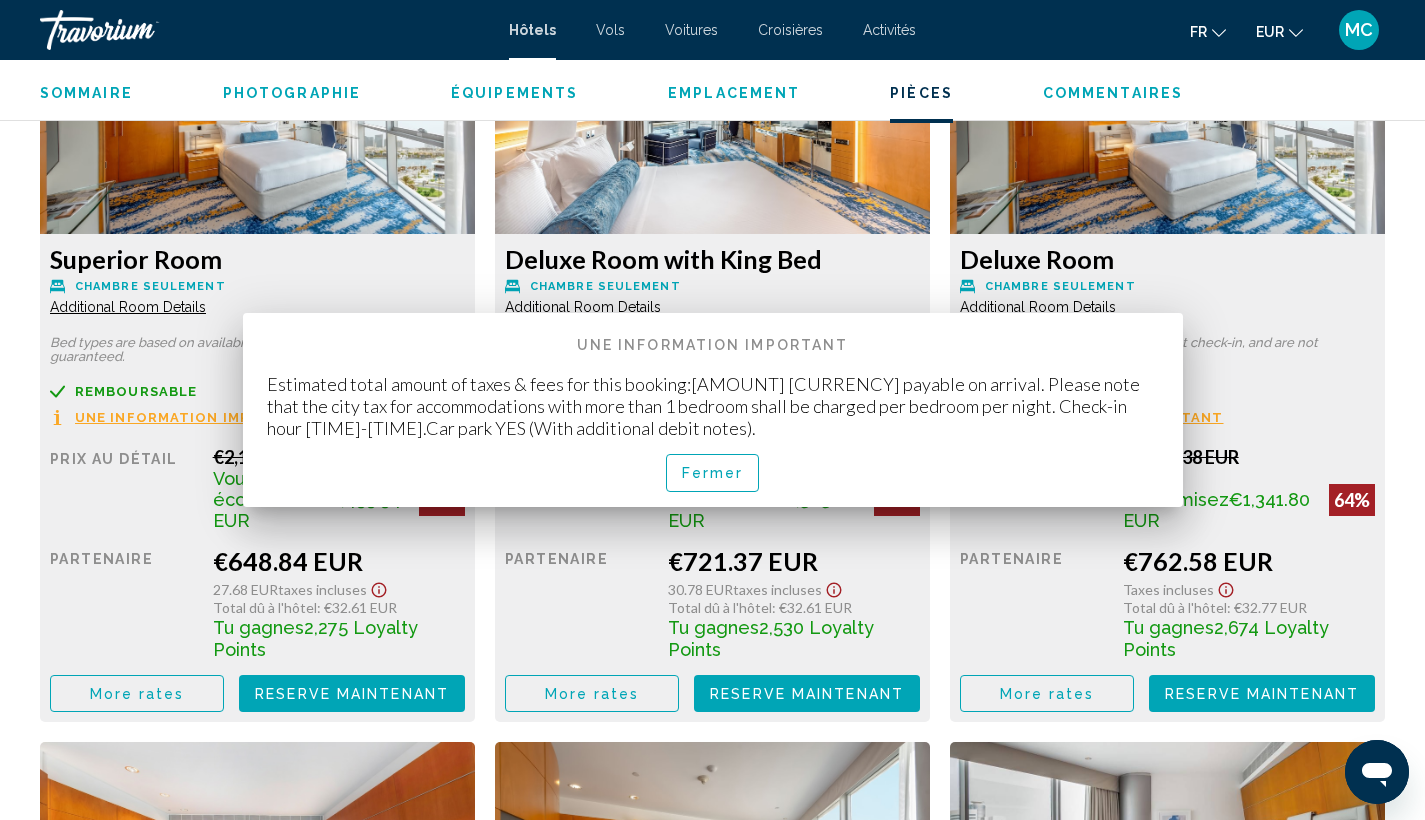 scroll, scrollTop: 0, scrollLeft: 0, axis: both 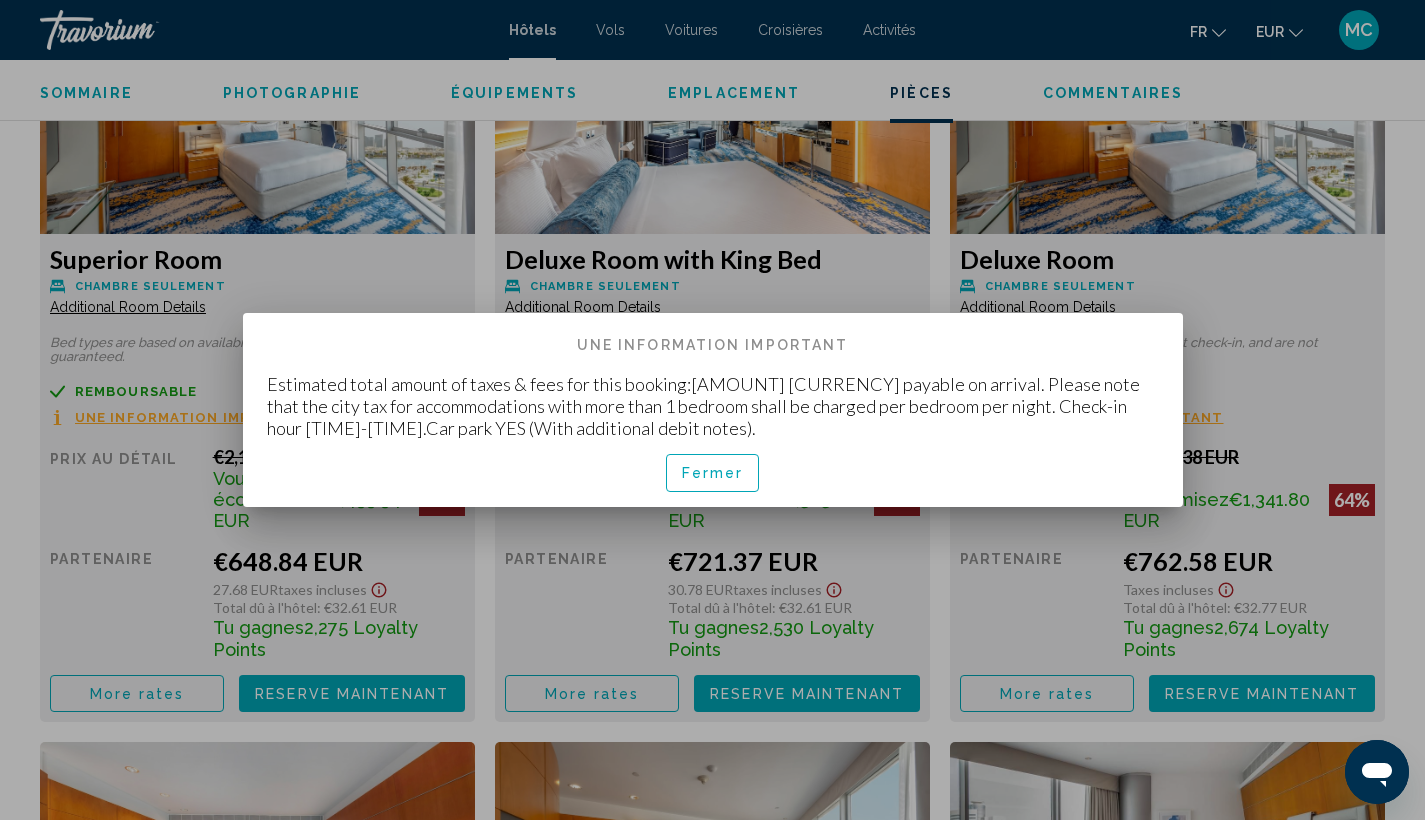 click on "Fermer" at bounding box center (713, 474) 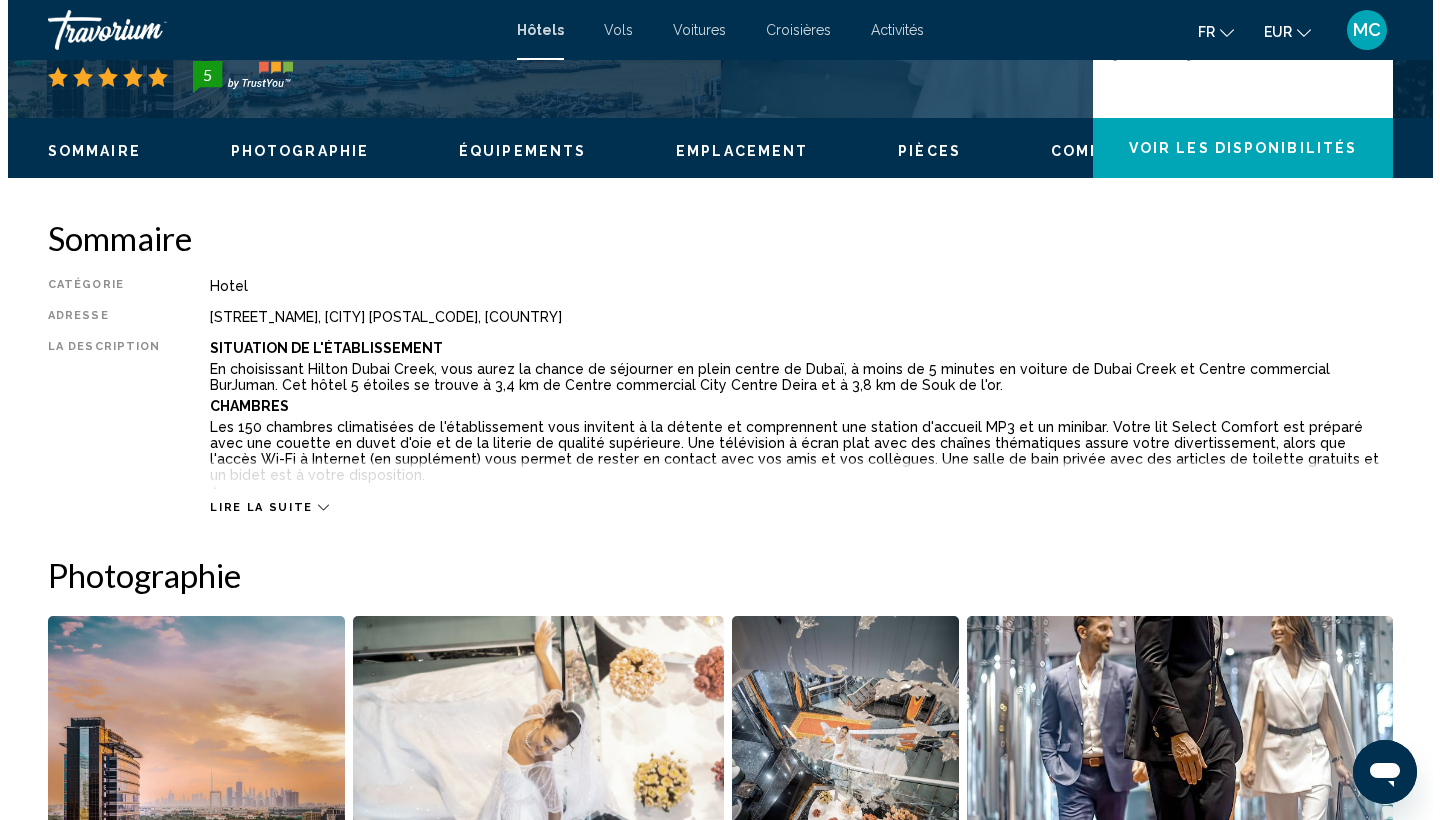 scroll, scrollTop: 0, scrollLeft: 0, axis: both 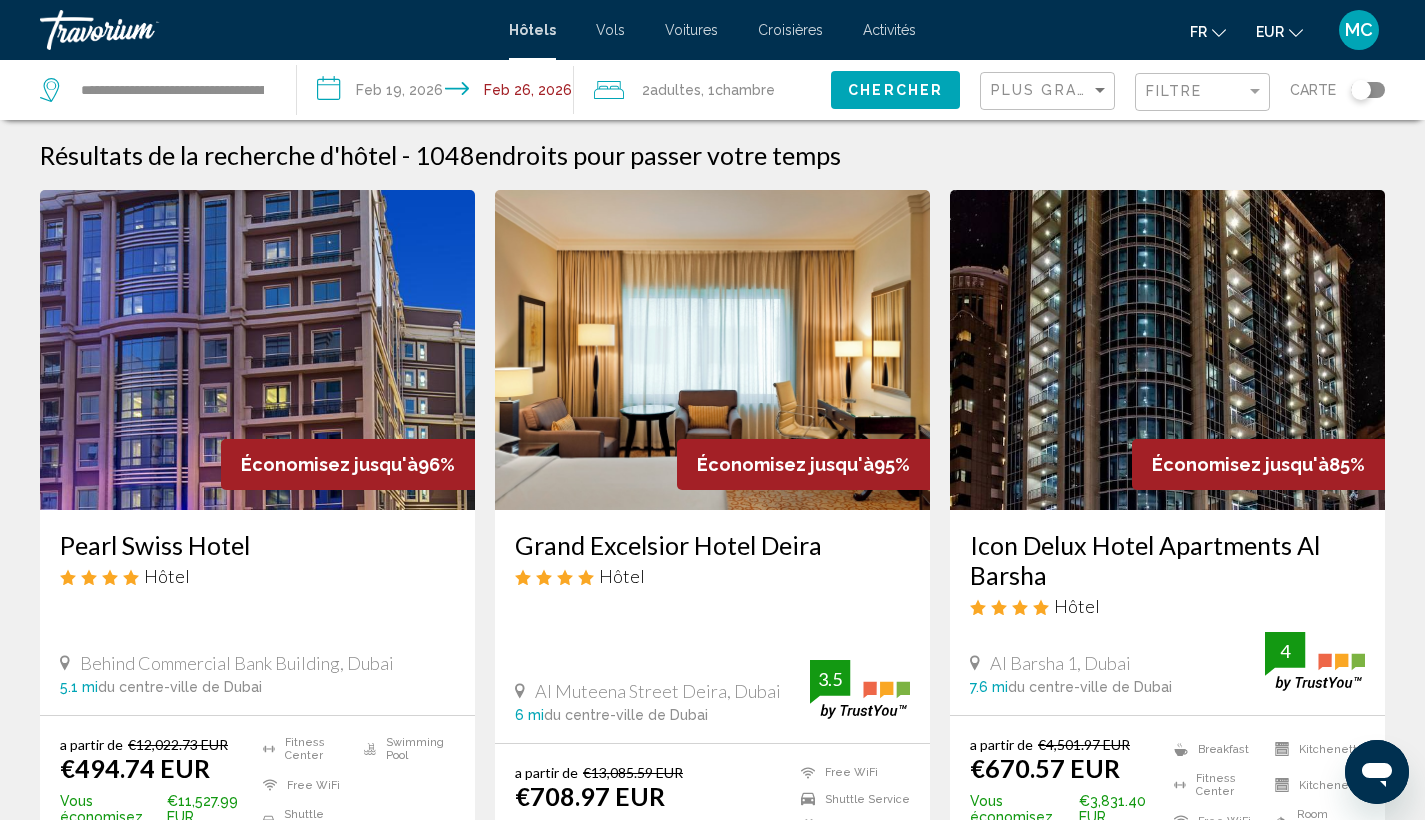 click on "**********" at bounding box center (439, 93) 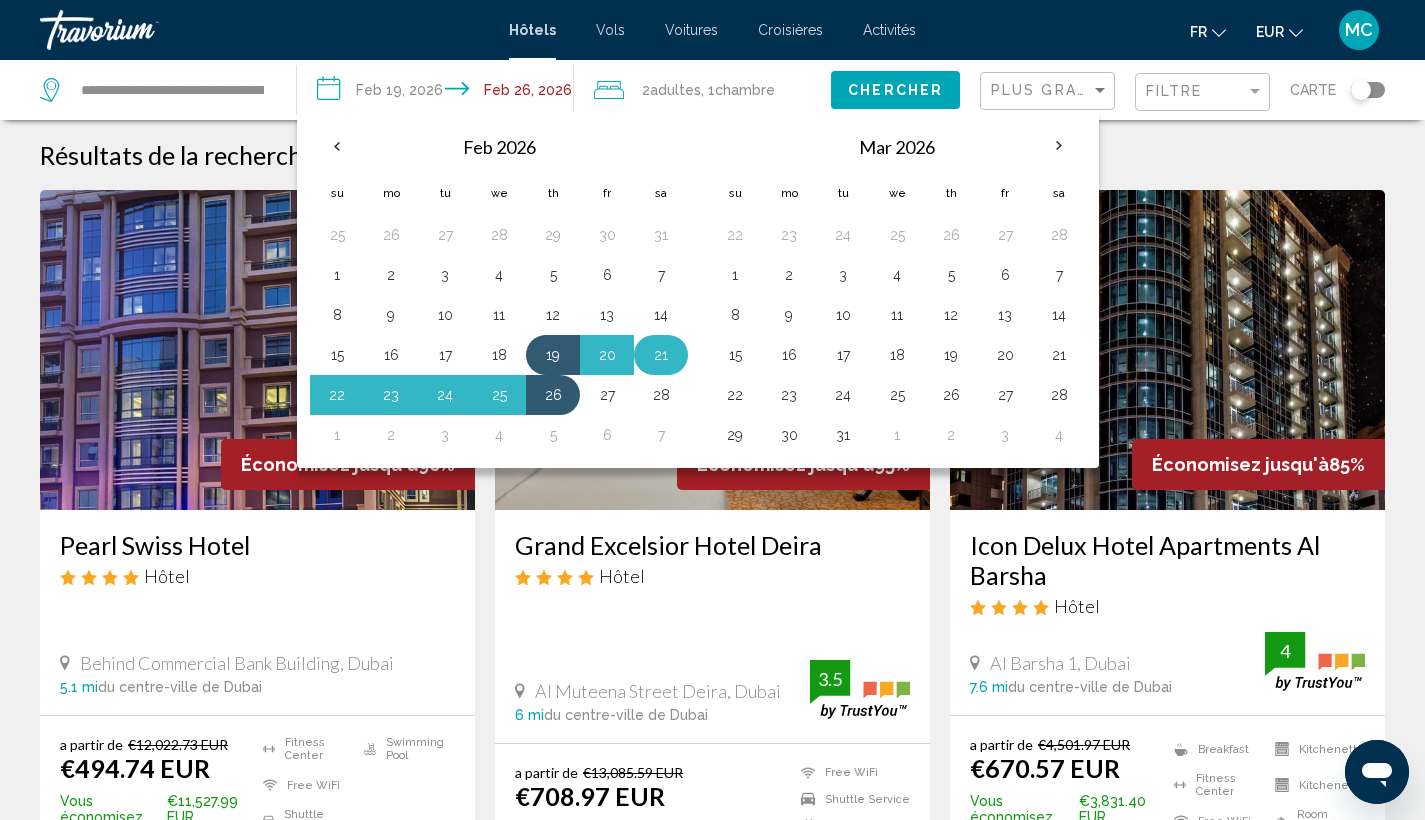 click on "21" at bounding box center [661, 355] 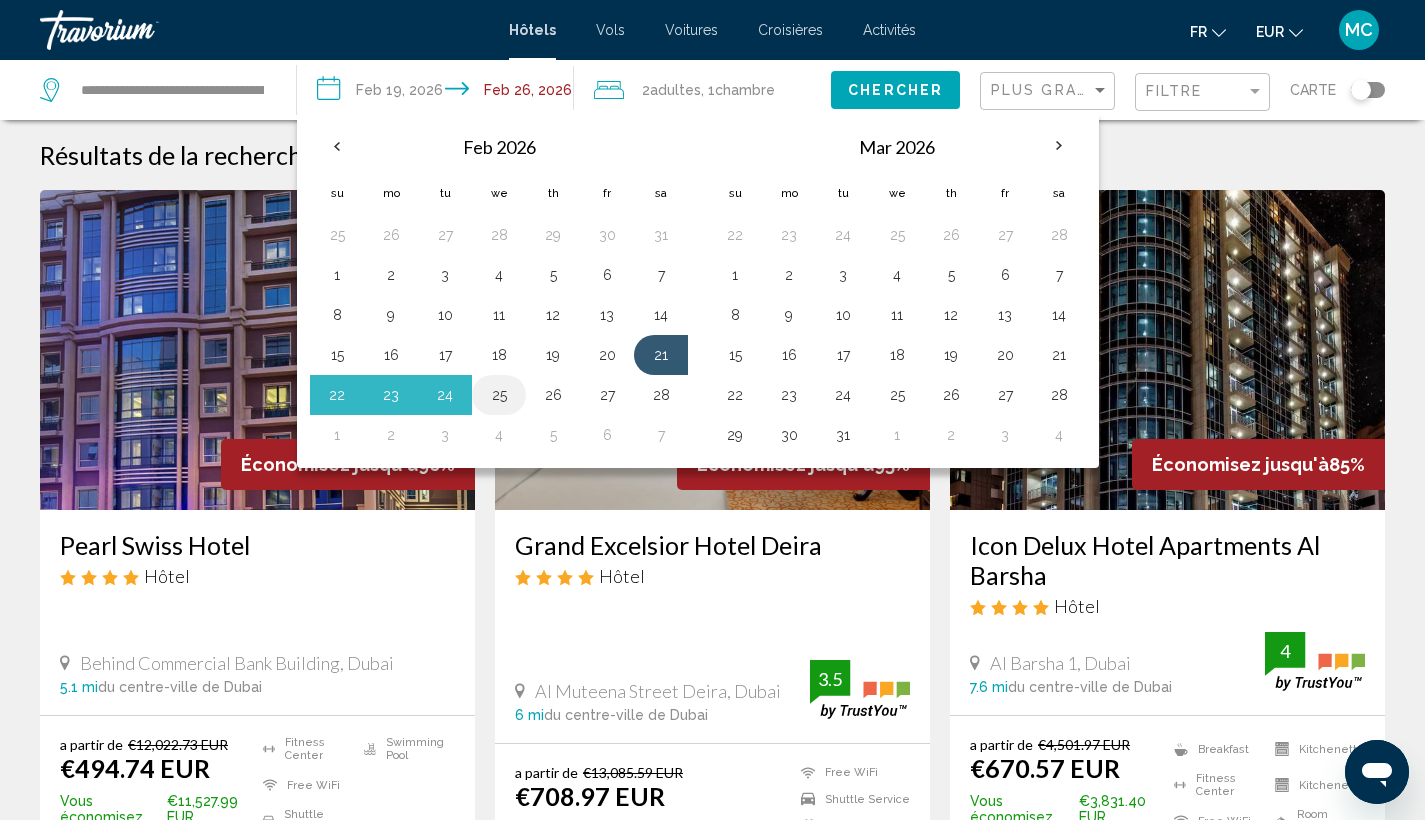 click on "25" at bounding box center (499, 395) 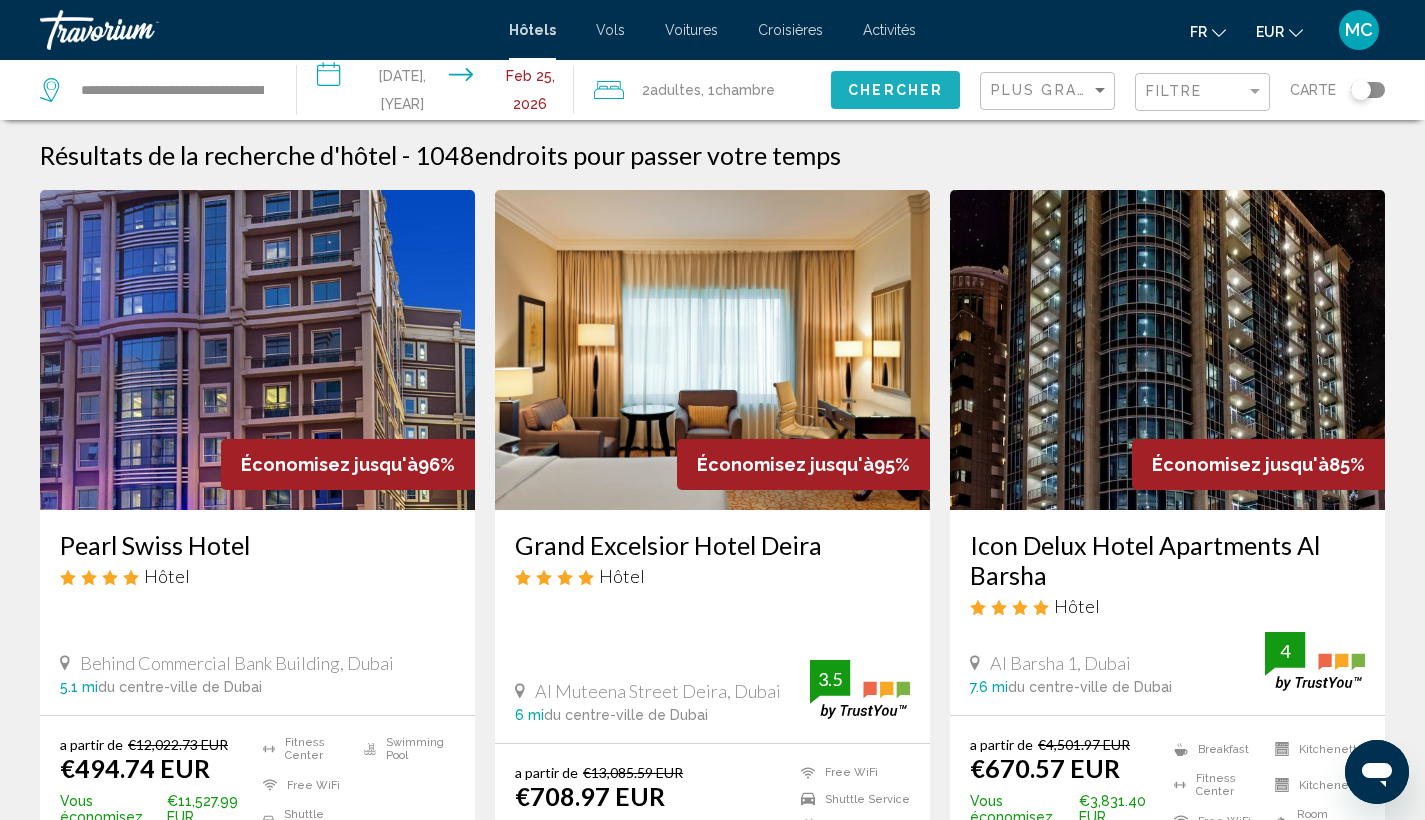 click on "Chercher" 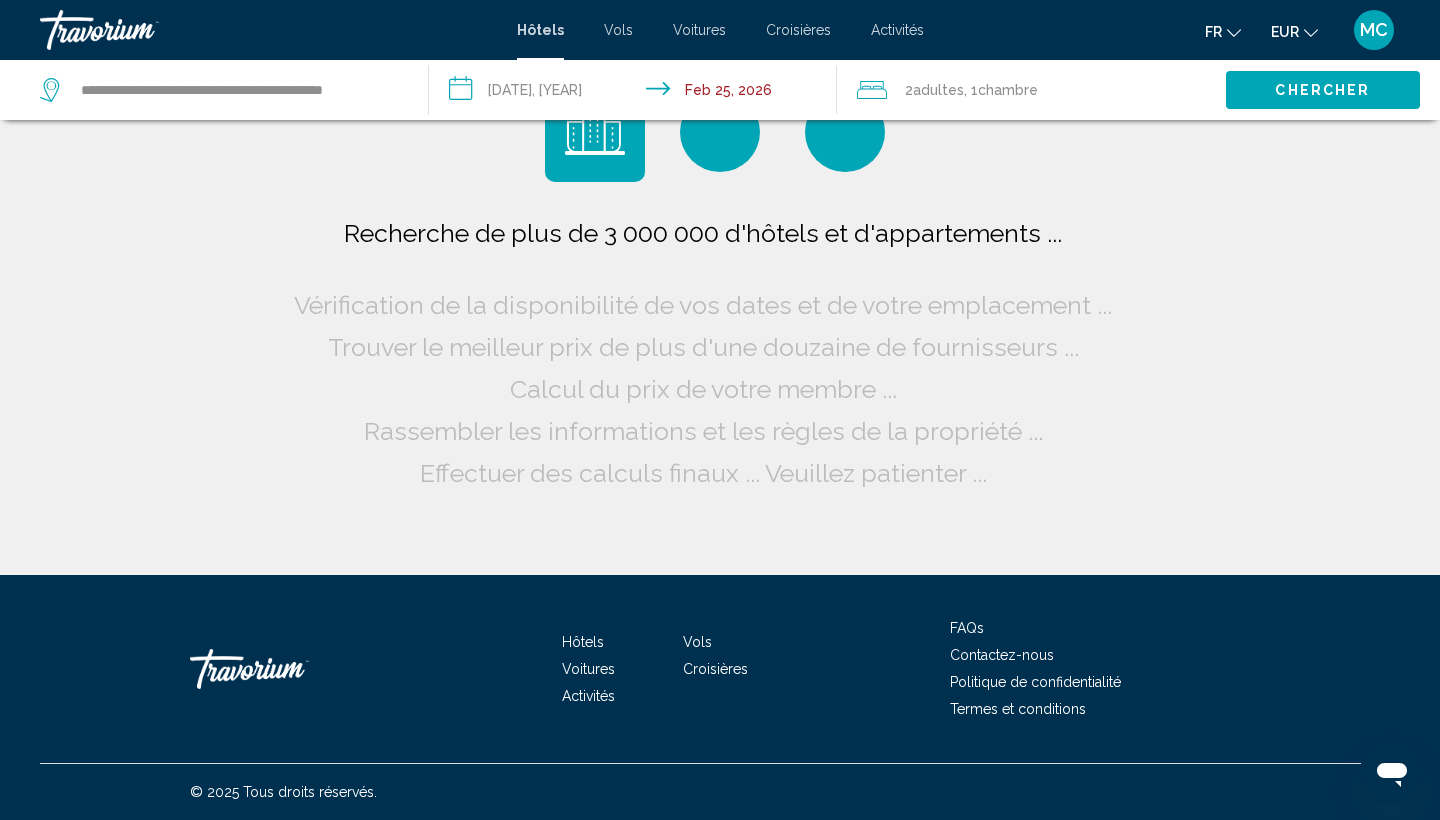 scroll, scrollTop: 0, scrollLeft: 0, axis: both 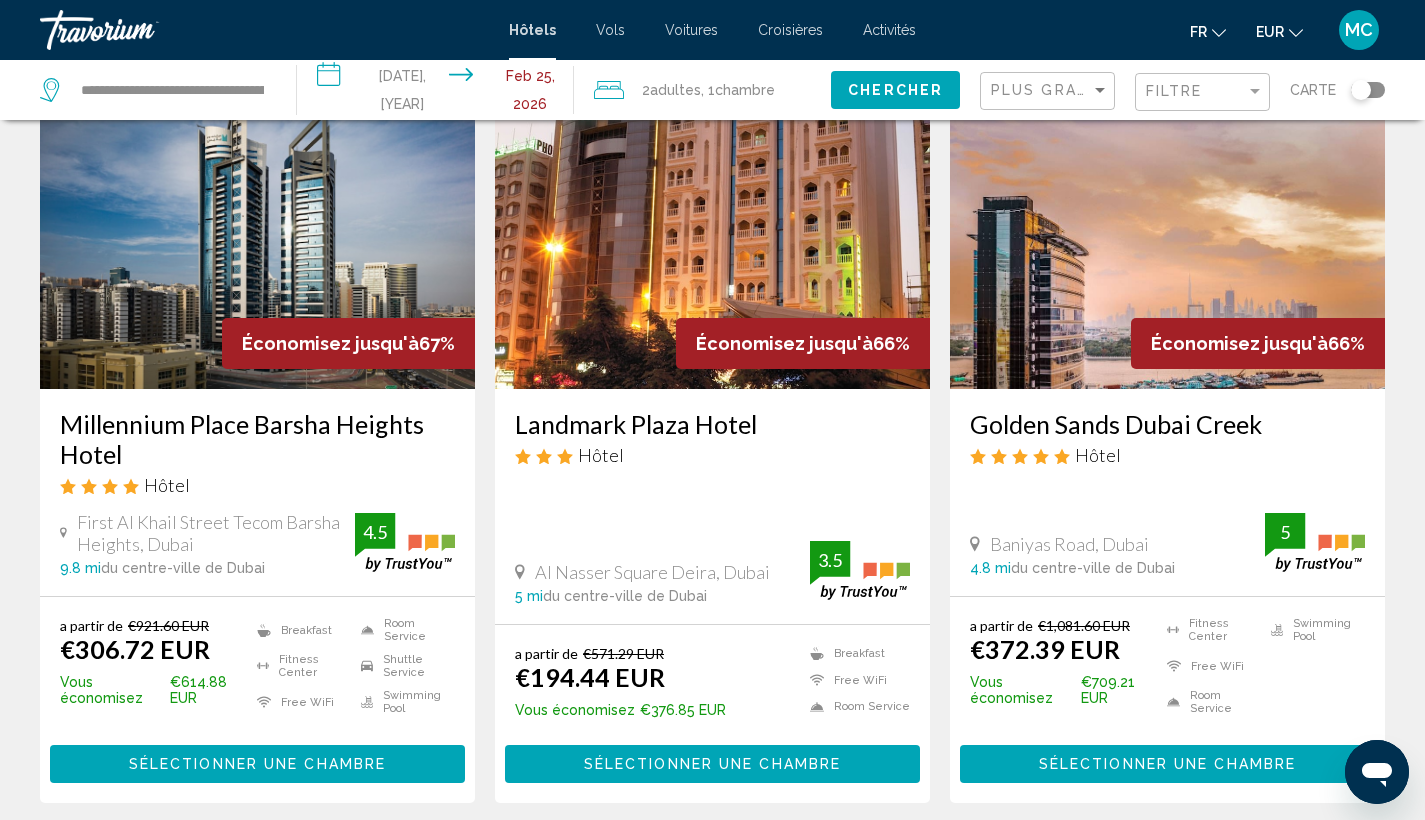 click at bounding box center [1167, 229] 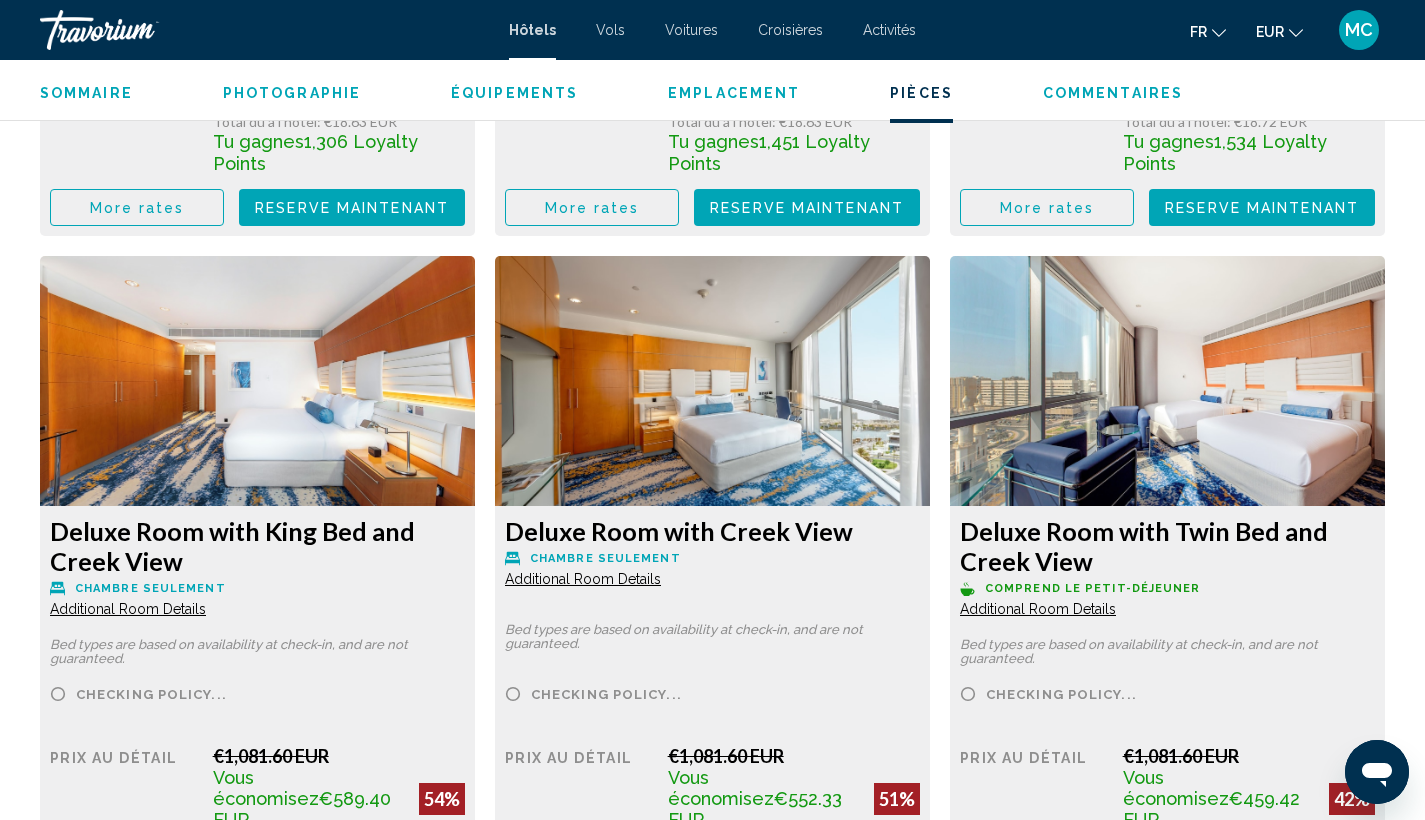 scroll, scrollTop: 2905, scrollLeft: 0, axis: vertical 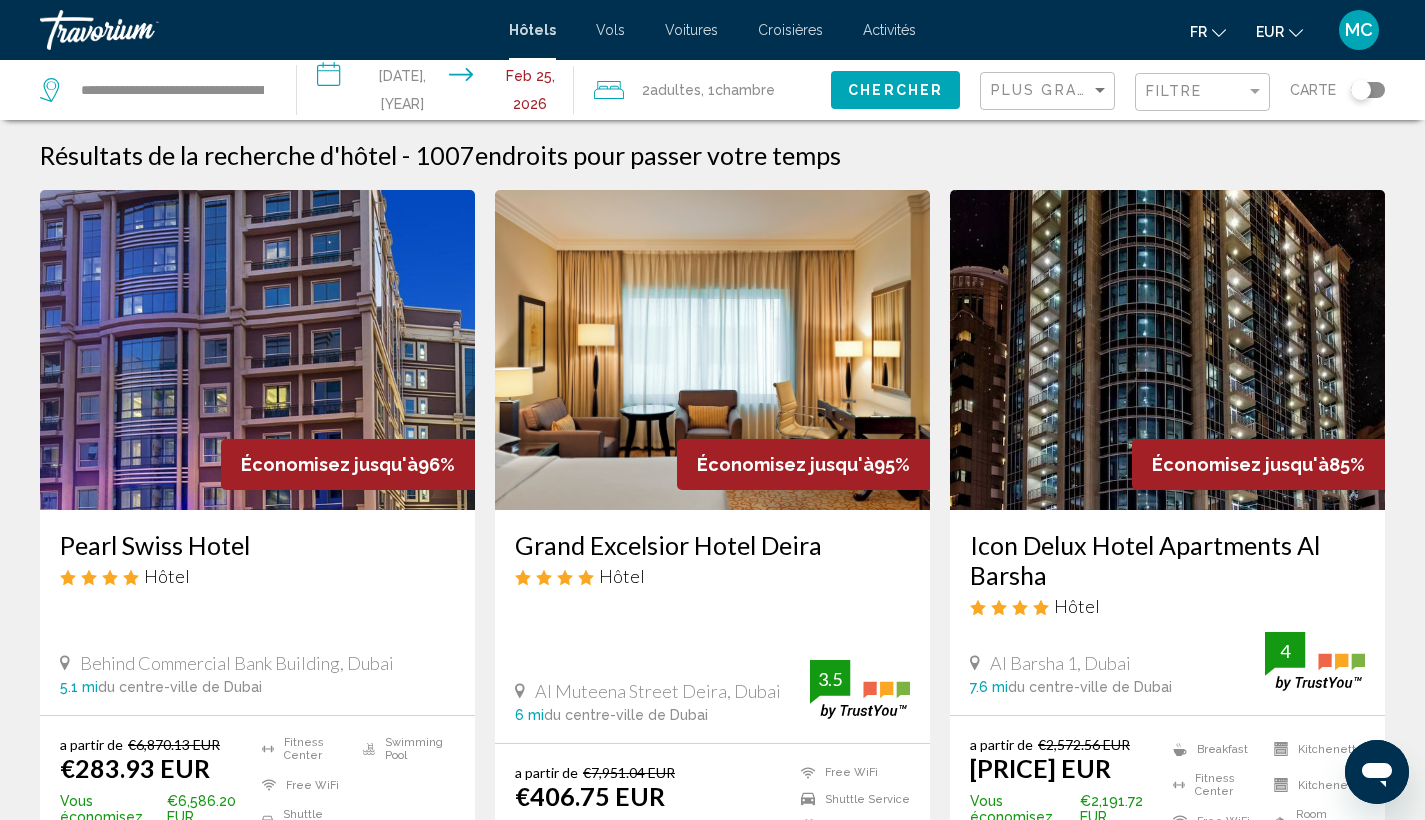 click on "**********" at bounding box center [439, 93] 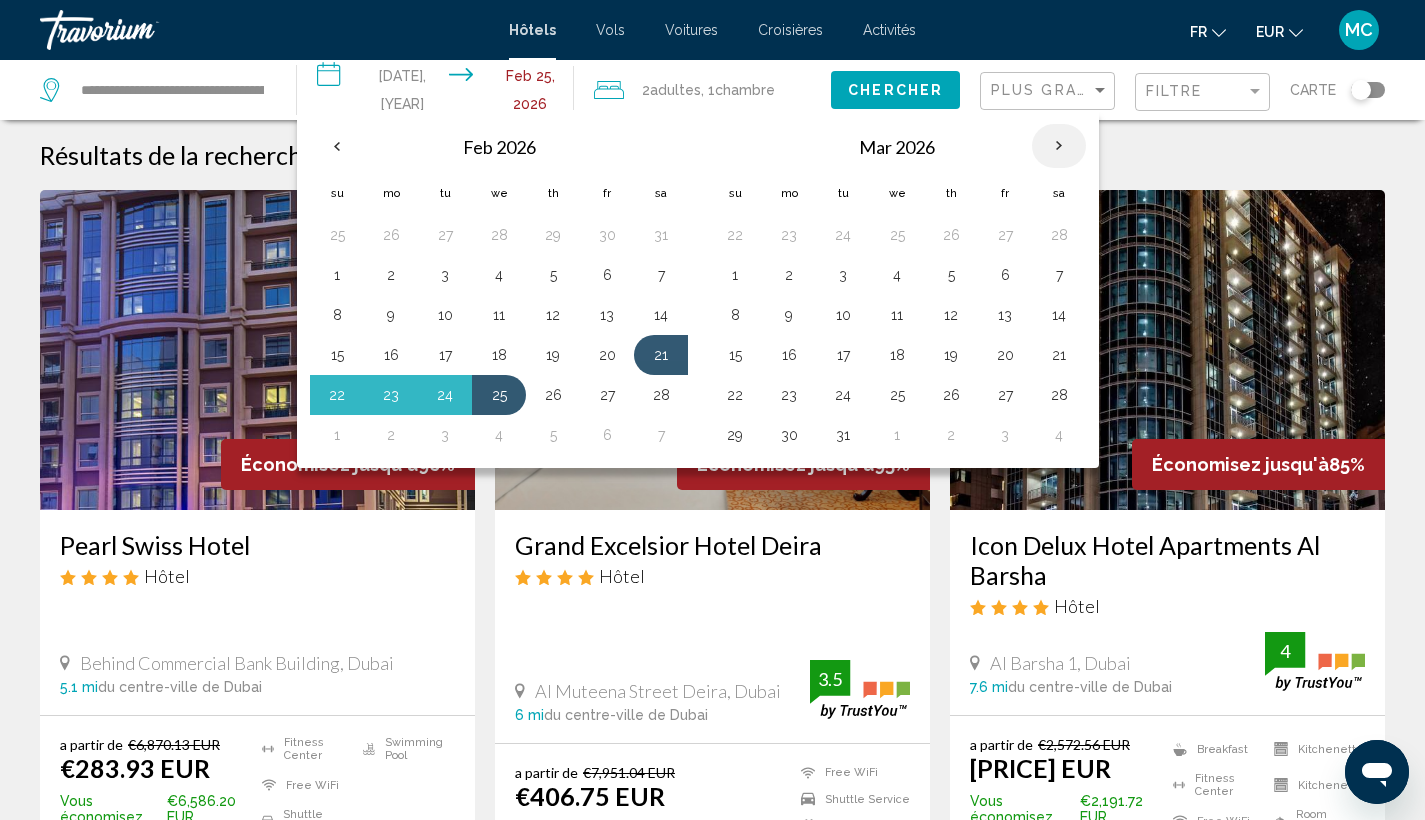 click at bounding box center [1059, 146] 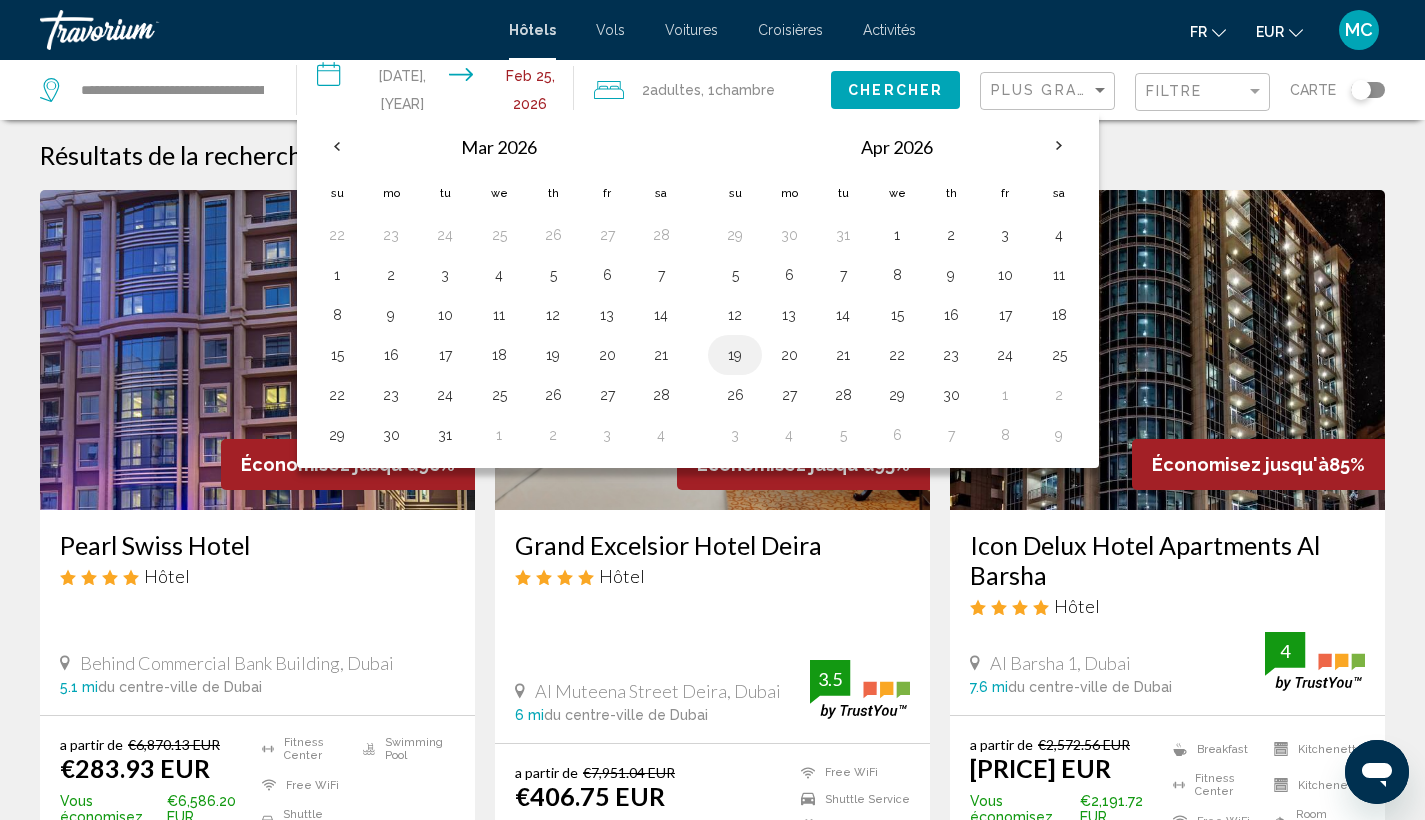 click on "19" at bounding box center (735, 355) 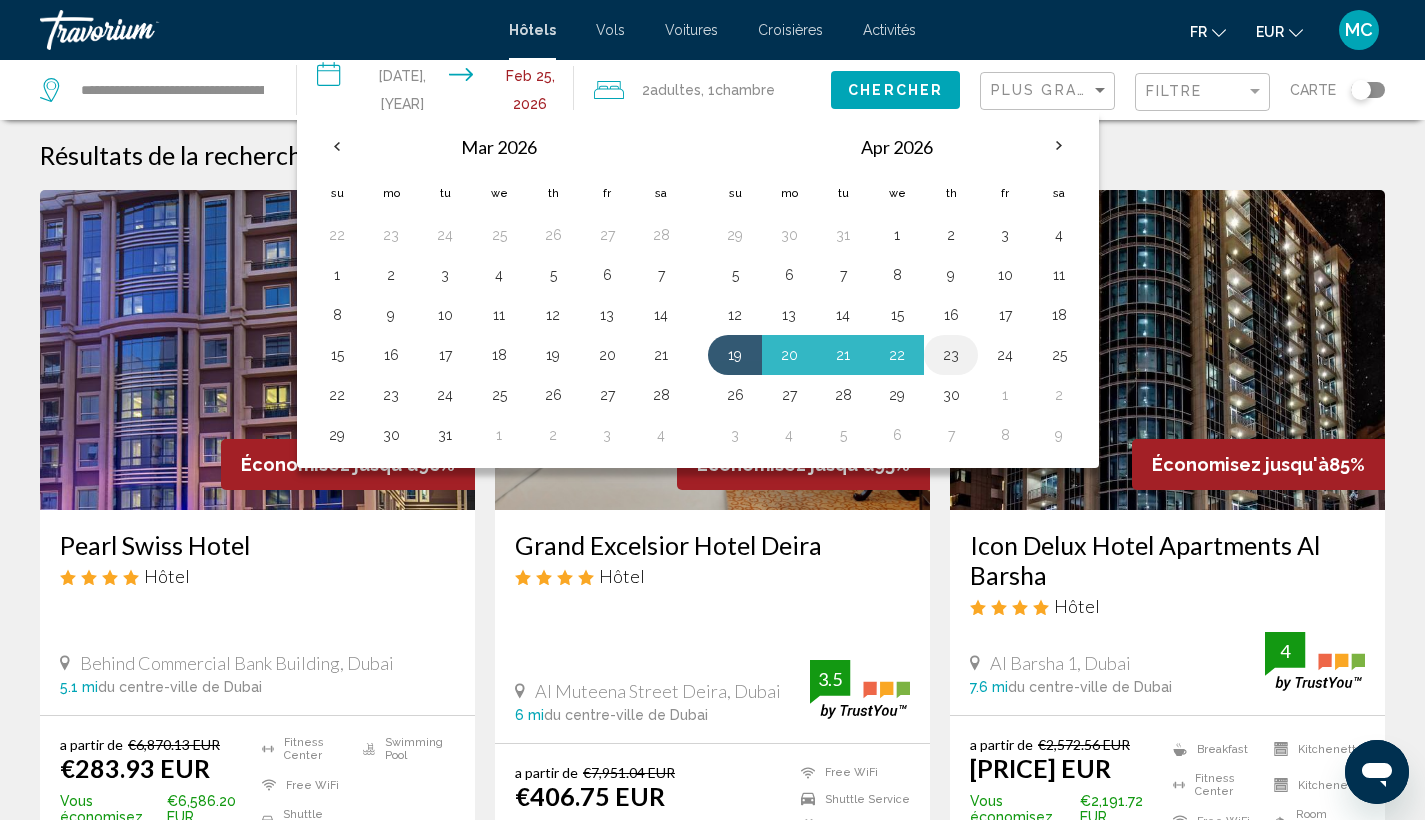 click on "23" at bounding box center (951, 355) 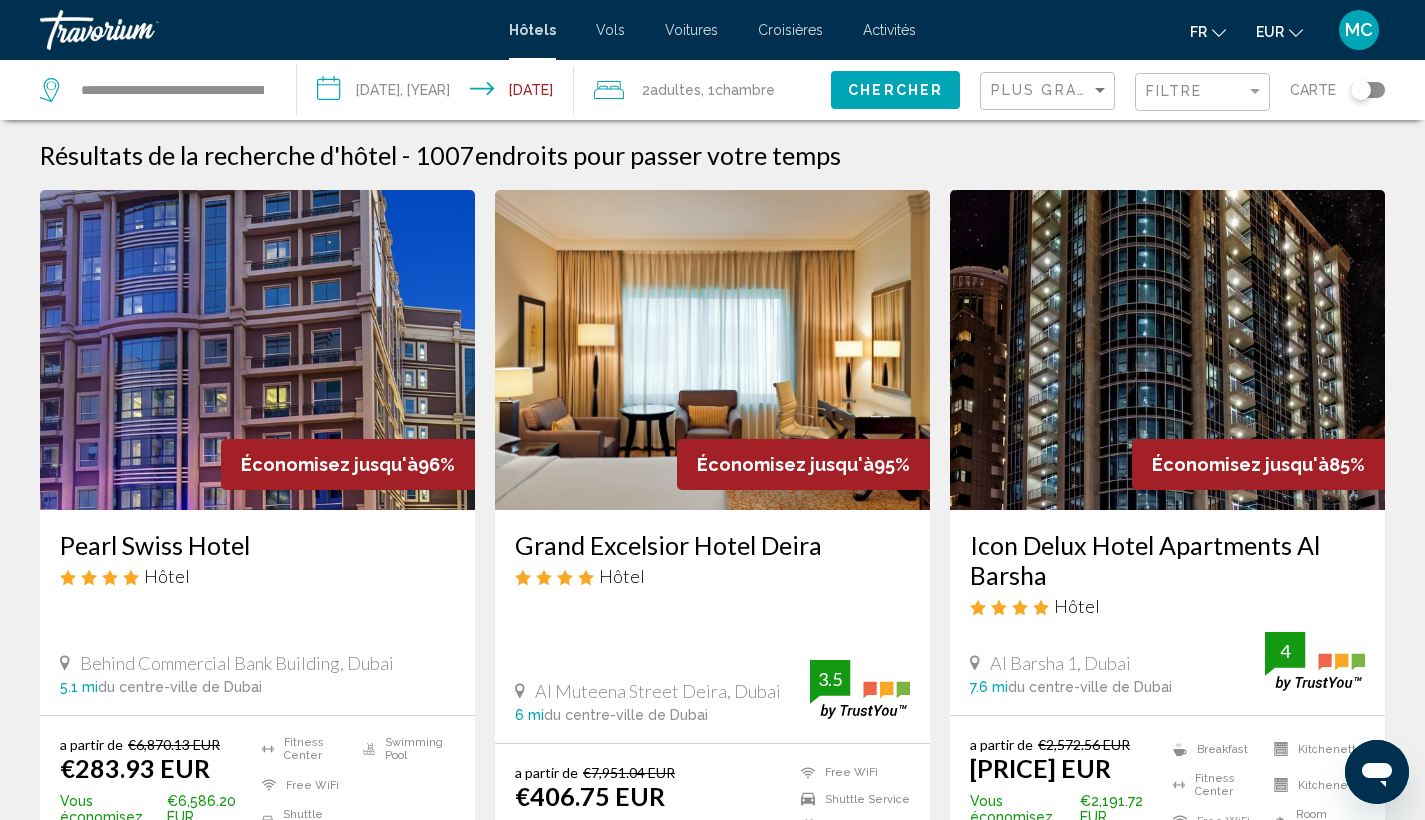 type on "**********" 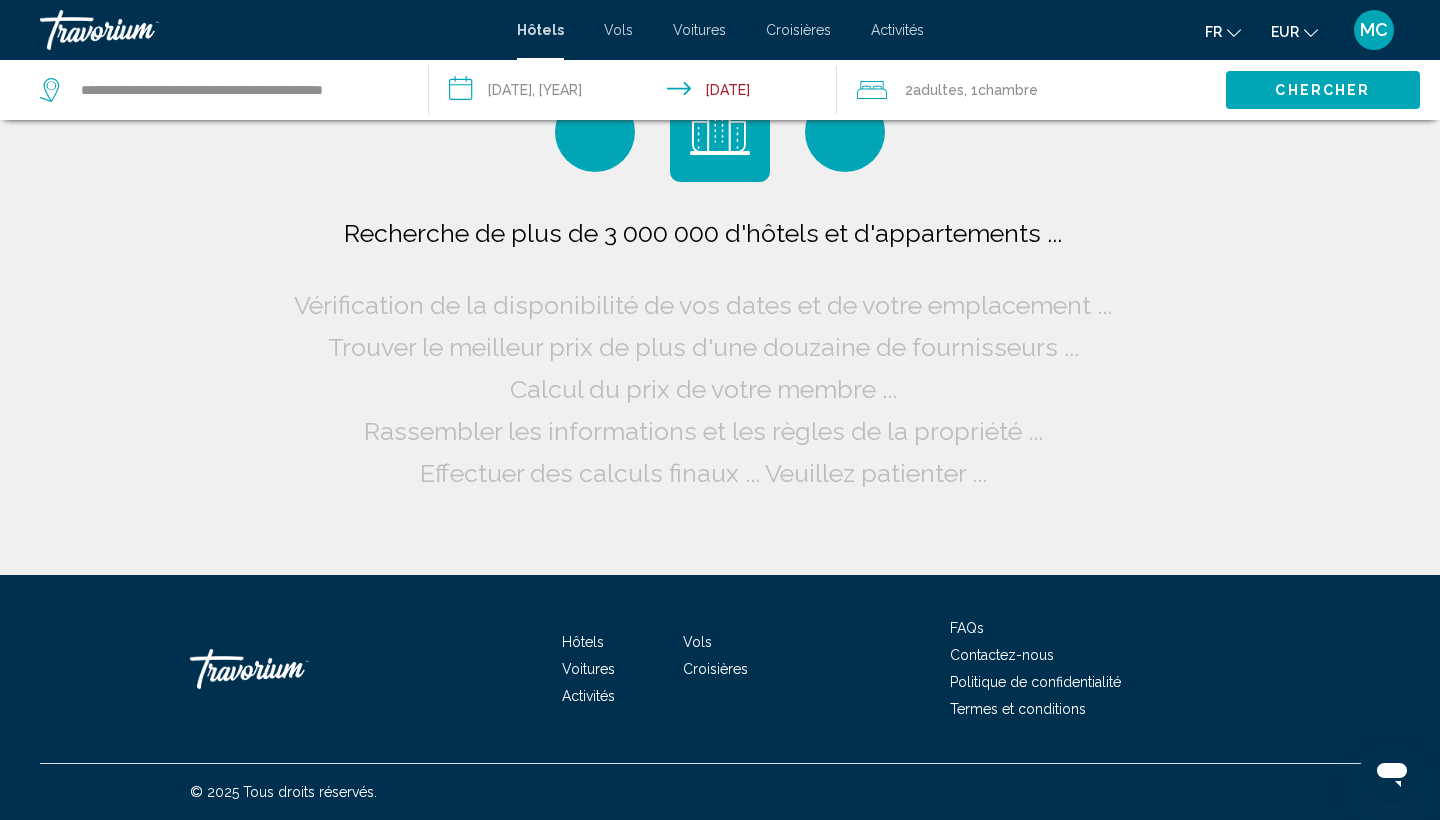 scroll, scrollTop: 0, scrollLeft: 0, axis: both 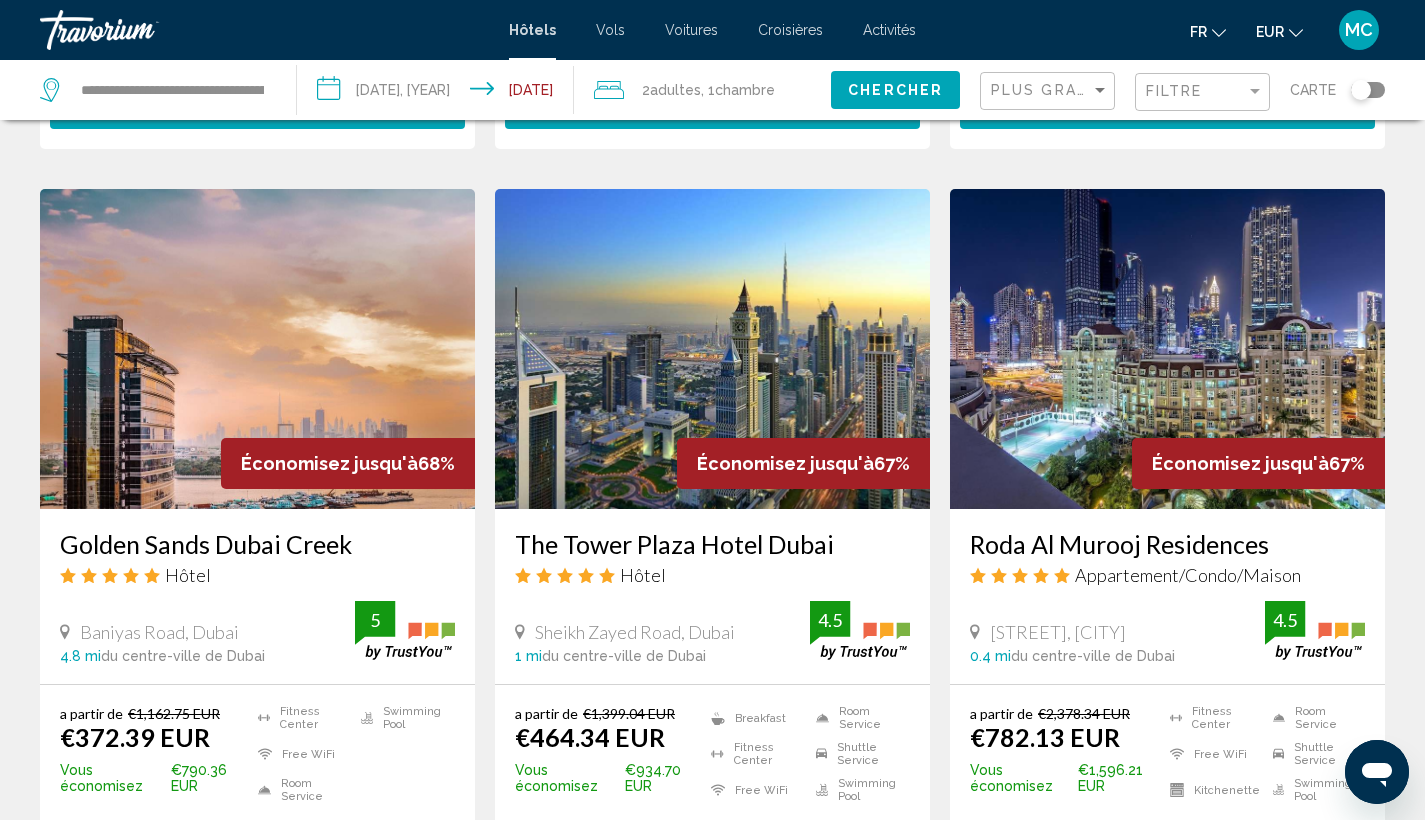 click at bounding box center (712, 349) 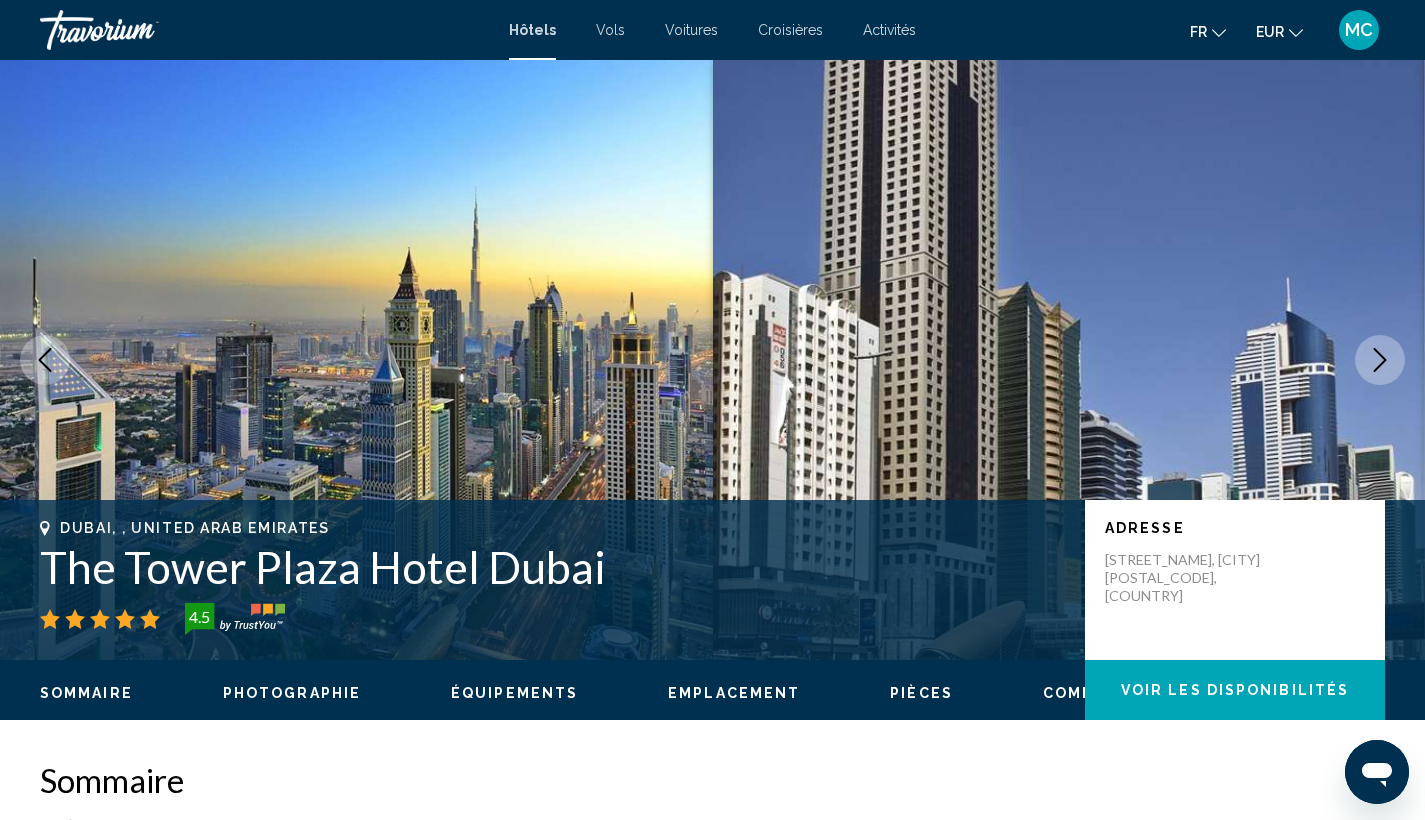 type 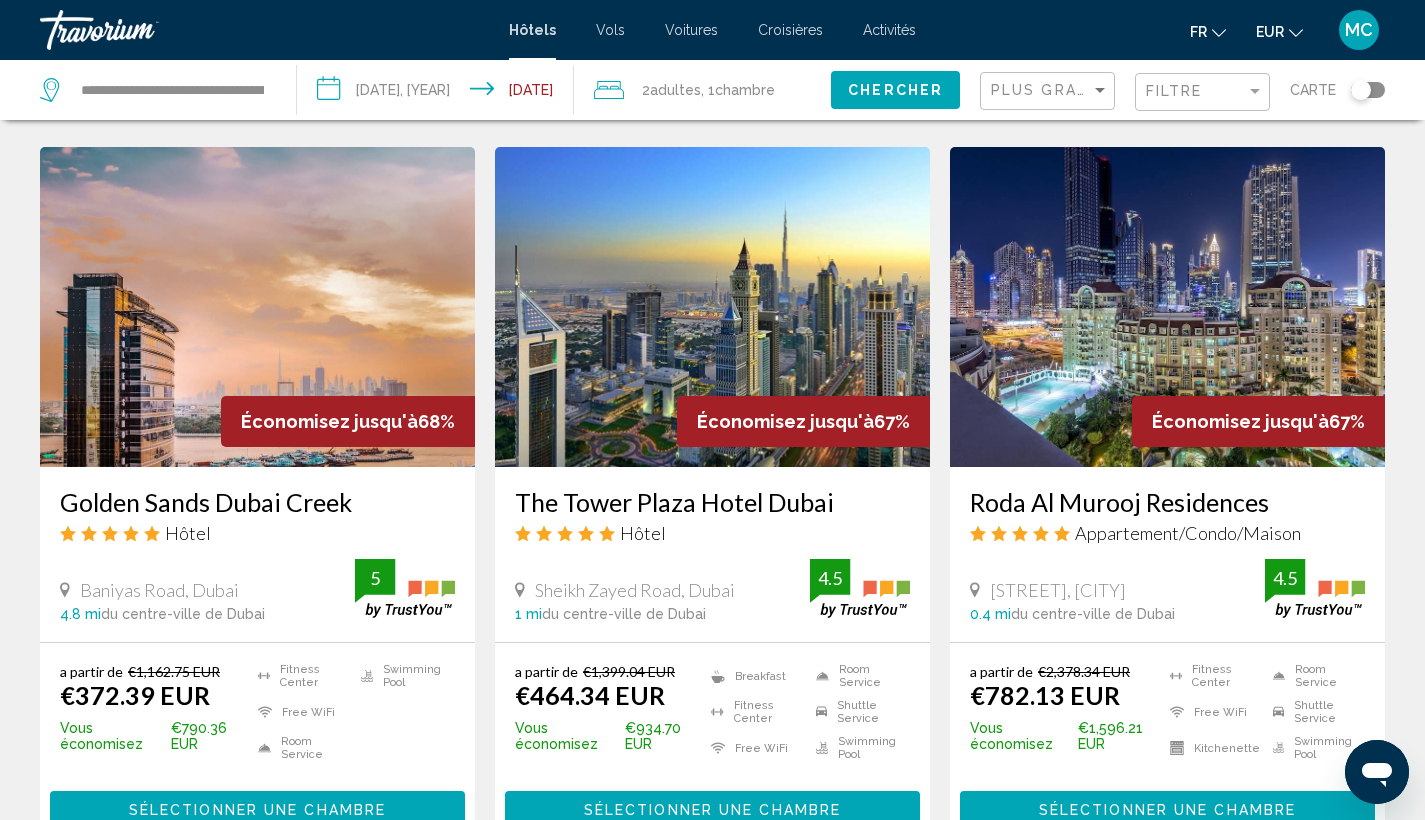 scroll, scrollTop: 1584, scrollLeft: 0, axis: vertical 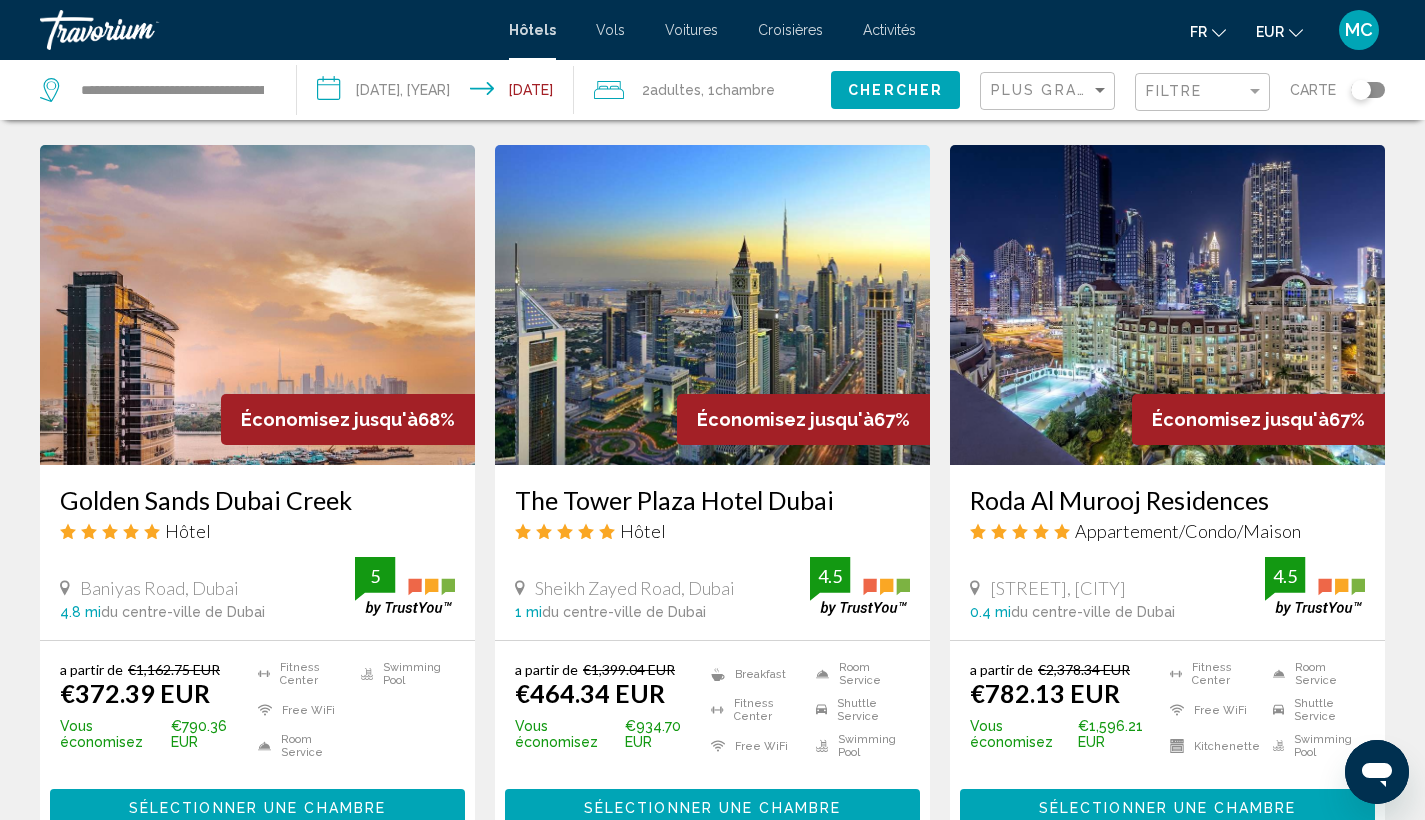 click at bounding box center (257, 305) 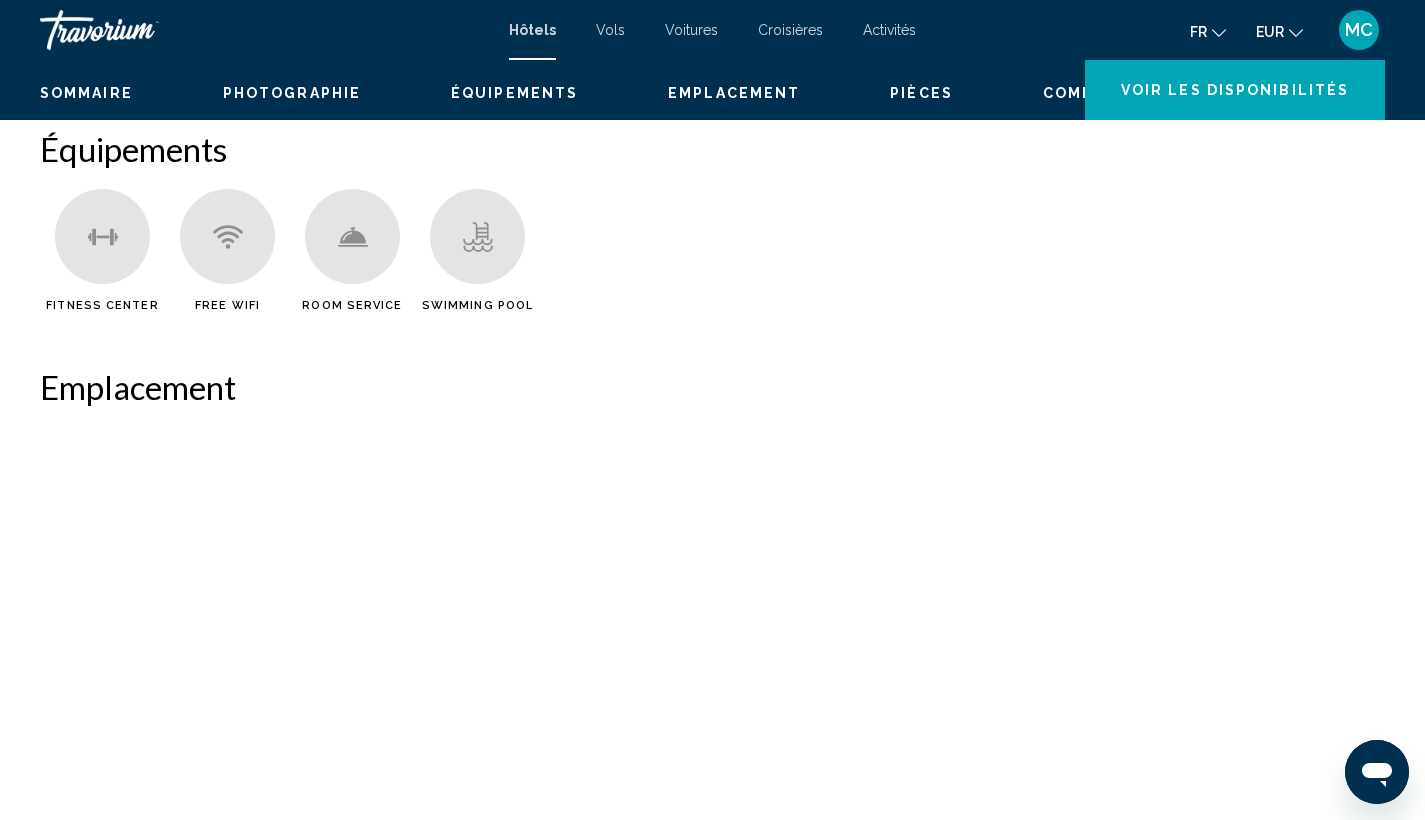 scroll, scrollTop: 0, scrollLeft: 0, axis: both 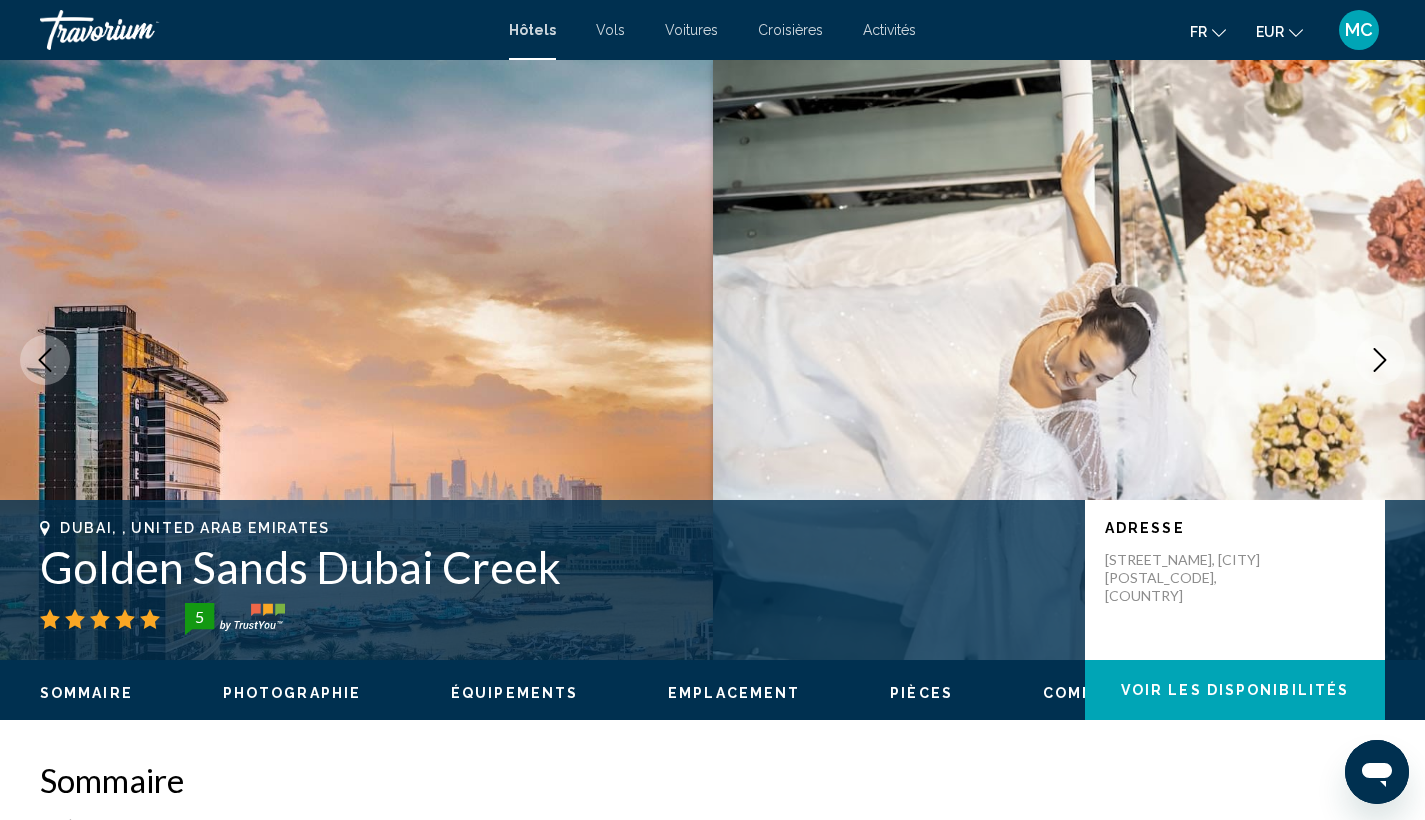 type 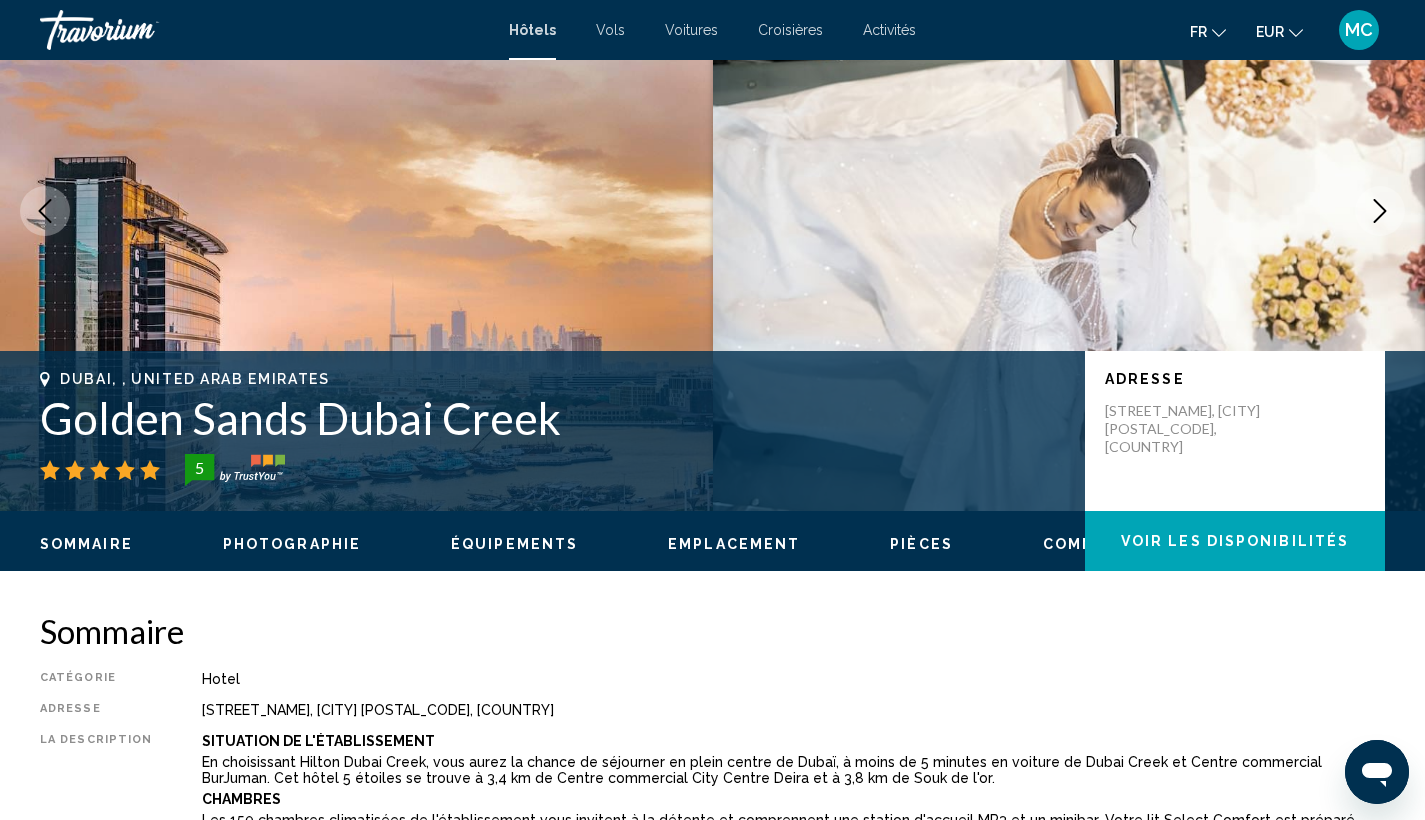 scroll, scrollTop: 354, scrollLeft: 0, axis: vertical 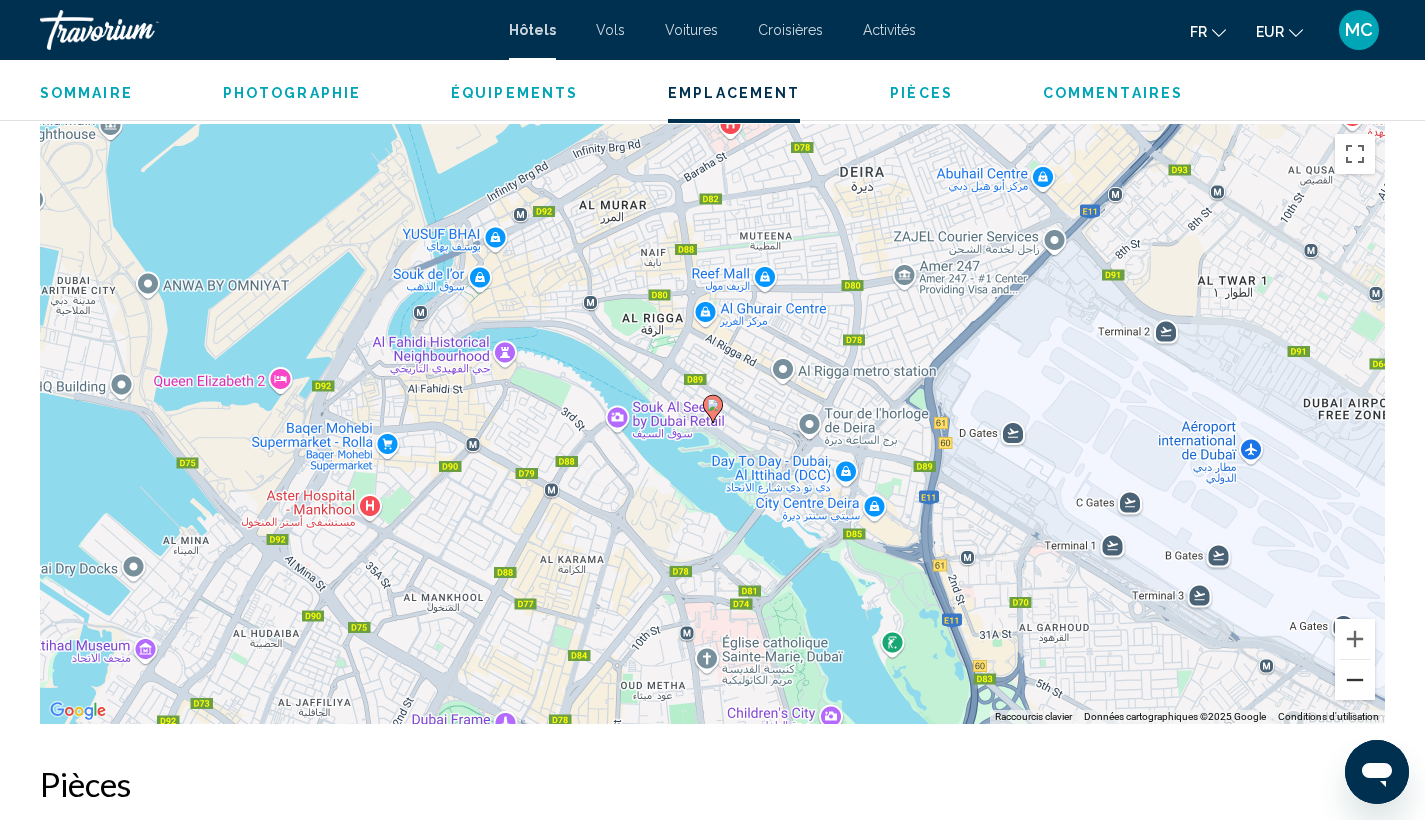 click at bounding box center (1355, 680) 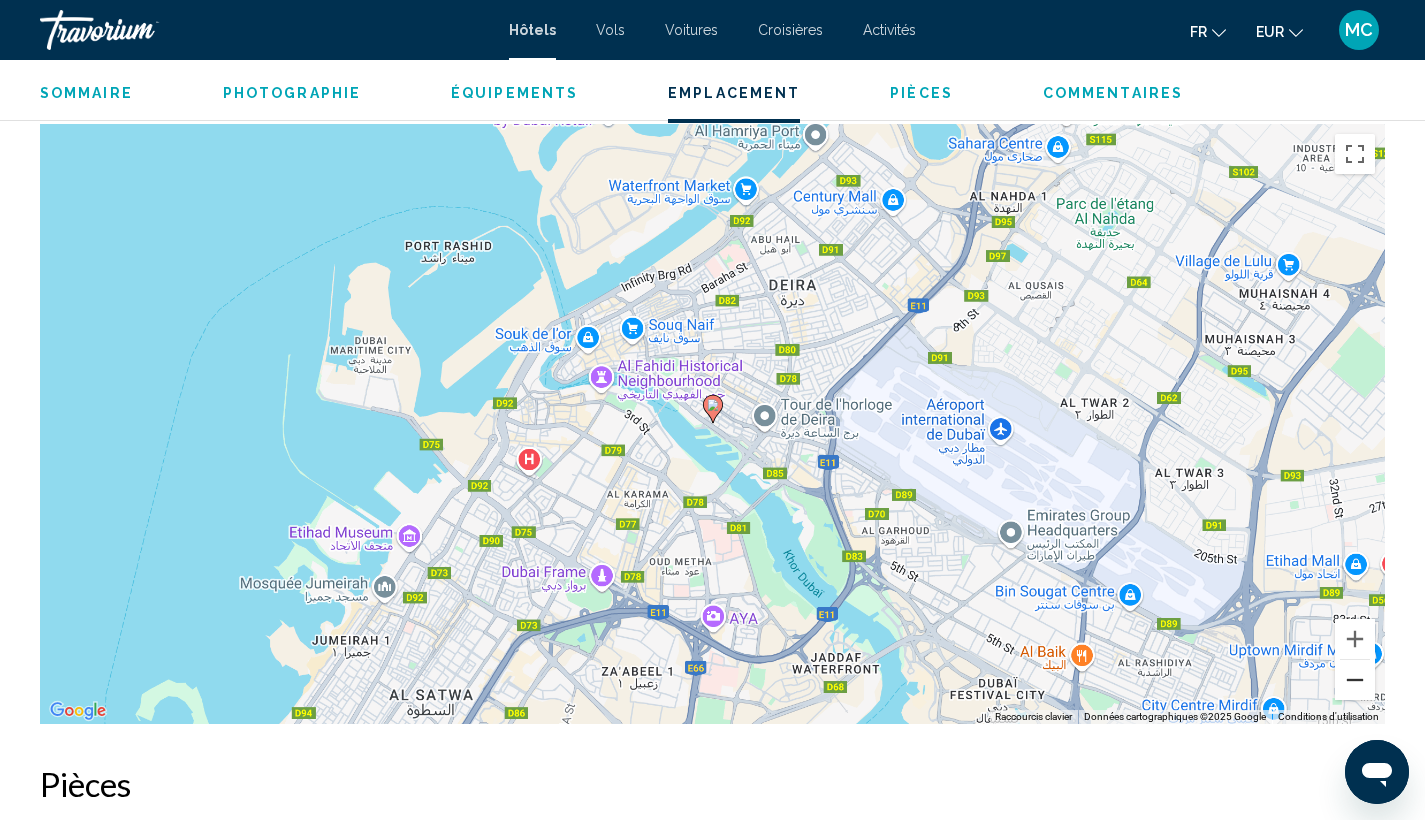 click at bounding box center (1355, 680) 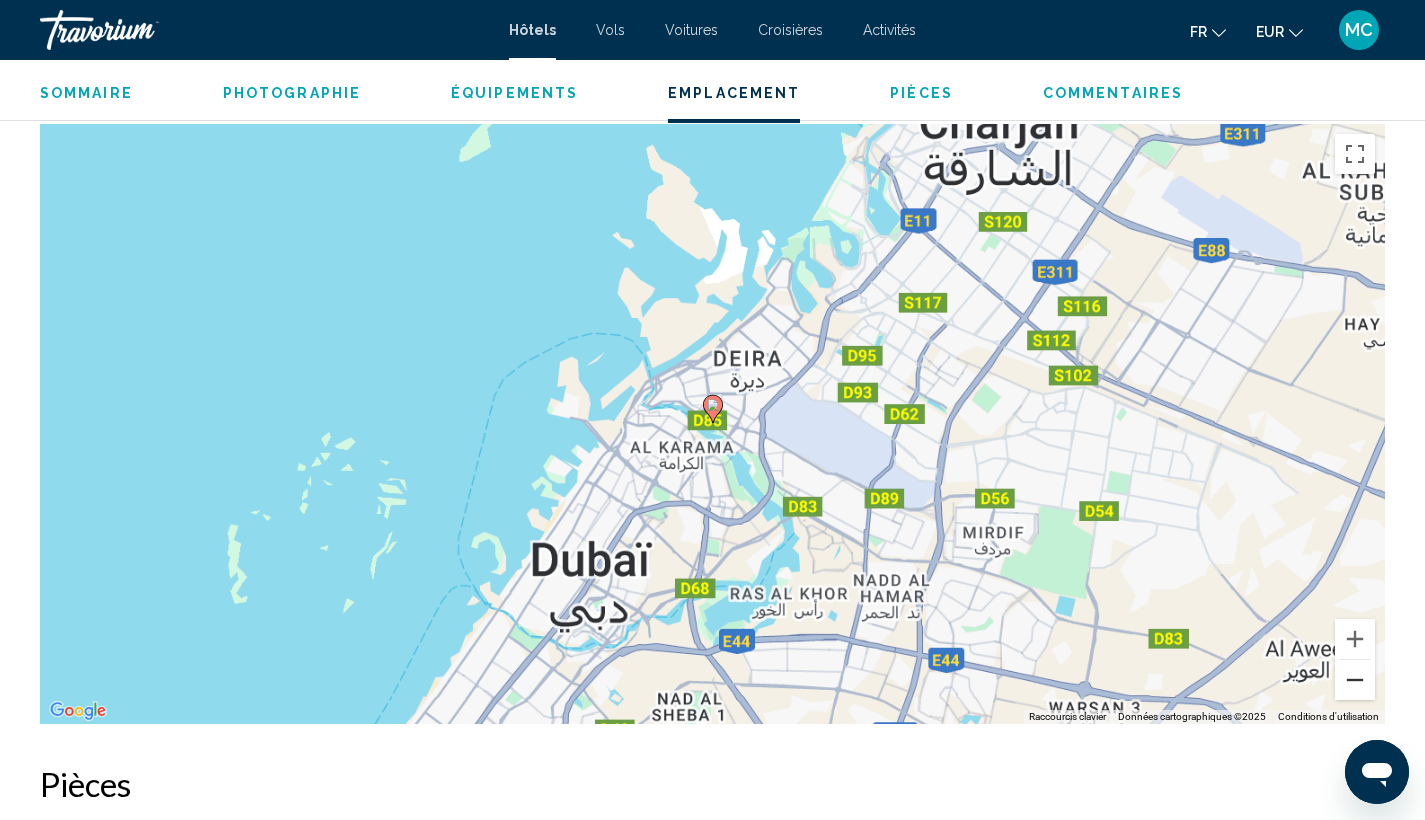 scroll, scrollTop: 0, scrollLeft: 0, axis: both 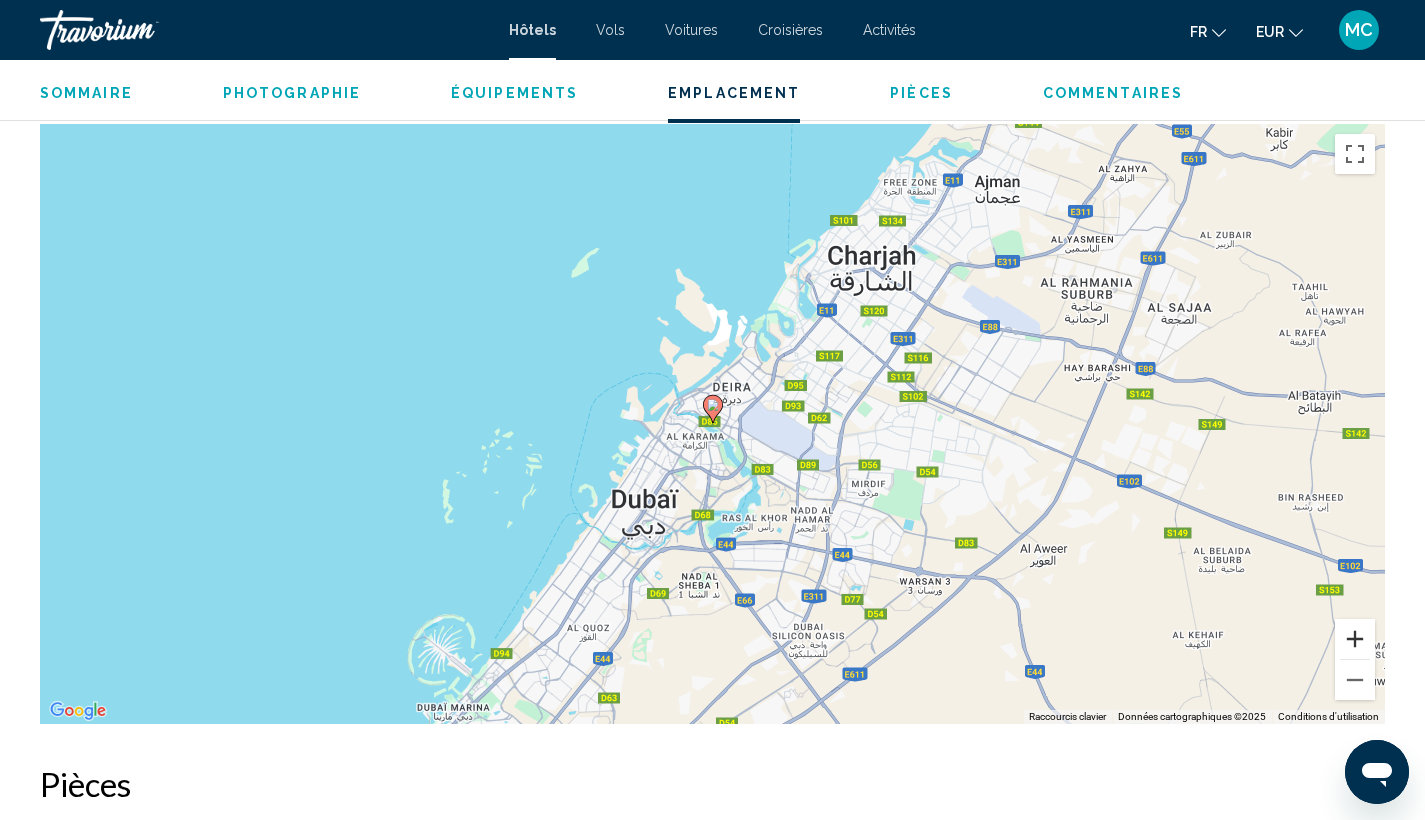 click at bounding box center (1355, 639) 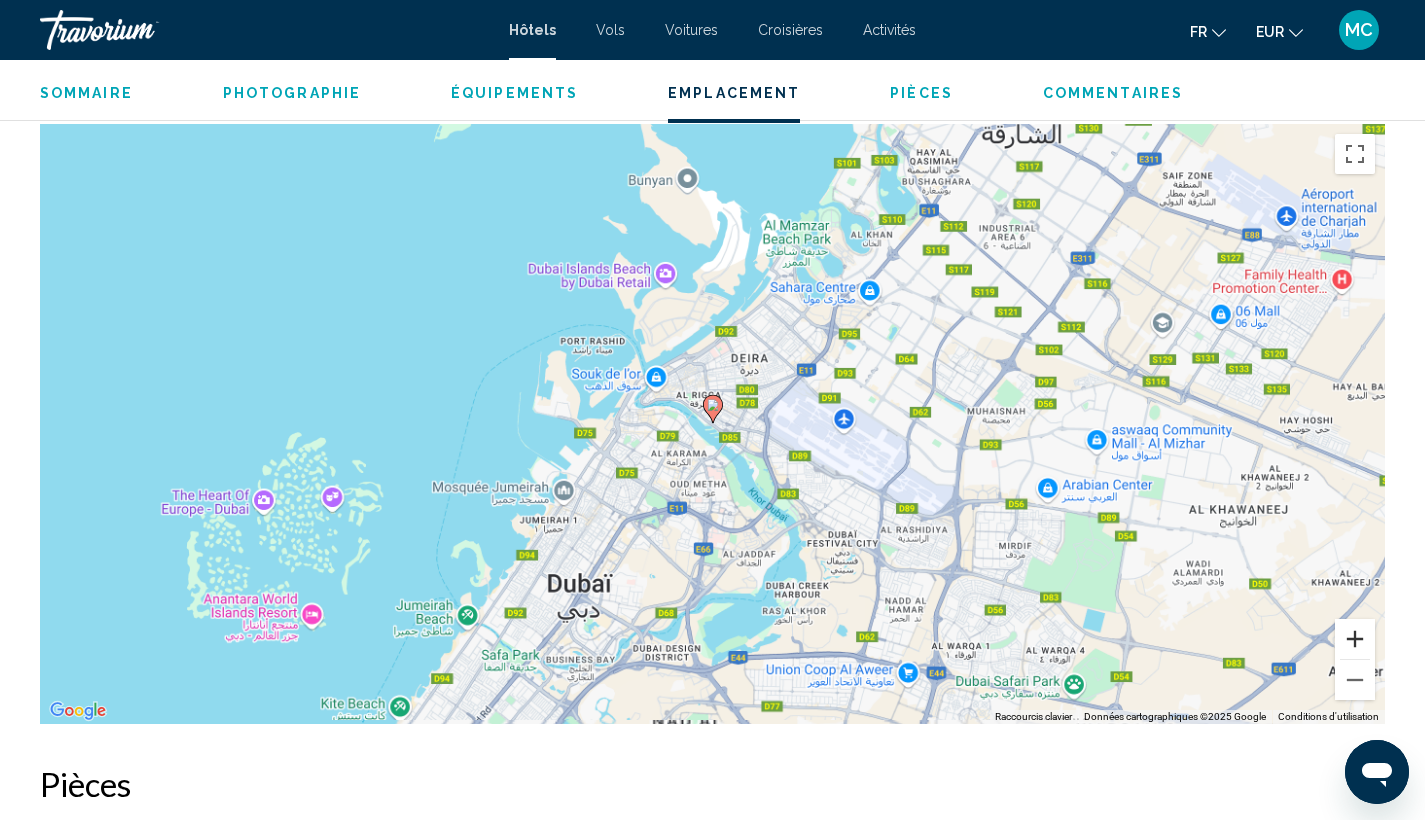 click at bounding box center [1355, 639] 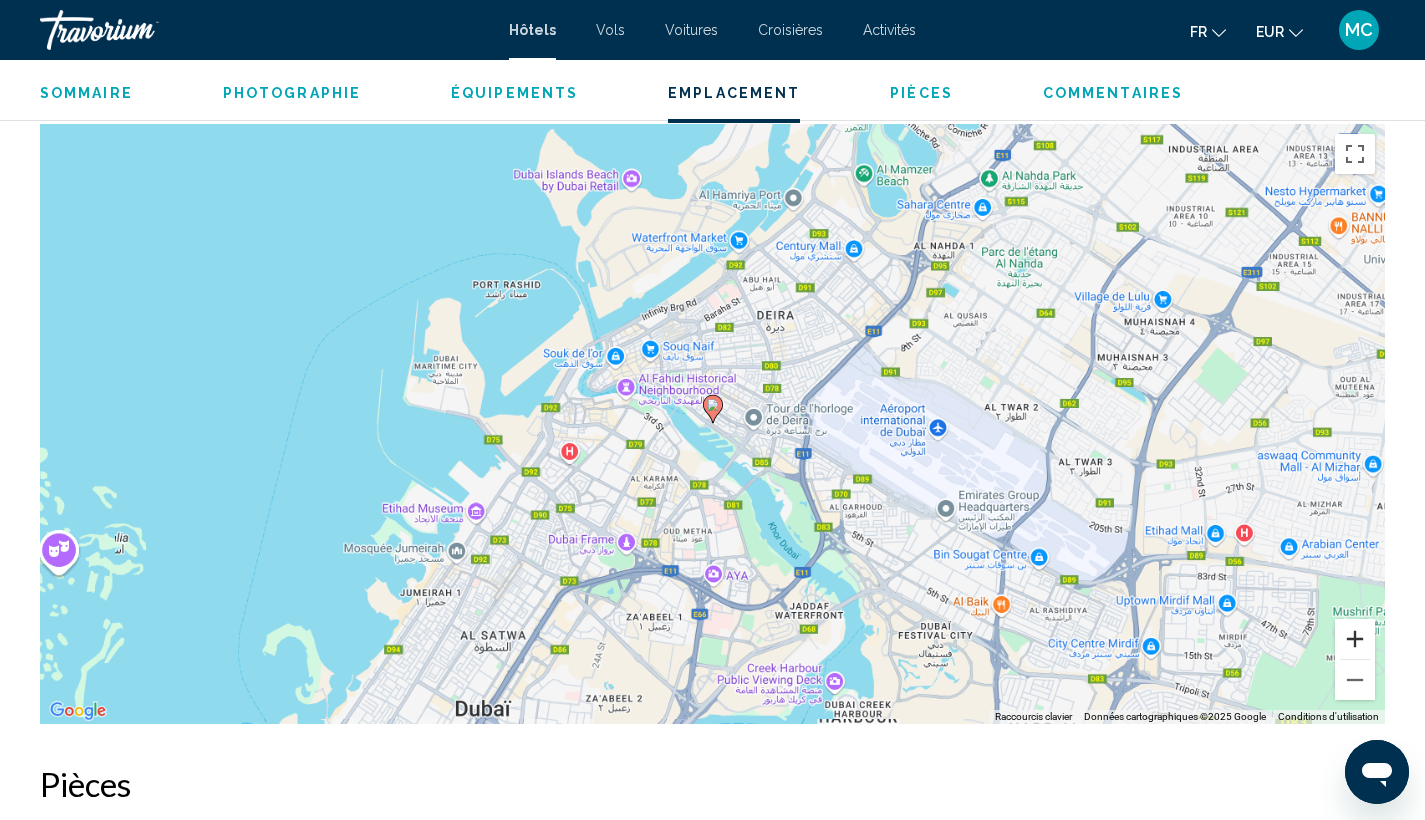 click at bounding box center (1355, 639) 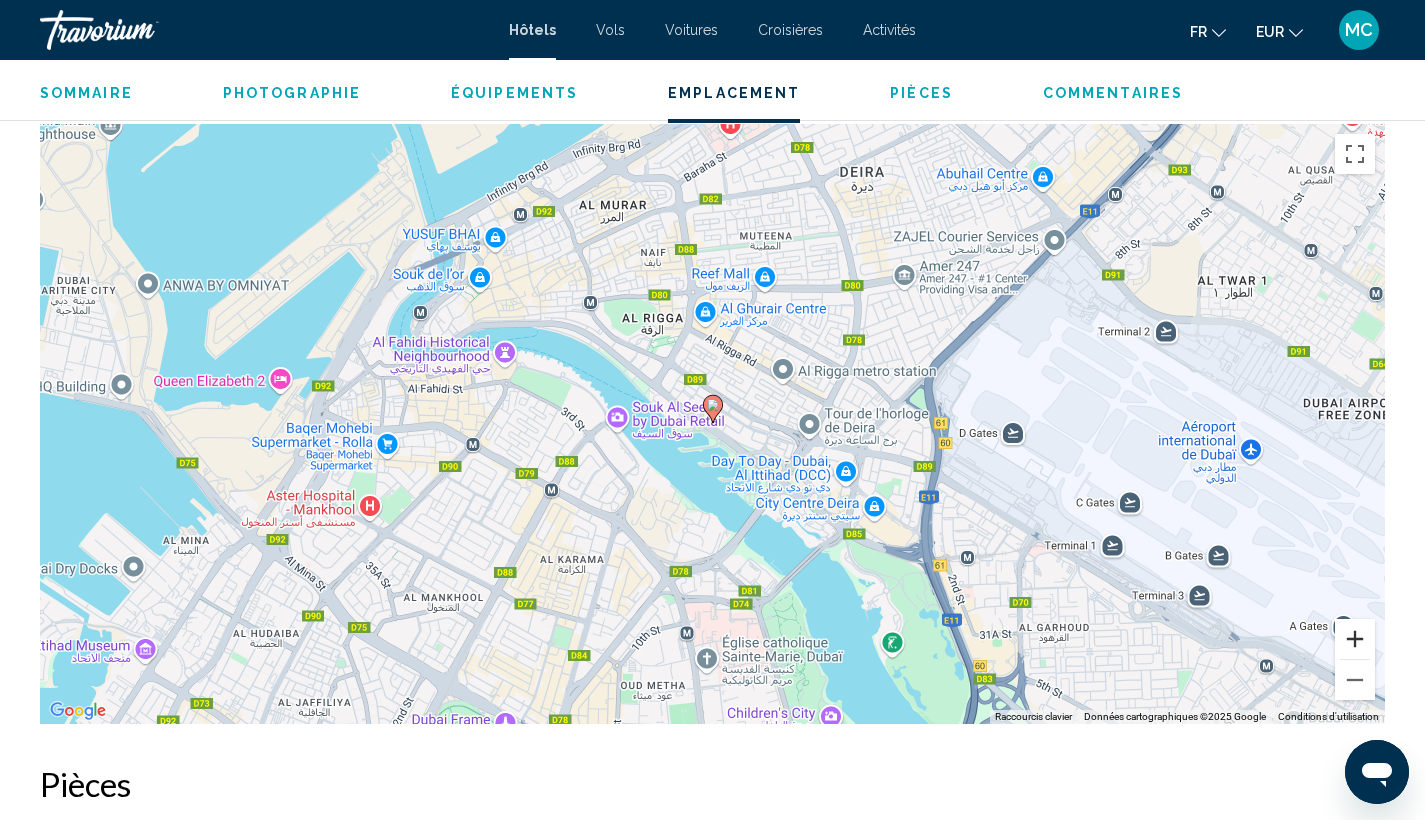 click at bounding box center (1355, 639) 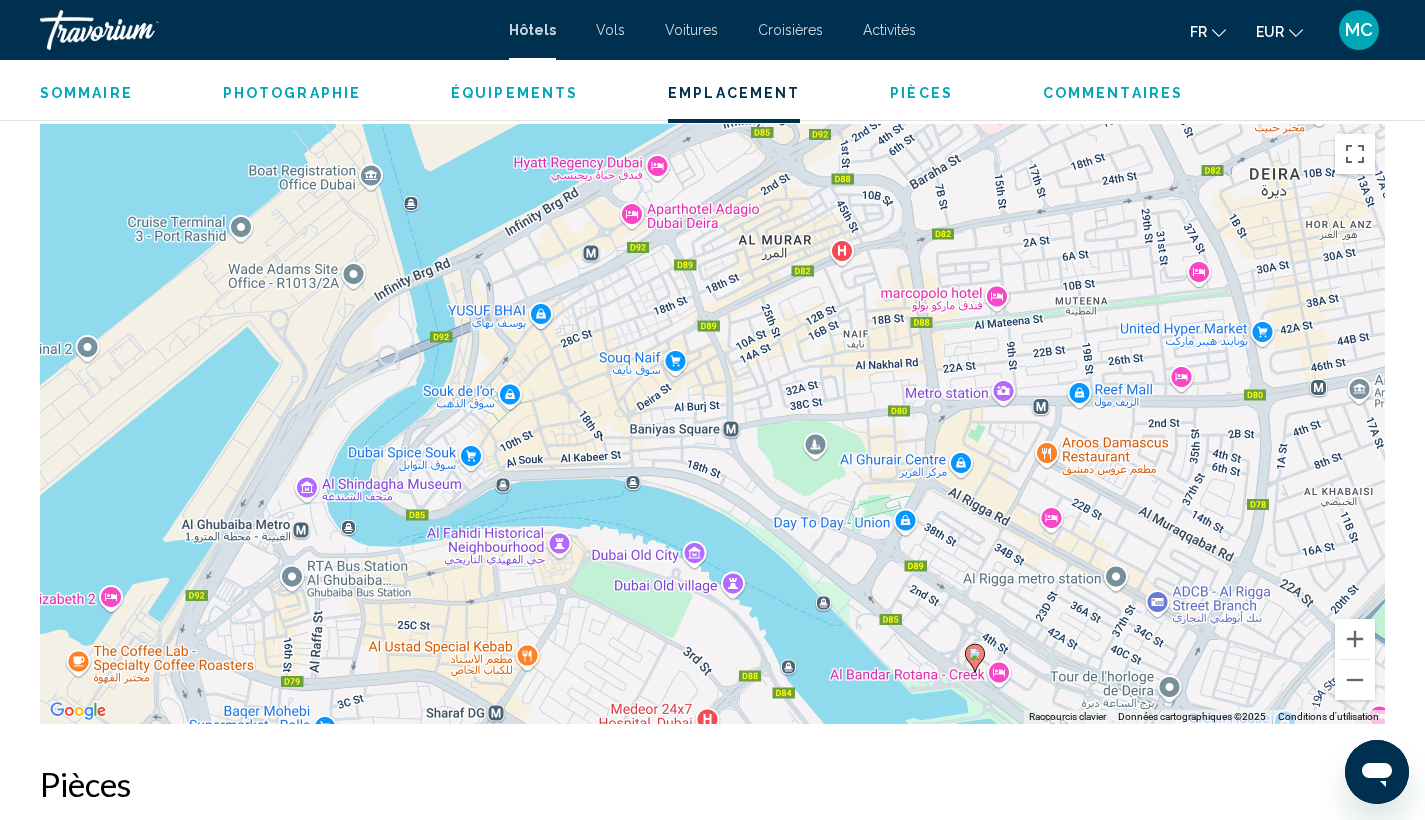 drag, startPoint x: 1117, startPoint y: 570, endPoint x: 1383, endPoint y: 819, distance: 364.35834 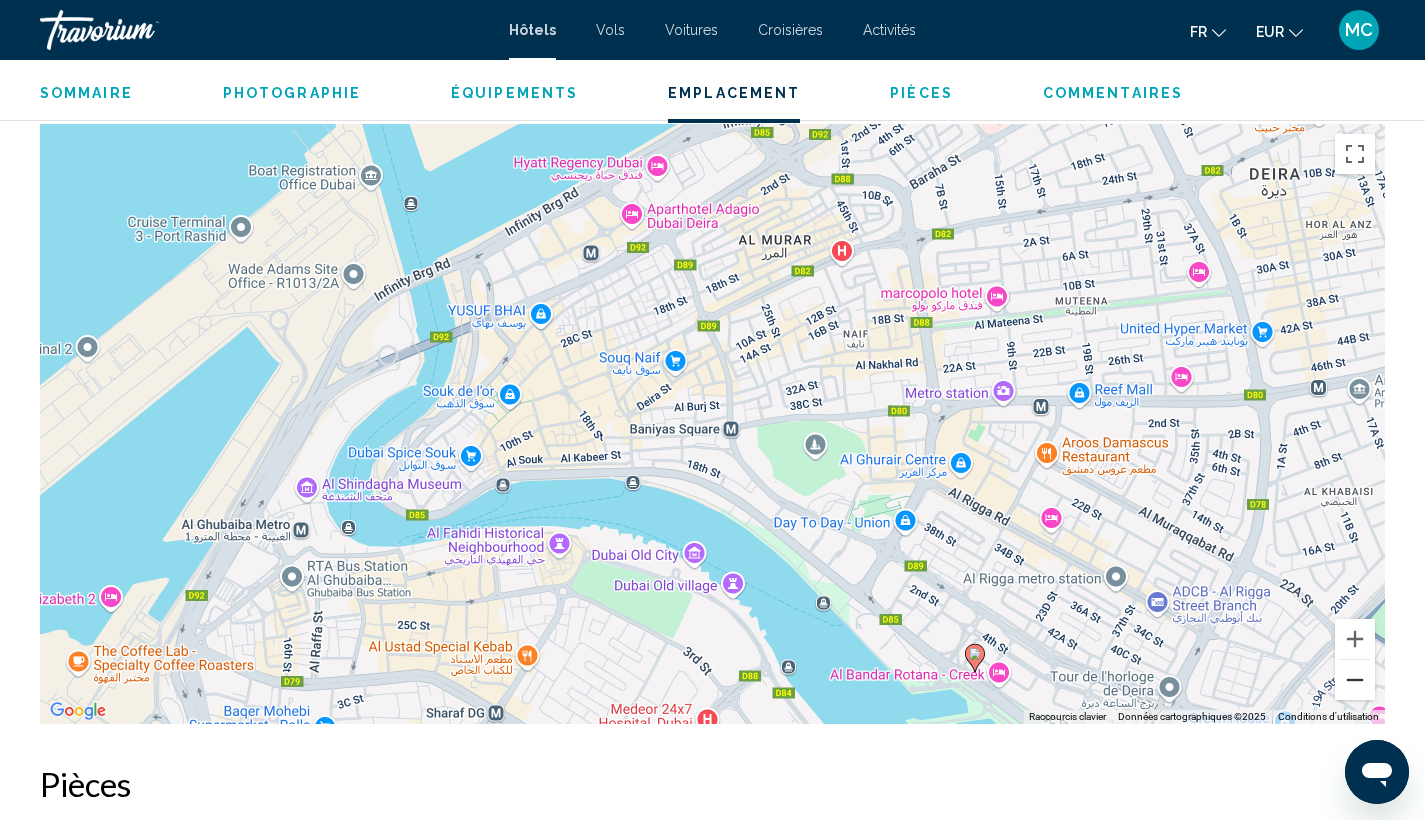 click at bounding box center (1355, 680) 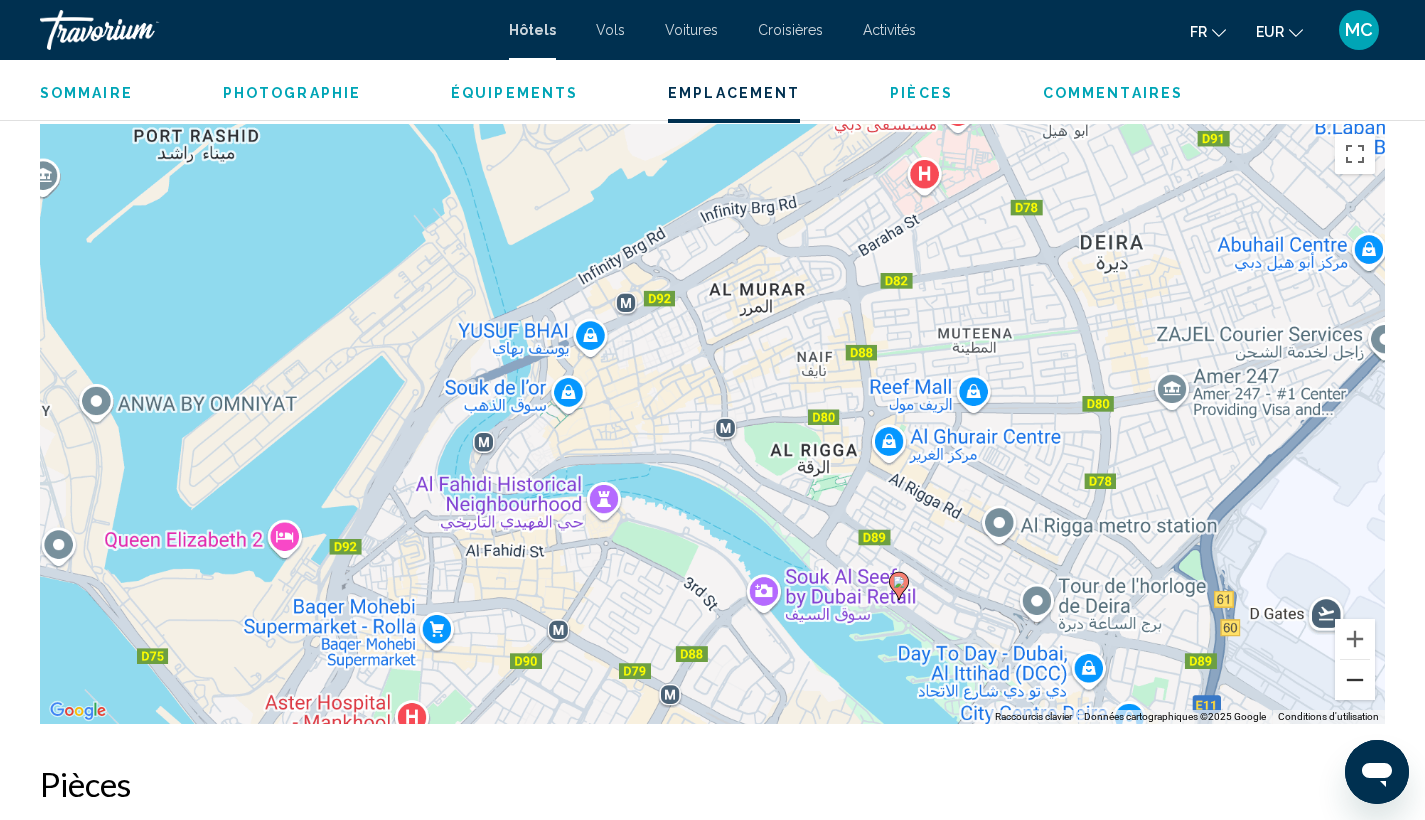 click at bounding box center [1355, 680] 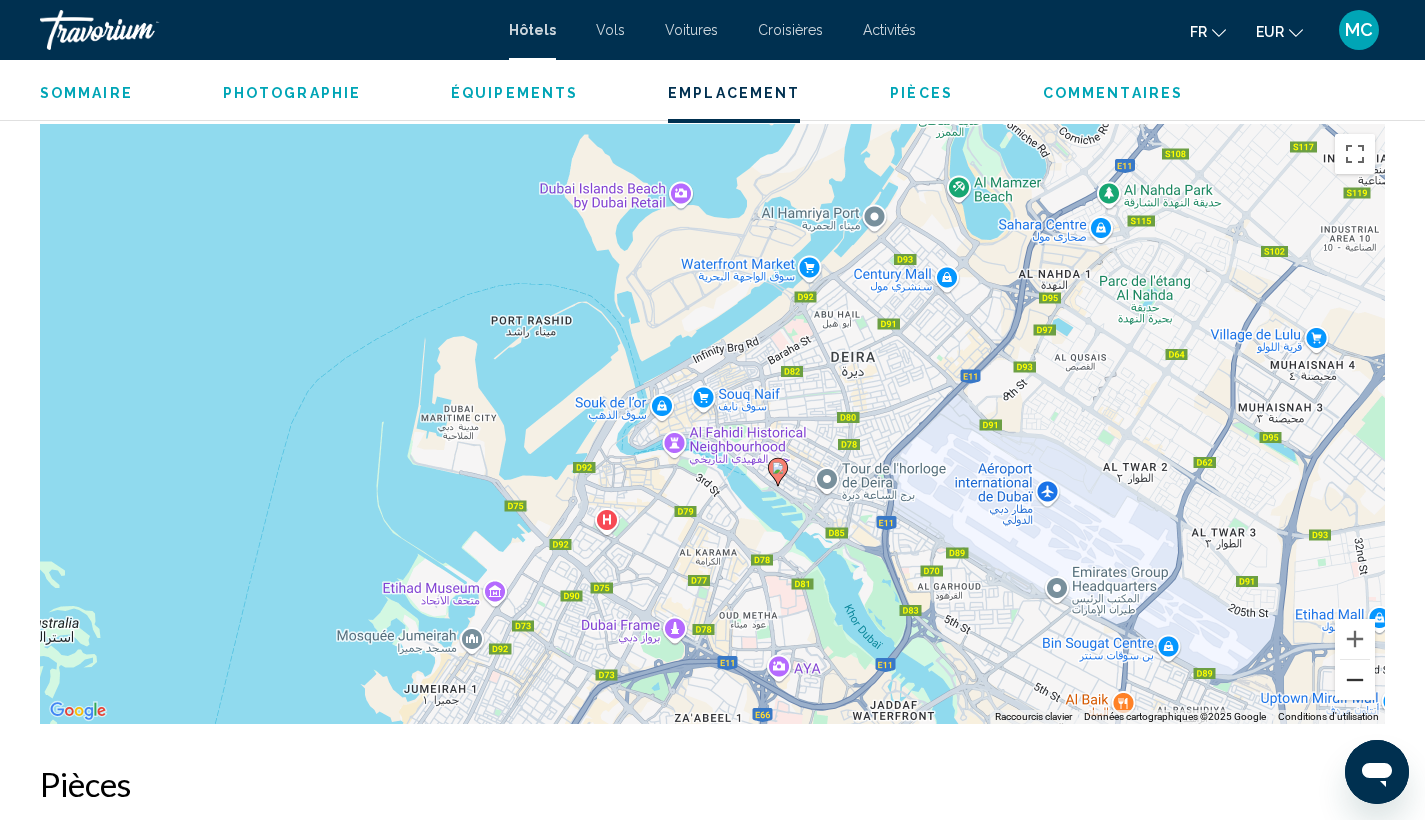 click at bounding box center (1355, 680) 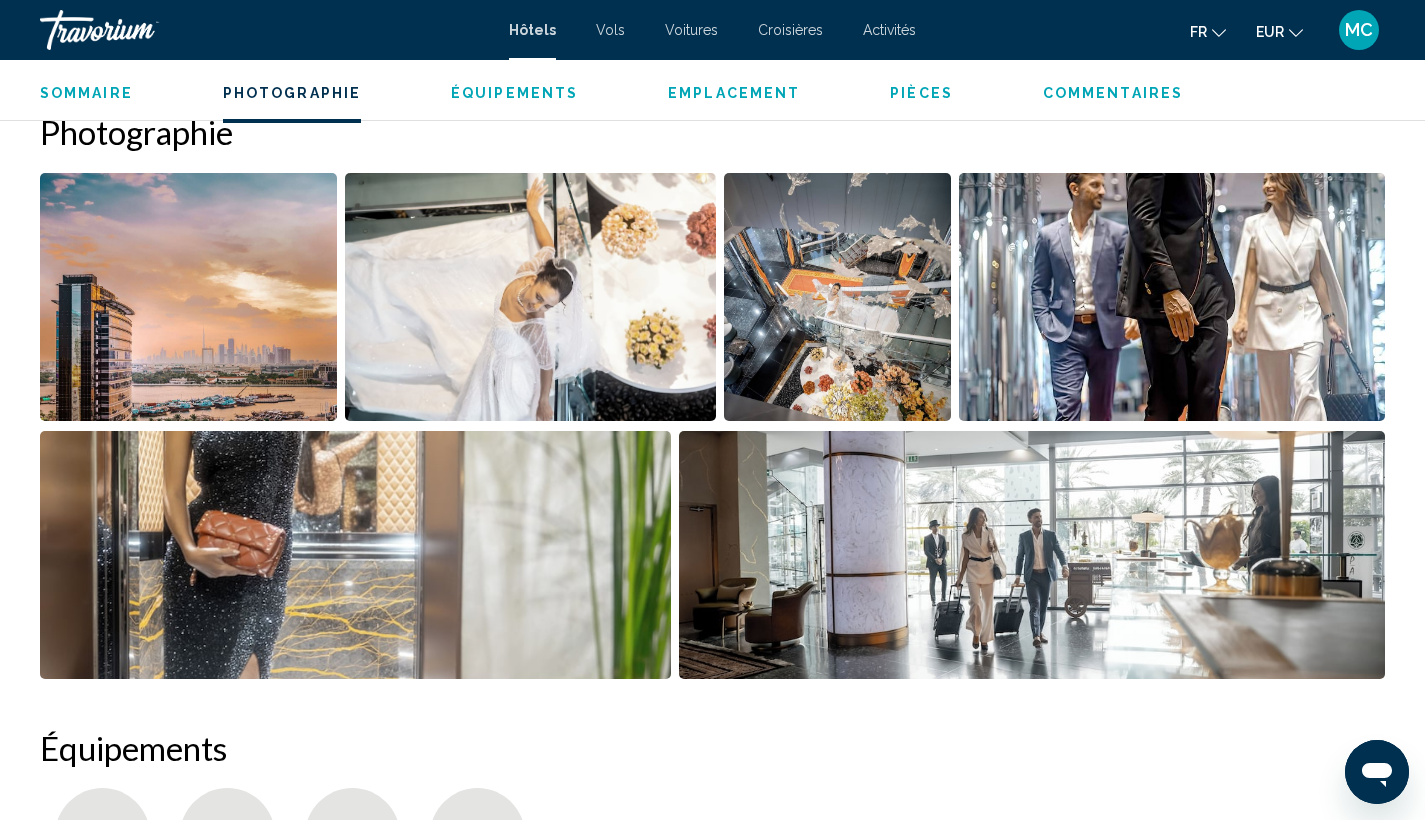 scroll, scrollTop: 963, scrollLeft: 0, axis: vertical 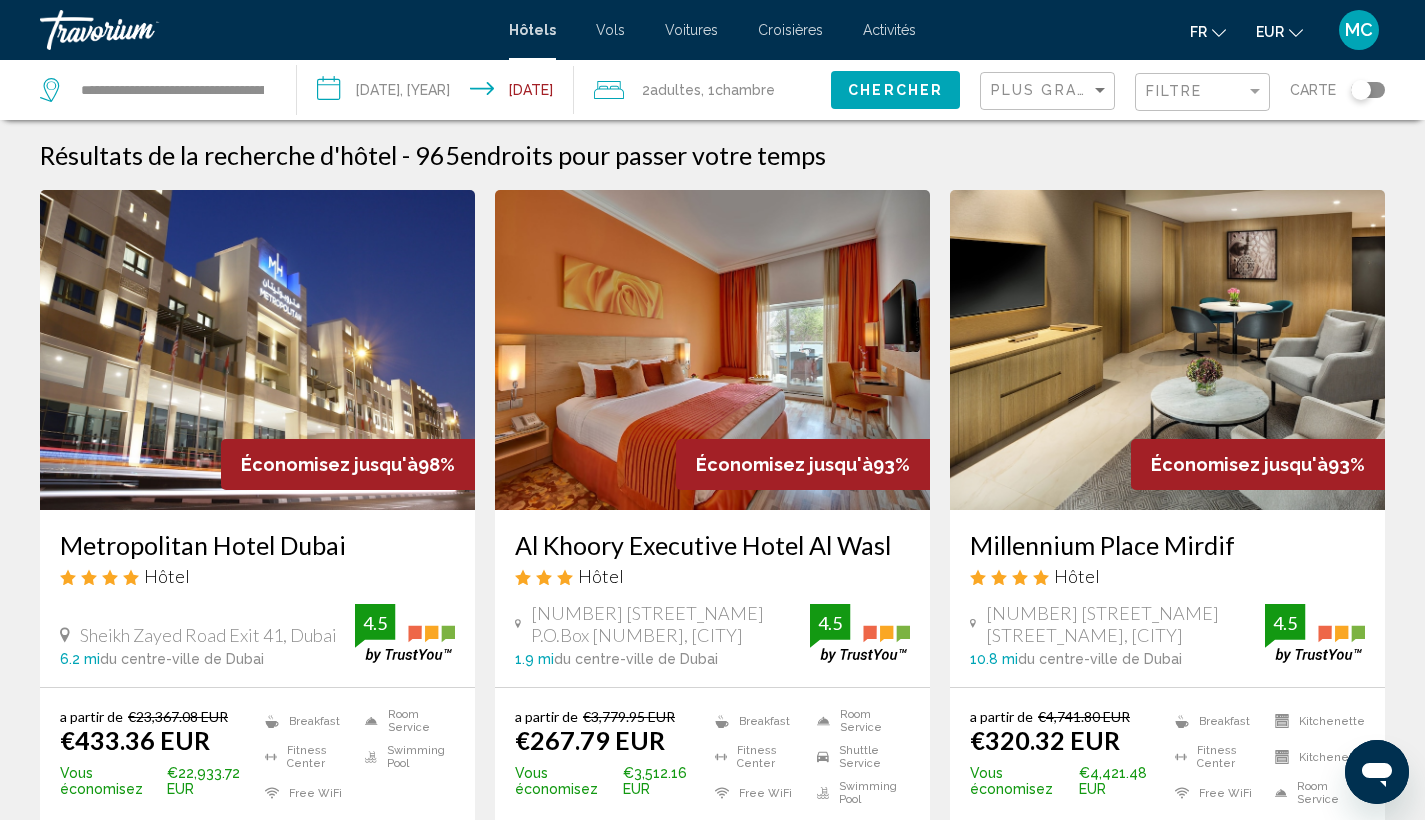 click on "**********" at bounding box center (439, 93) 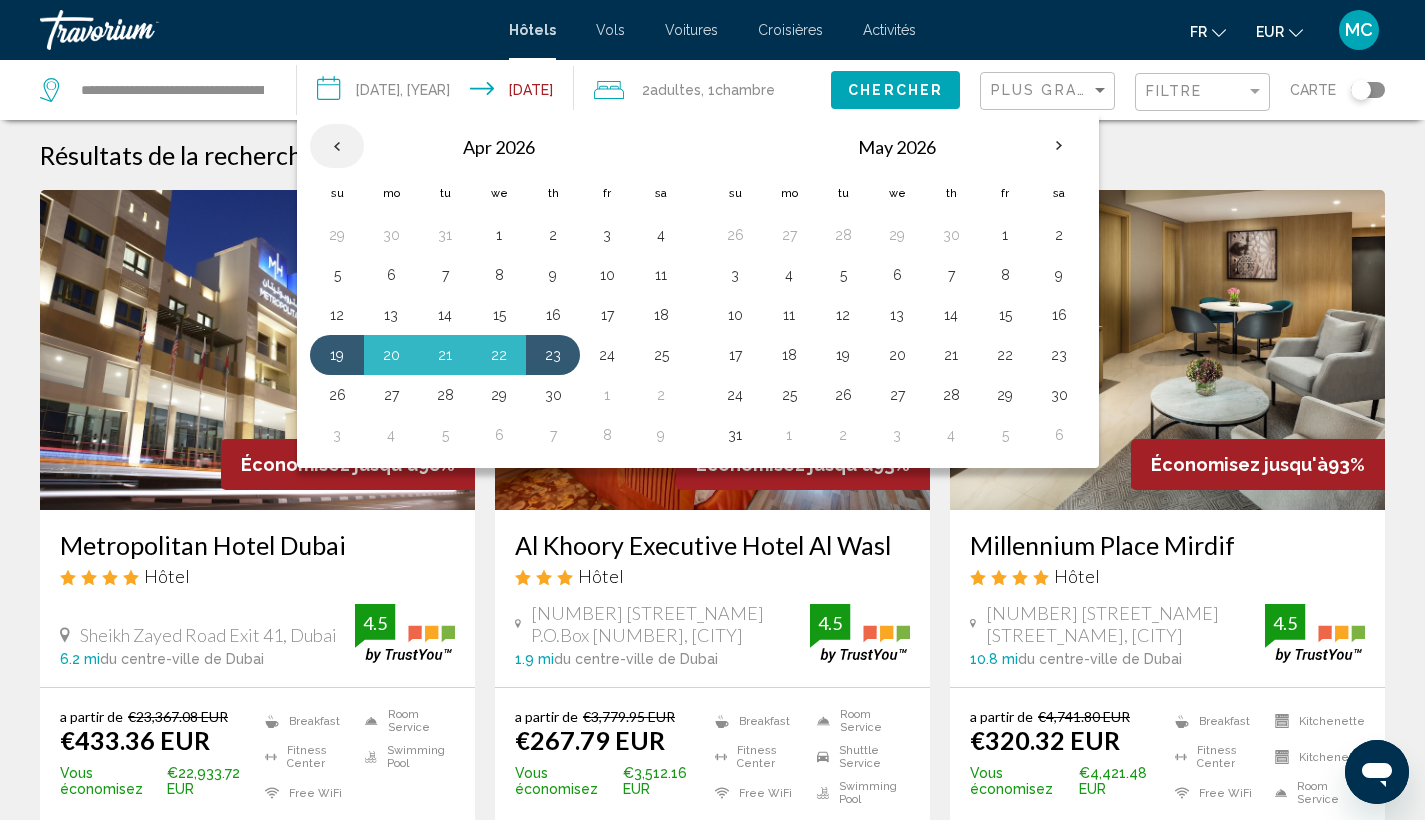 click at bounding box center [337, 146] 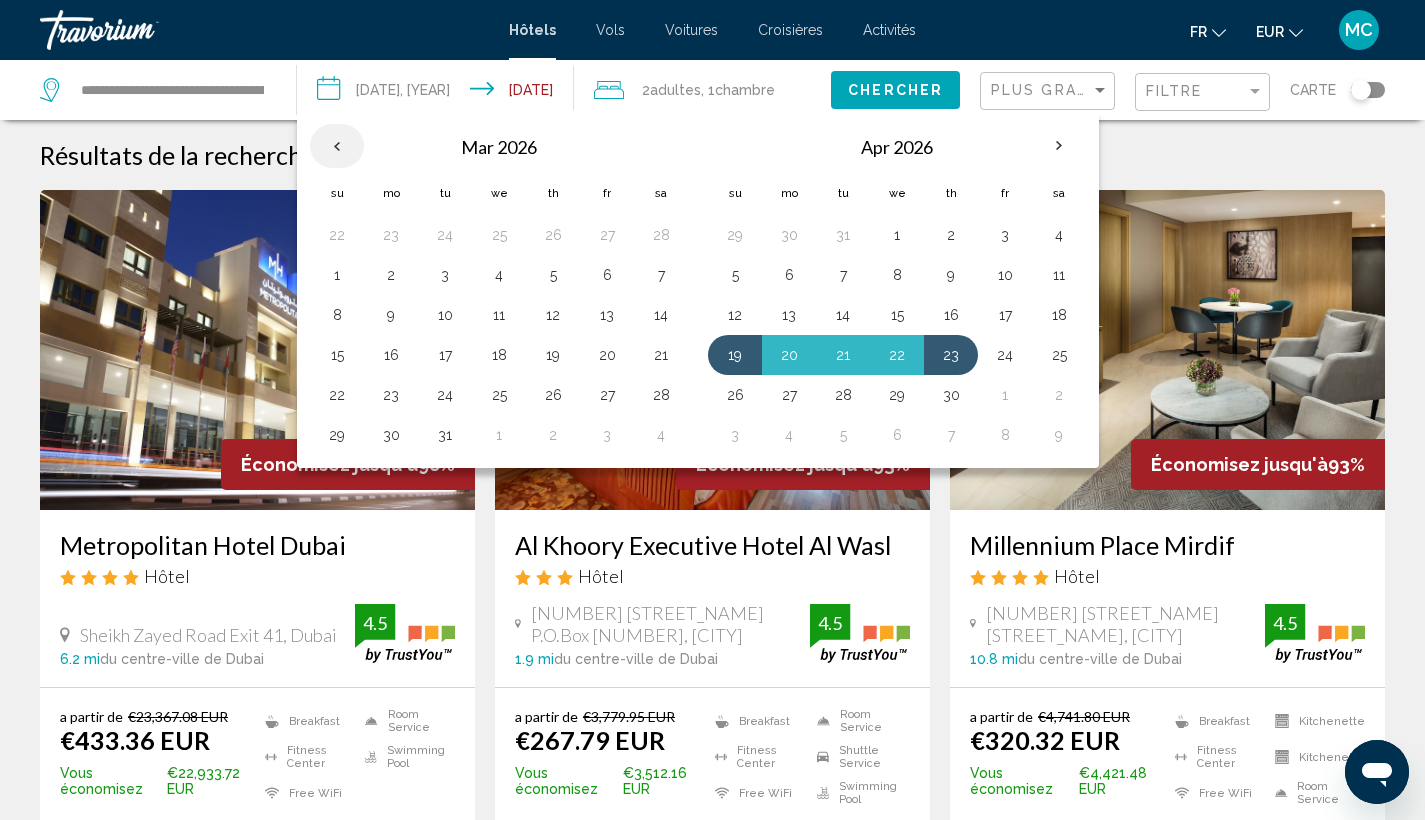 click at bounding box center (337, 146) 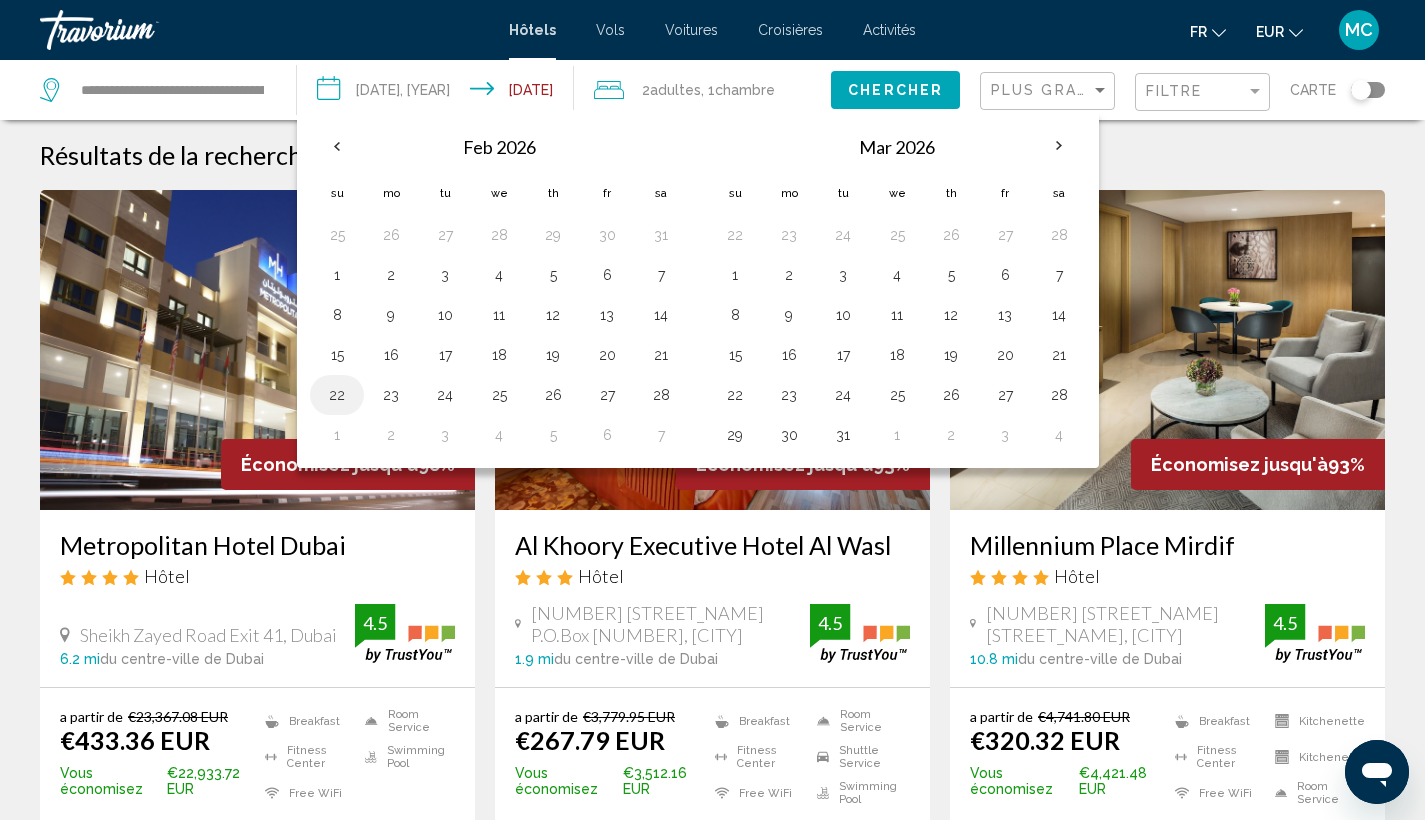 click on "22" at bounding box center (337, 395) 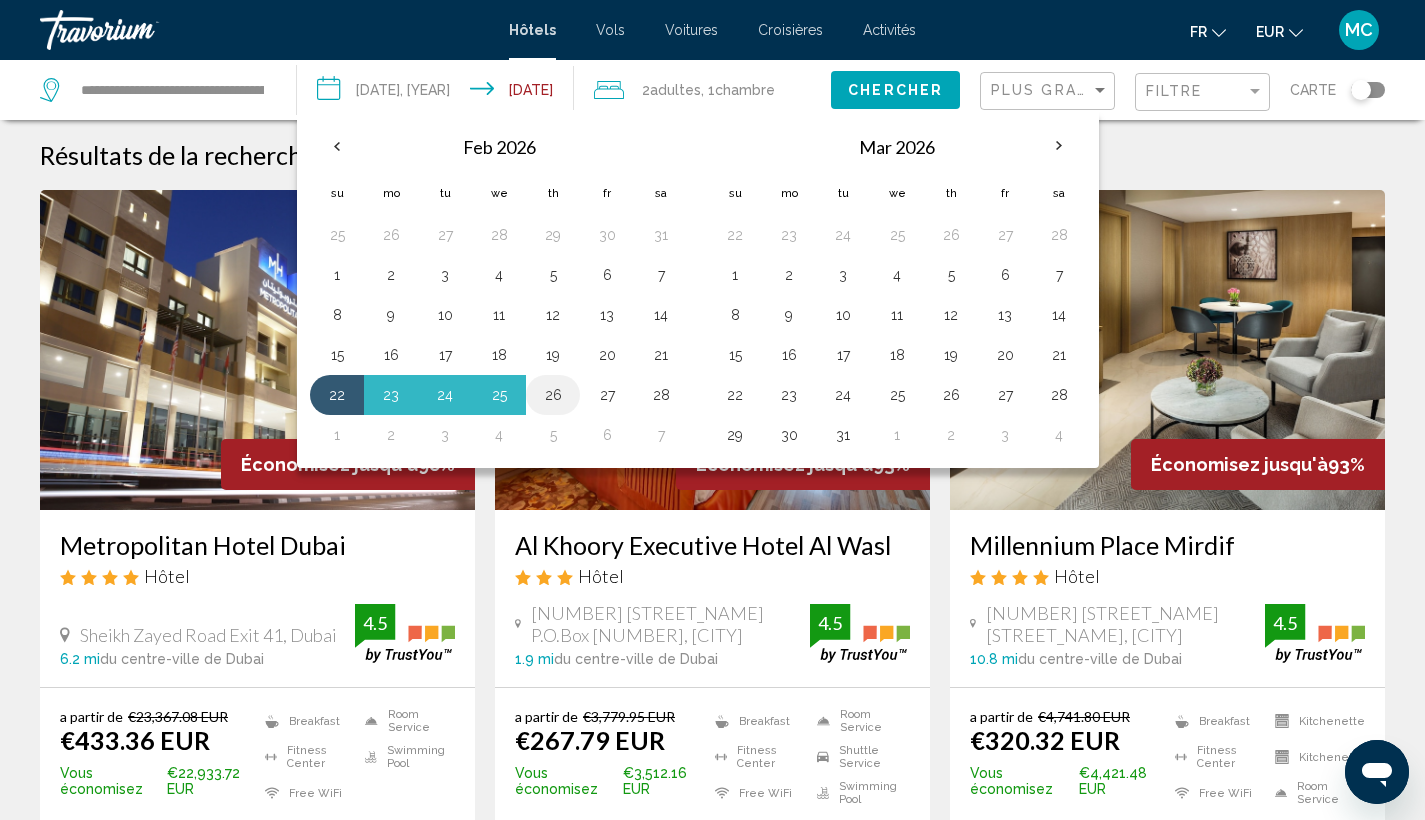 click on "26" at bounding box center [553, 395] 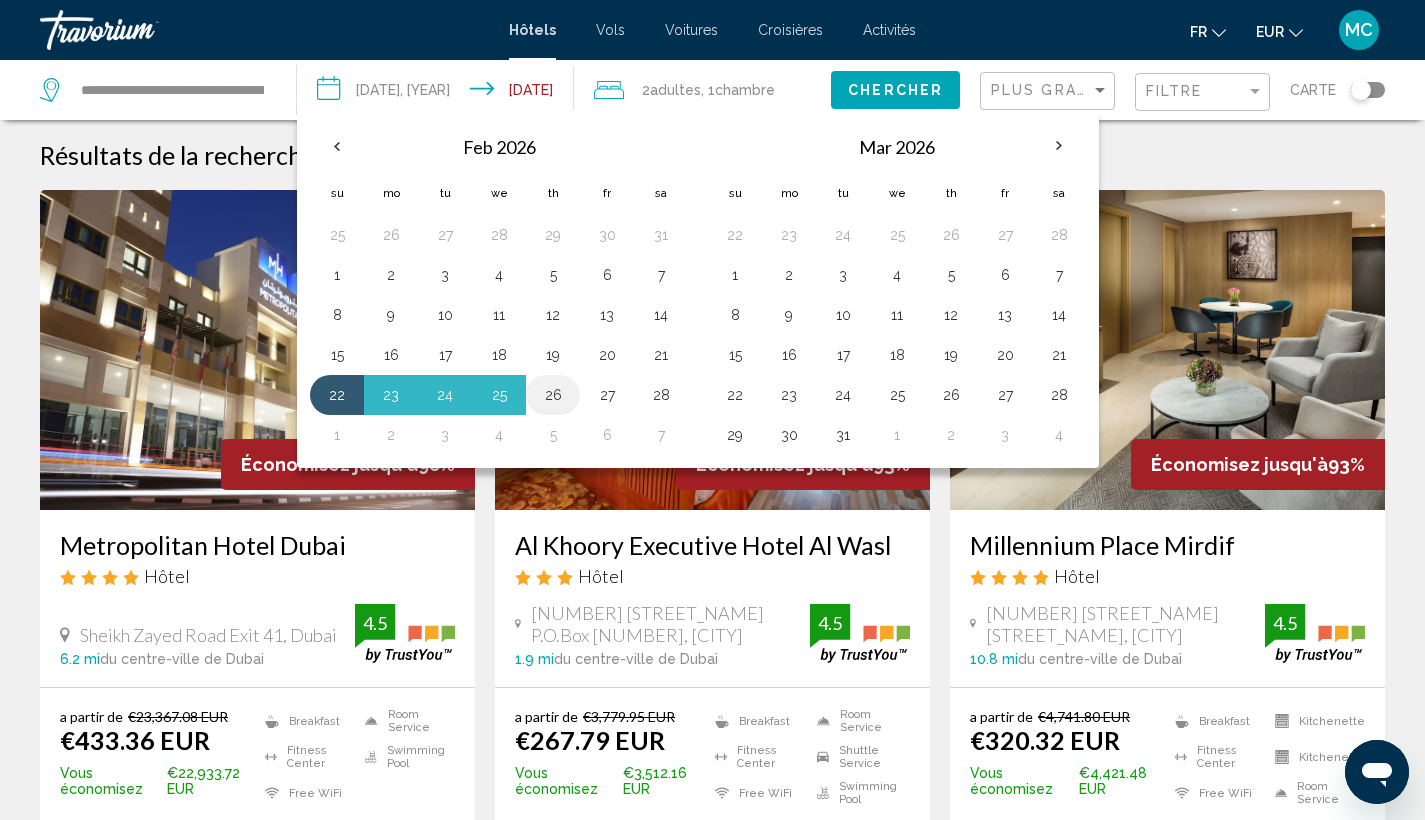 click on "26" at bounding box center (553, 395) 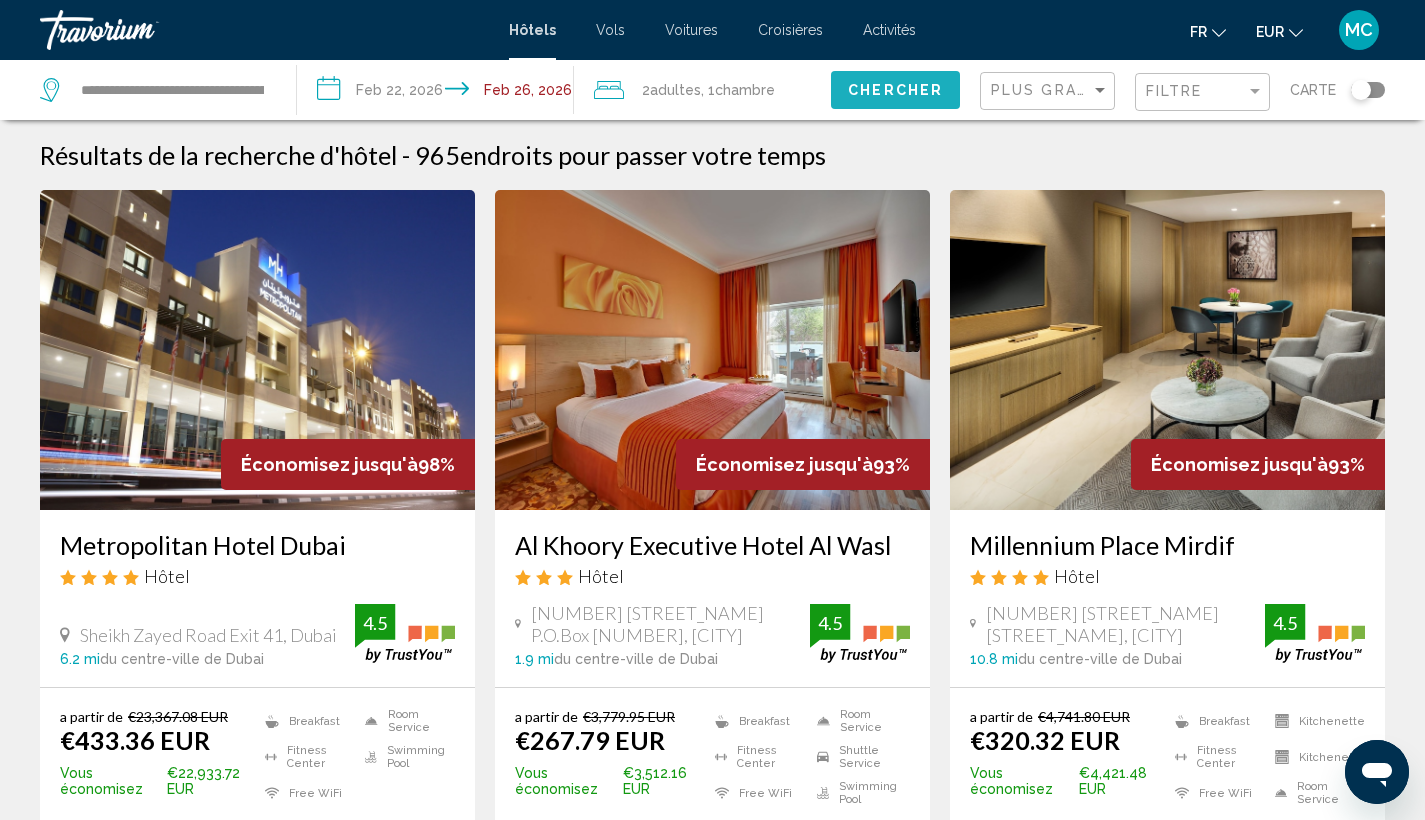 click on "Chercher" 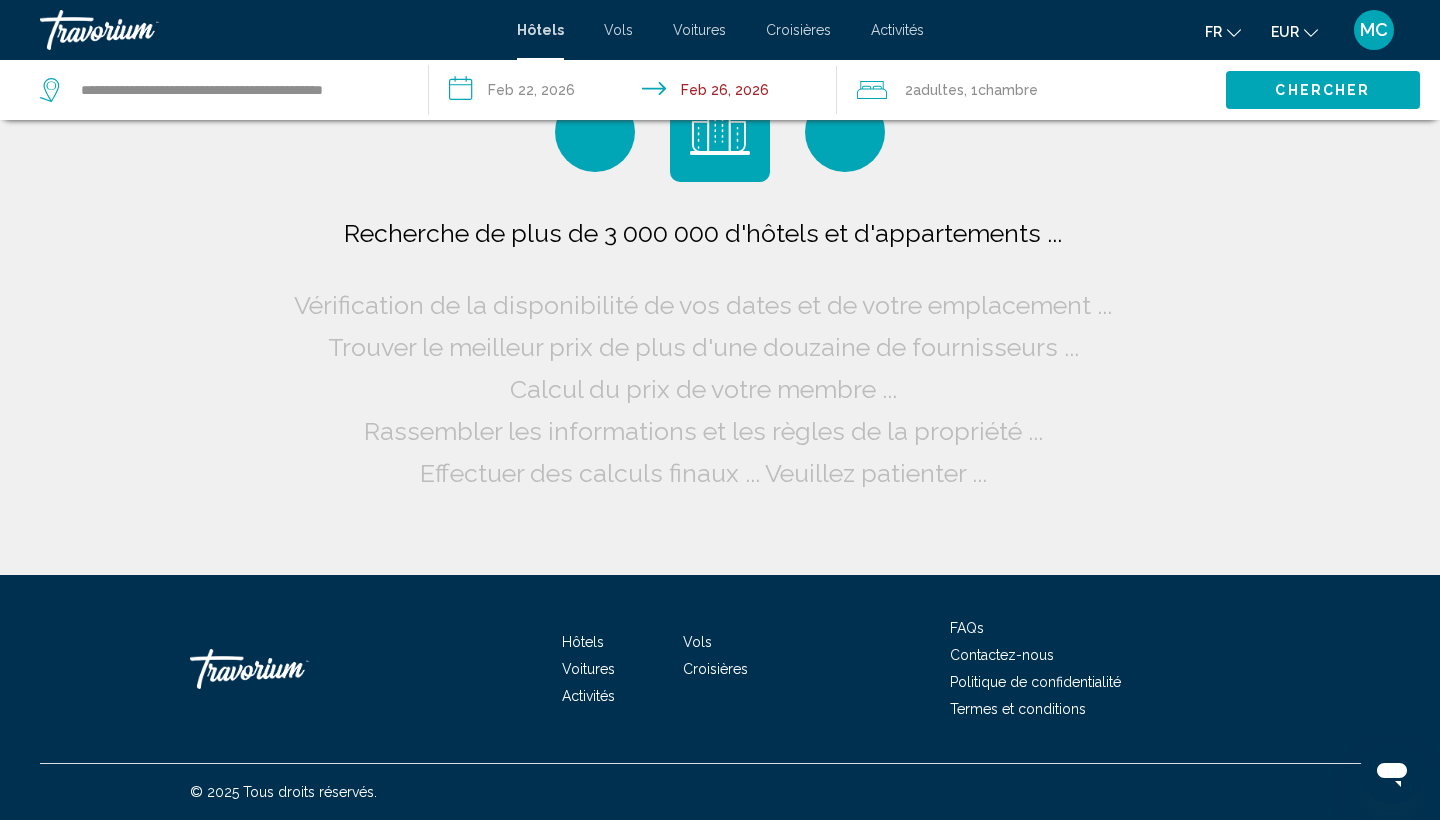 scroll, scrollTop: 0, scrollLeft: 0, axis: both 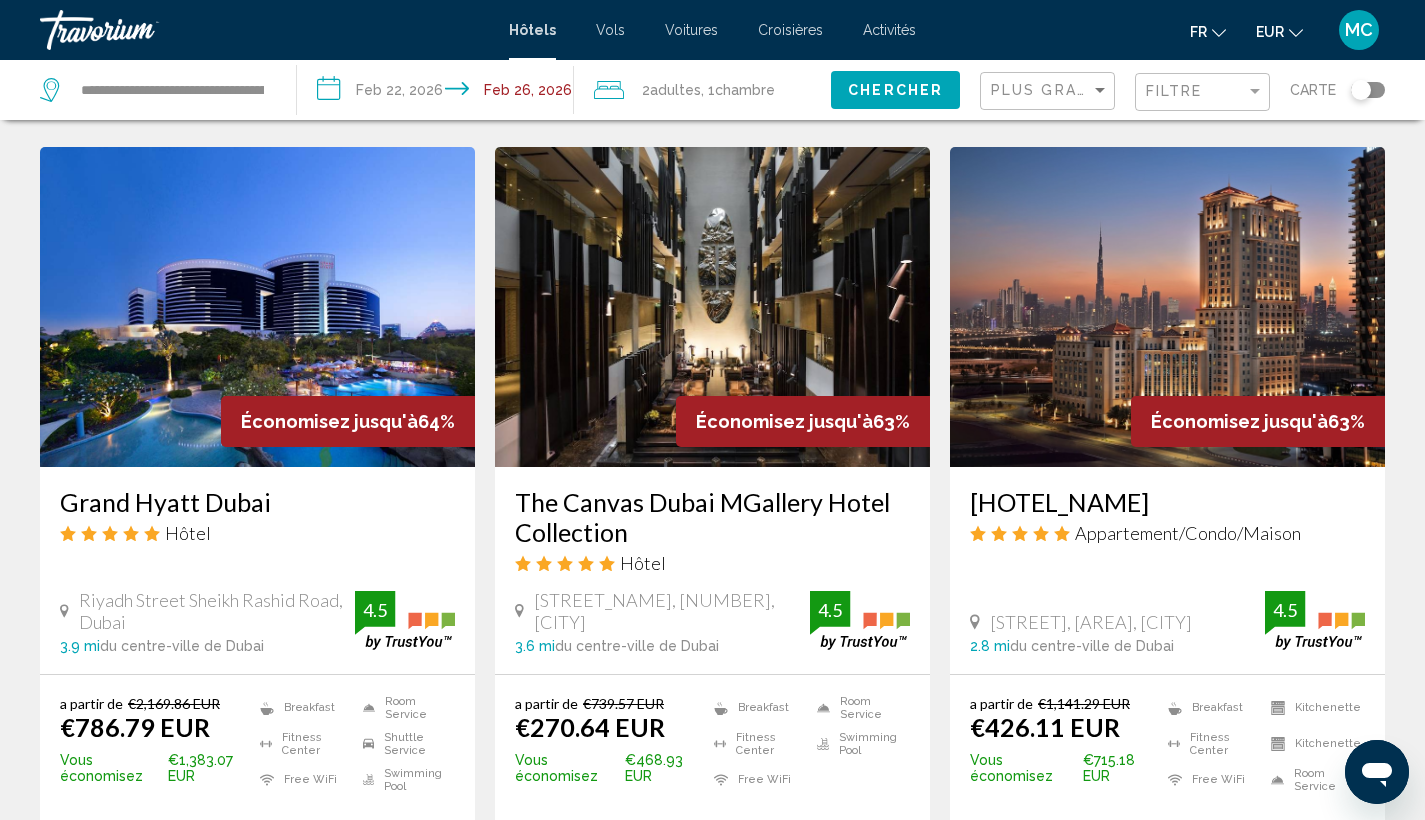 click at bounding box center [1167, 307] 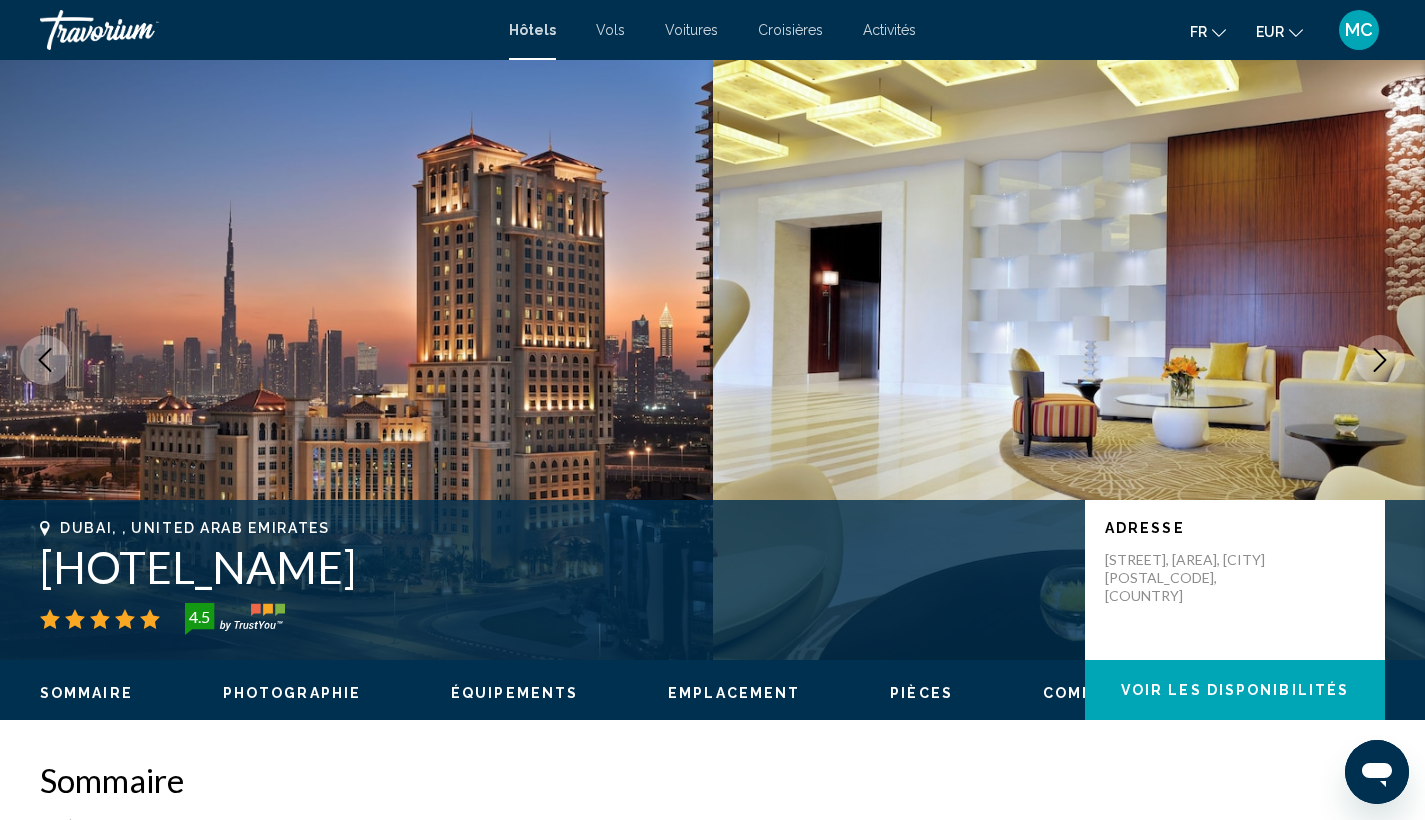 type 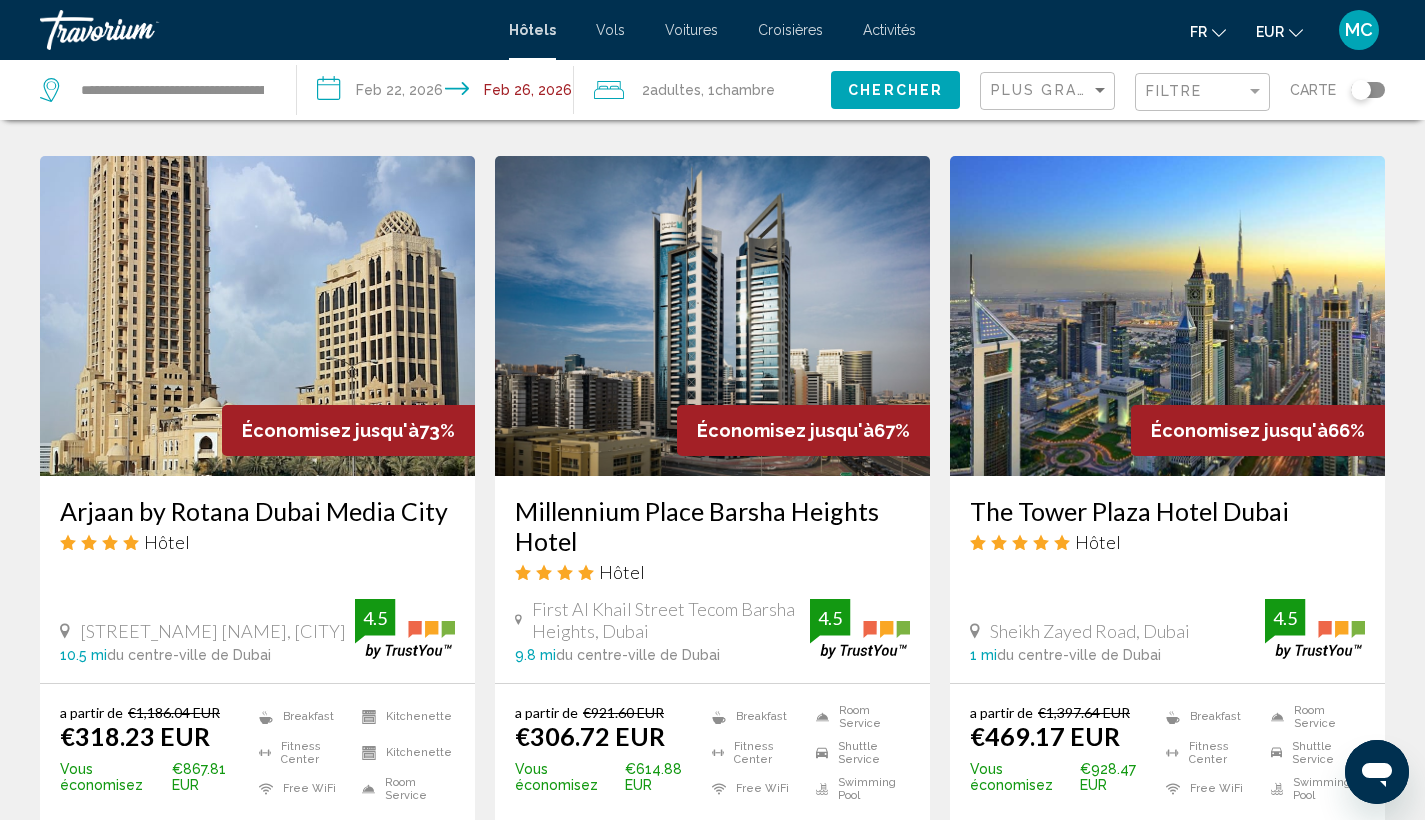 click at bounding box center [1167, 316] 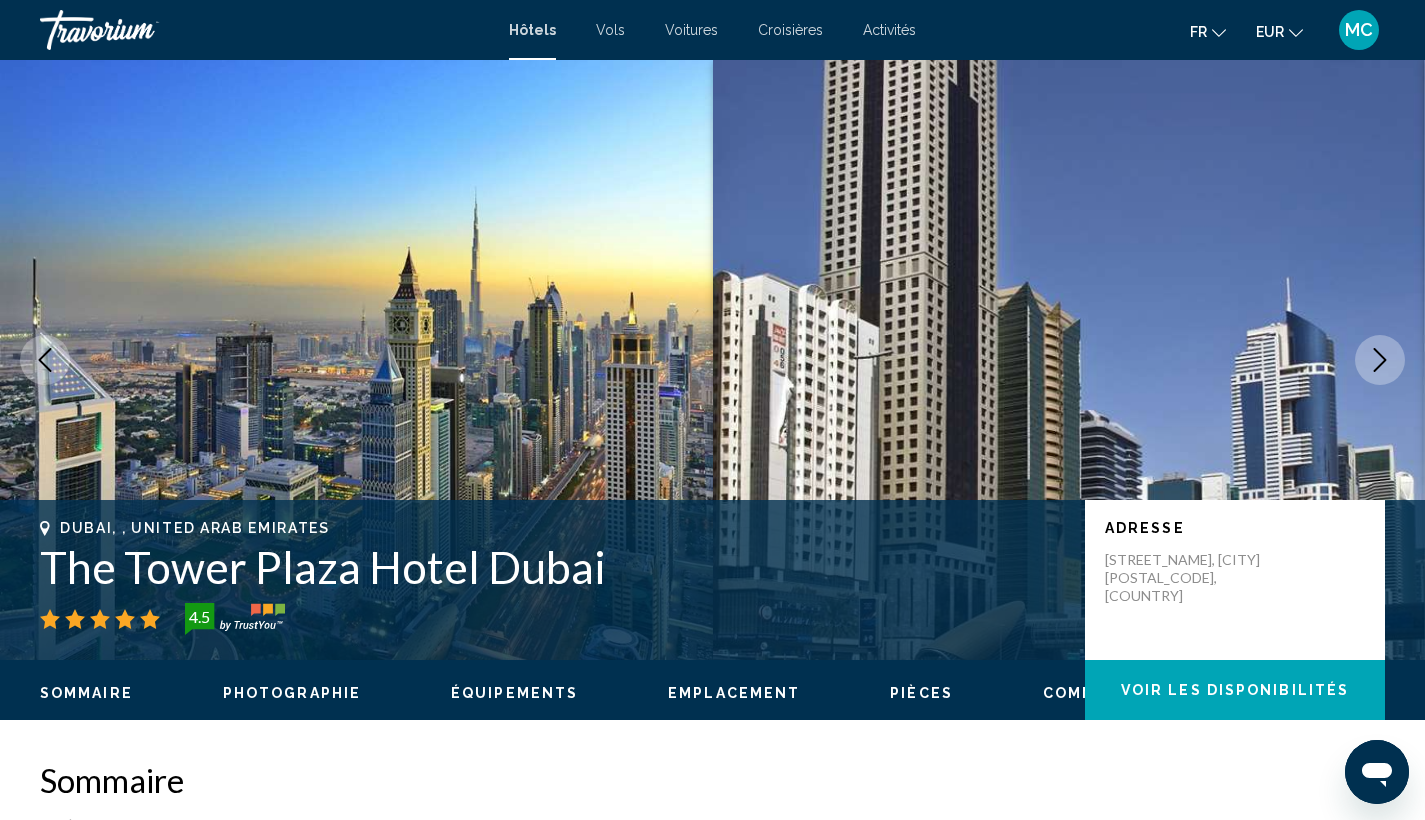 click 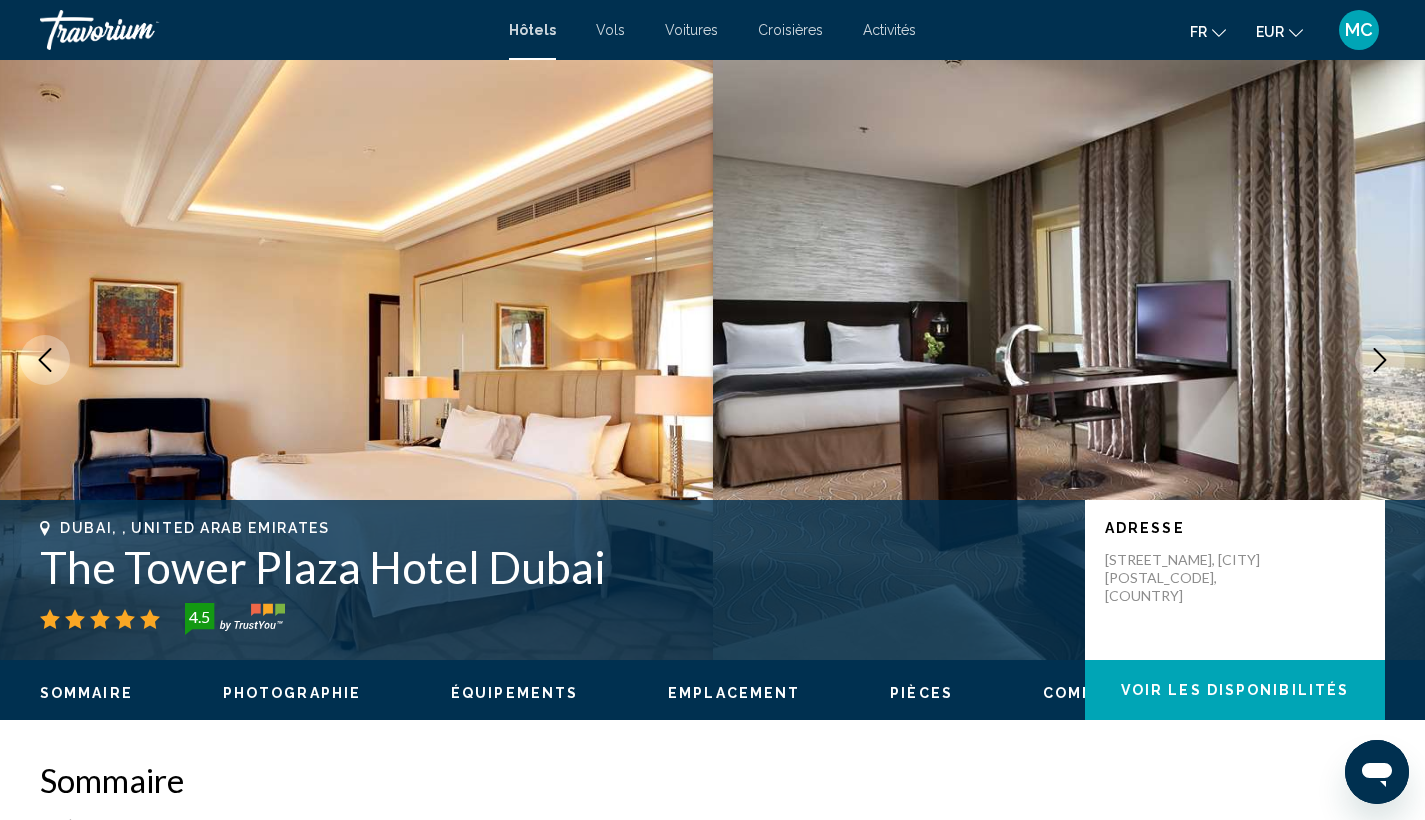click 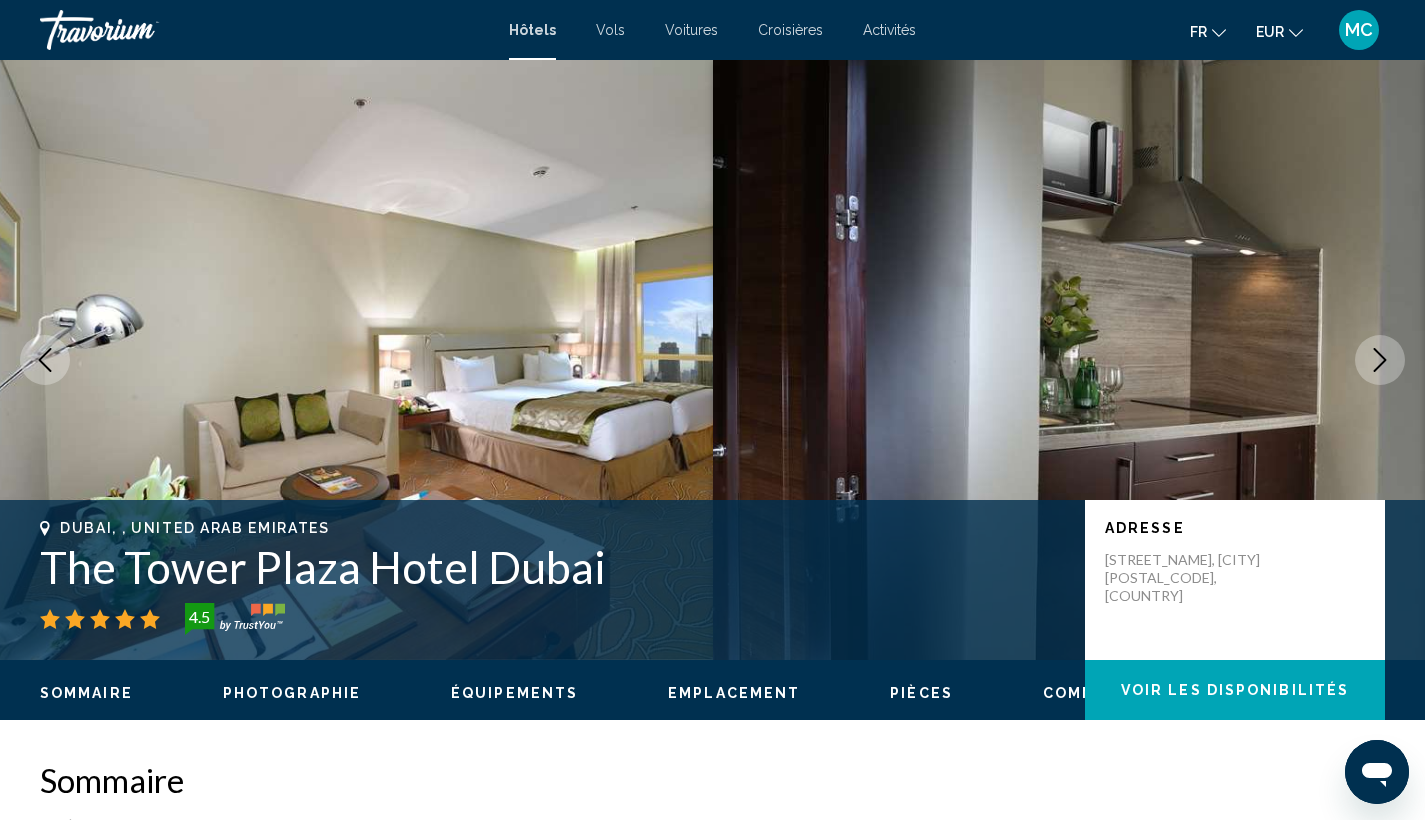 click 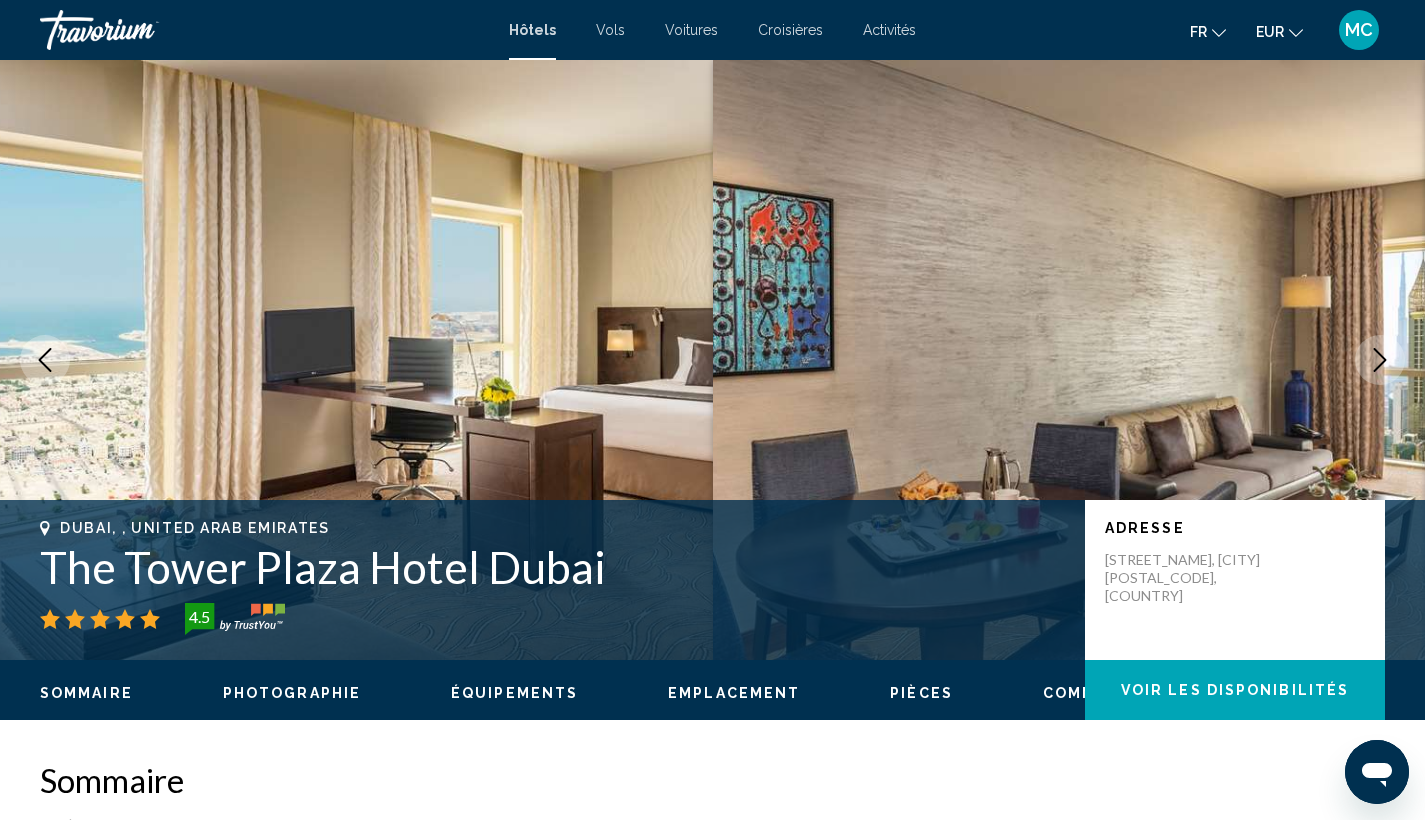 click 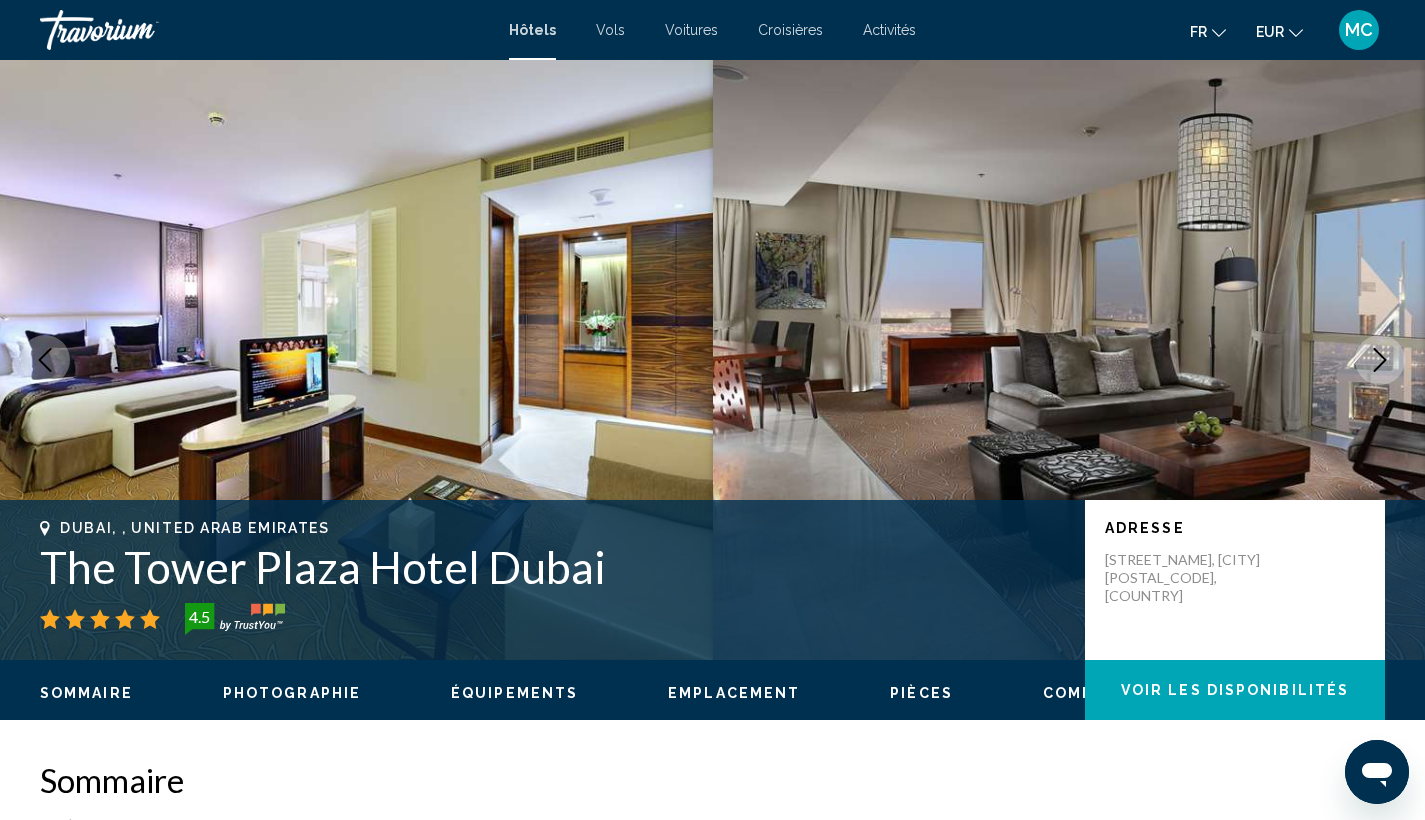 click 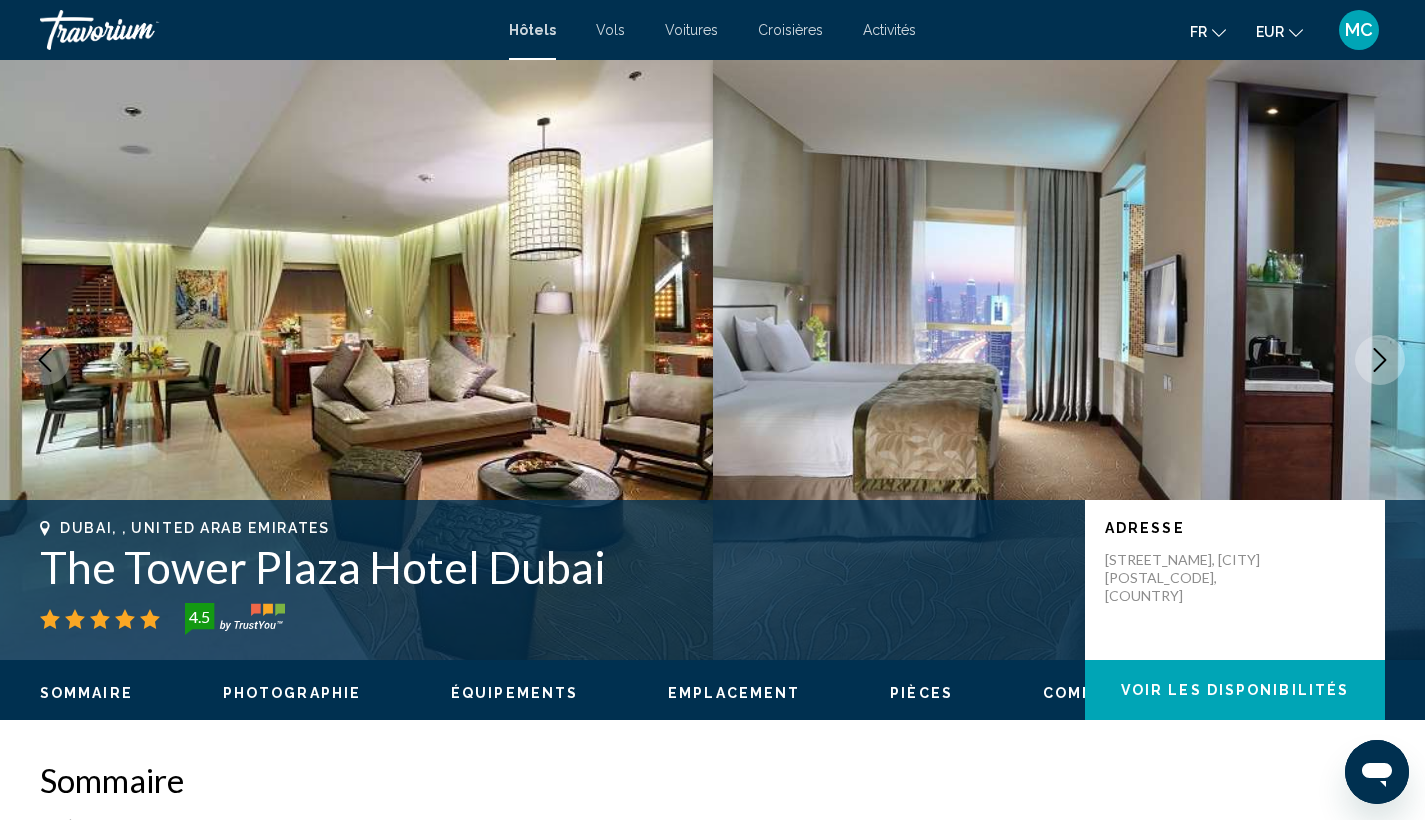 click 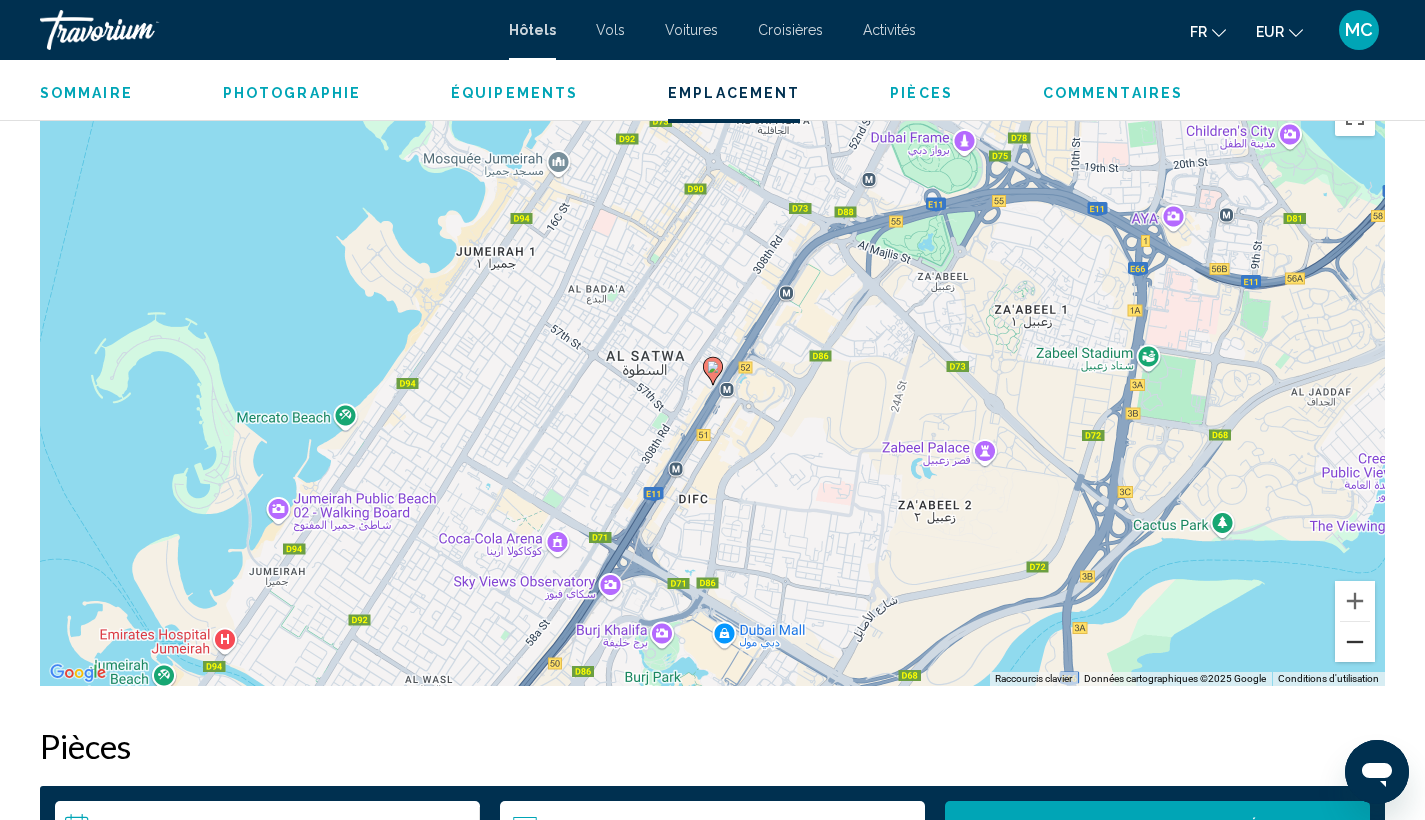 click at bounding box center (1355, 642) 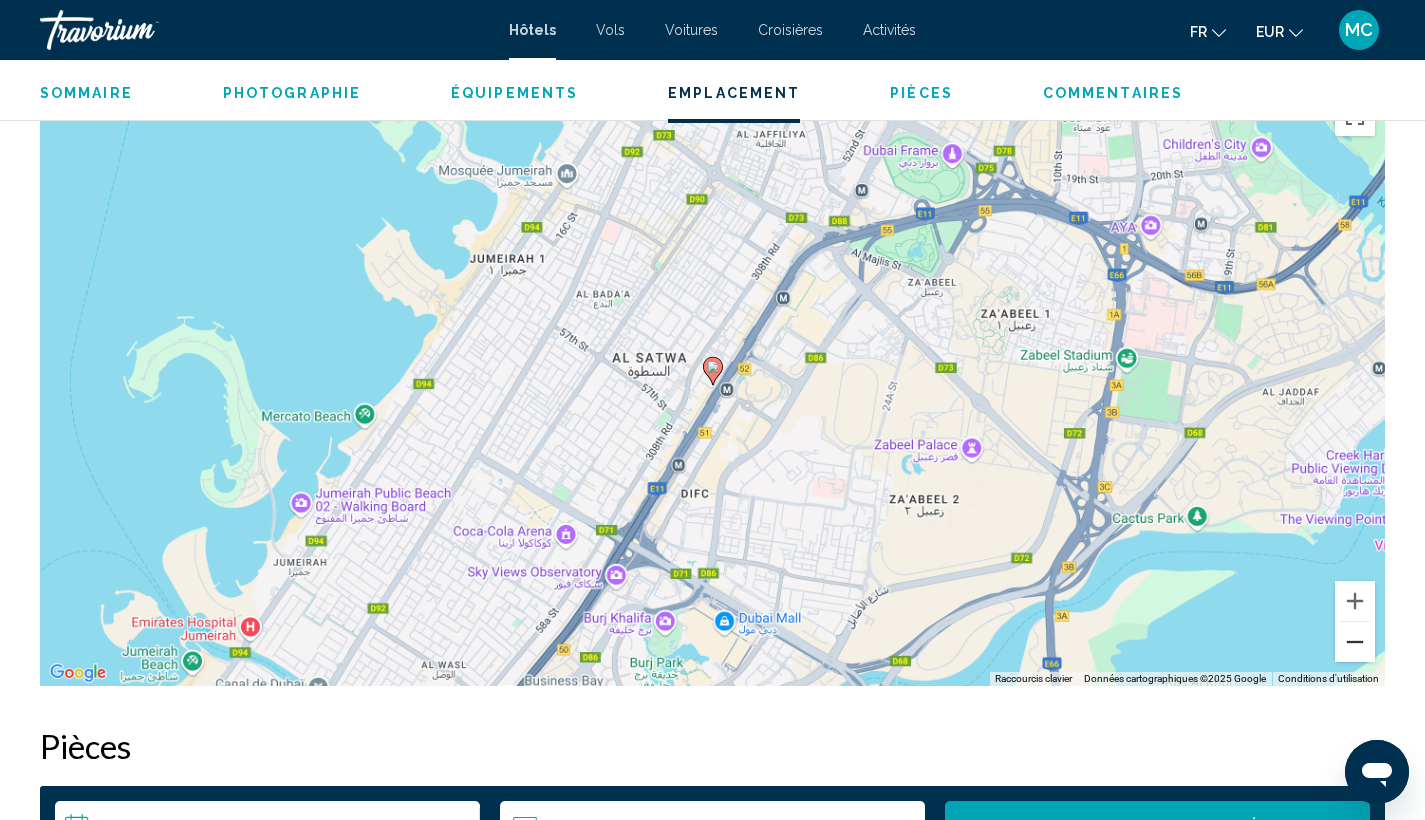 click at bounding box center [1355, 642] 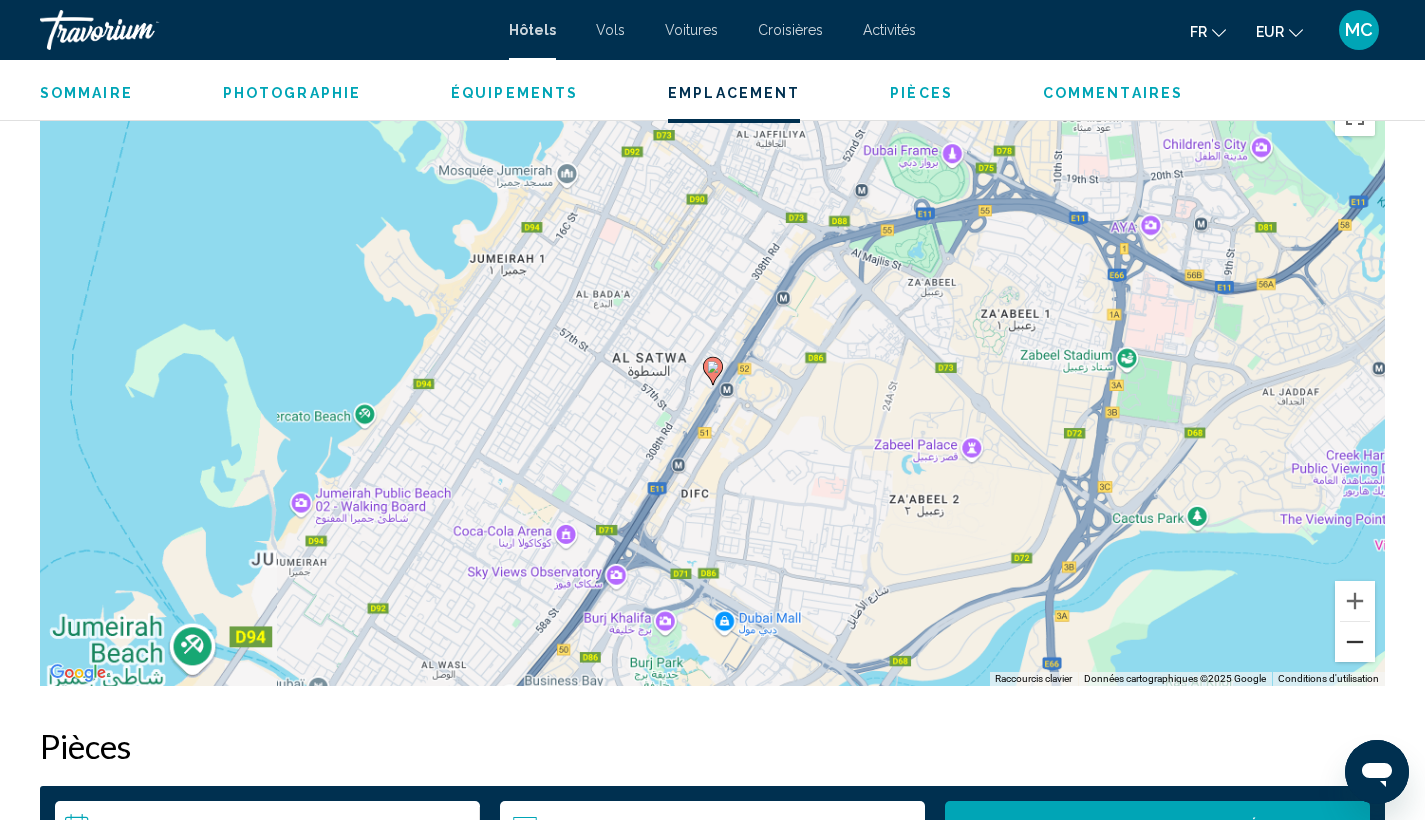 click at bounding box center [1355, 642] 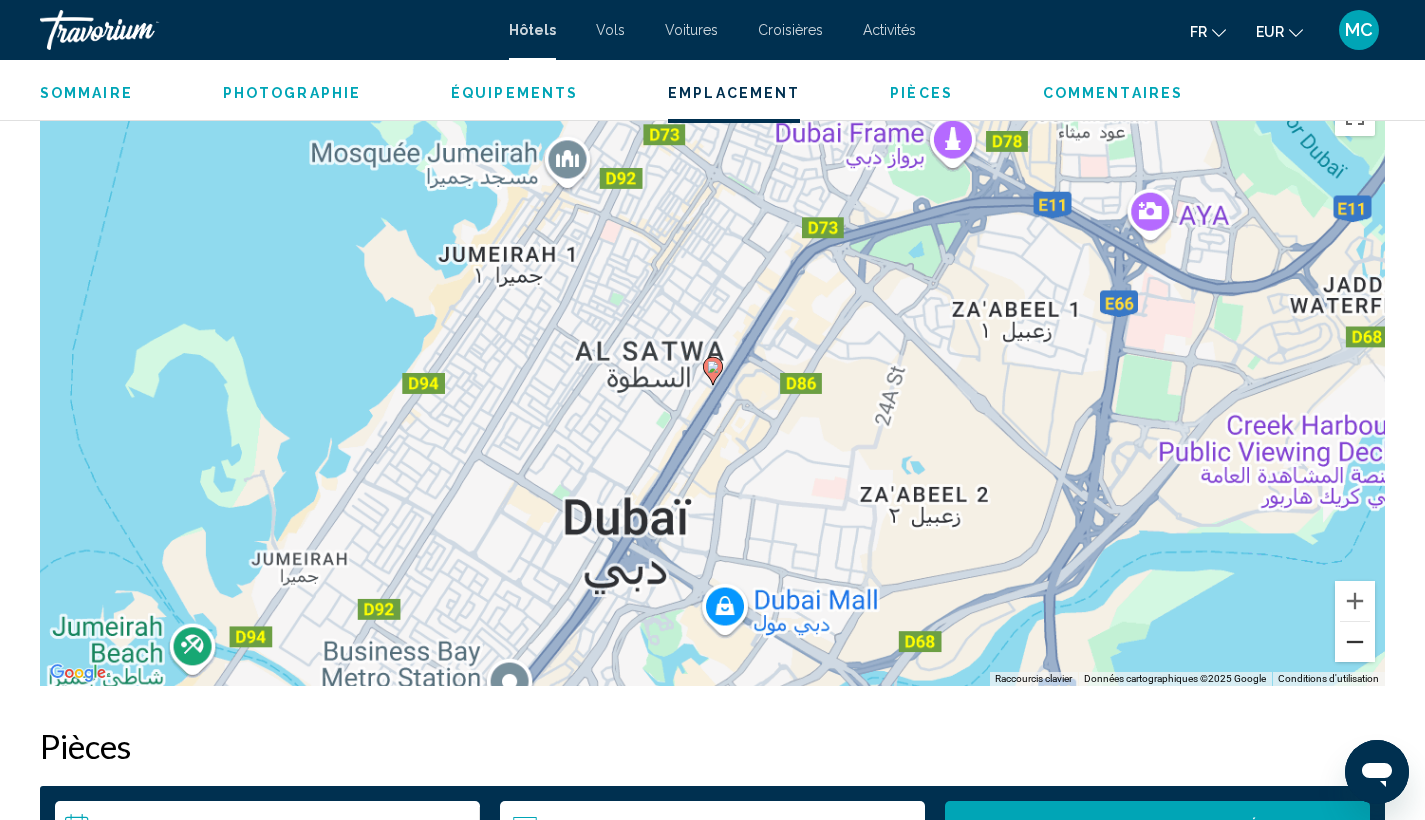 click at bounding box center [1355, 642] 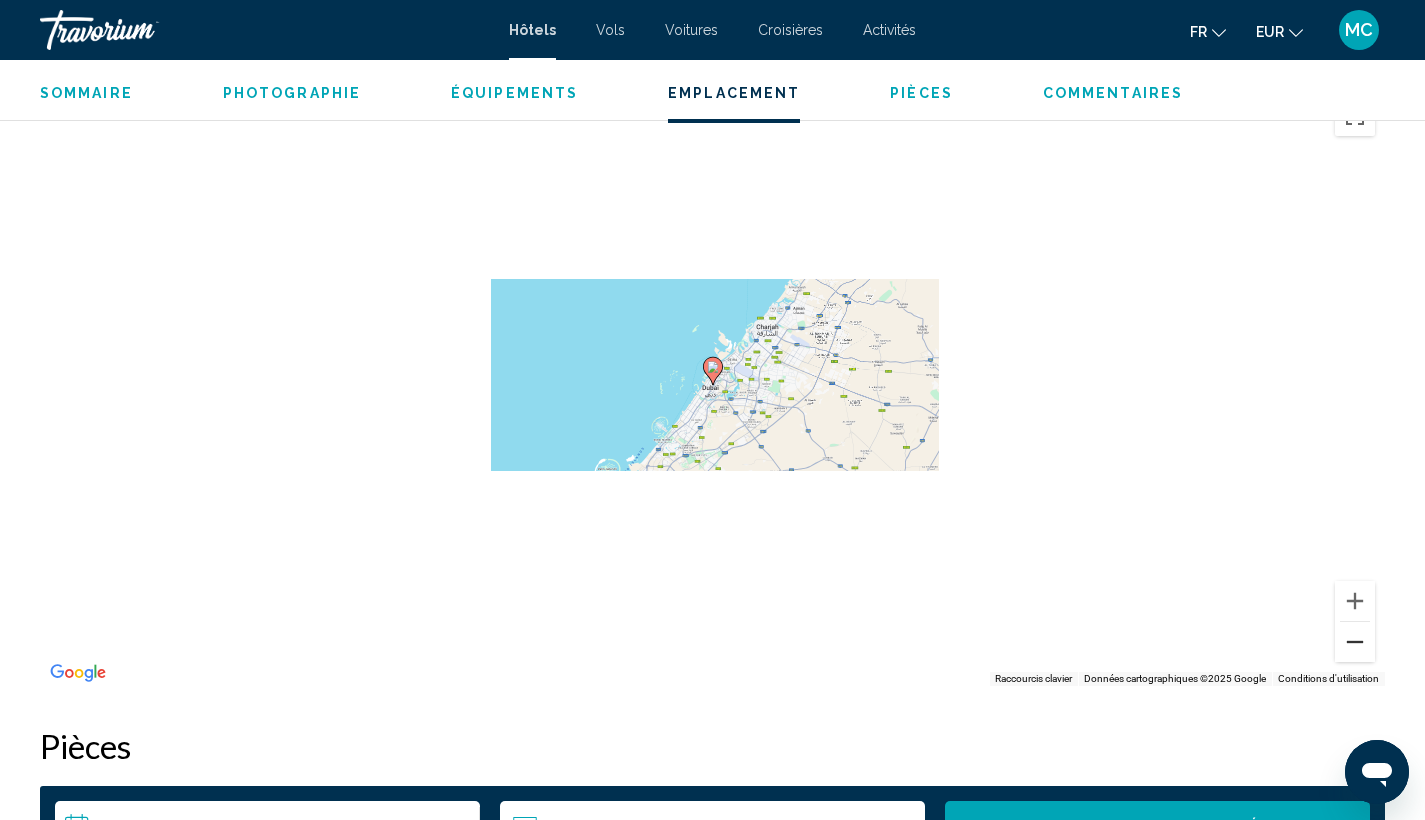 click at bounding box center [1355, 642] 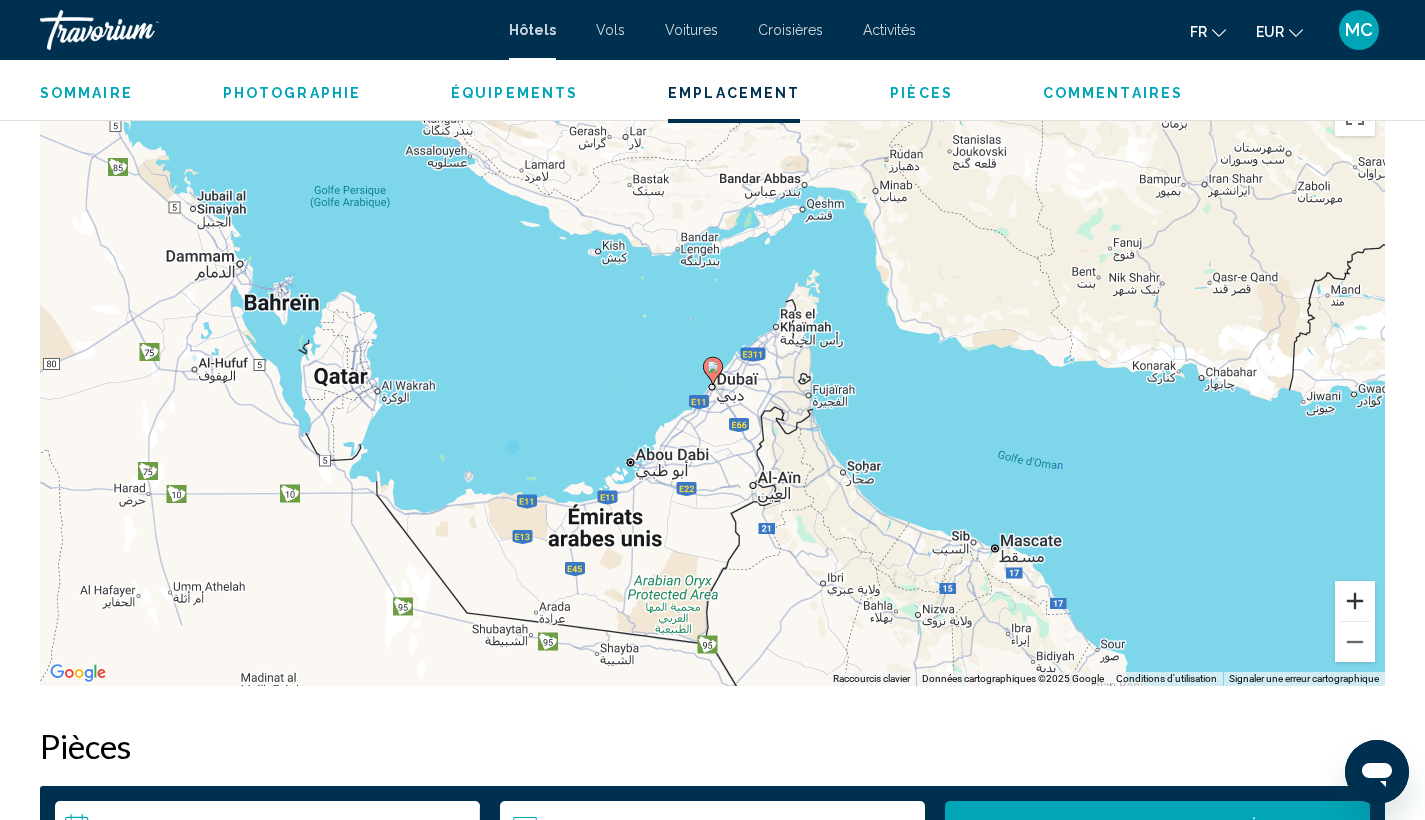 click at bounding box center (1355, 601) 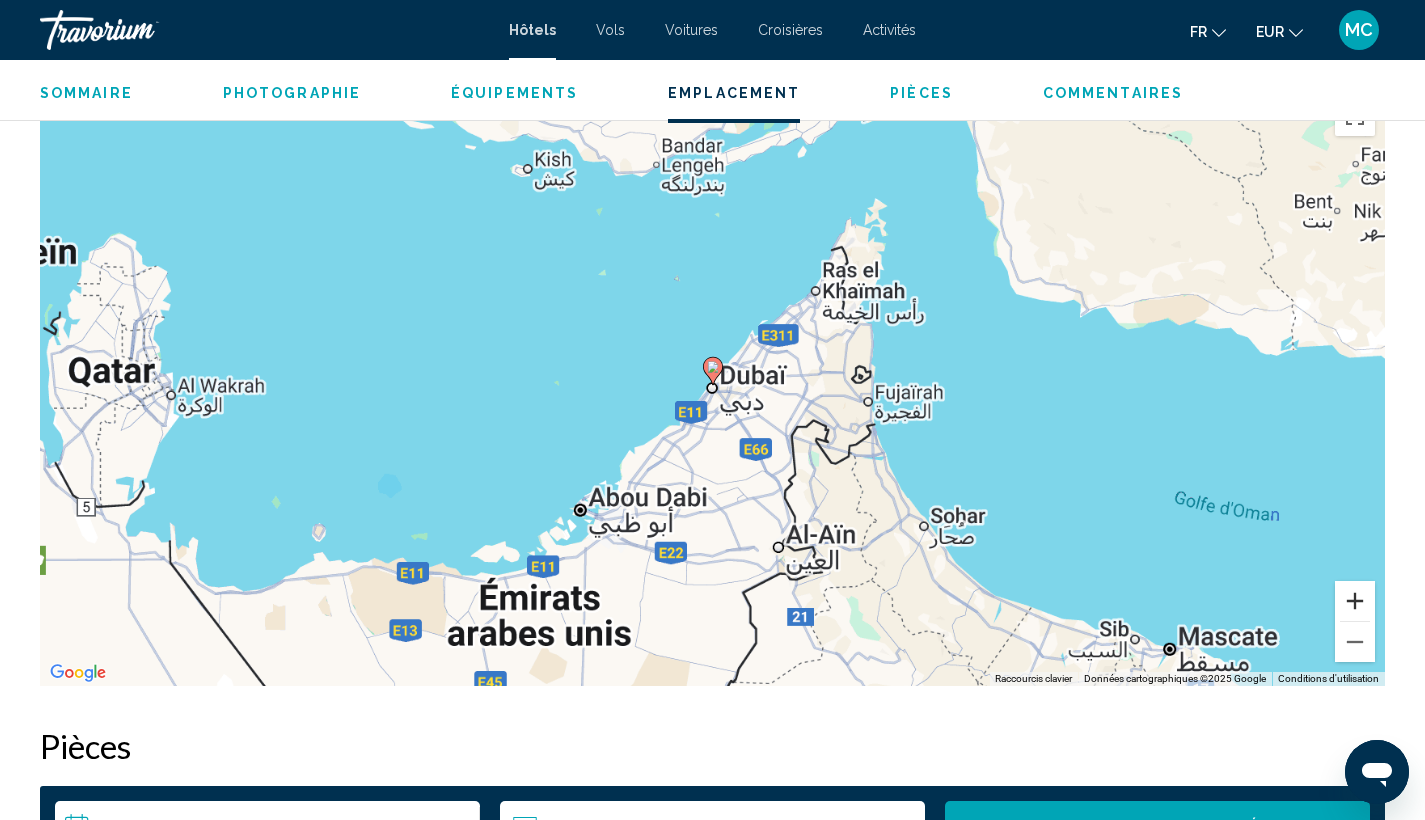 click at bounding box center [1355, 601] 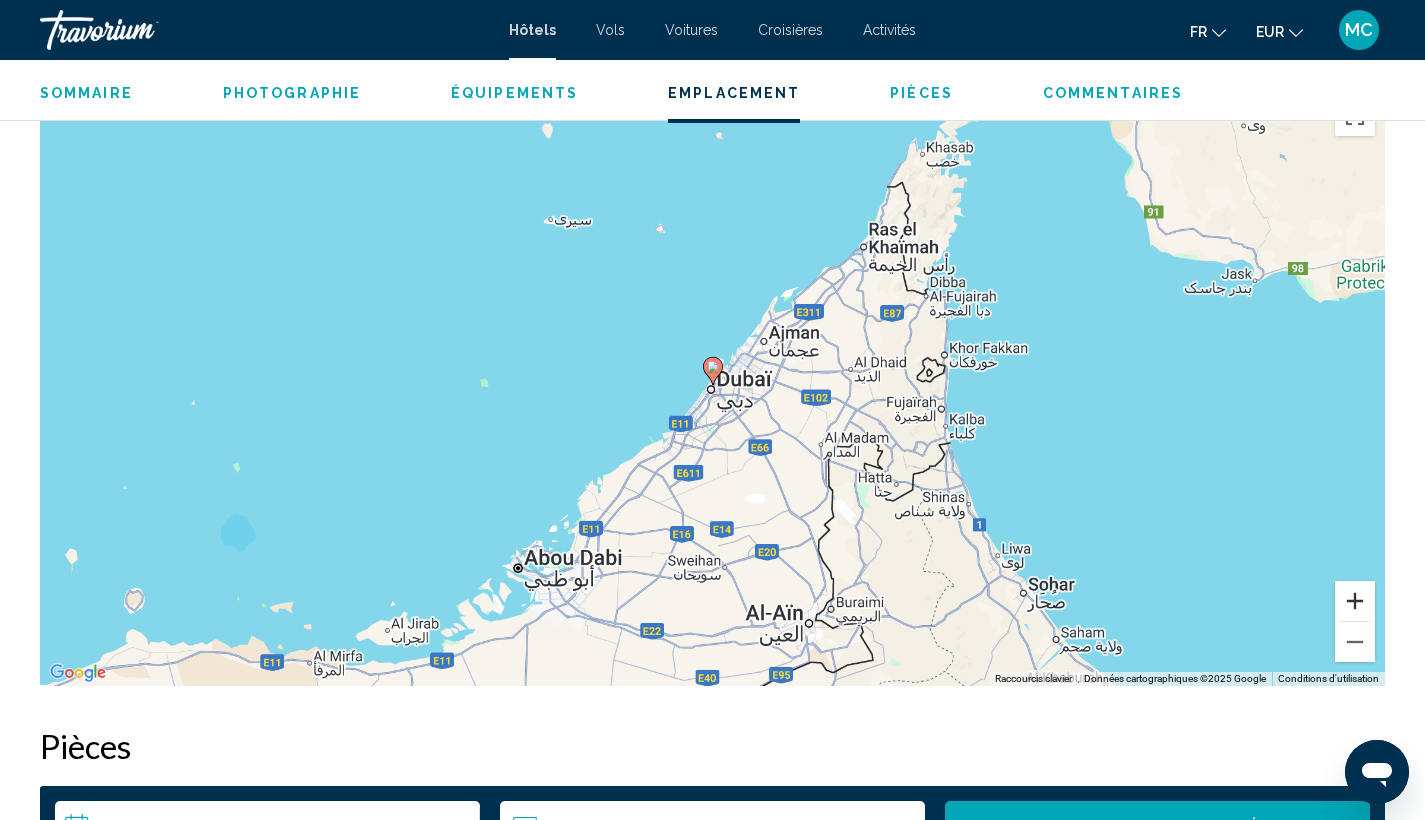 click at bounding box center (1355, 601) 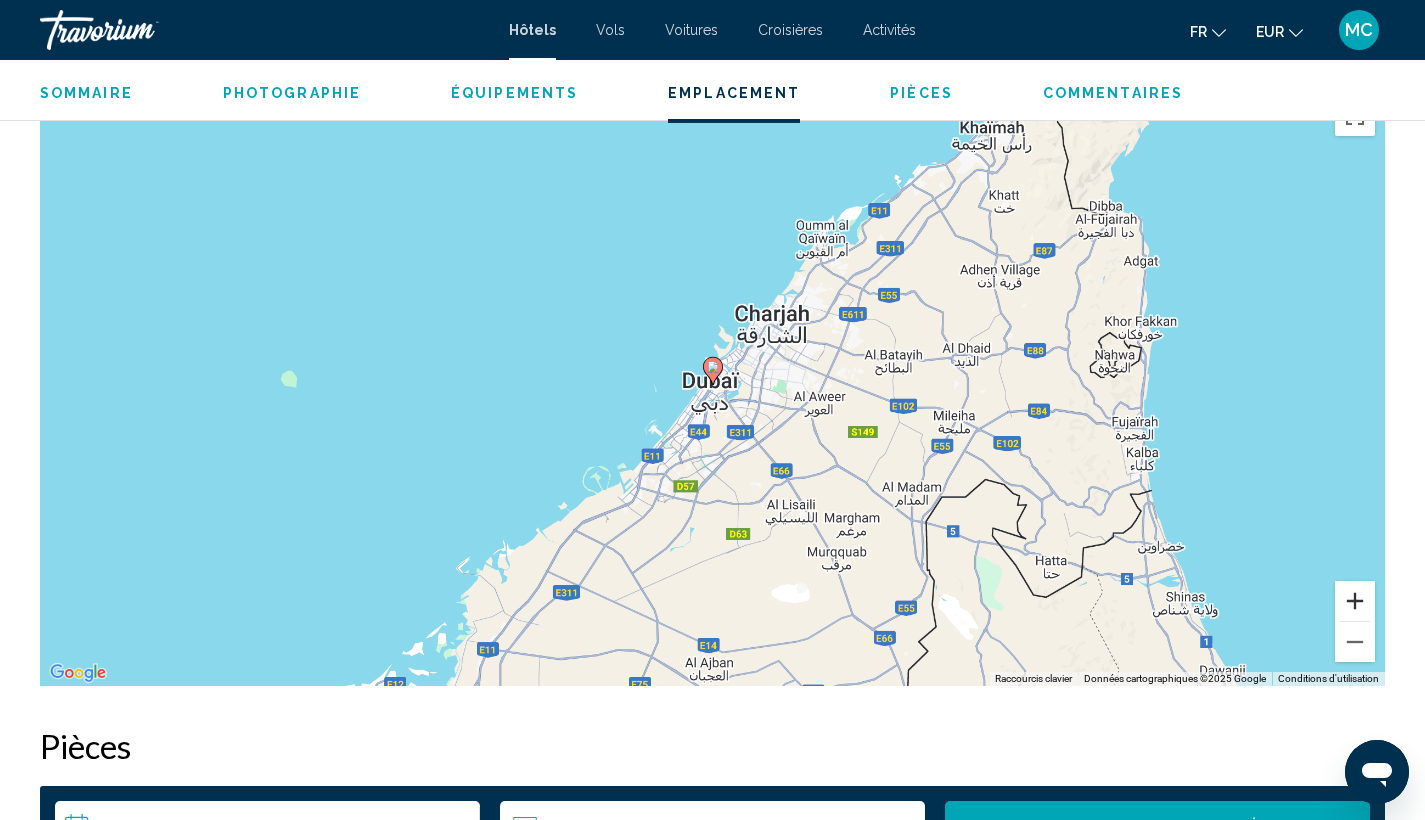 click at bounding box center (1355, 601) 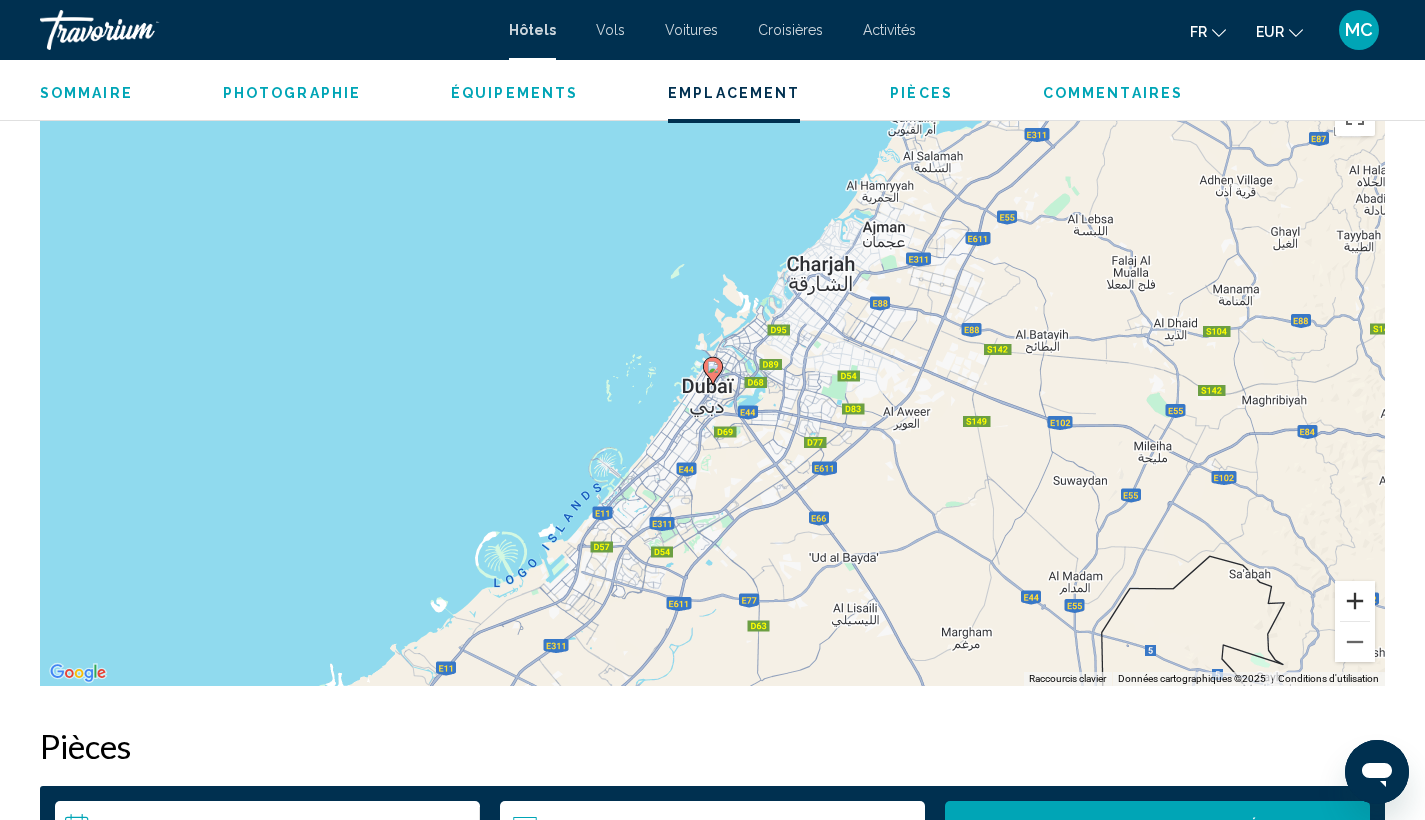 click at bounding box center [1355, 601] 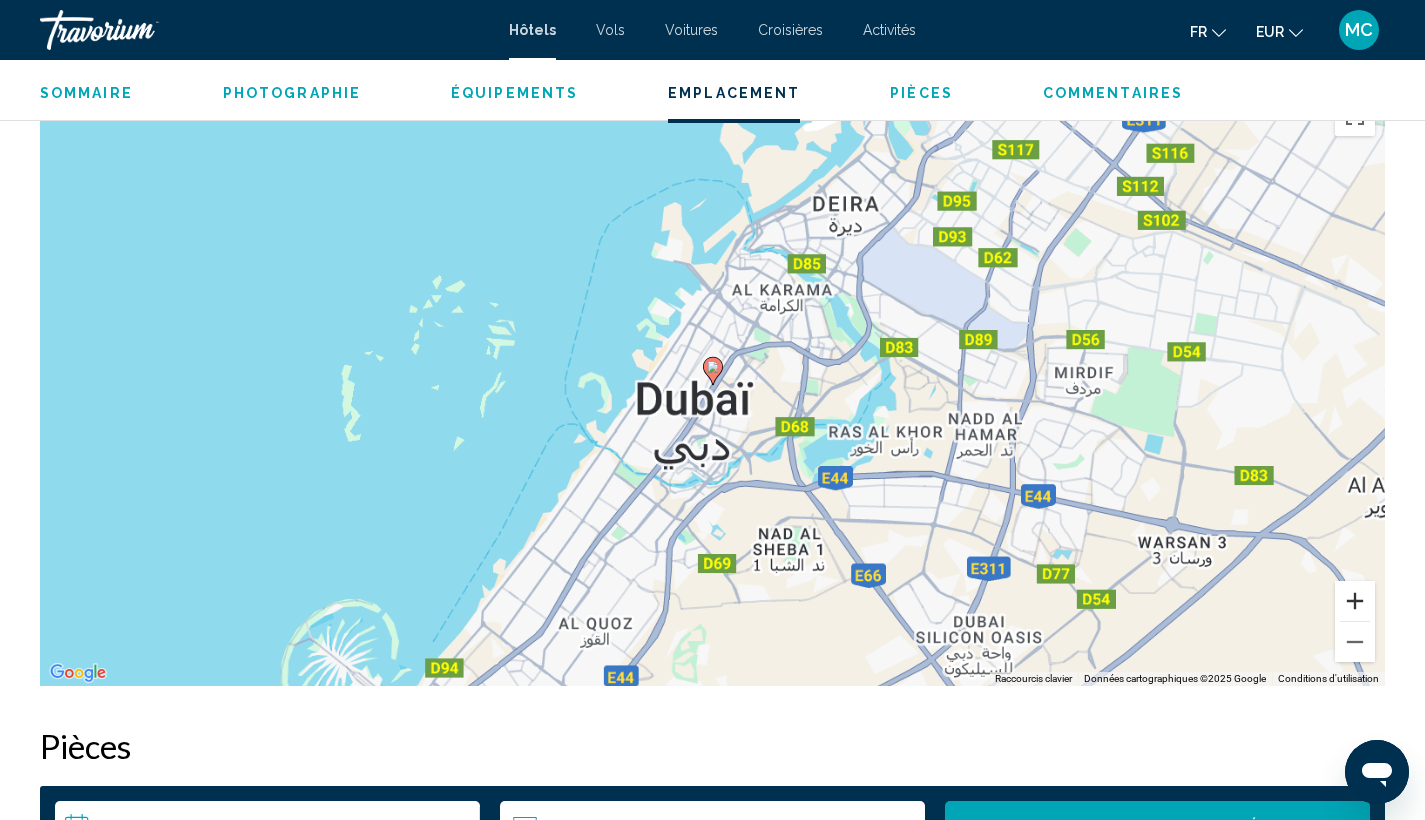 click at bounding box center [1355, 601] 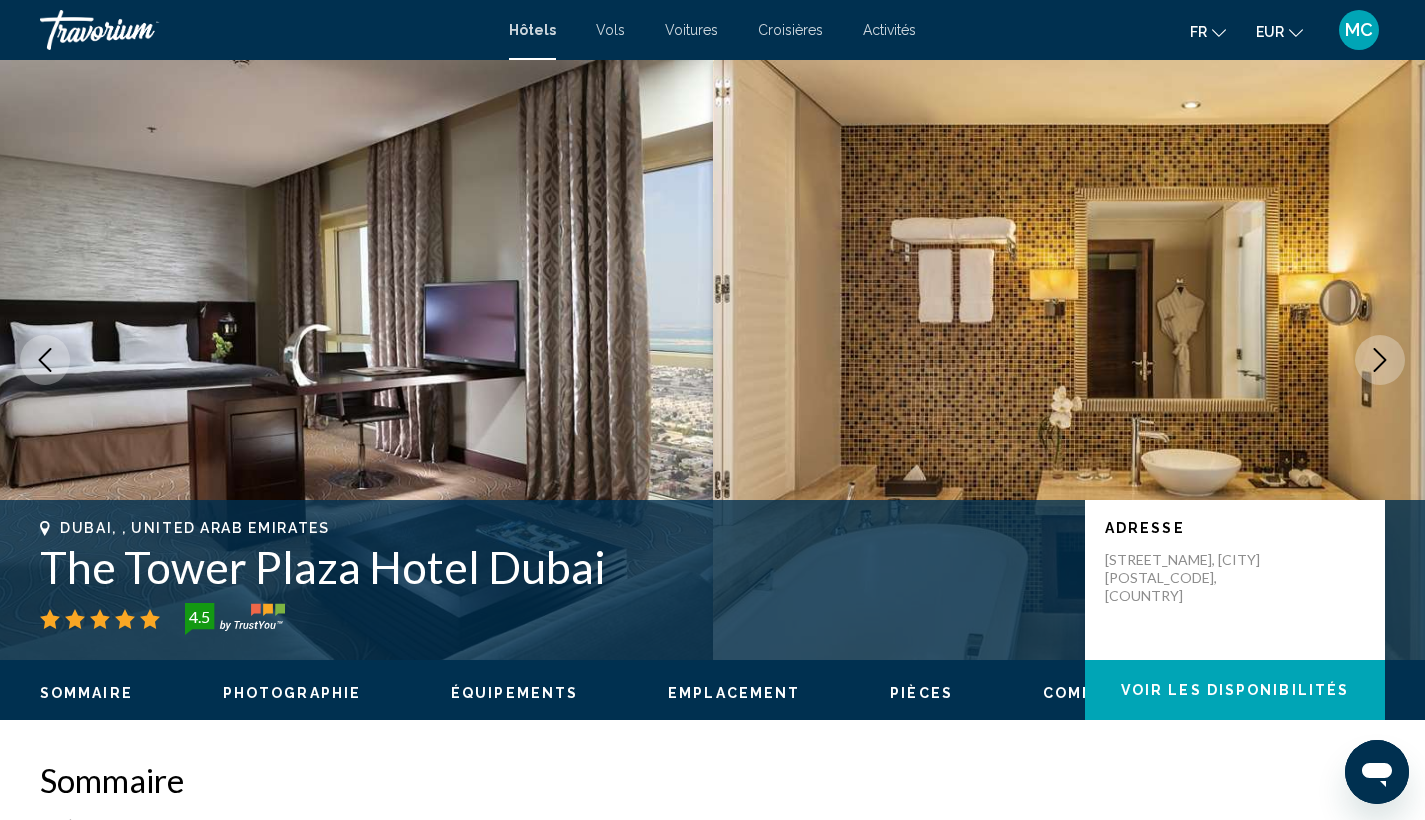 scroll, scrollTop: 0, scrollLeft: 0, axis: both 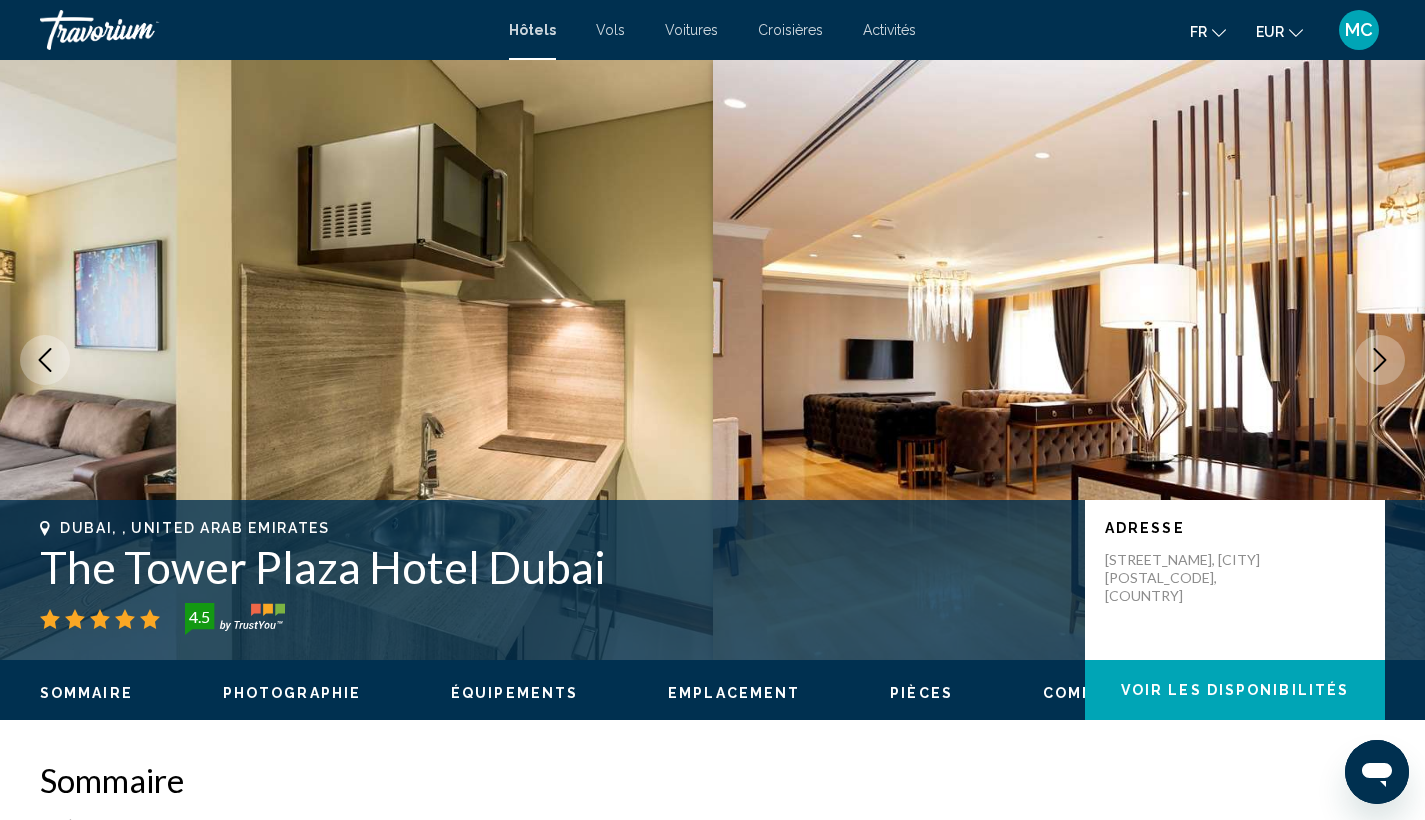 click at bounding box center (1380, 360) 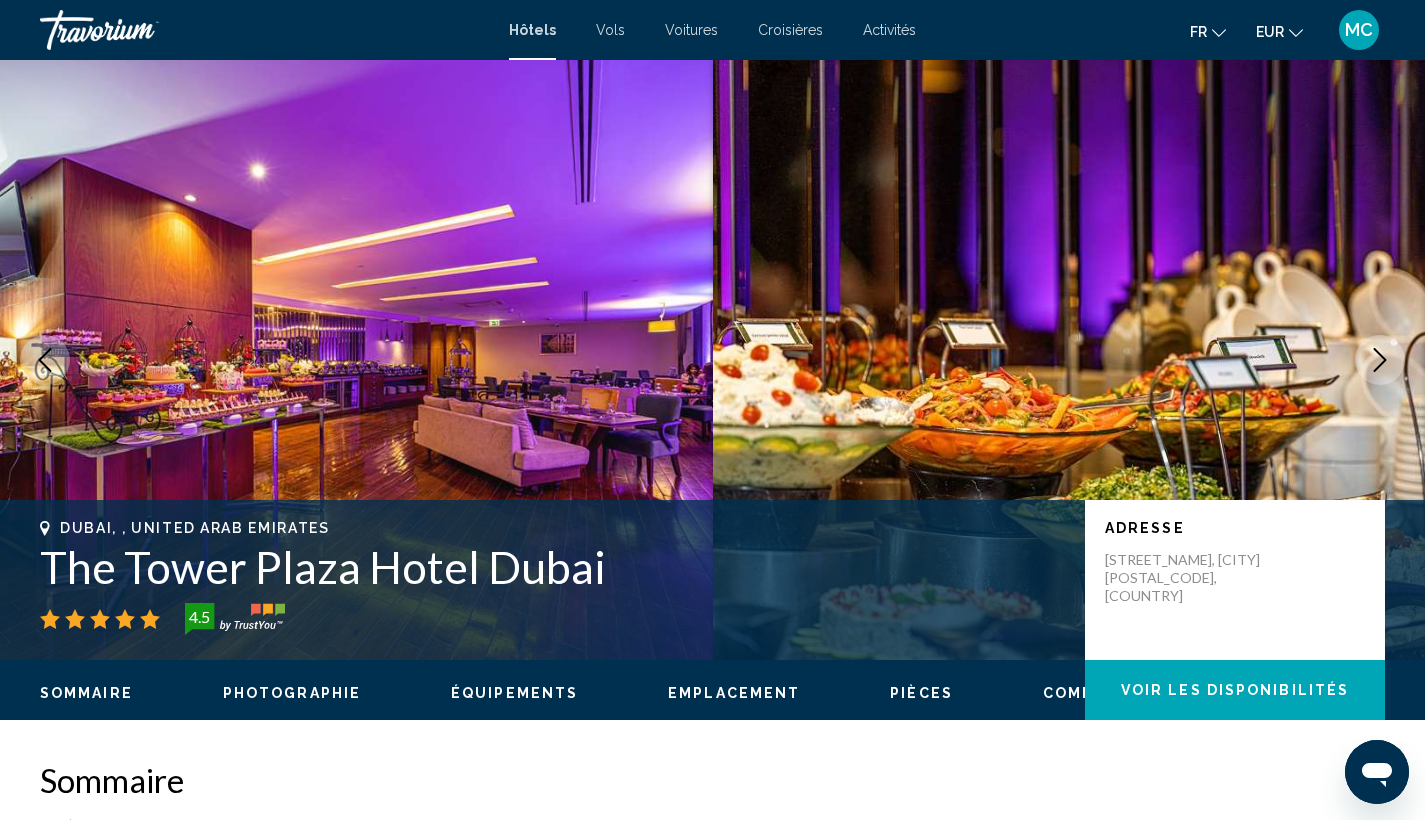 click 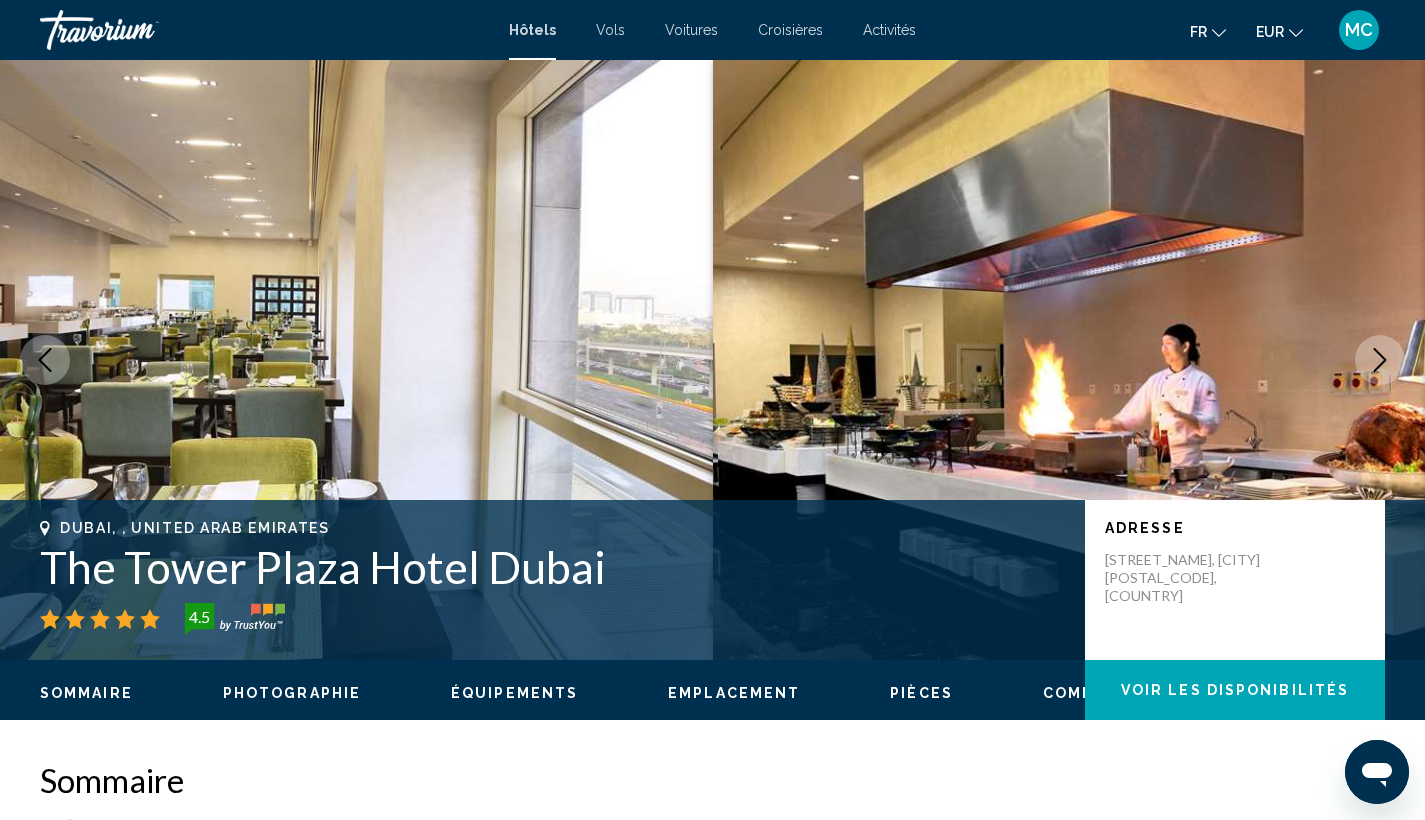 click 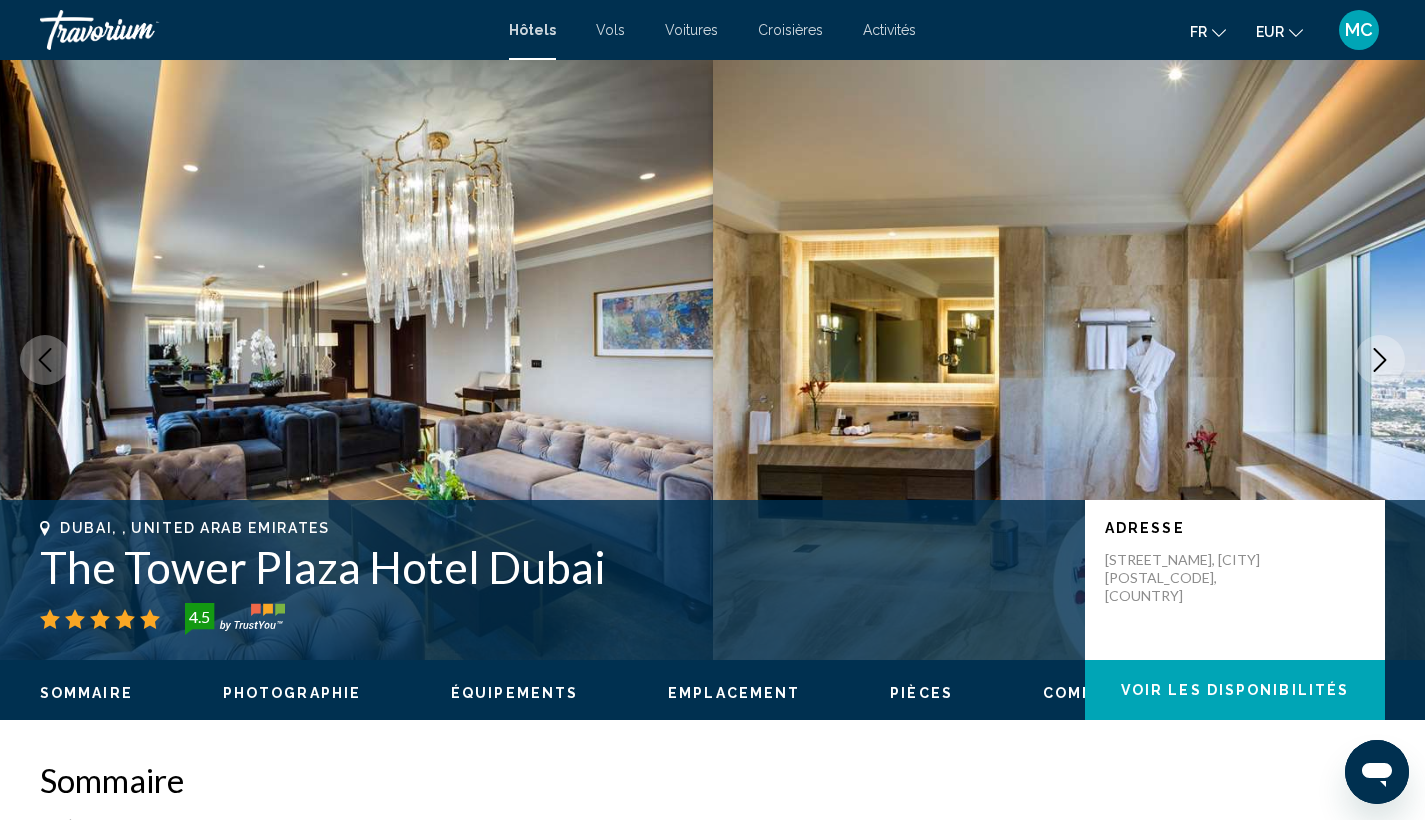 click 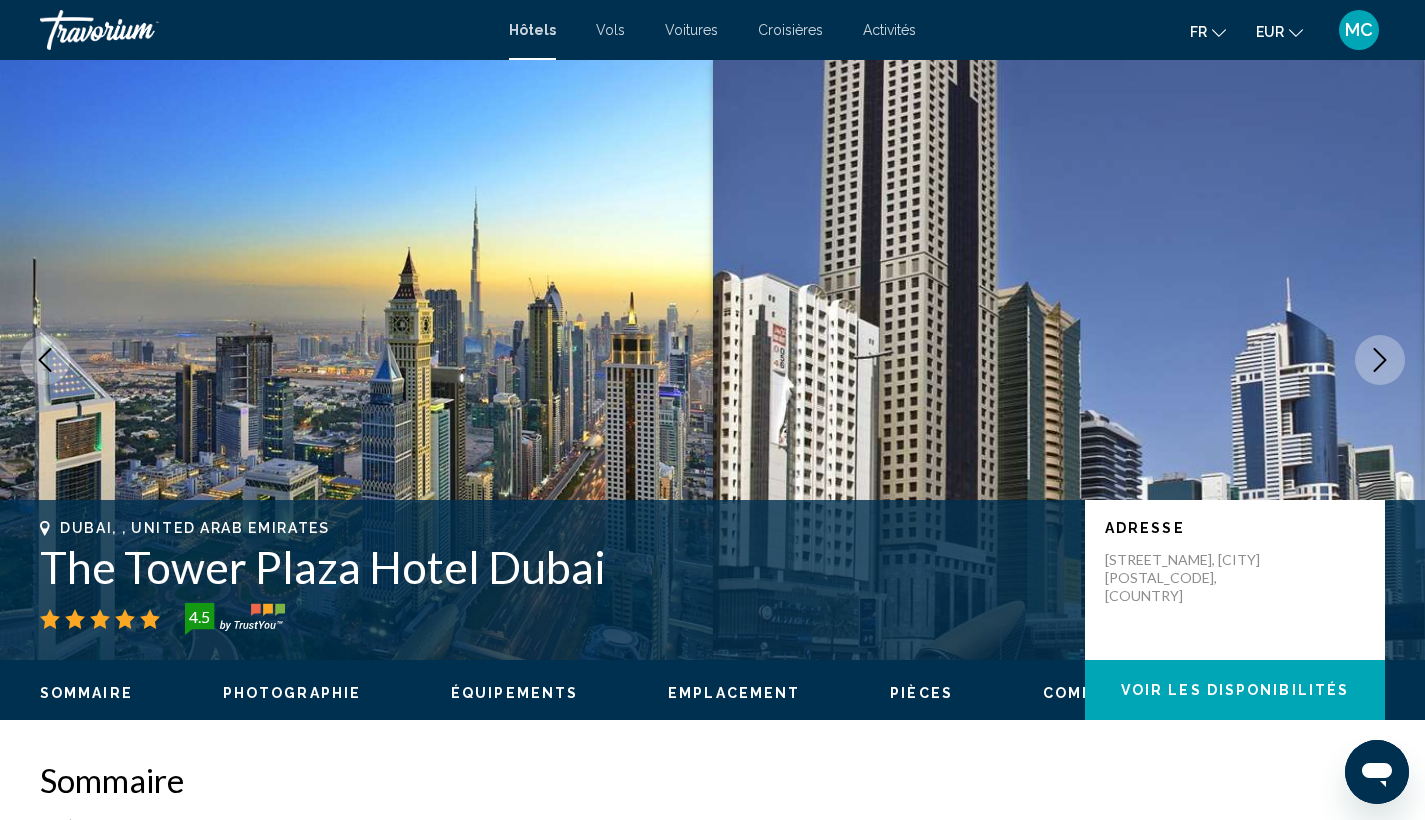 click 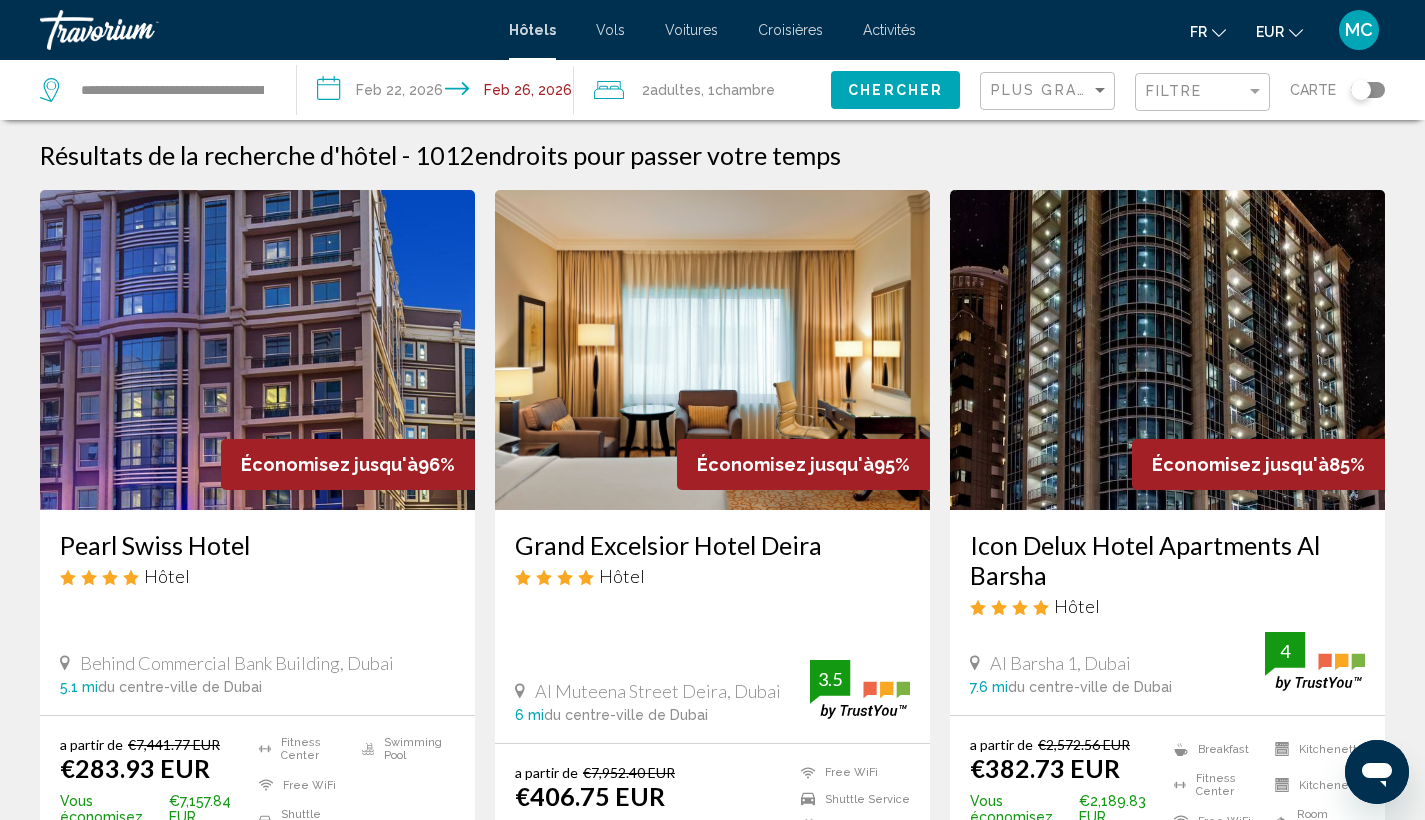 click at bounding box center (257, 350) 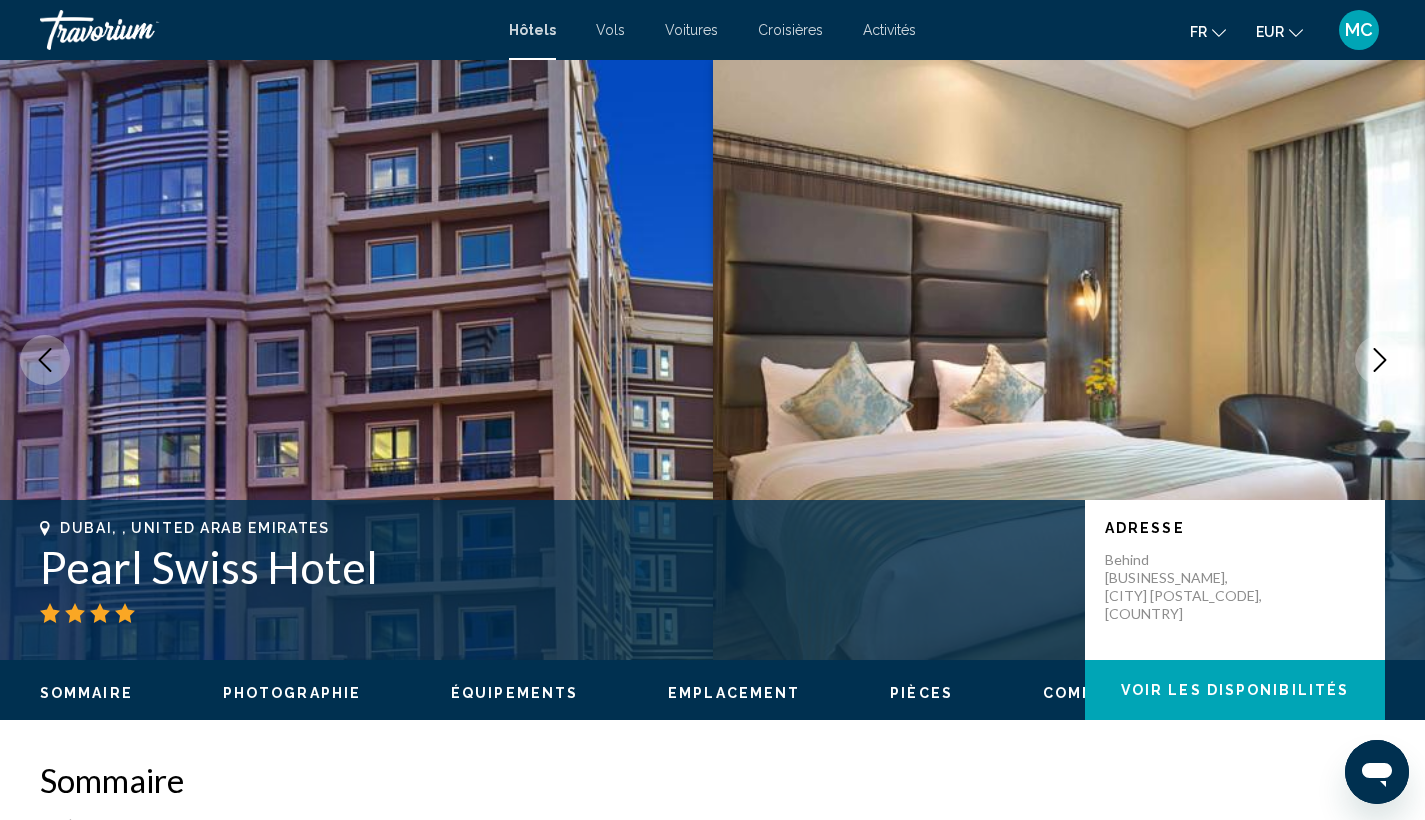 scroll, scrollTop: 0, scrollLeft: 0, axis: both 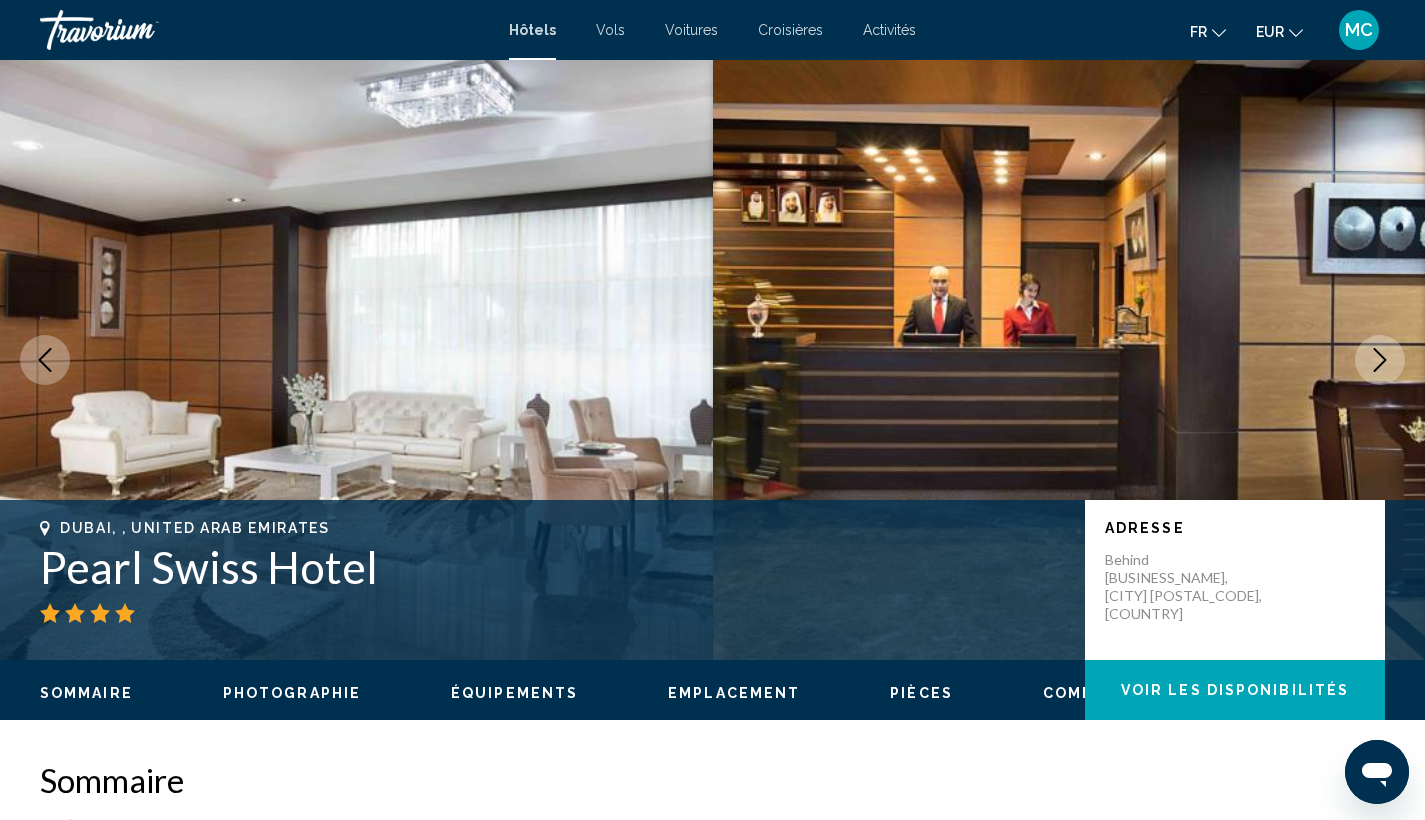 click 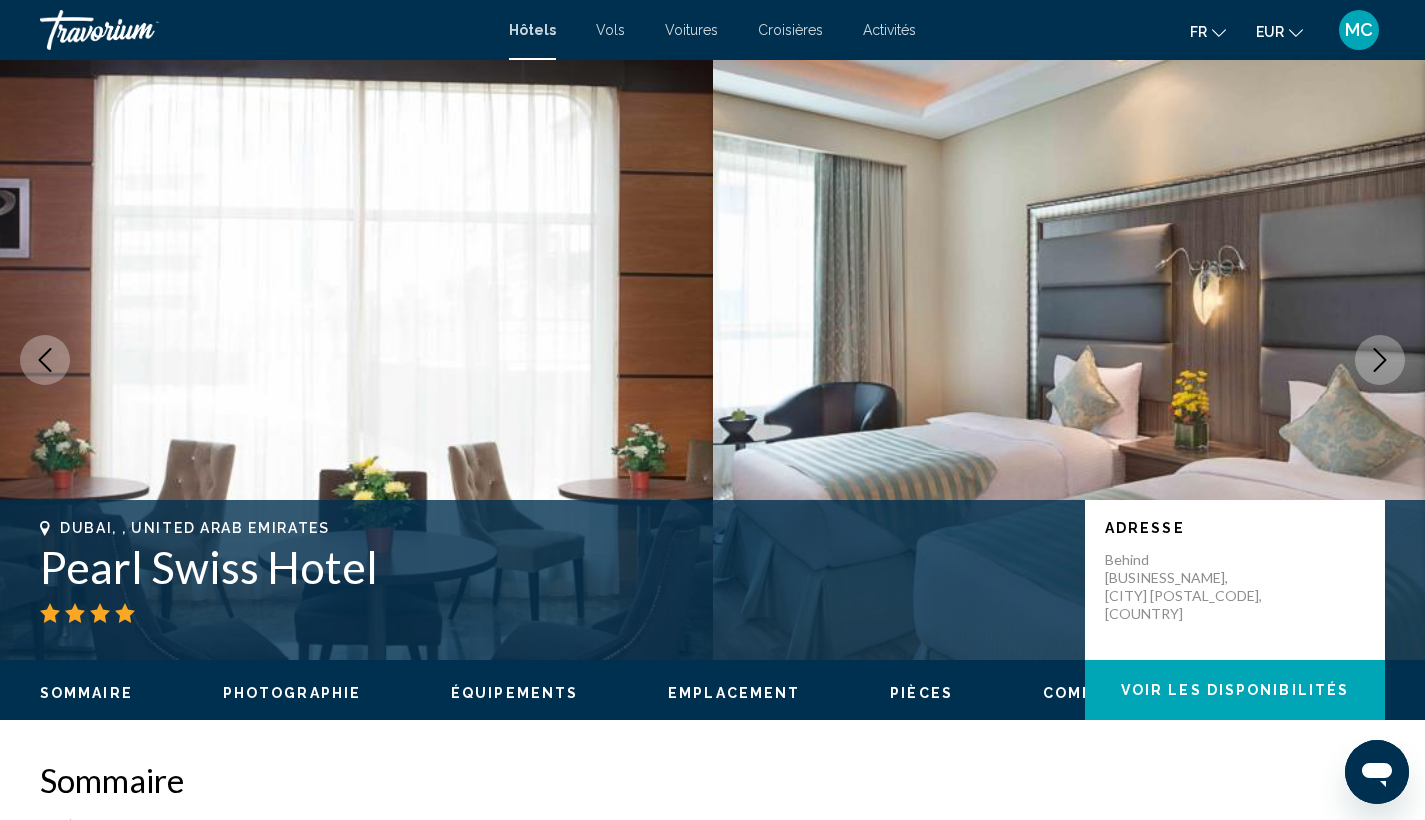 click 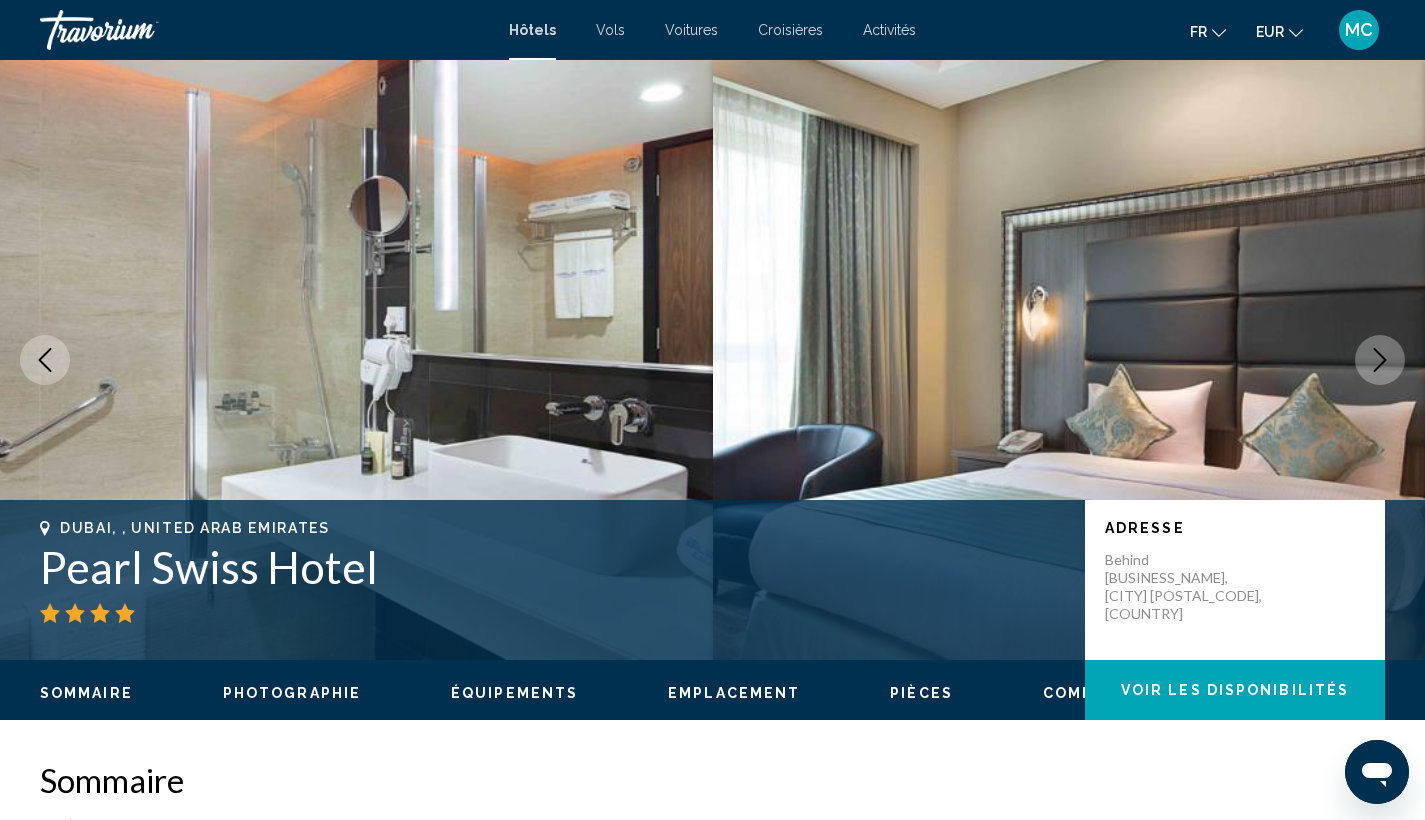 scroll, scrollTop: 0, scrollLeft: 0, axis: both 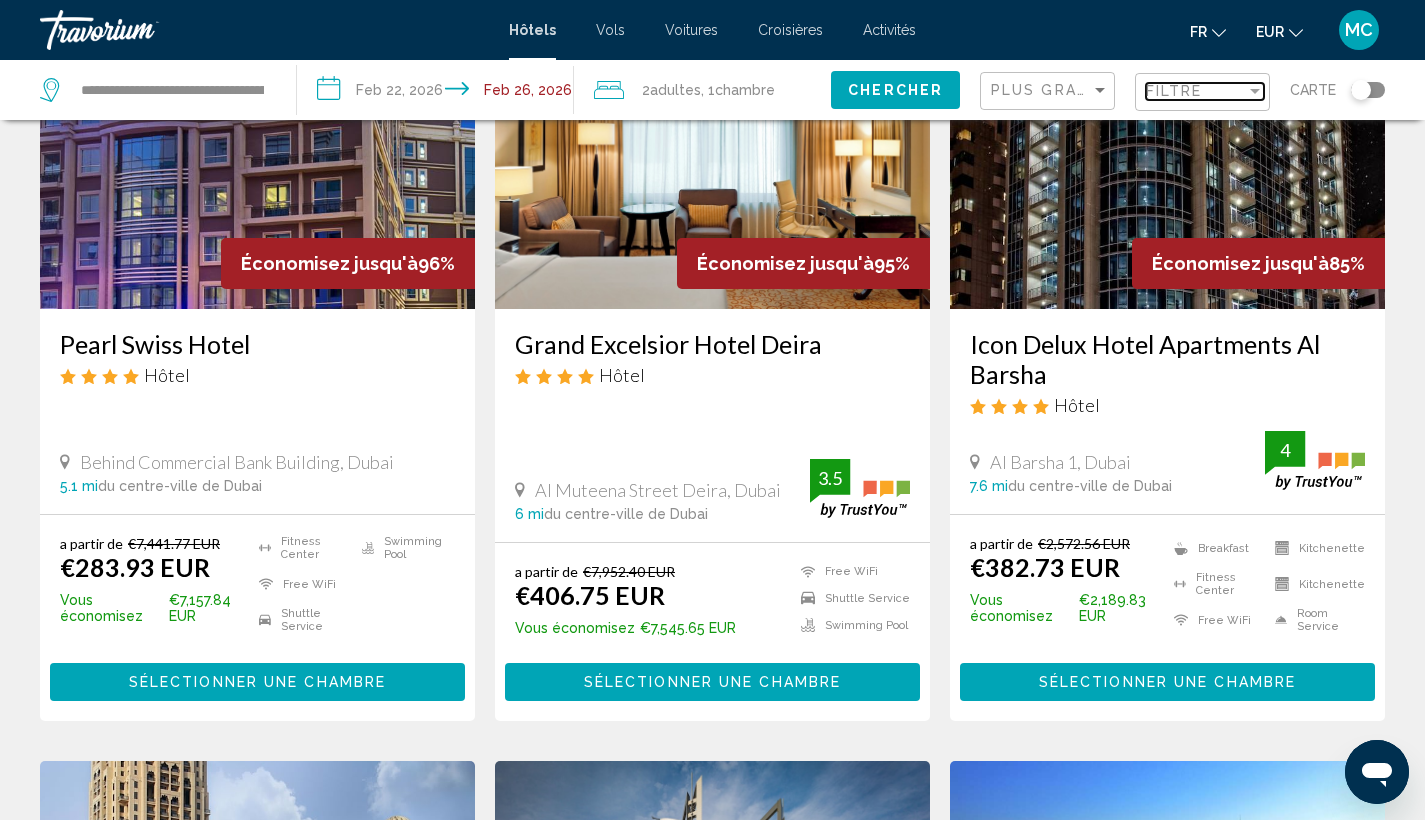 click at bounding box center [1255, 91] 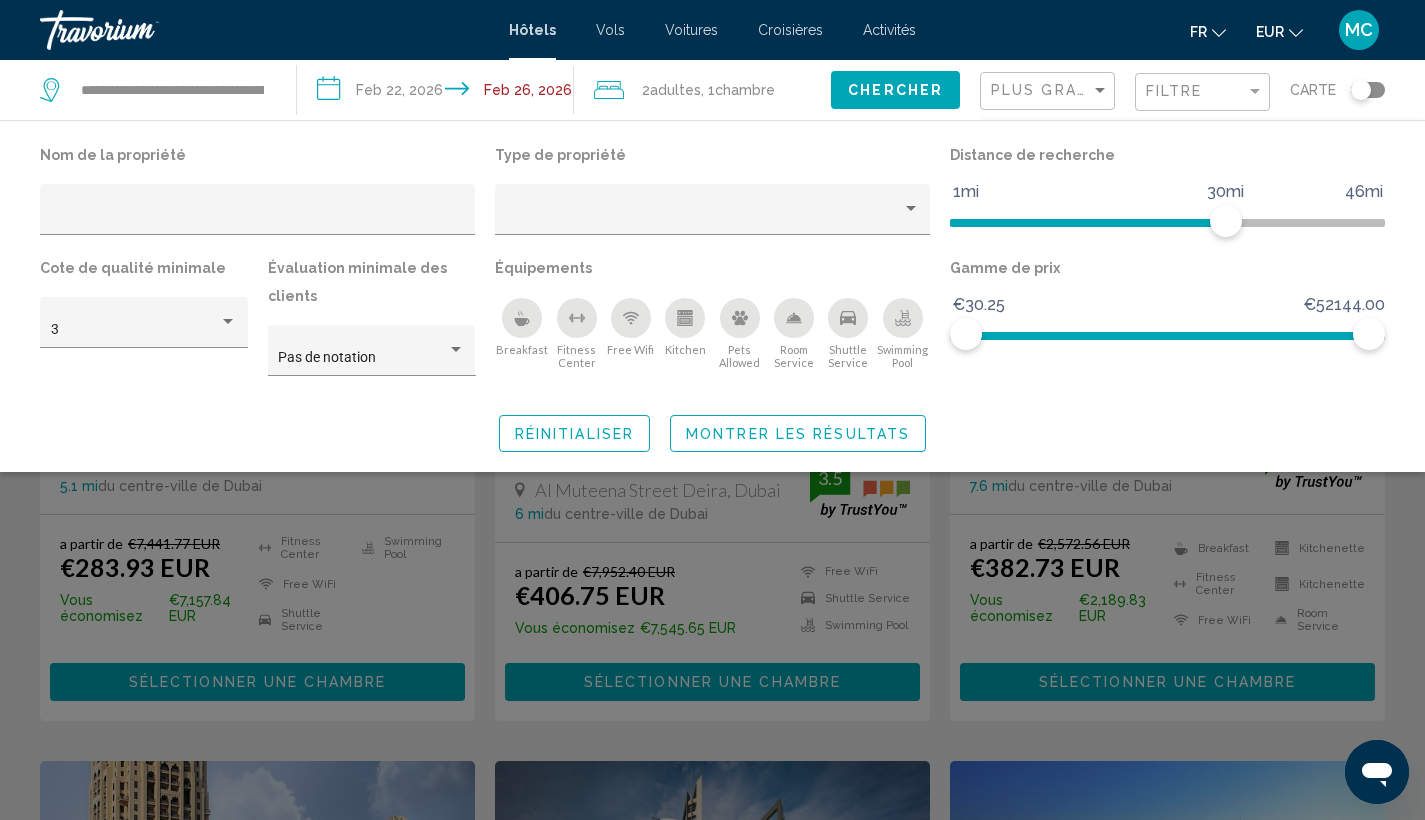 click on "Breakfast" 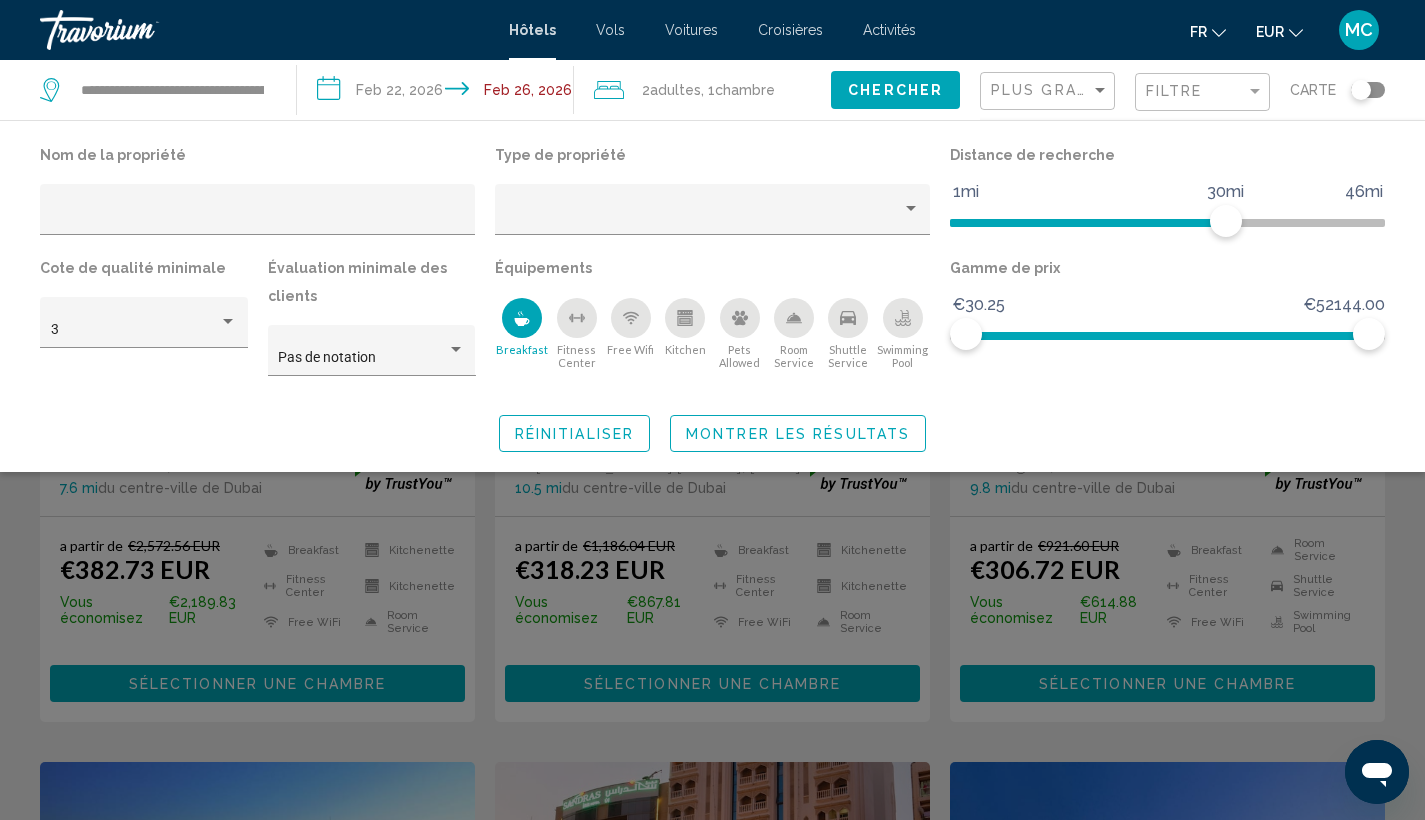 click on "Swimming Pool" 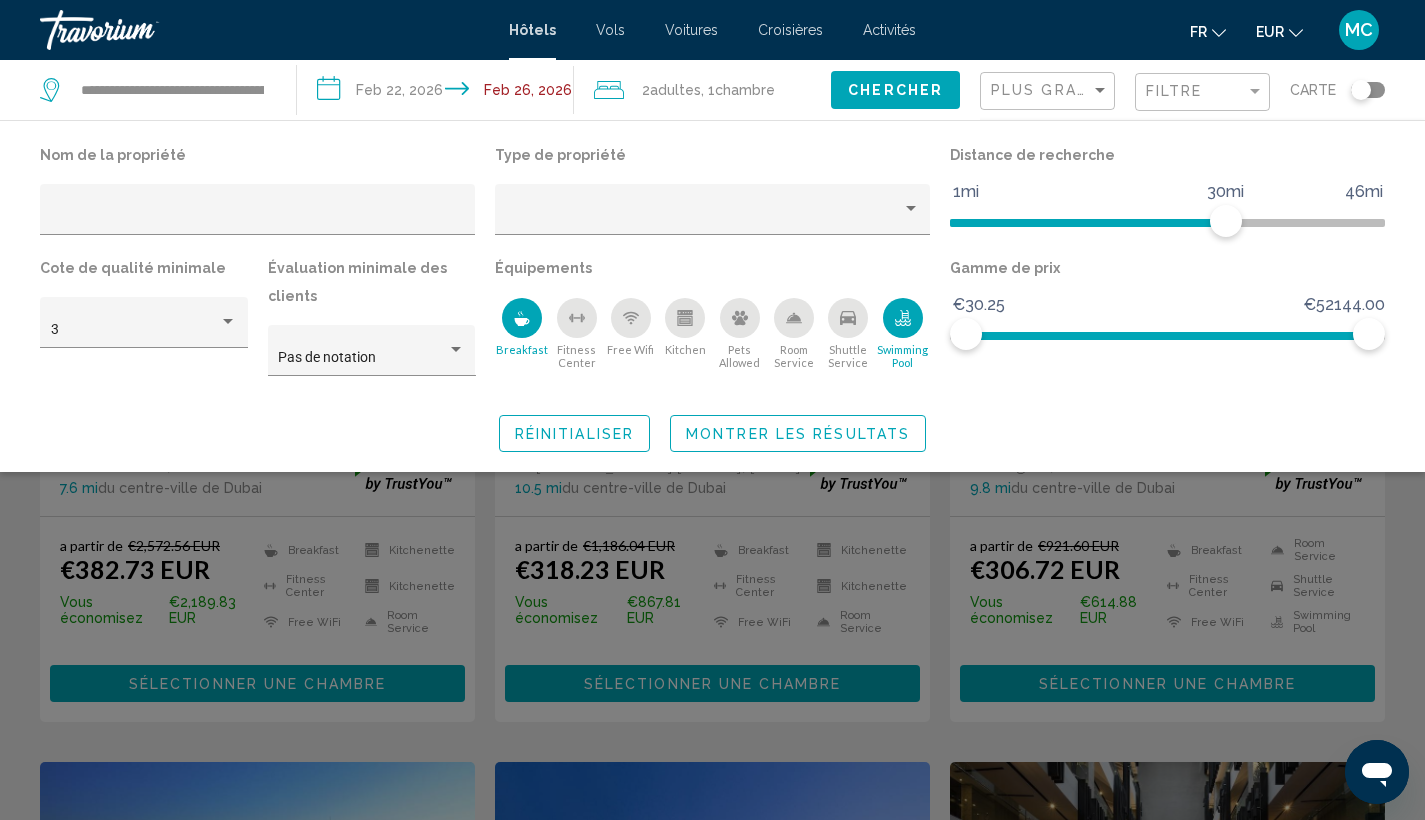 click on "Montrer les résultats" 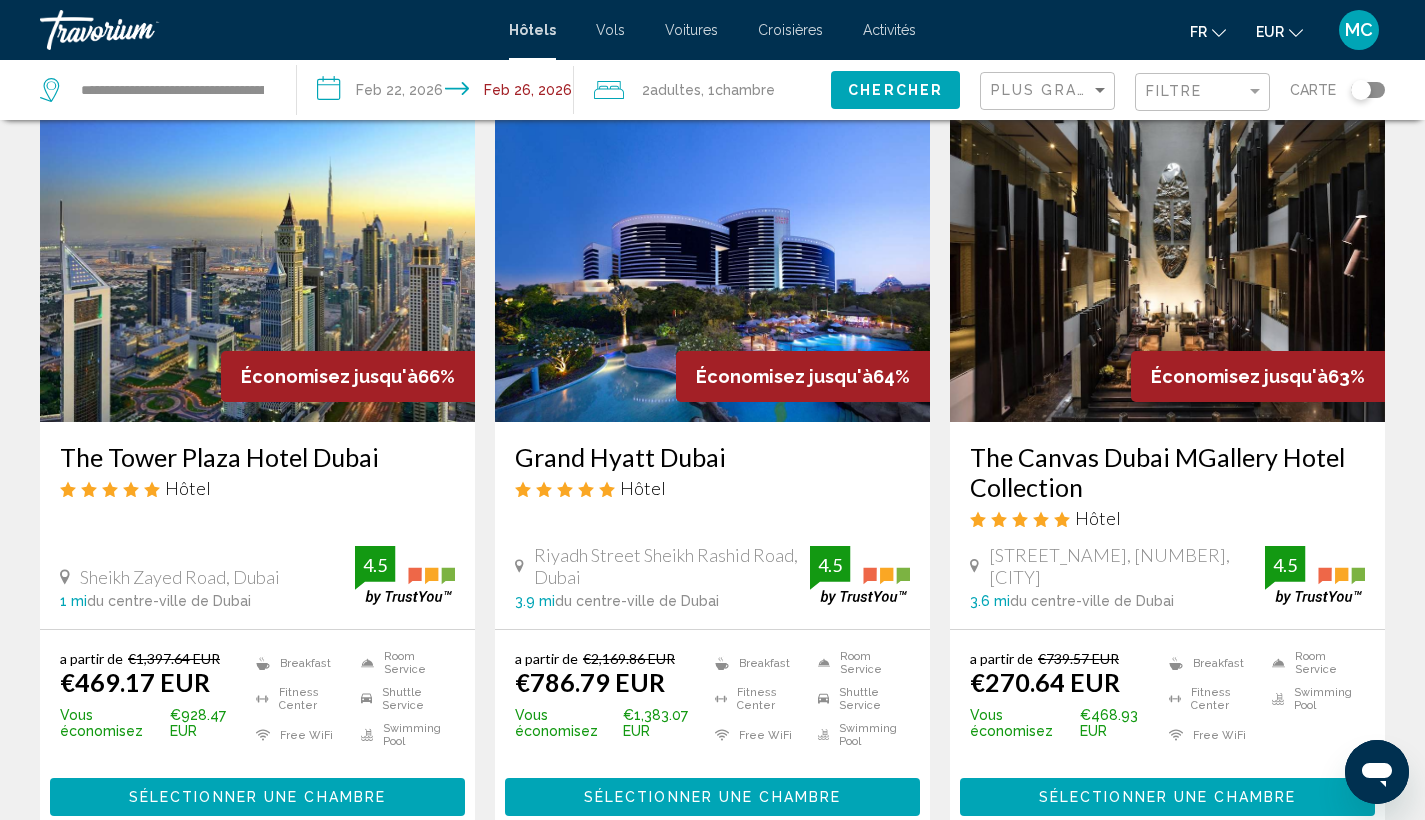 scroll, scrollTop: 868, scrollLeft: 0, axis: vertical 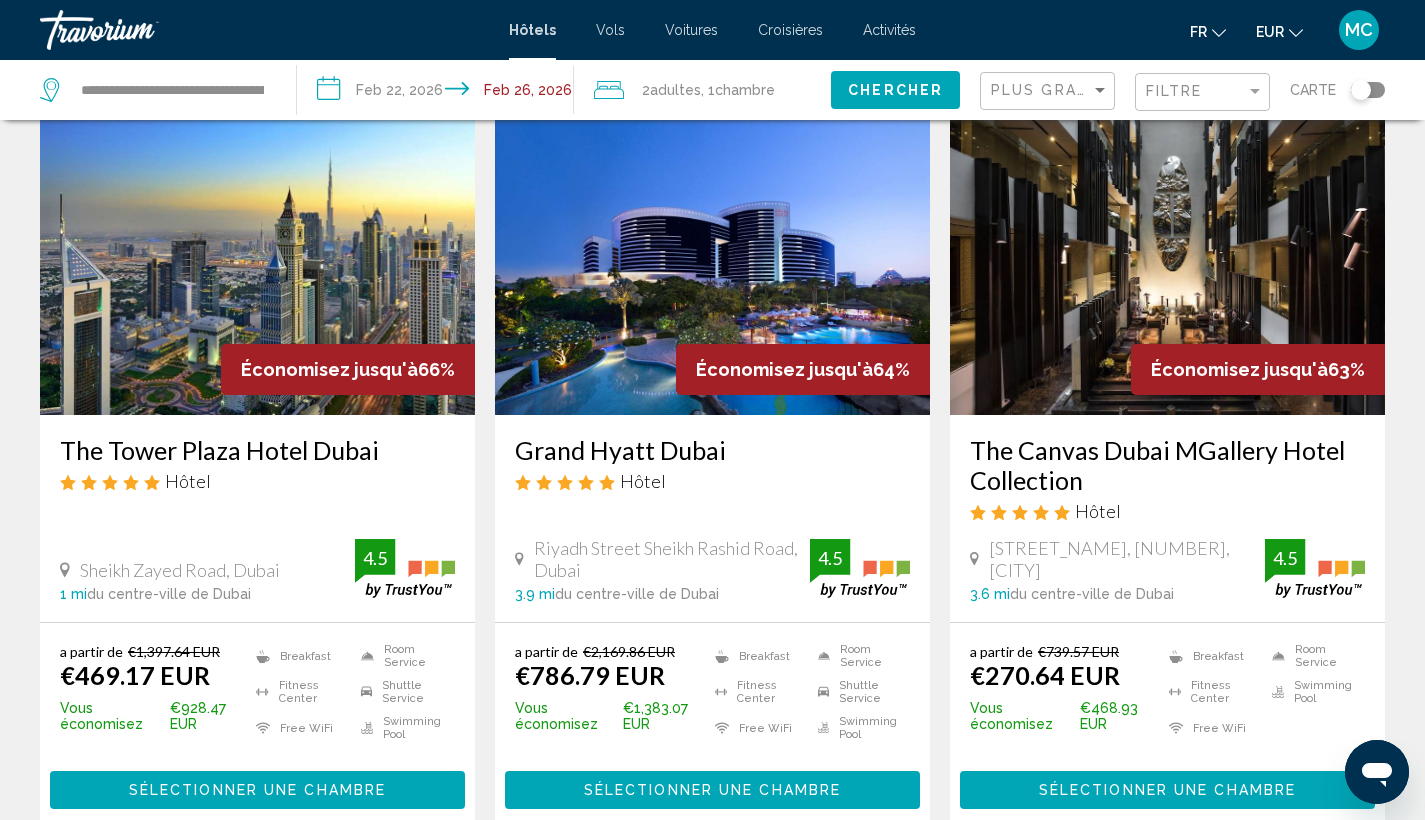 click at bounding box center (1167, 255) 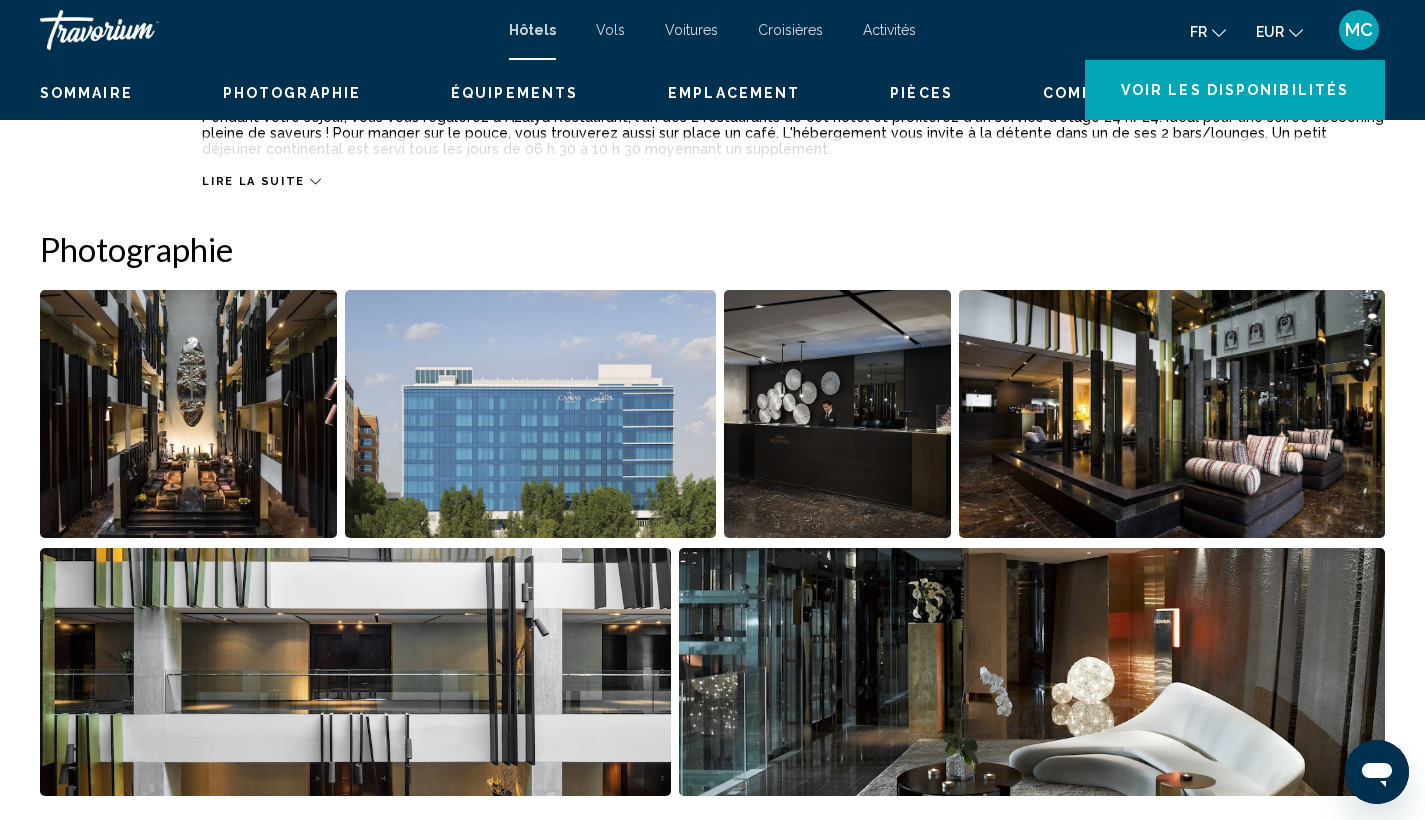 scroll, scrollTop: 0, scrollLeft: 0, axis: both 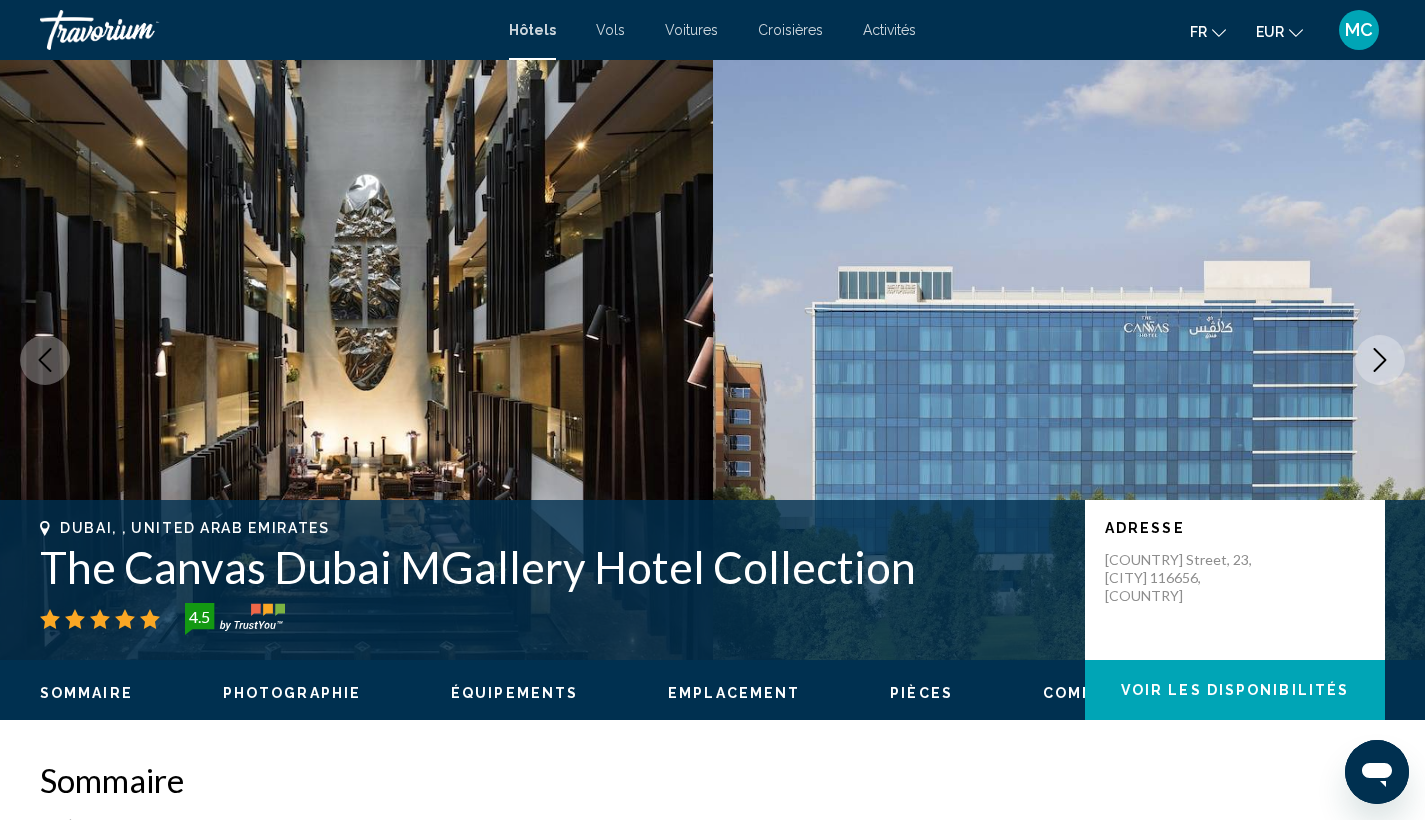 click 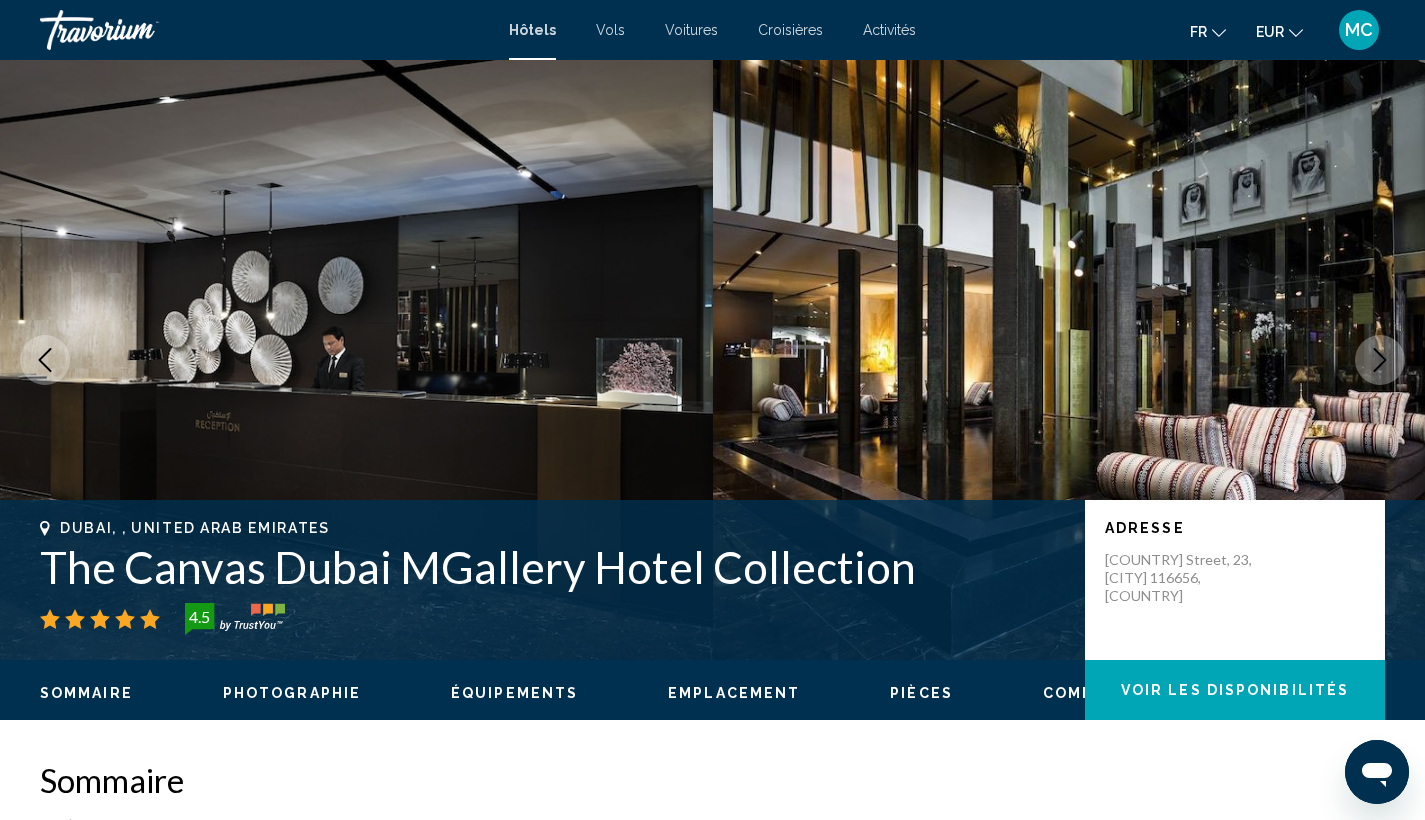 click 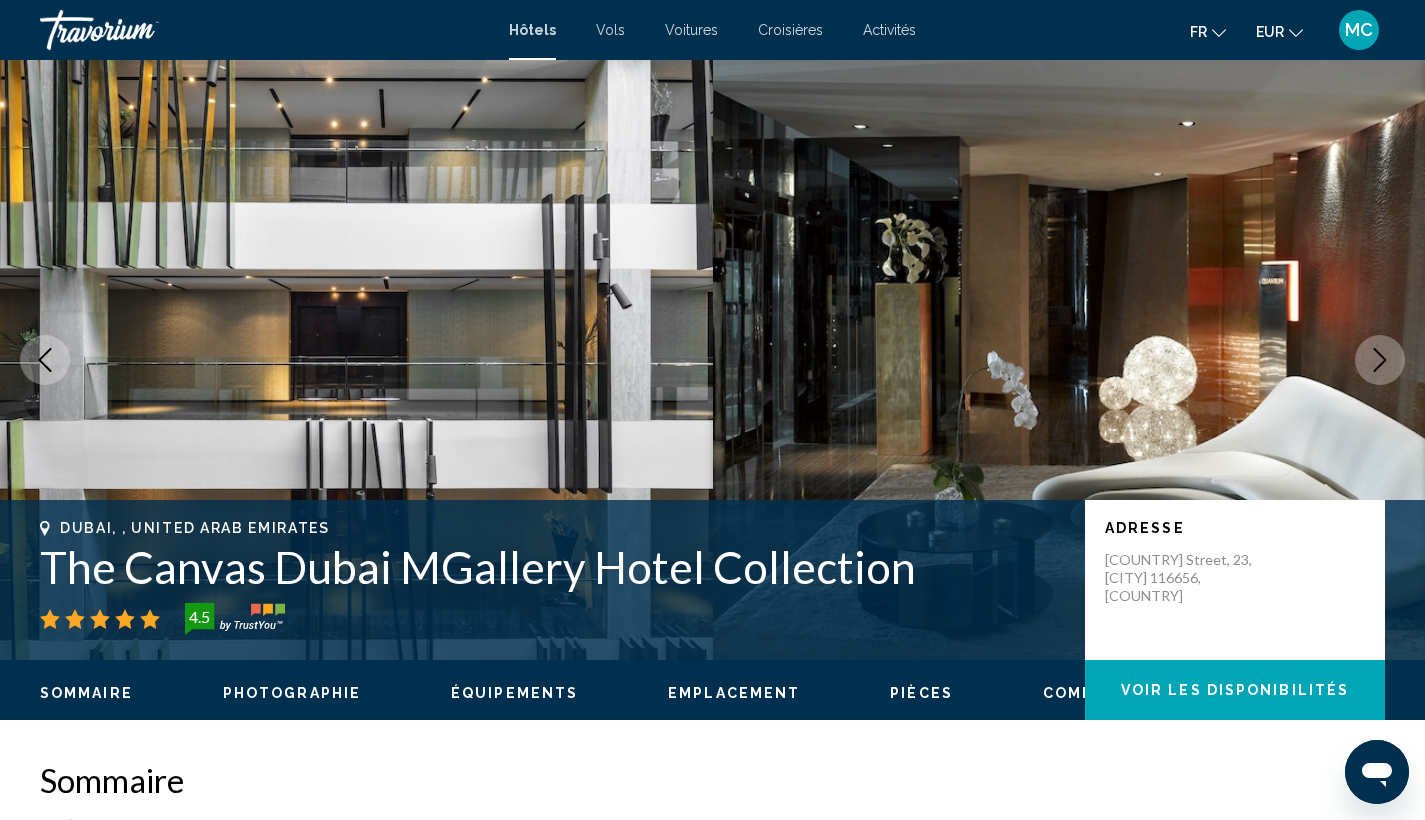 click 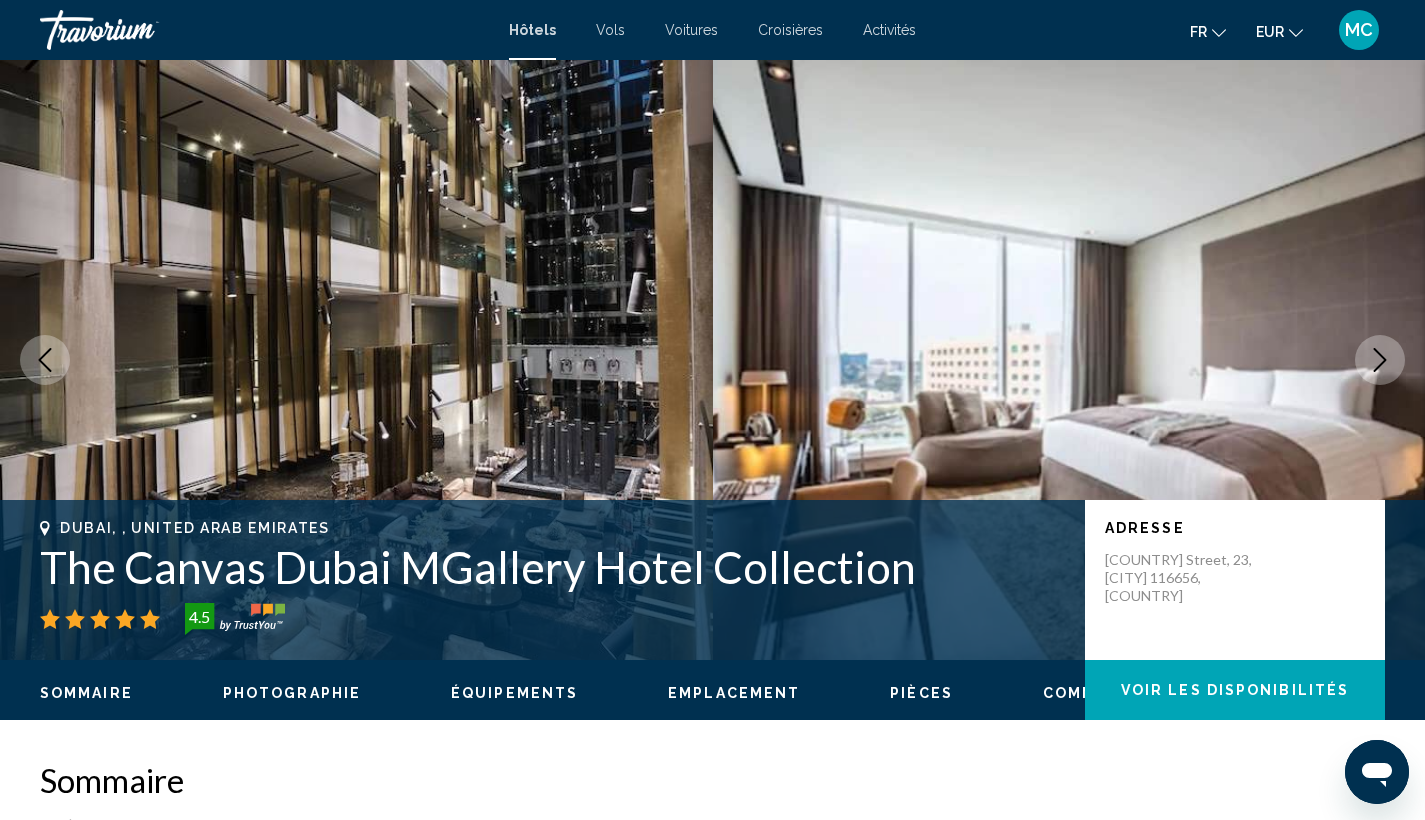 click 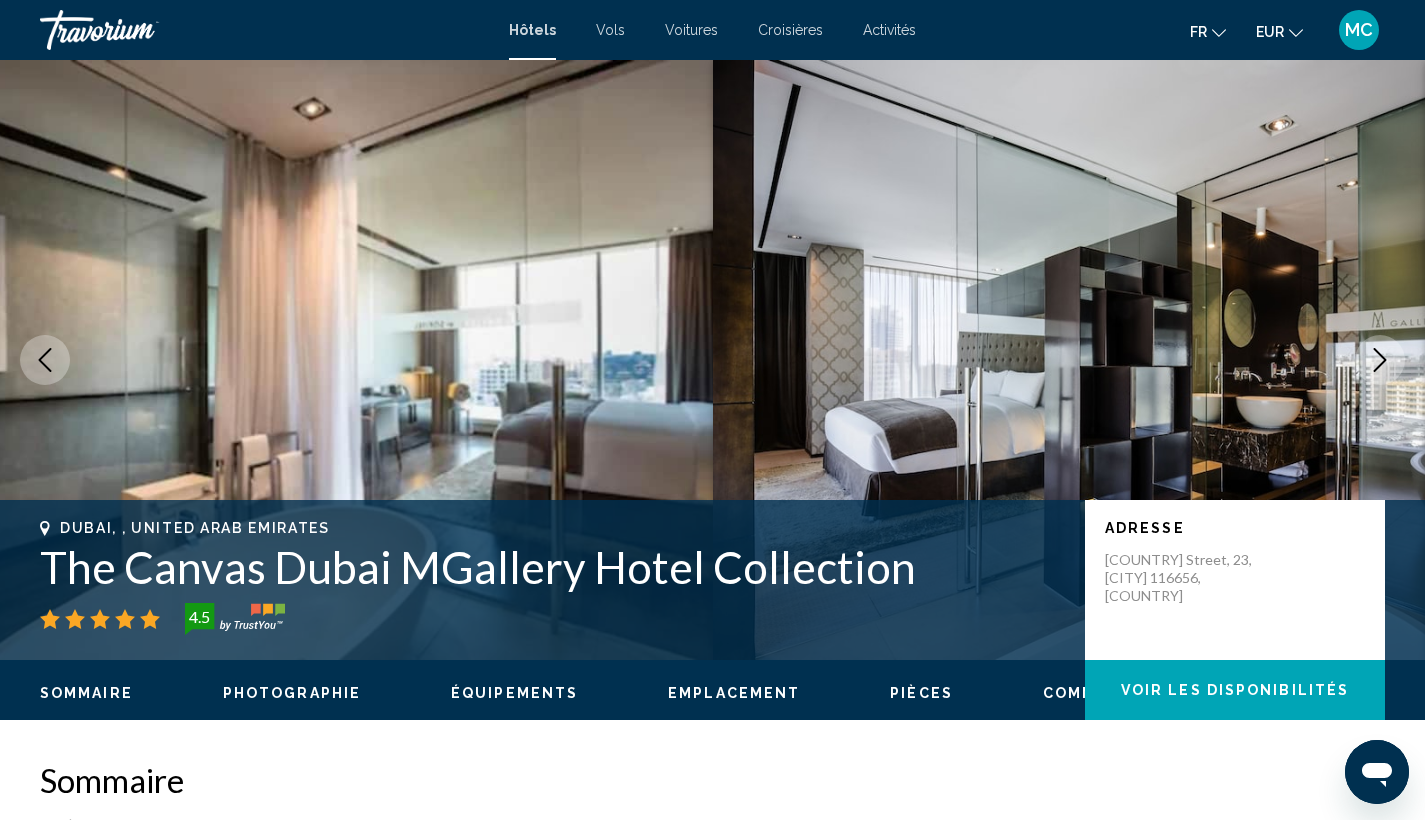 click 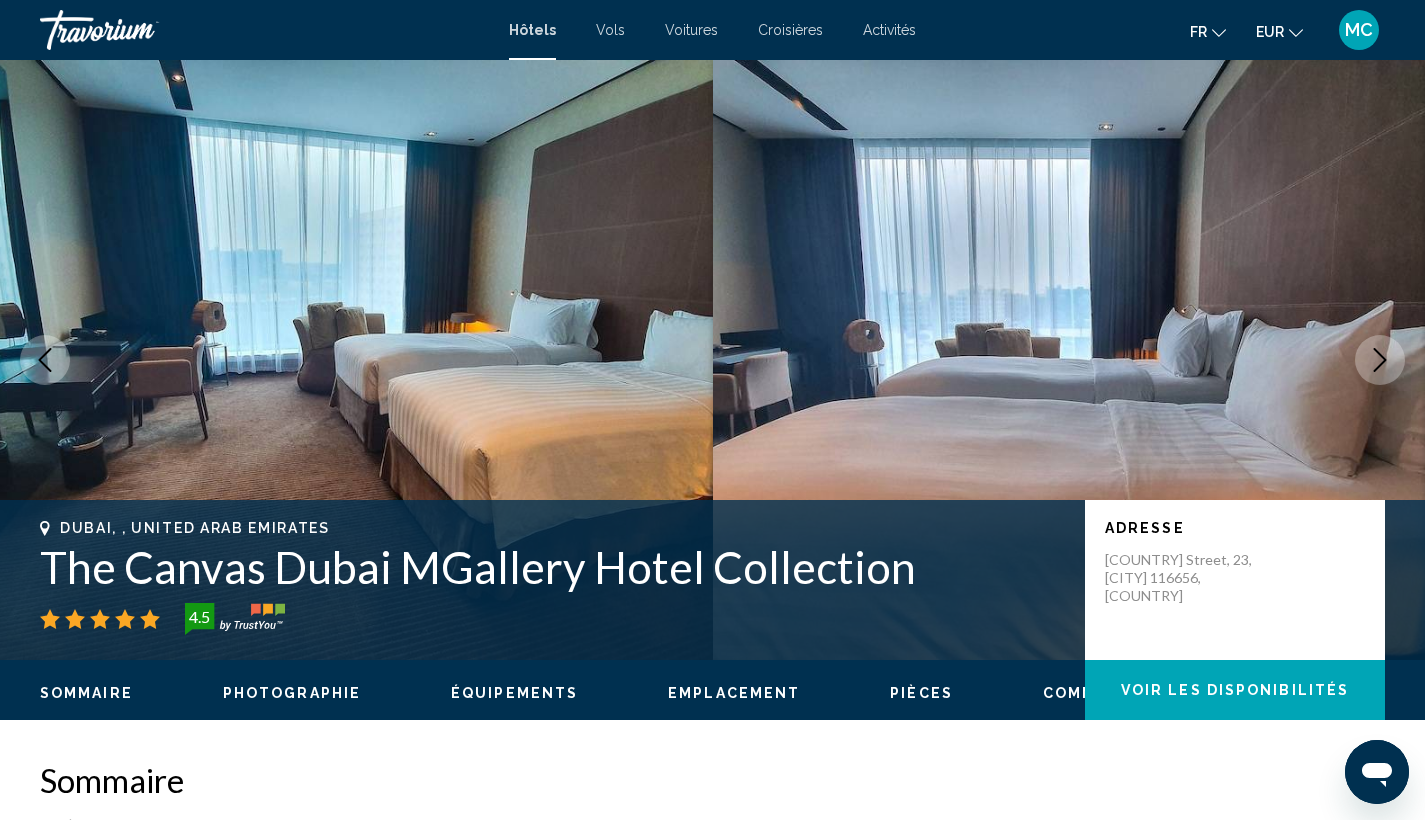 click 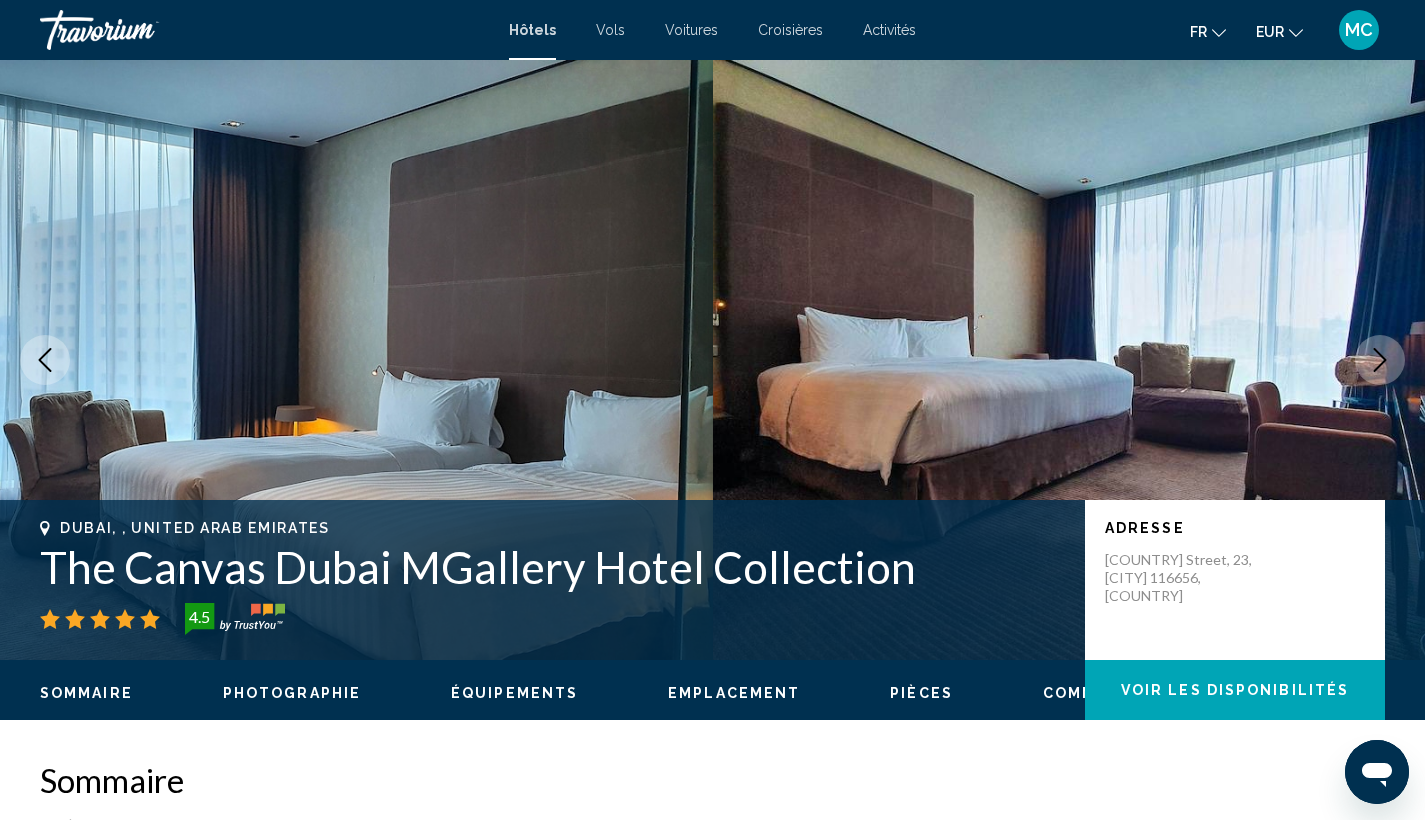 click 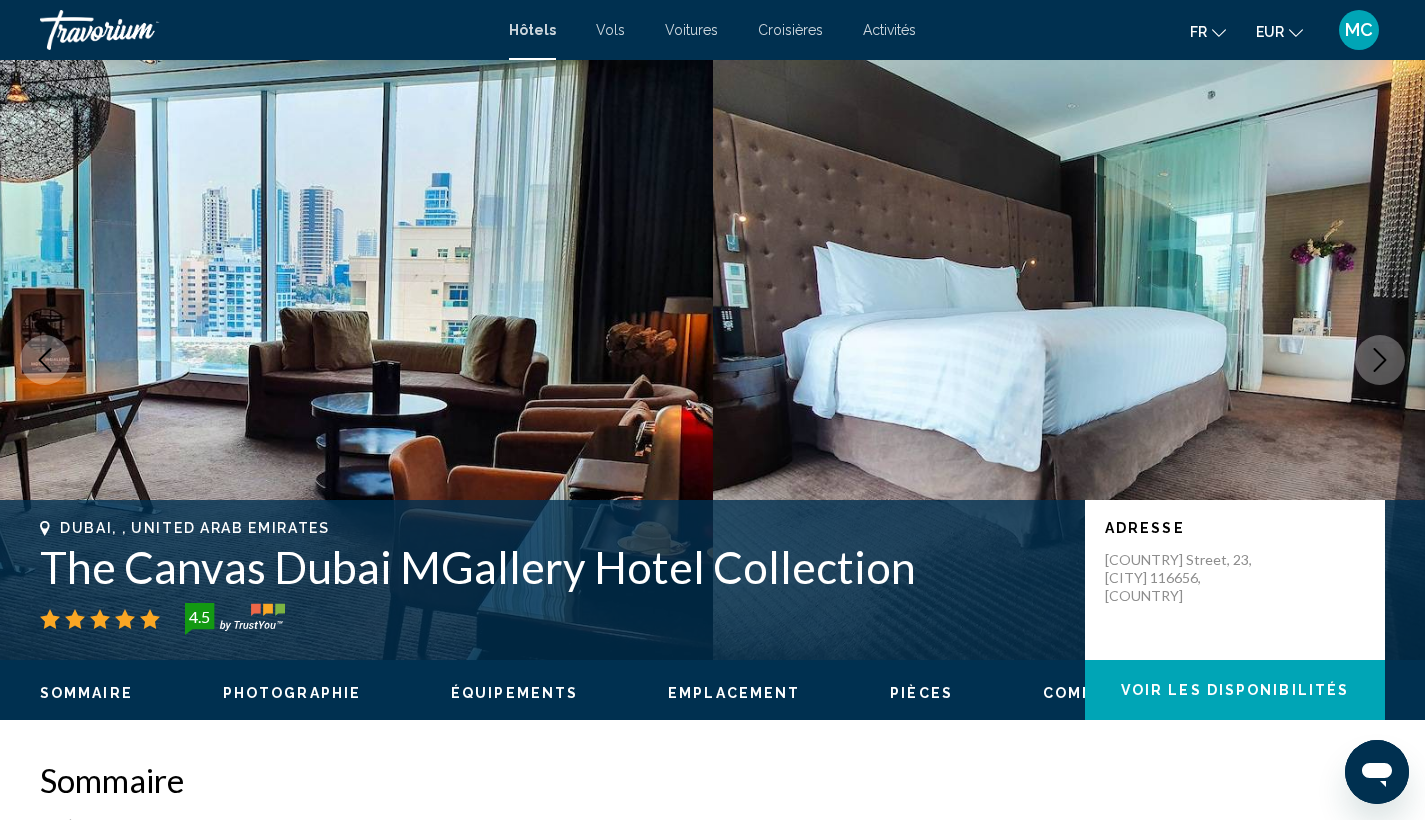 click 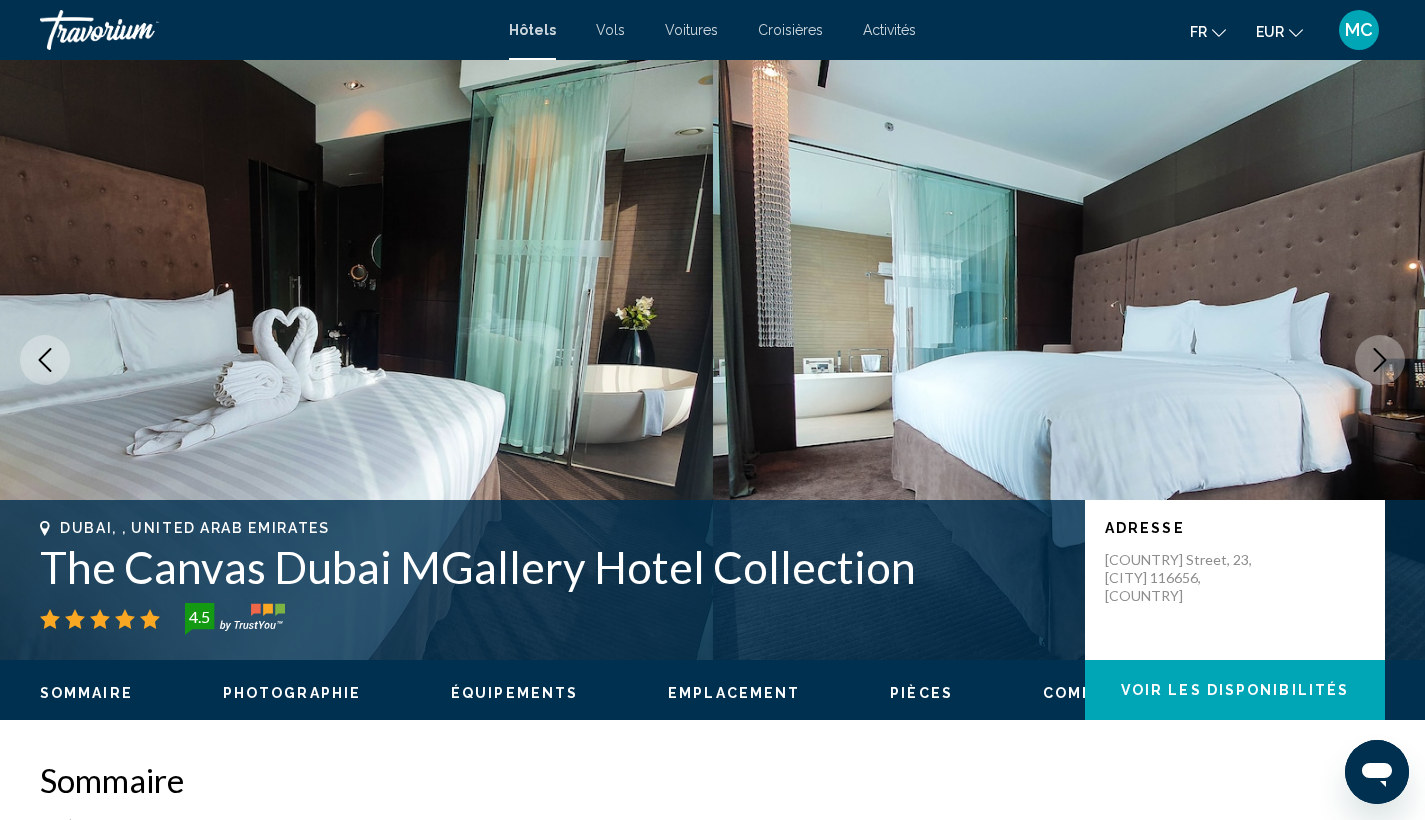 click 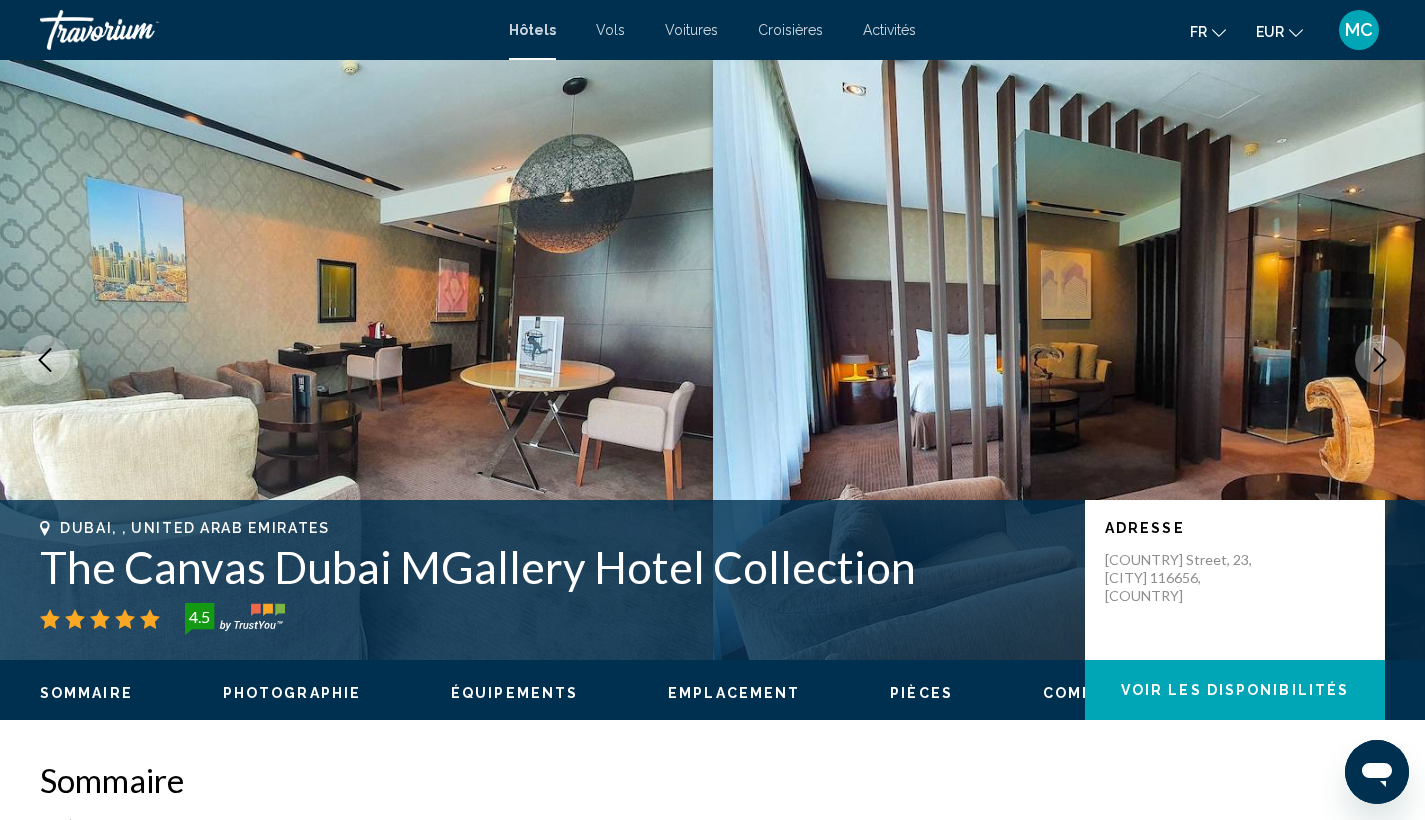 click 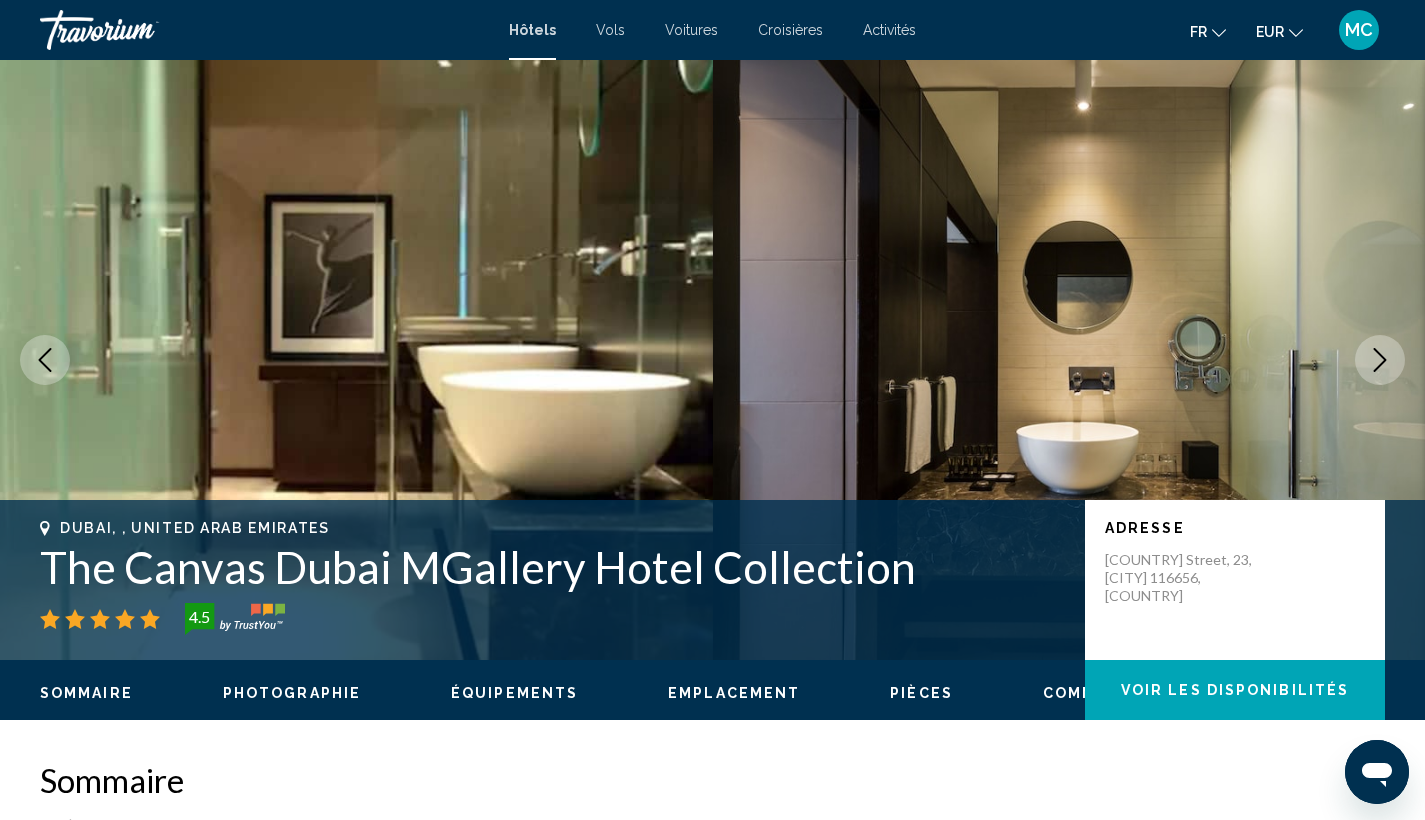 click 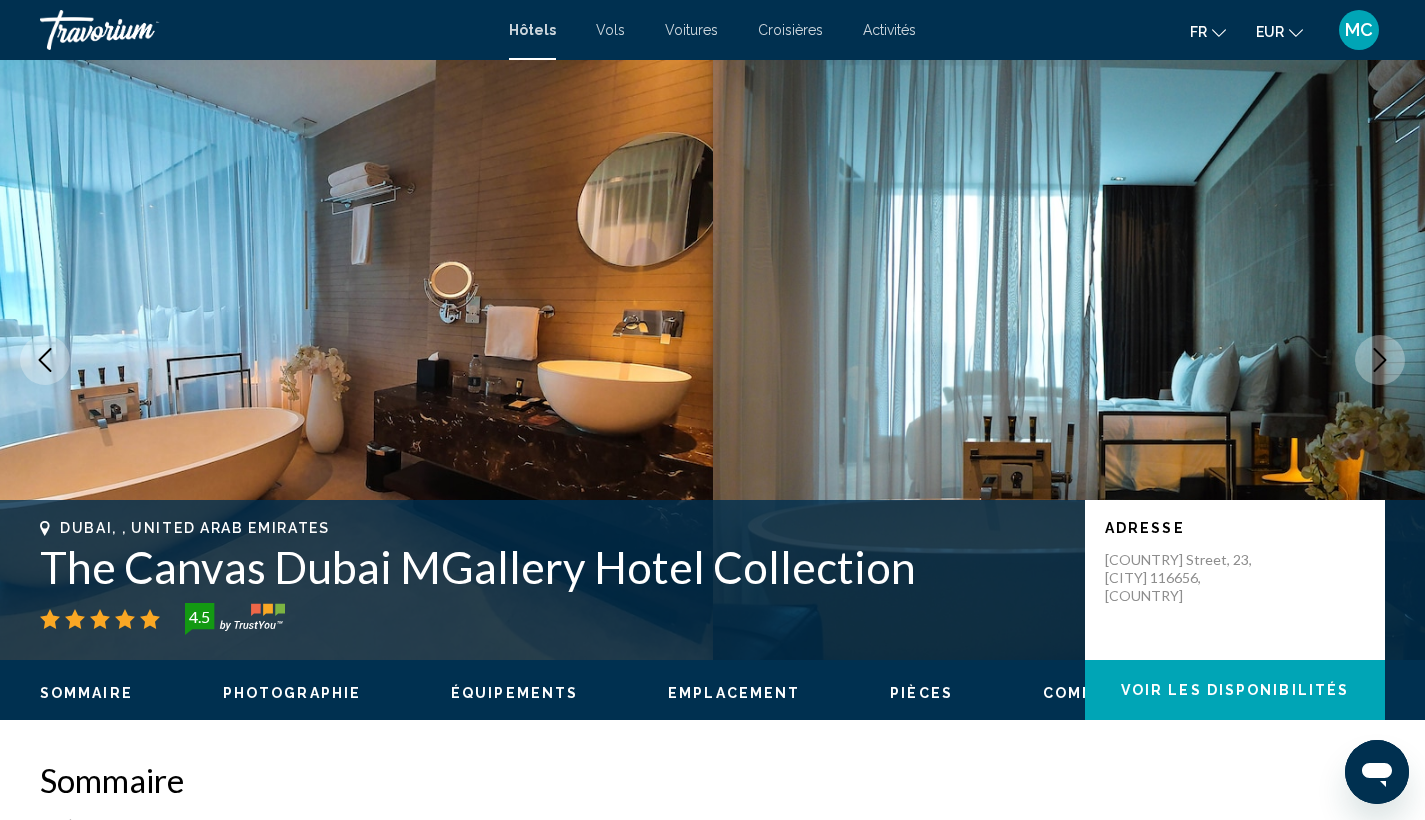 click 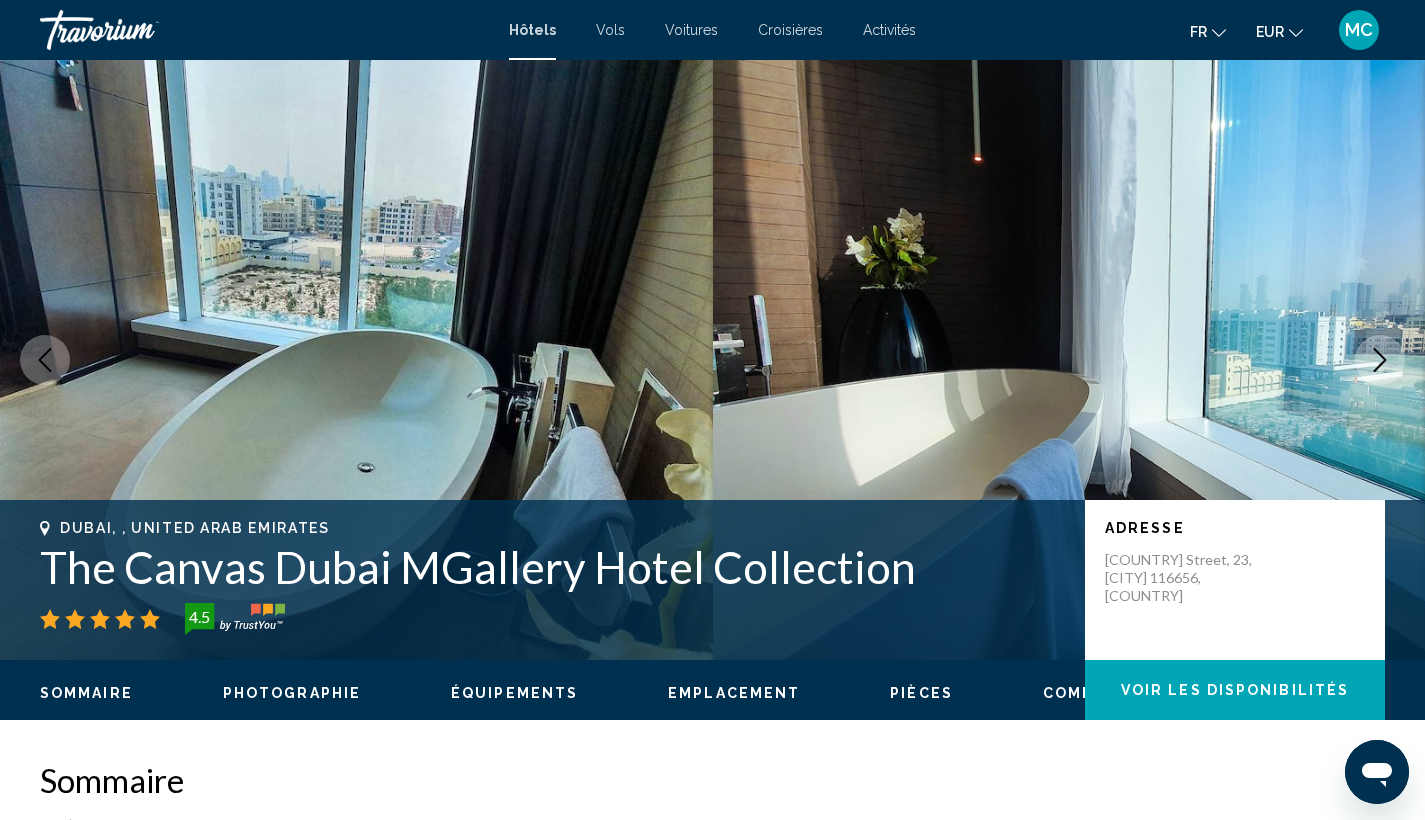 click 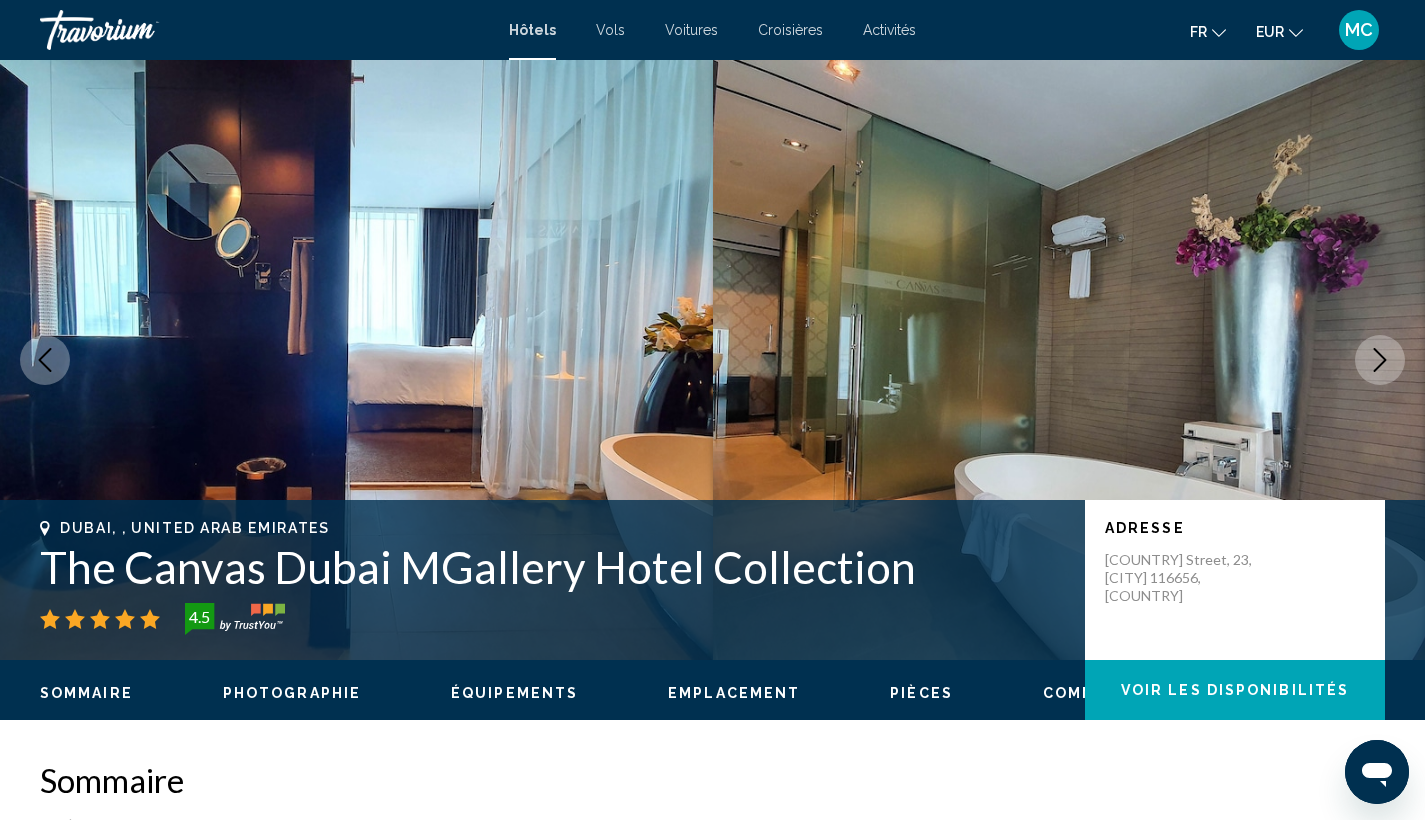 click 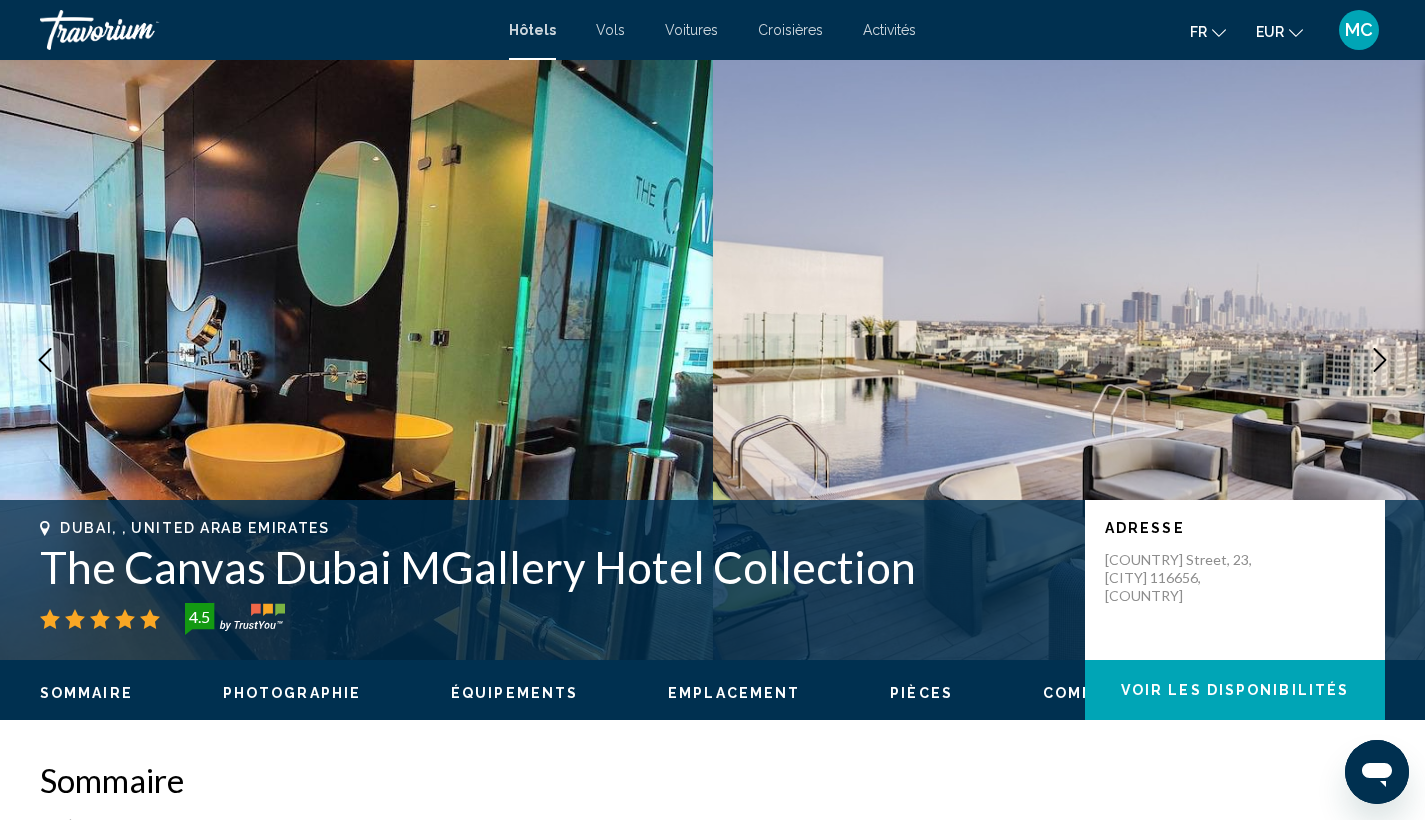 click 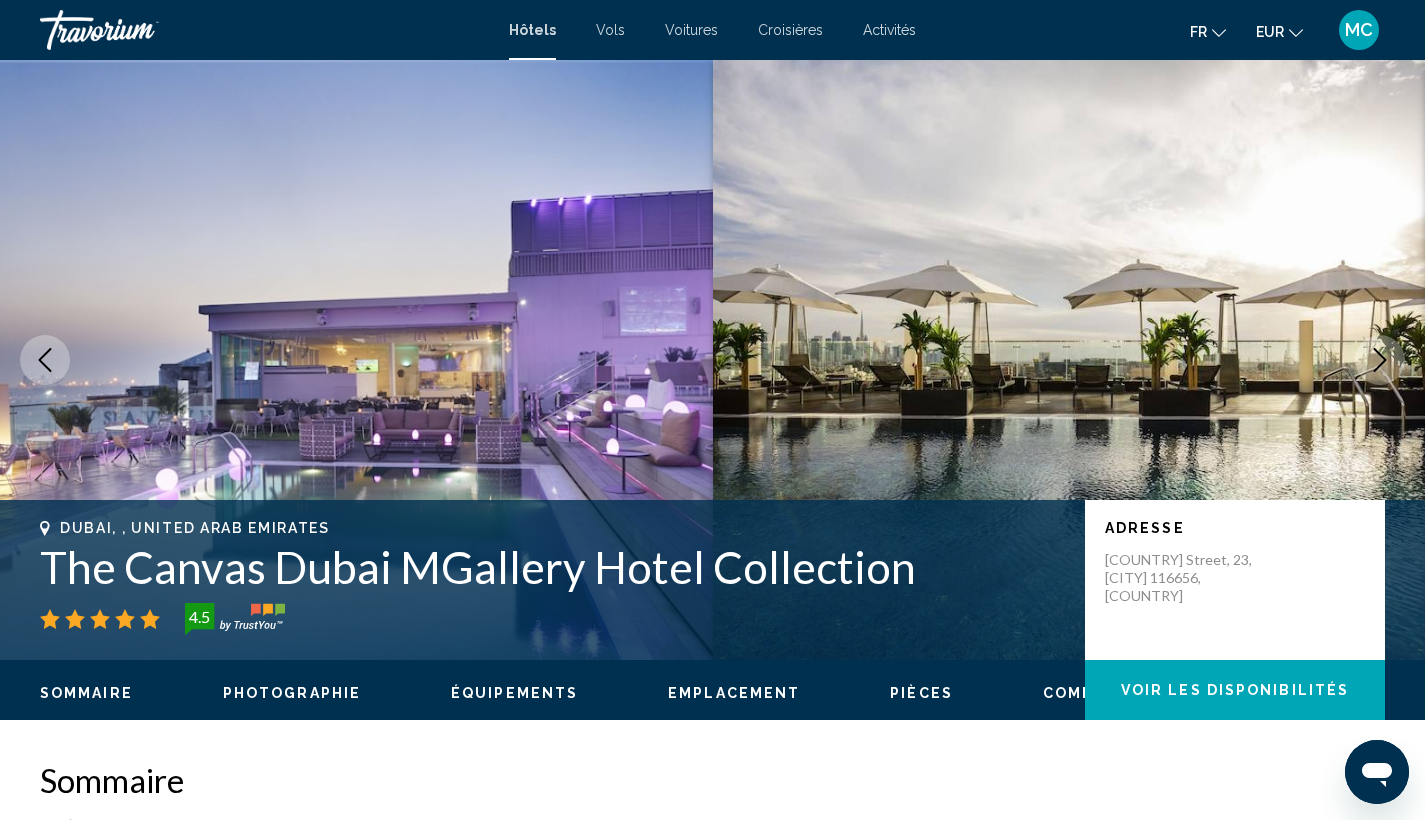 click 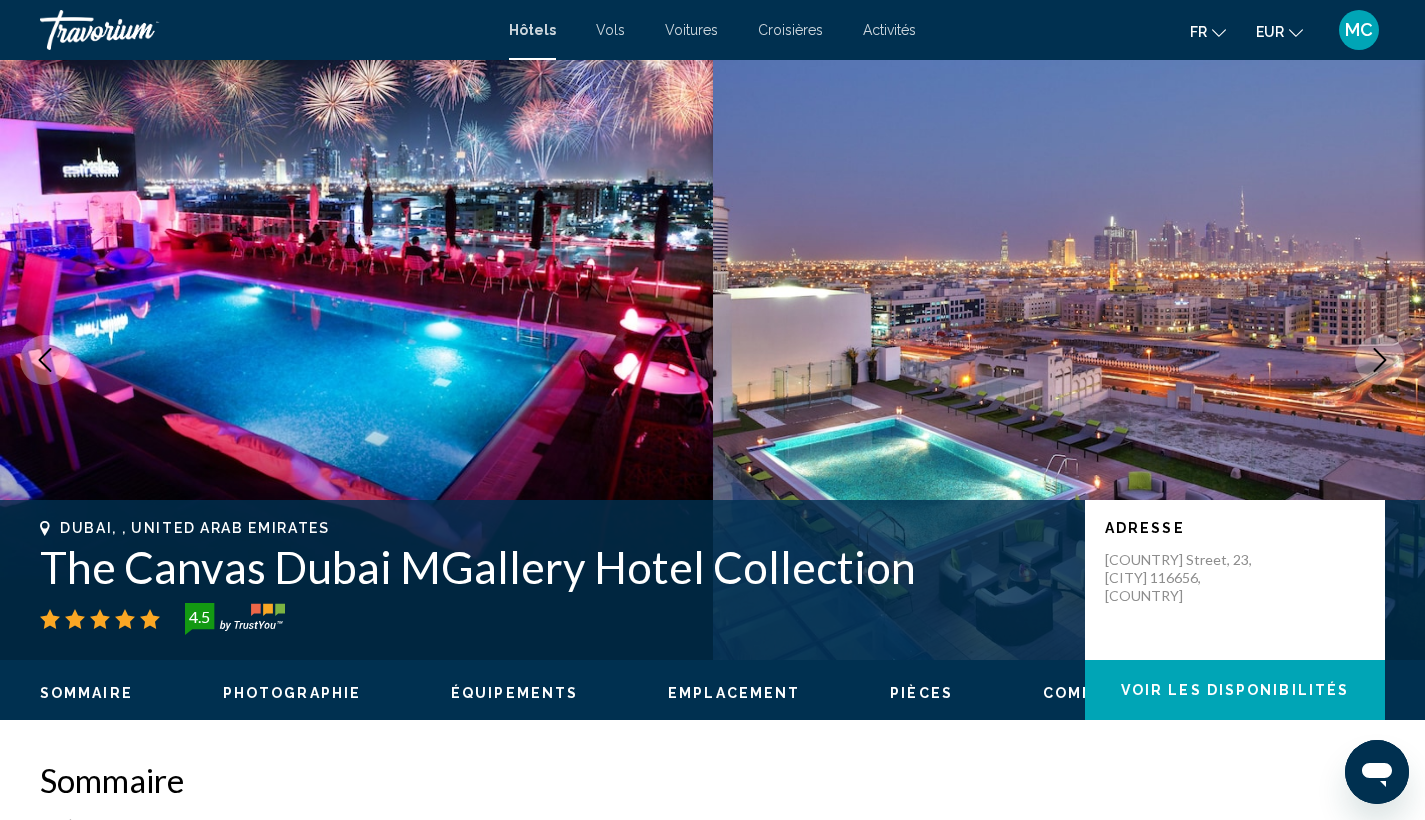 click 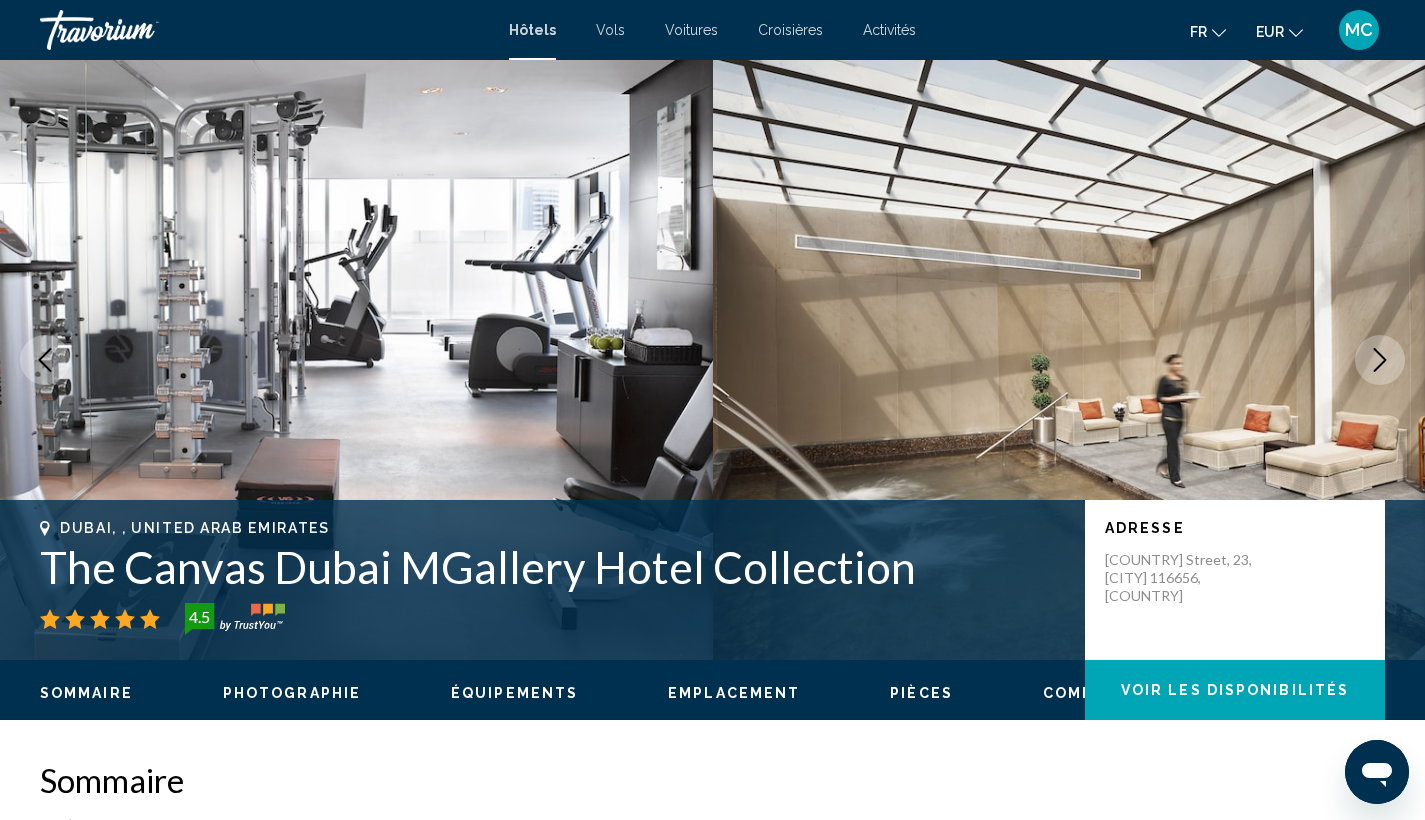 click 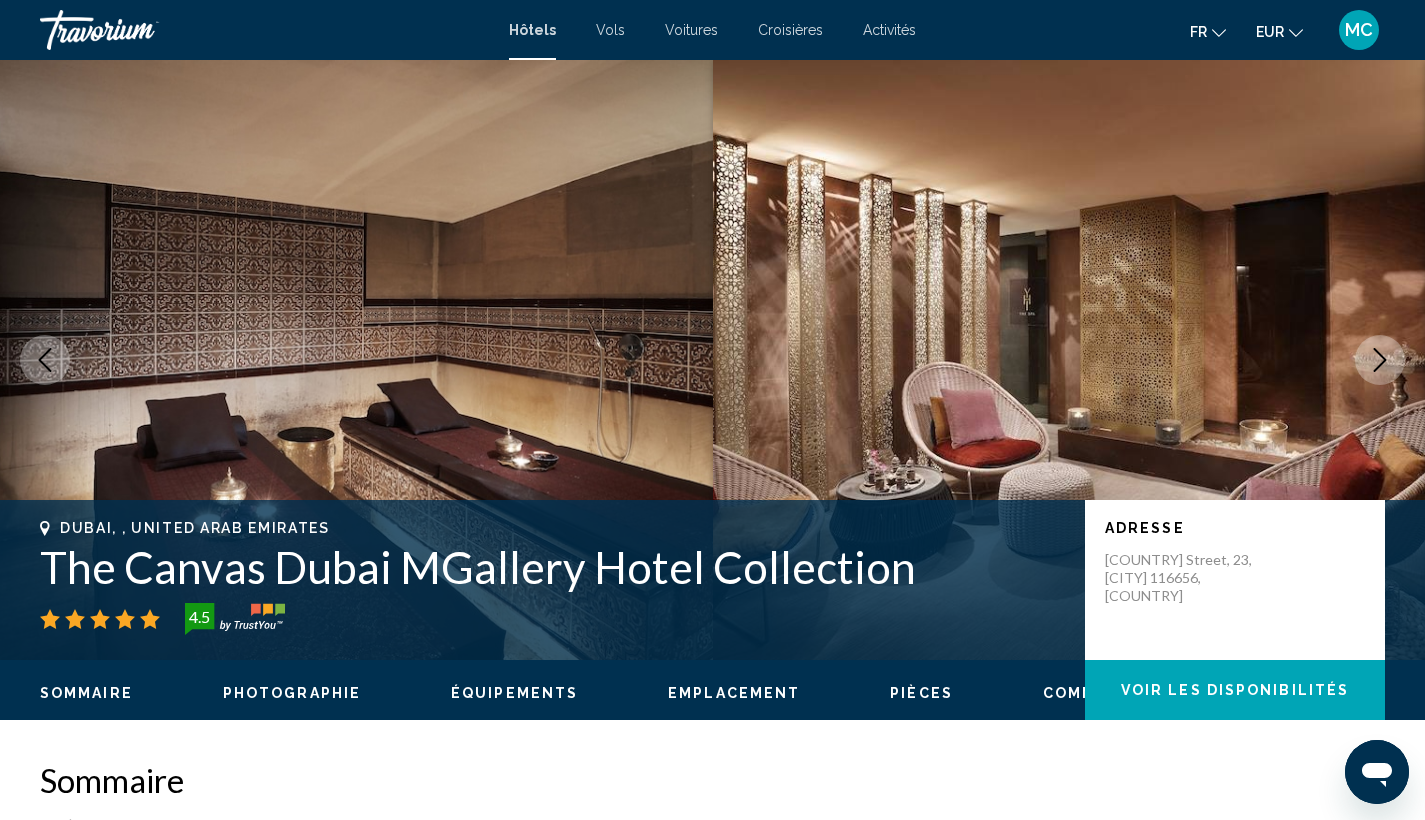 click 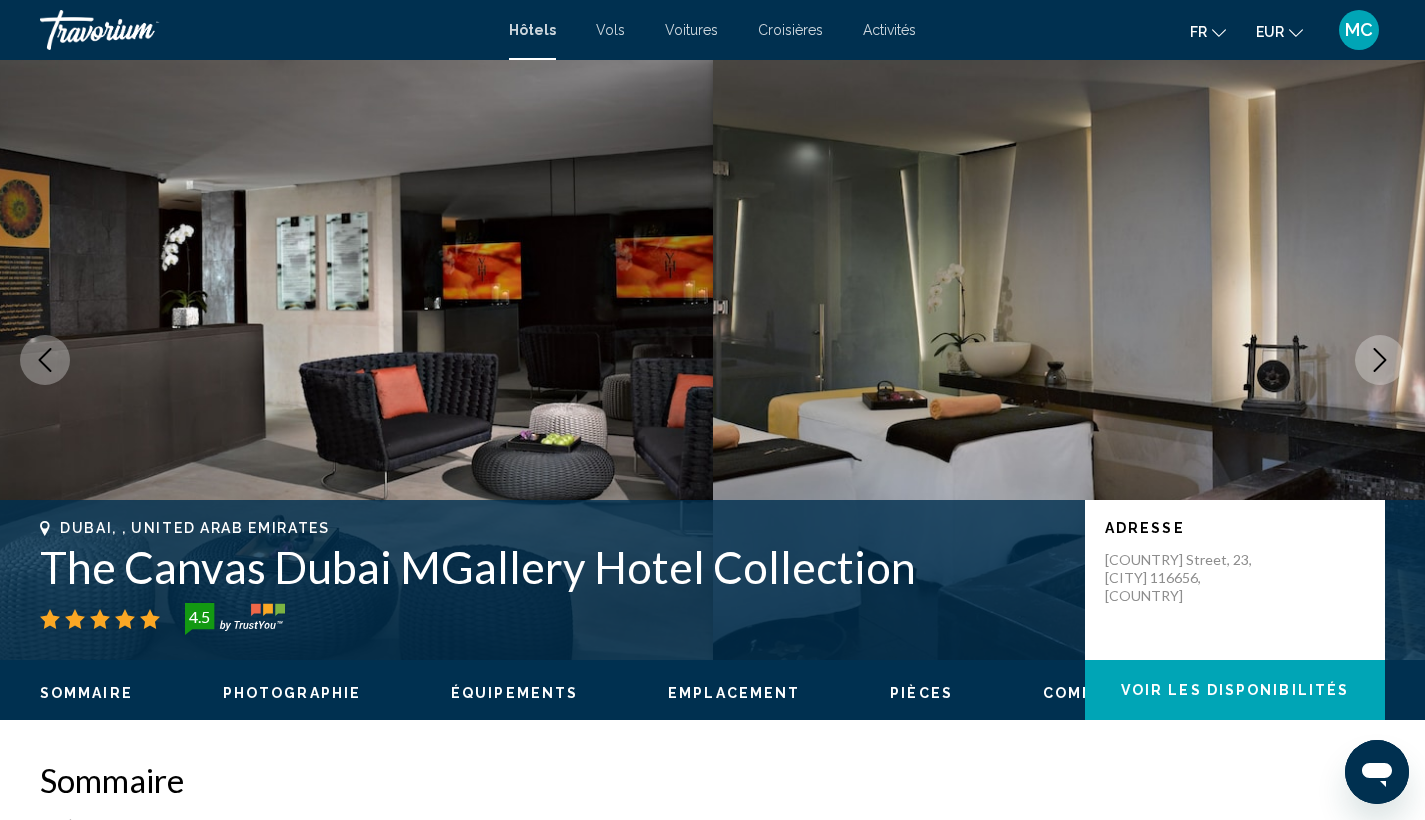 click 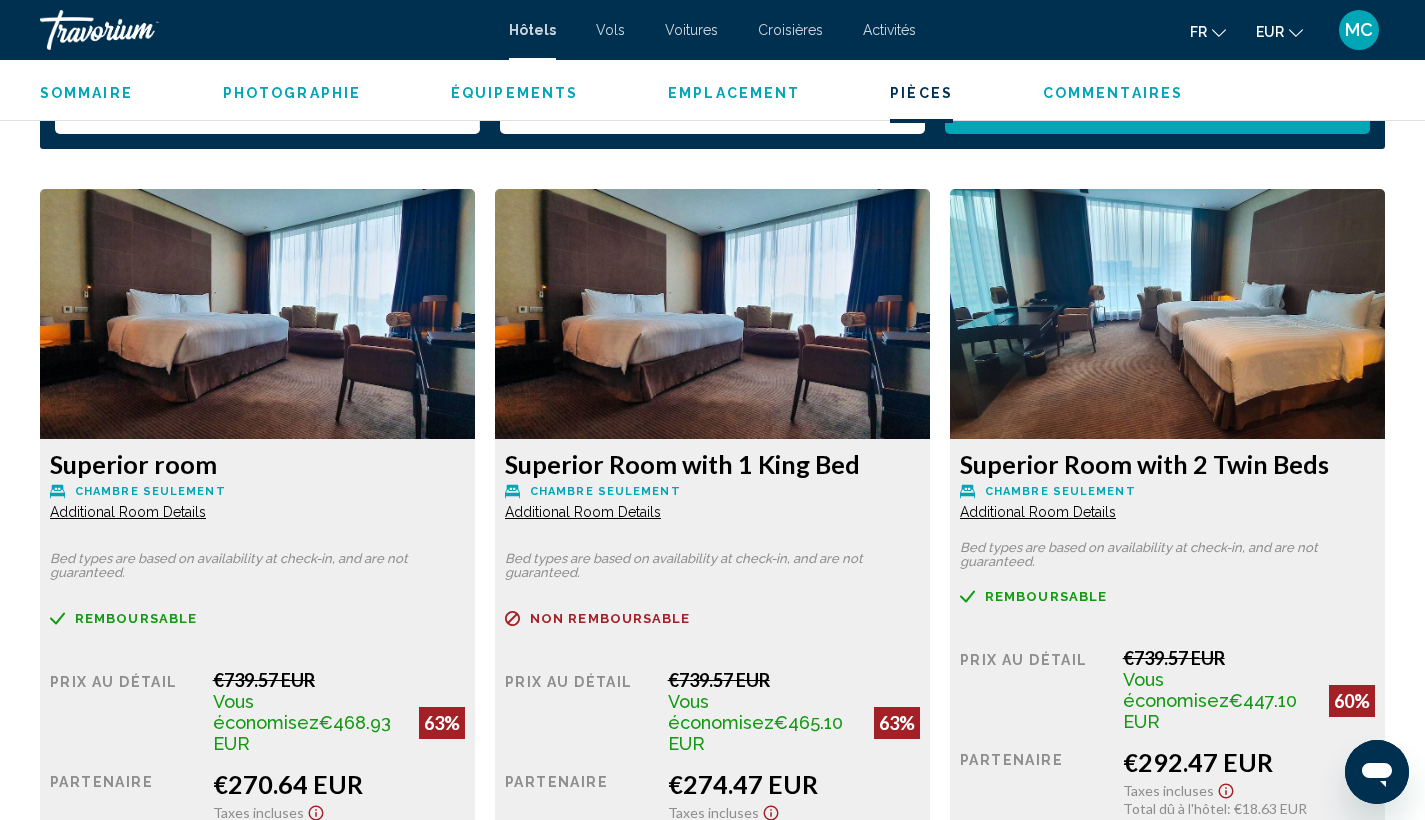 scroll, scrollTop: 2644, scrollLeft: 0, axis: vertical 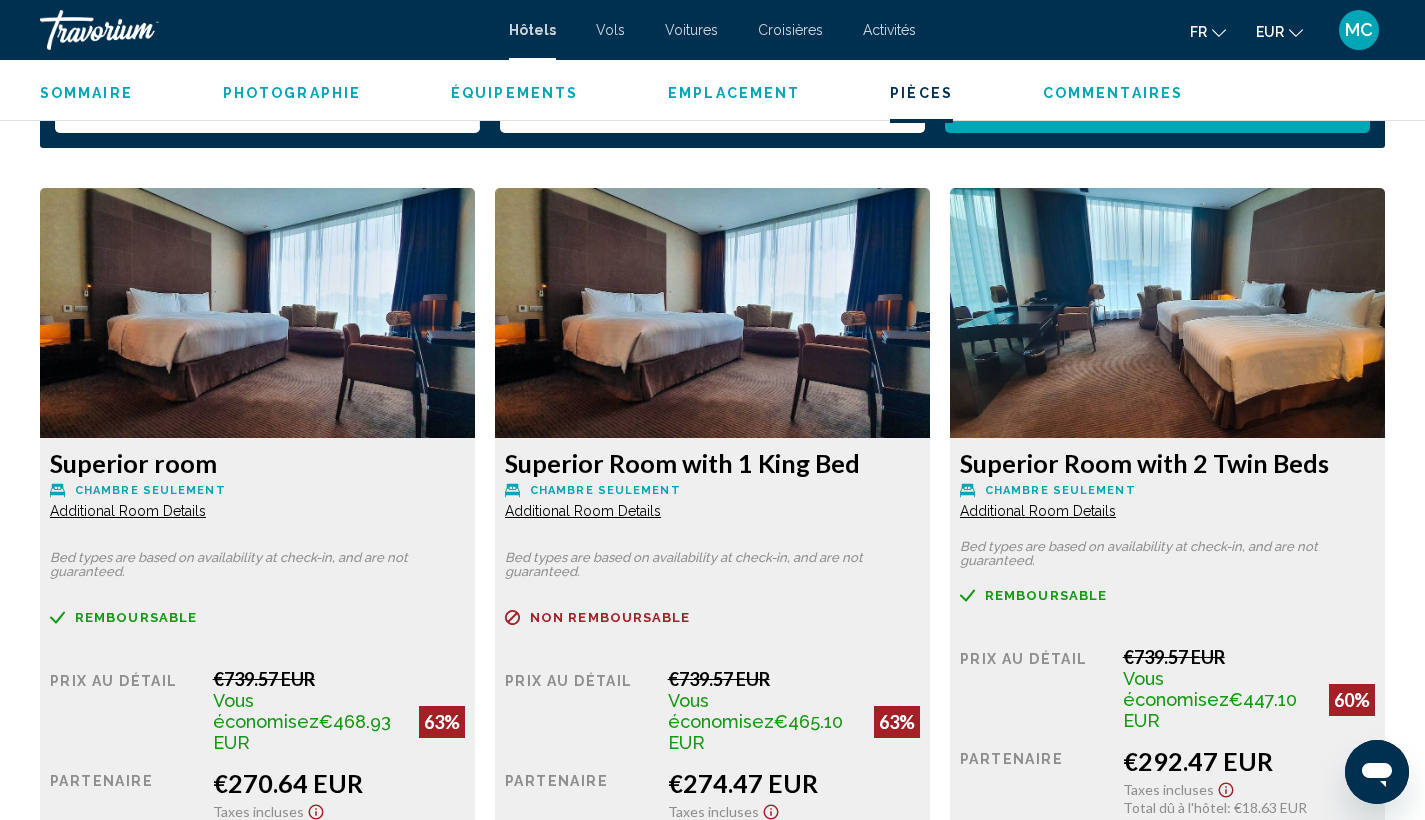click at bounding box center (257, 313) 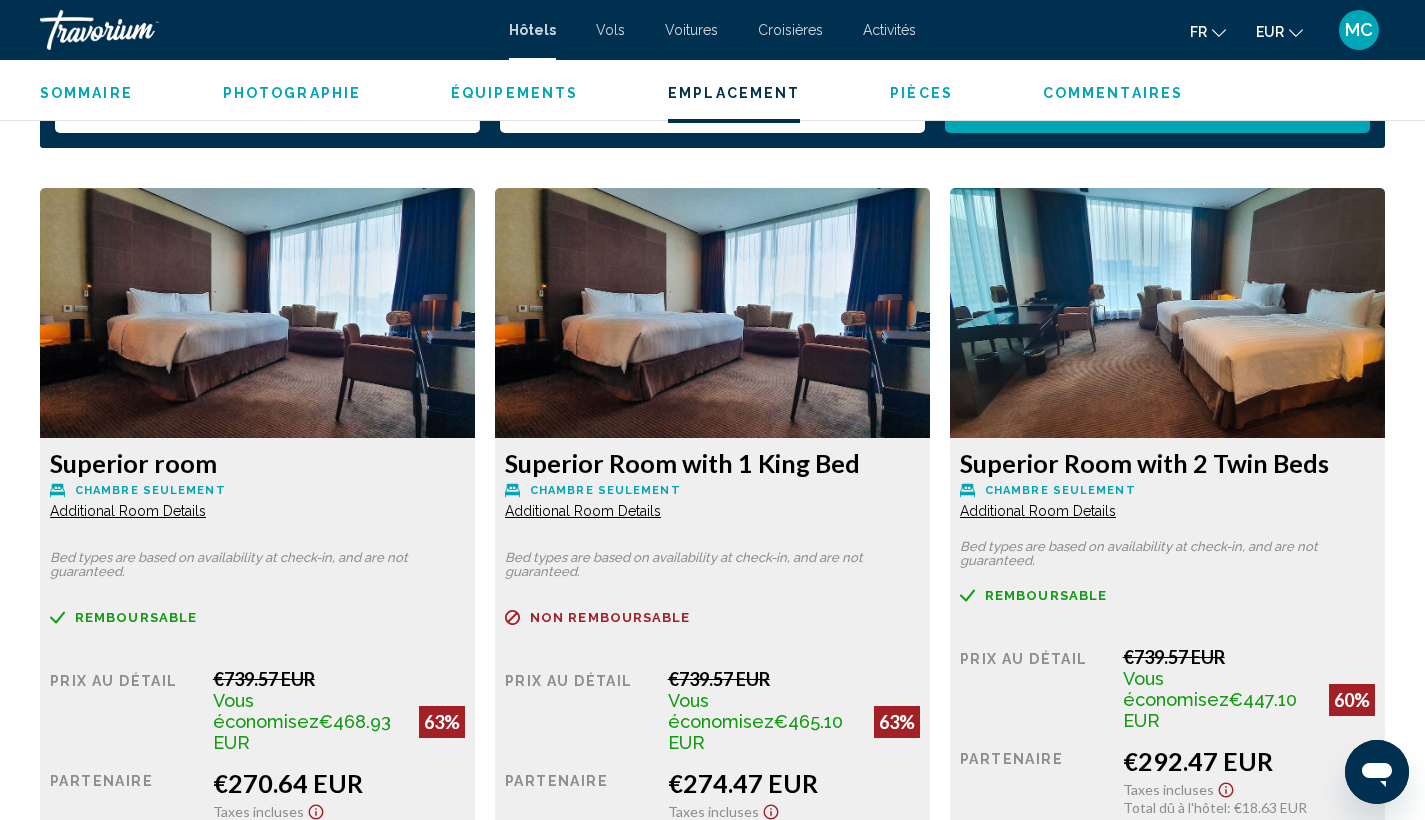 scroll, scrollTop: 1594, scrollLeft: 0, axis: vertical 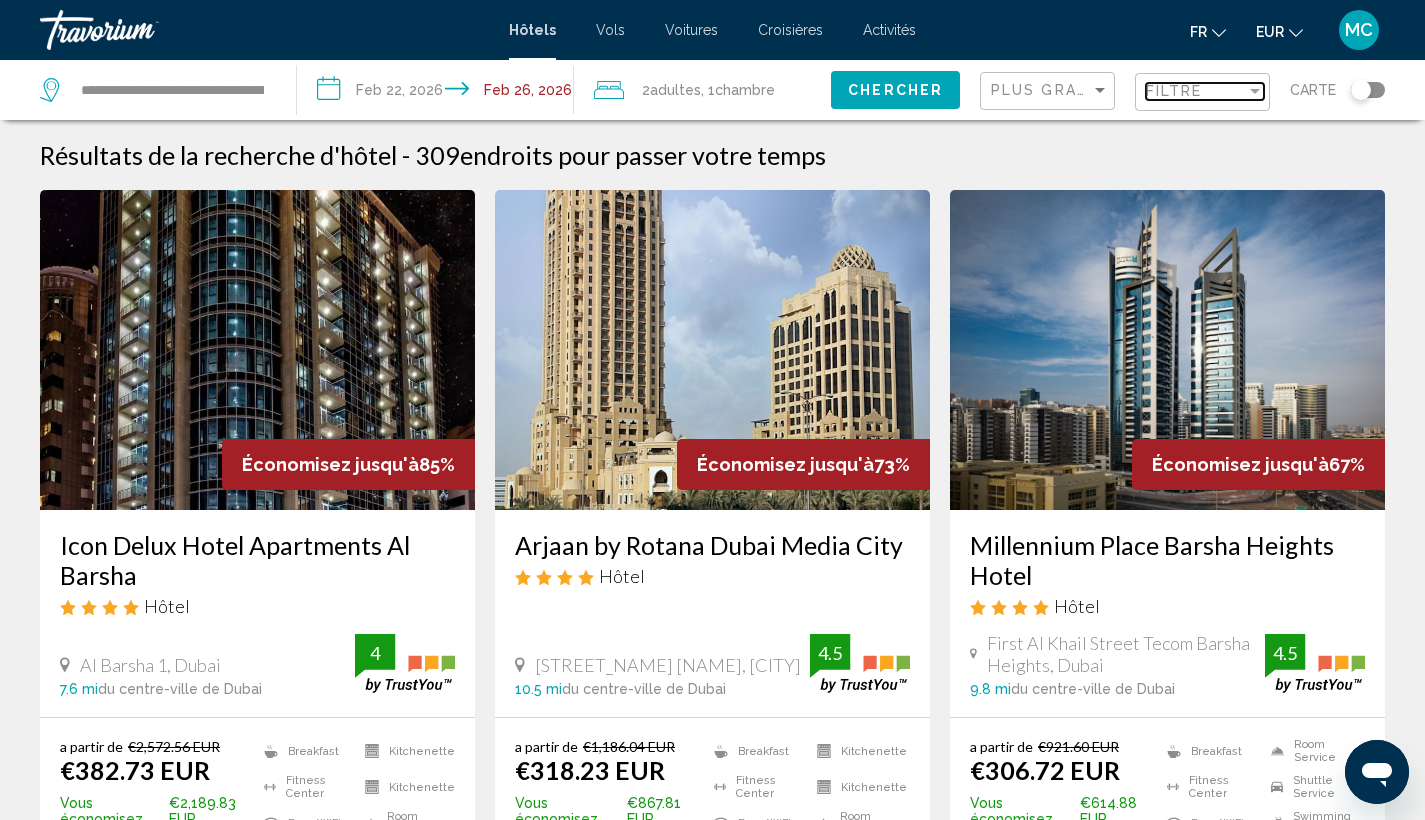 click on "Filtre" at bounding box center [1174, 91] 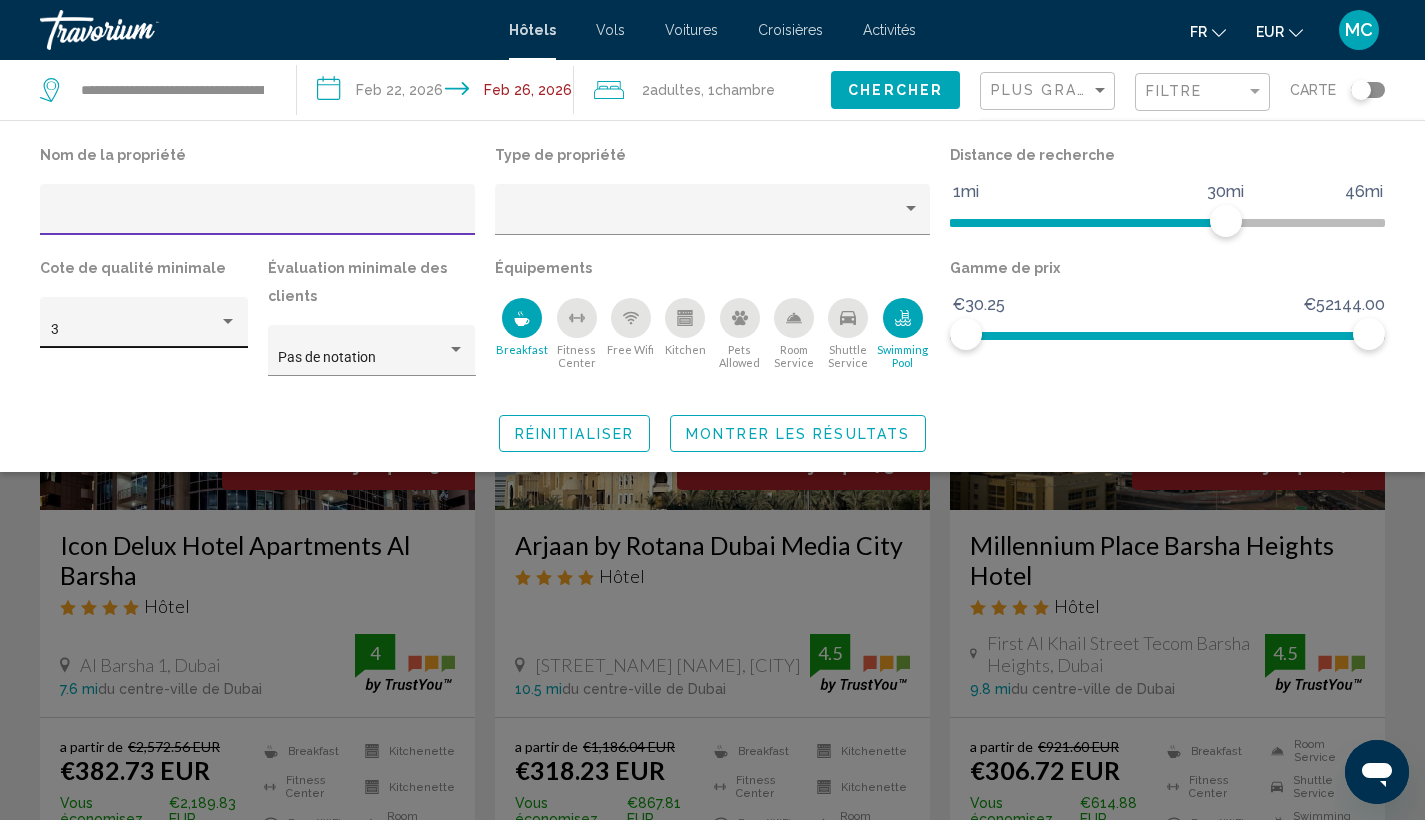 click at bounding box center [228, 322] 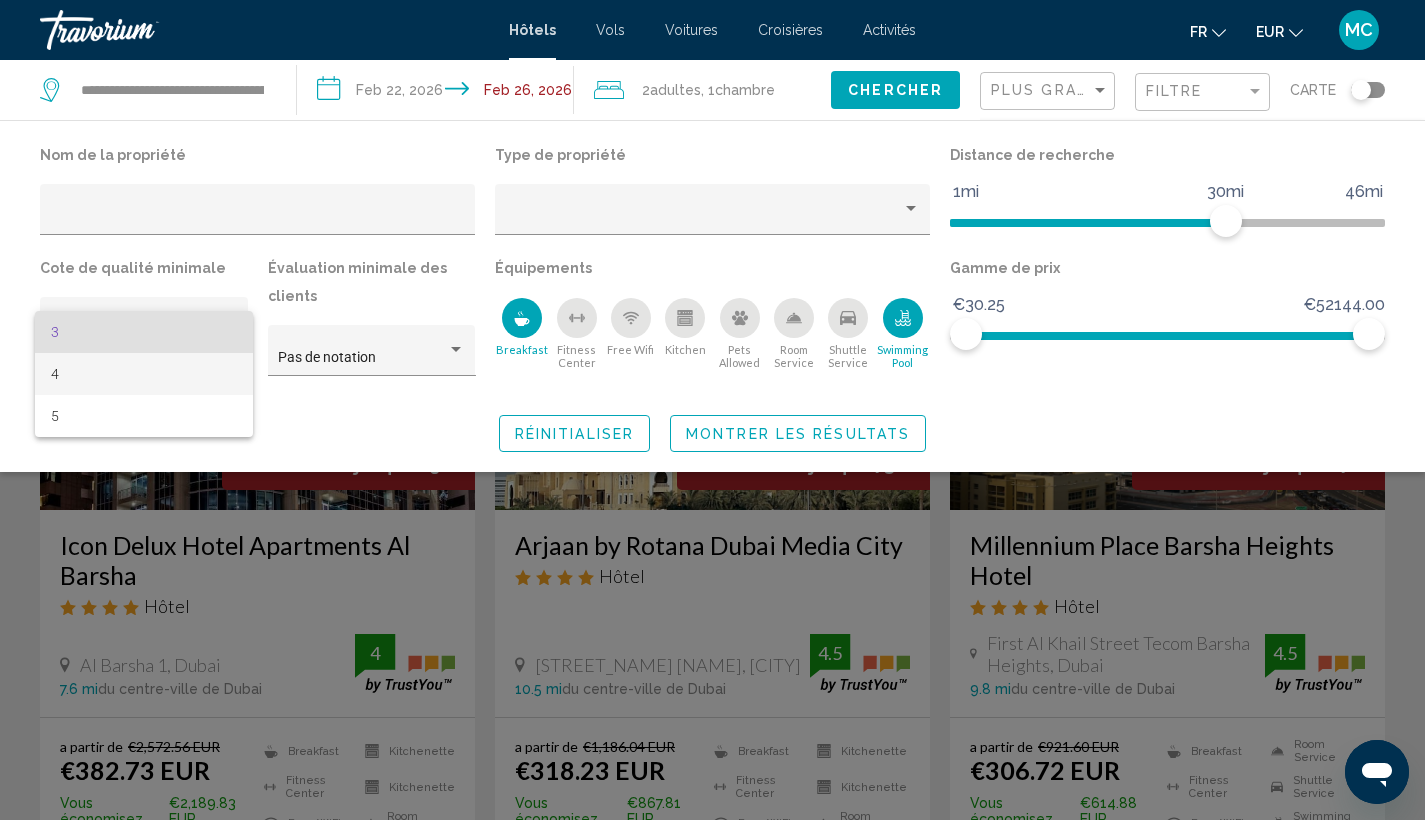 click on "4" at bounding box center [144, 374] 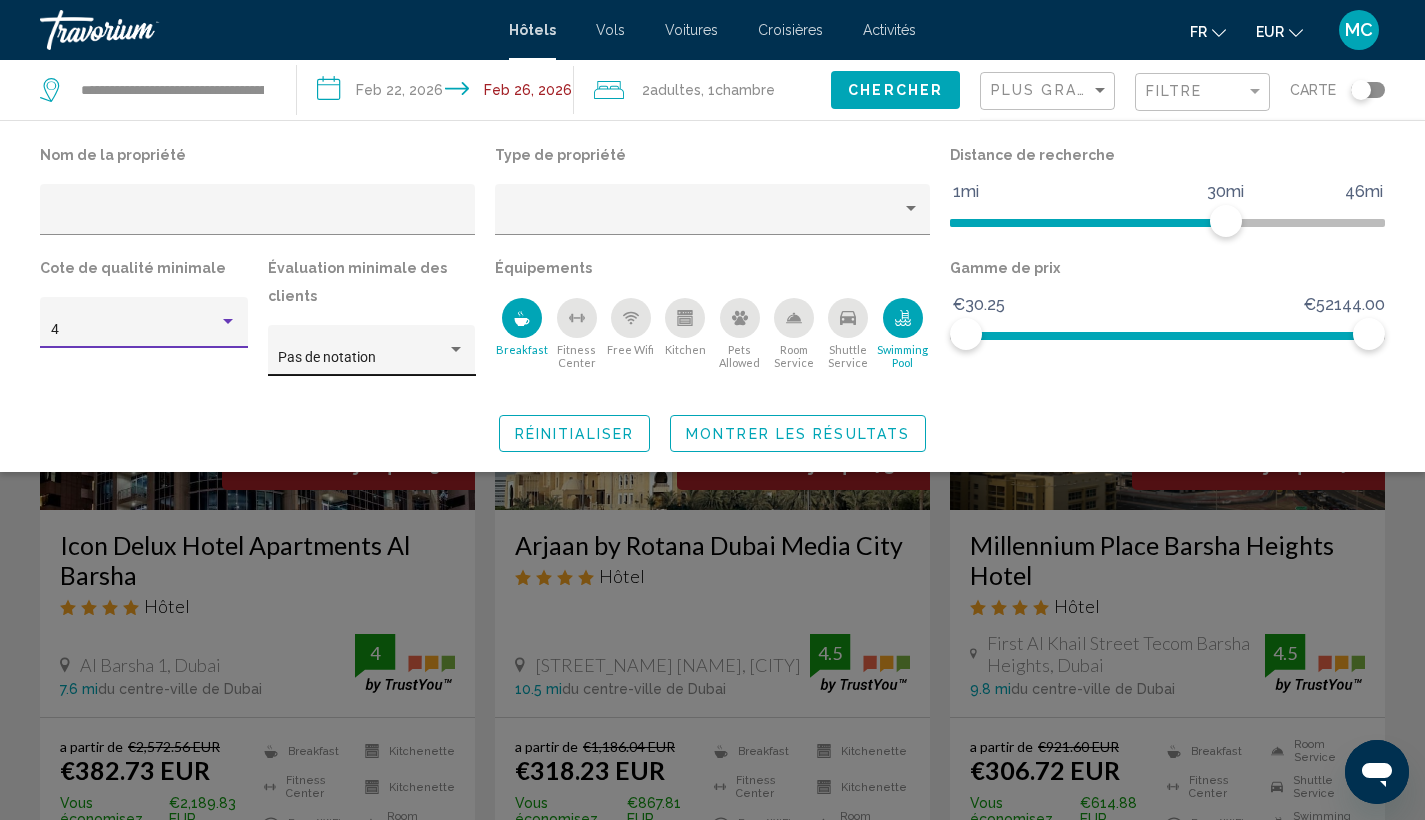 click on "Pas de notation" 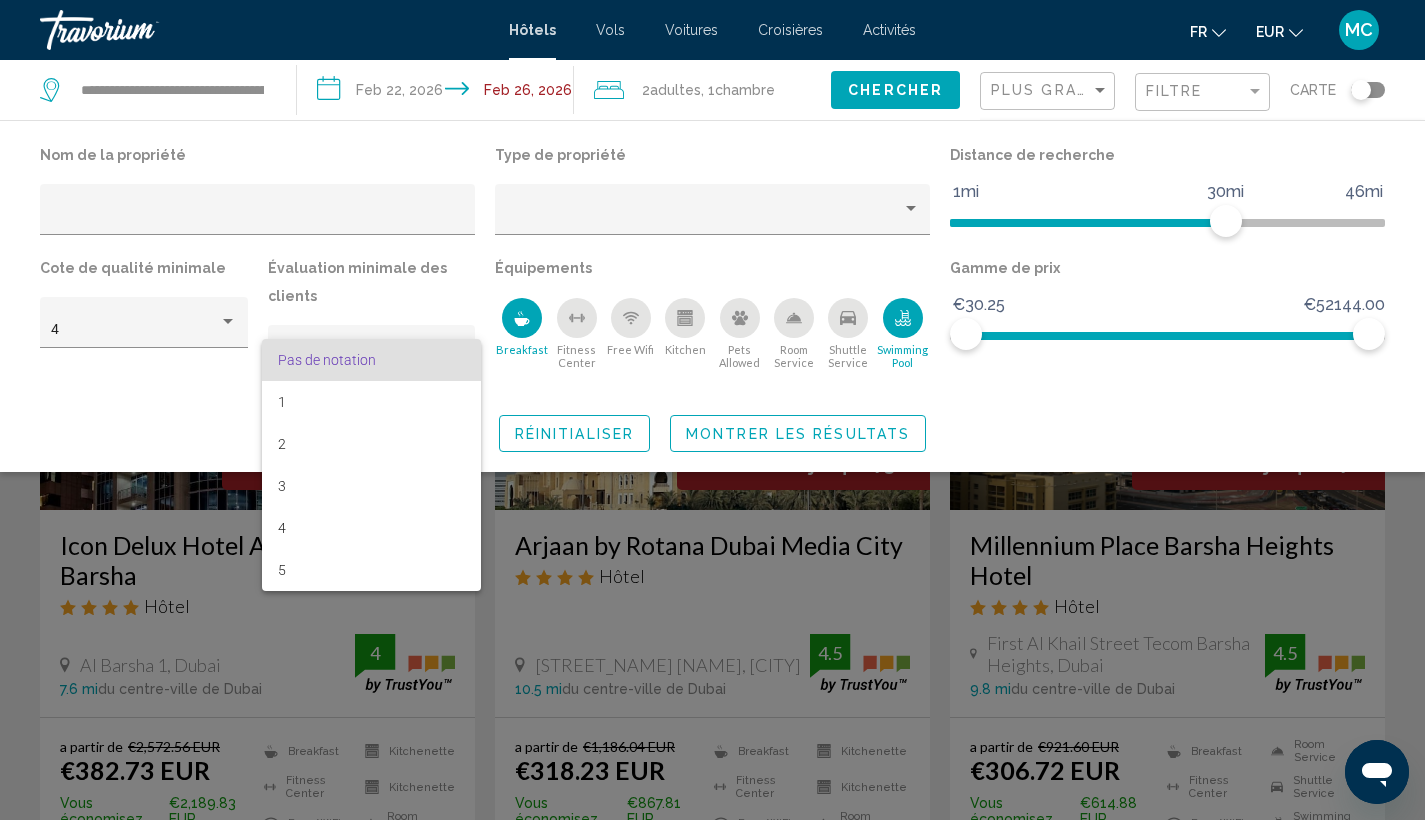 click at bounding box center (712, 410) 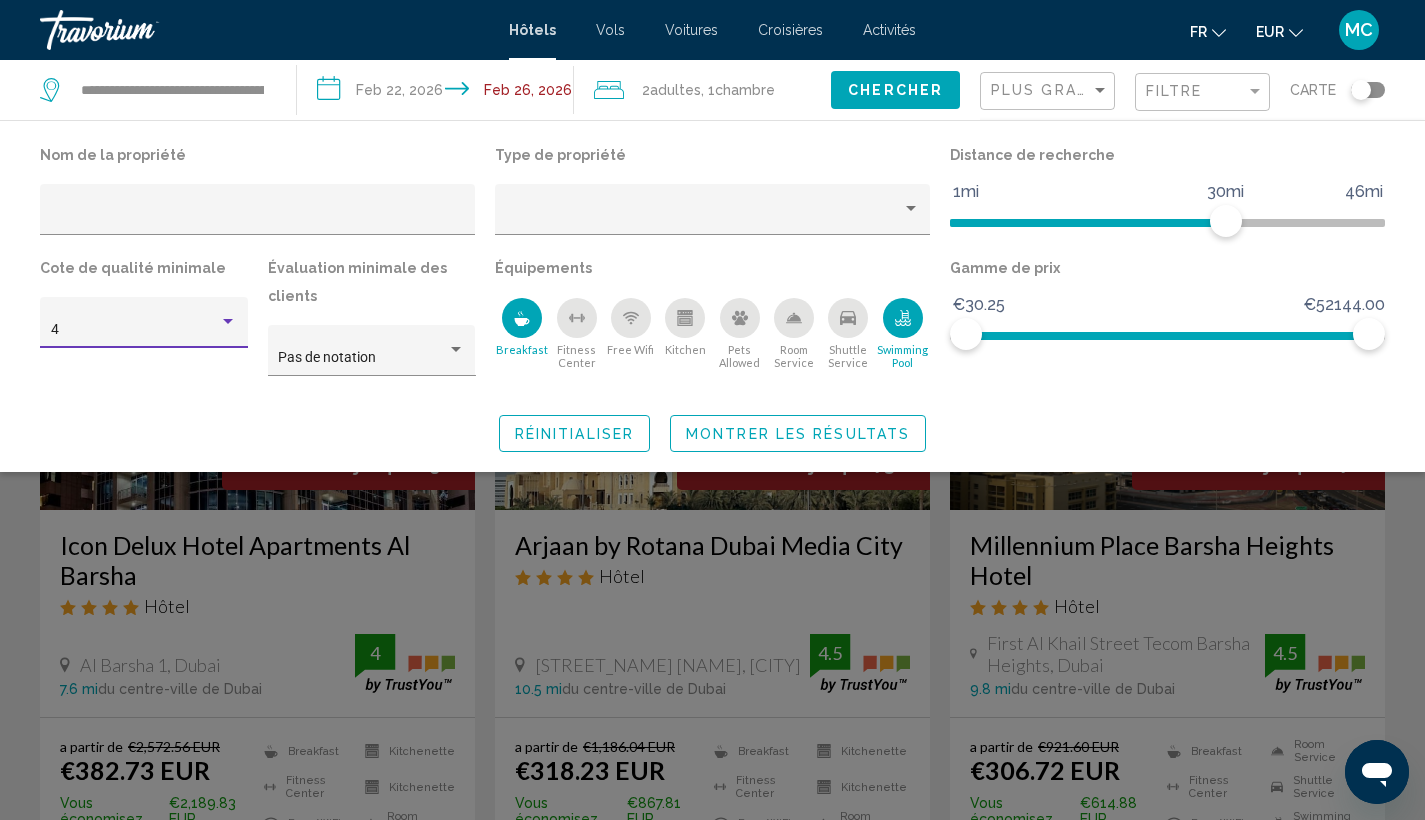 click at bounding box center (228, 321) 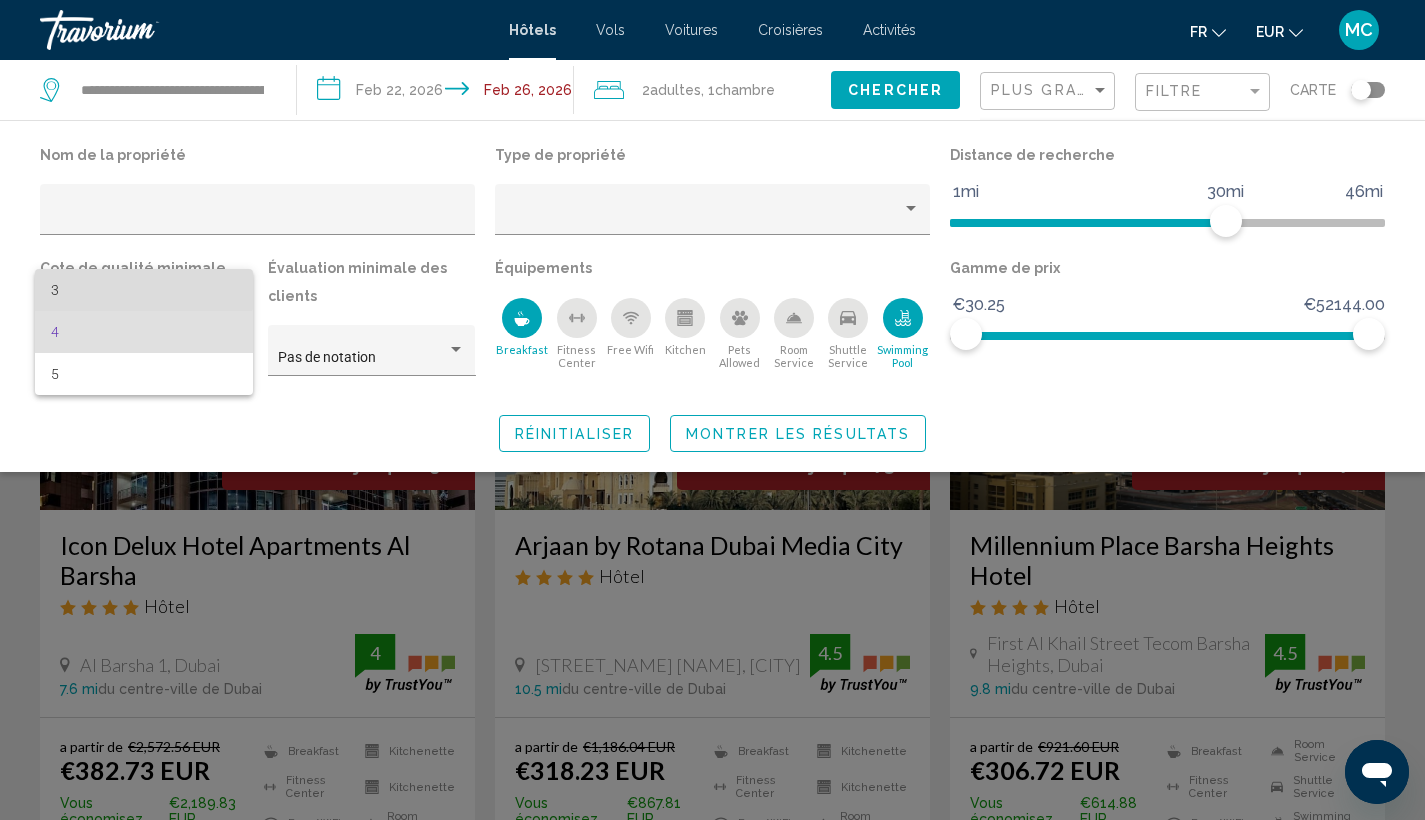 click on "3" at bounding box center [144, 290] 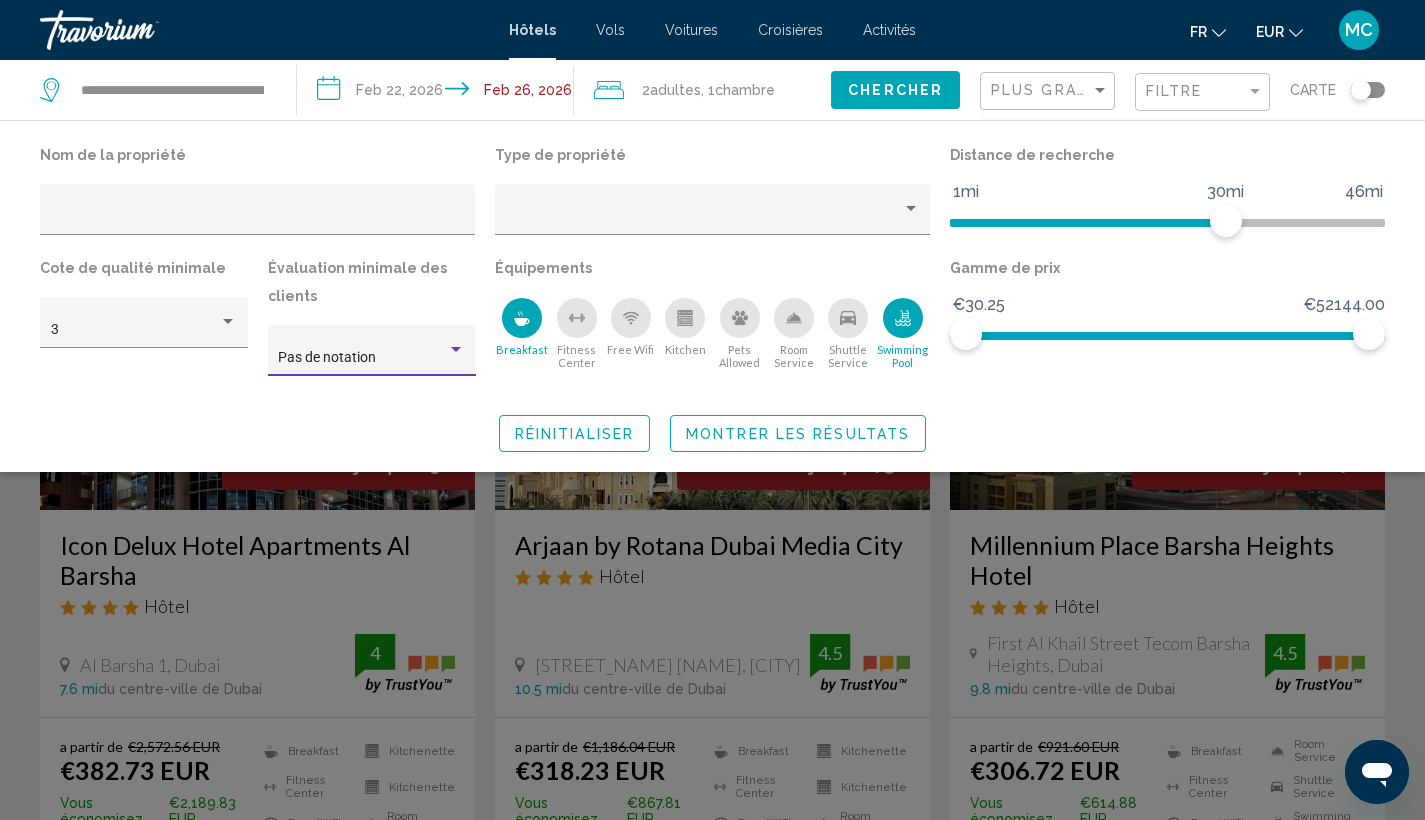 click on "Pas de notation" at bounding box center [362, 358] 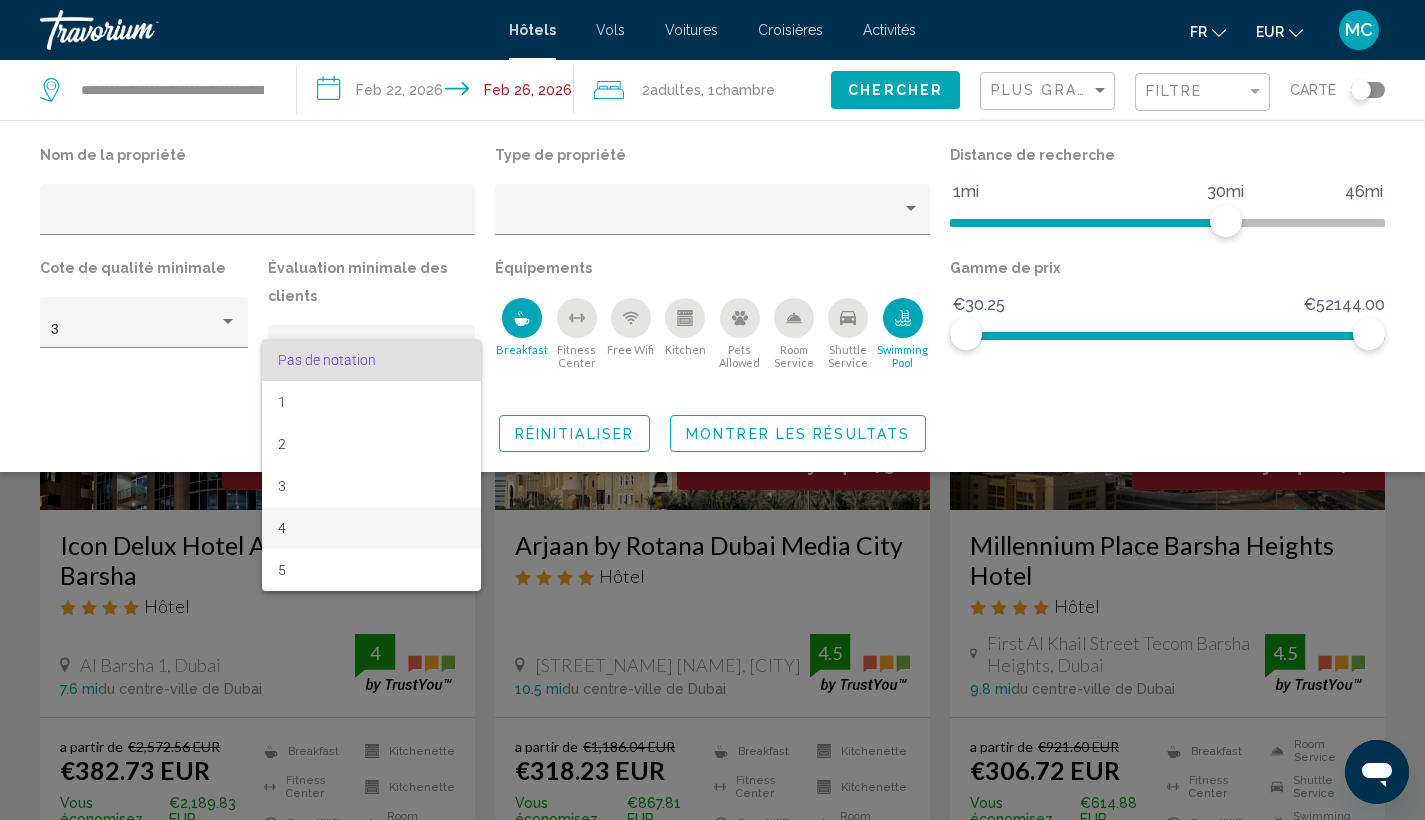 click on "4" at bounding box center [371, 528] 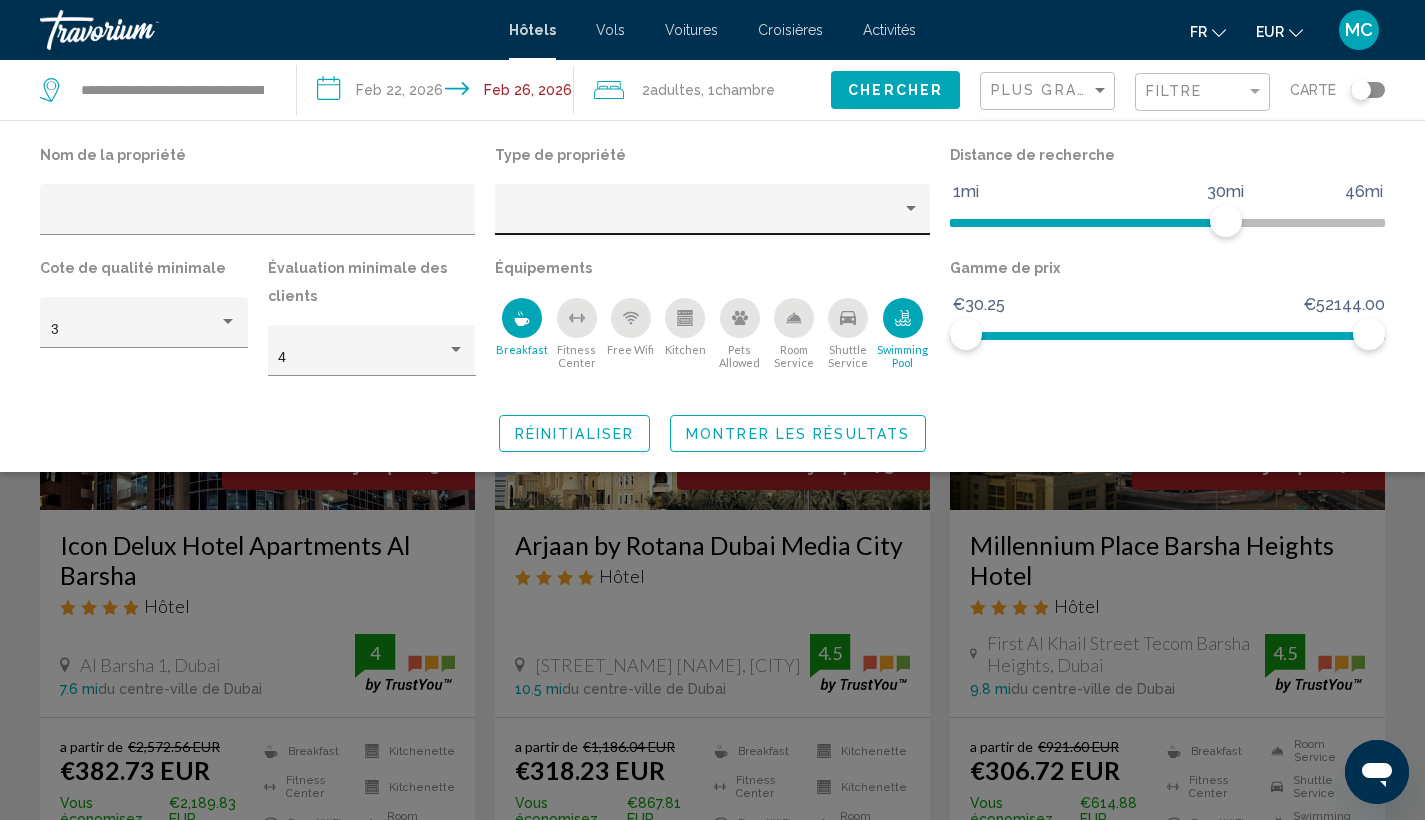 click 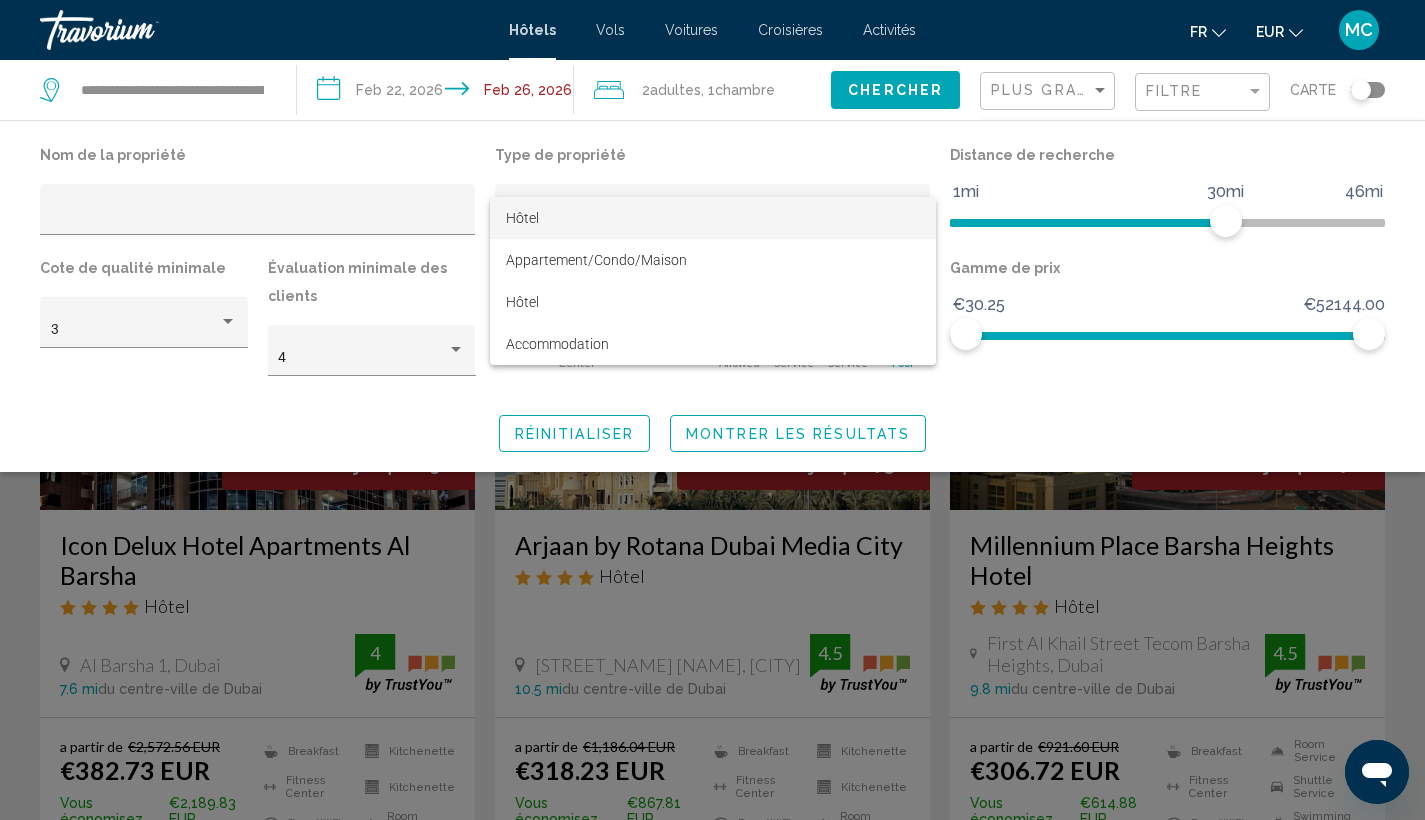 click at bounding box center (712, 410) 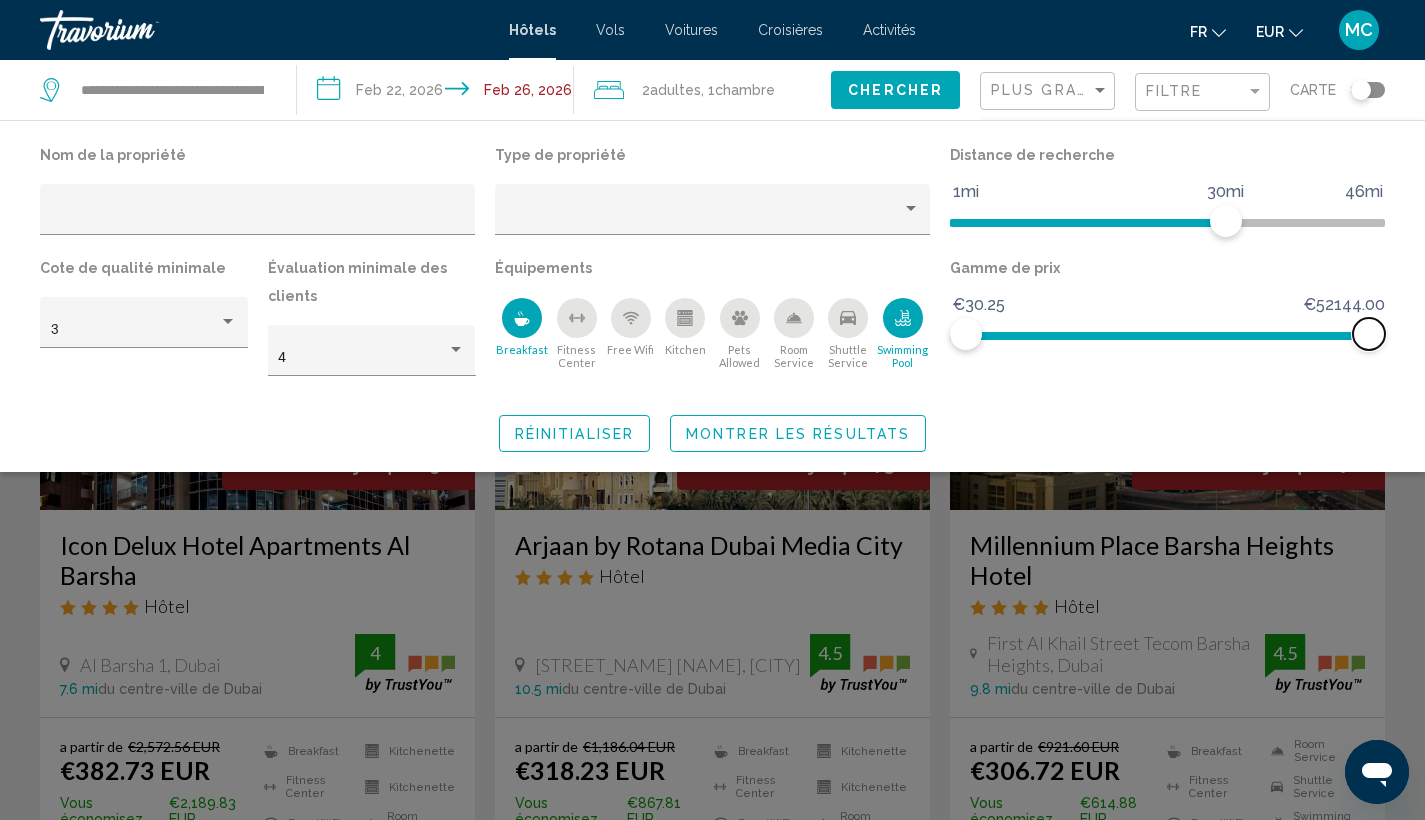 click on "€30.25 €52144.00 €30.25 €52144.00" 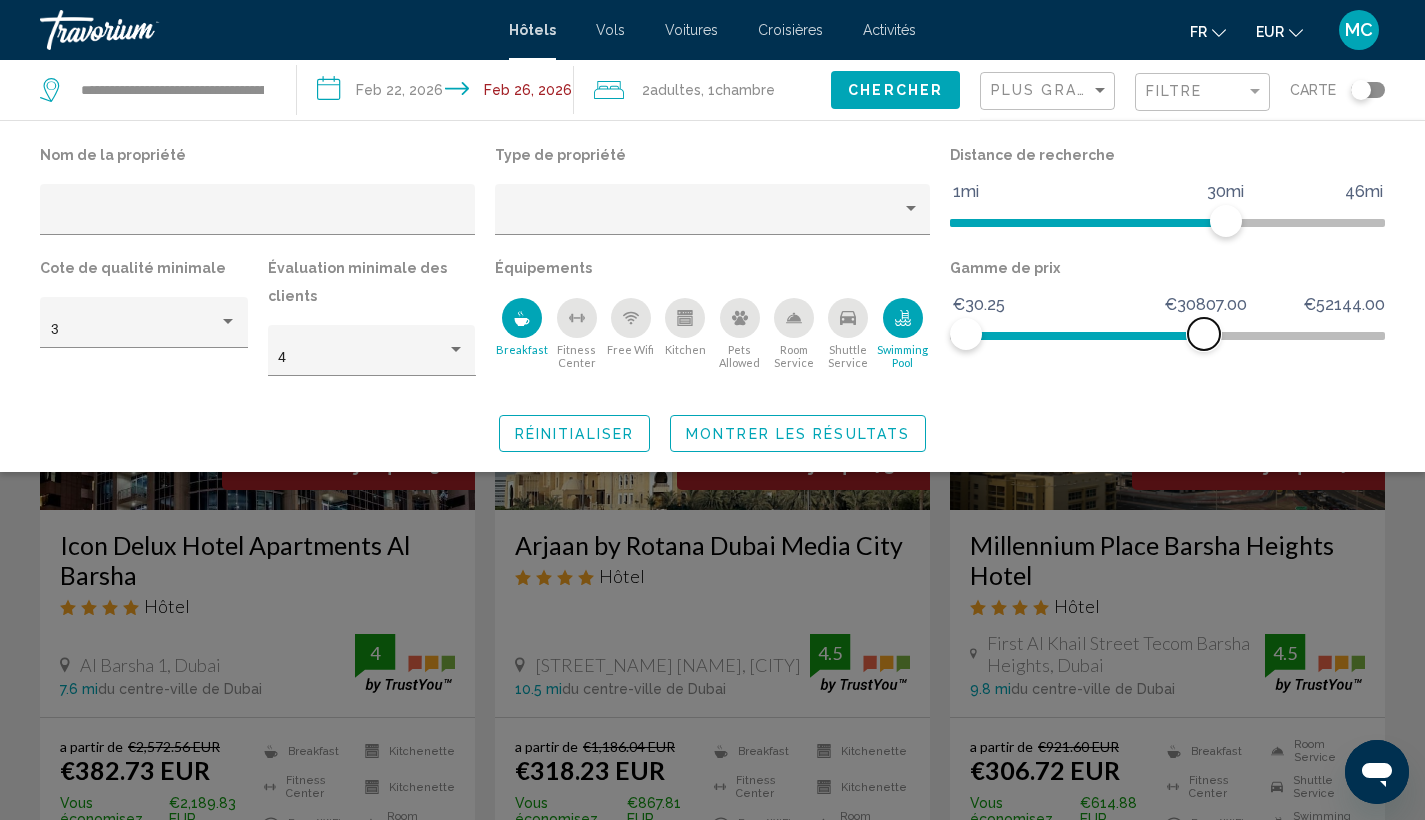 drag, startPoint x: 1293, startPoint y: 332, endPoint x: 1181, endPoint y: 326, distance: 112.1606 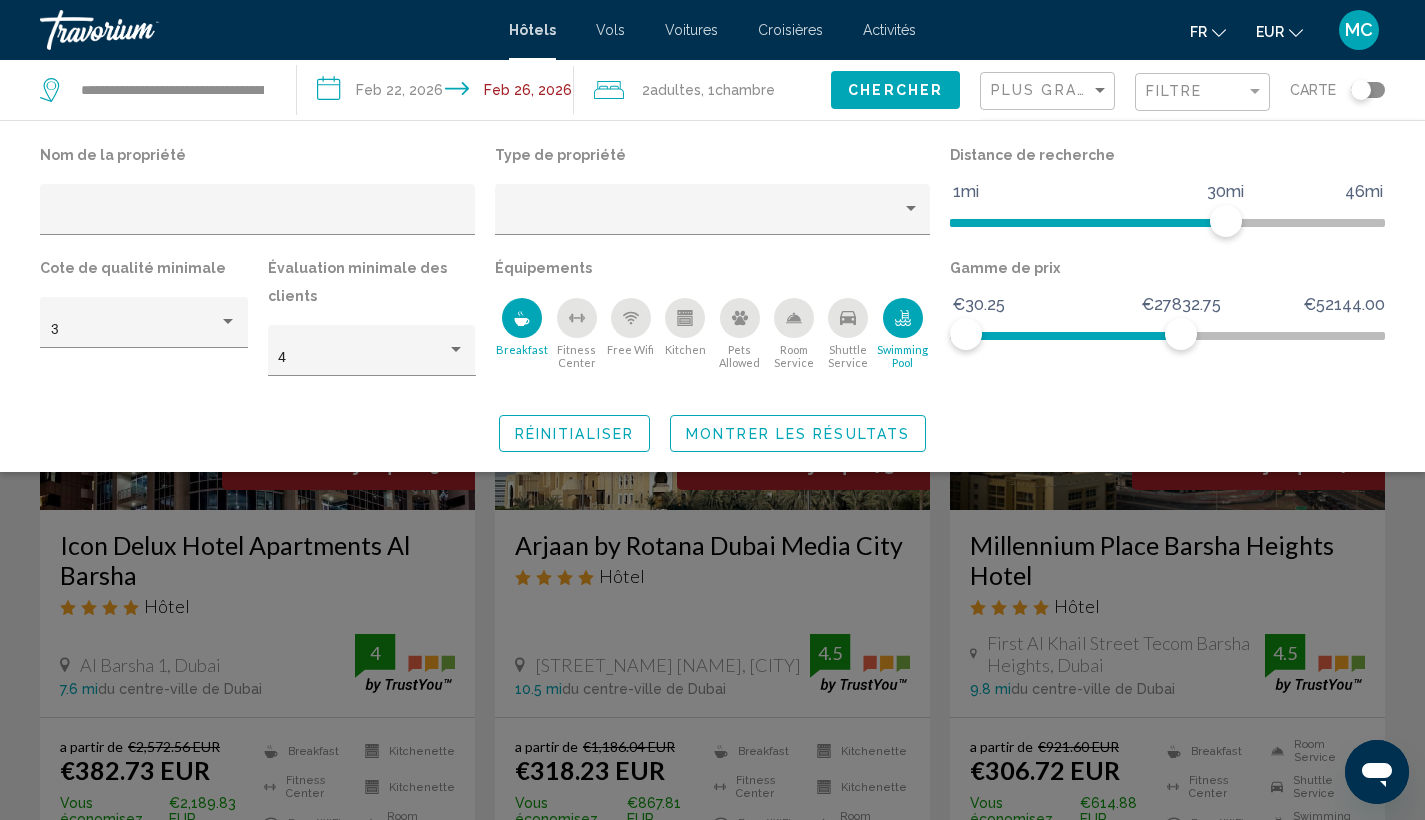 click on "Montrer les résultats" 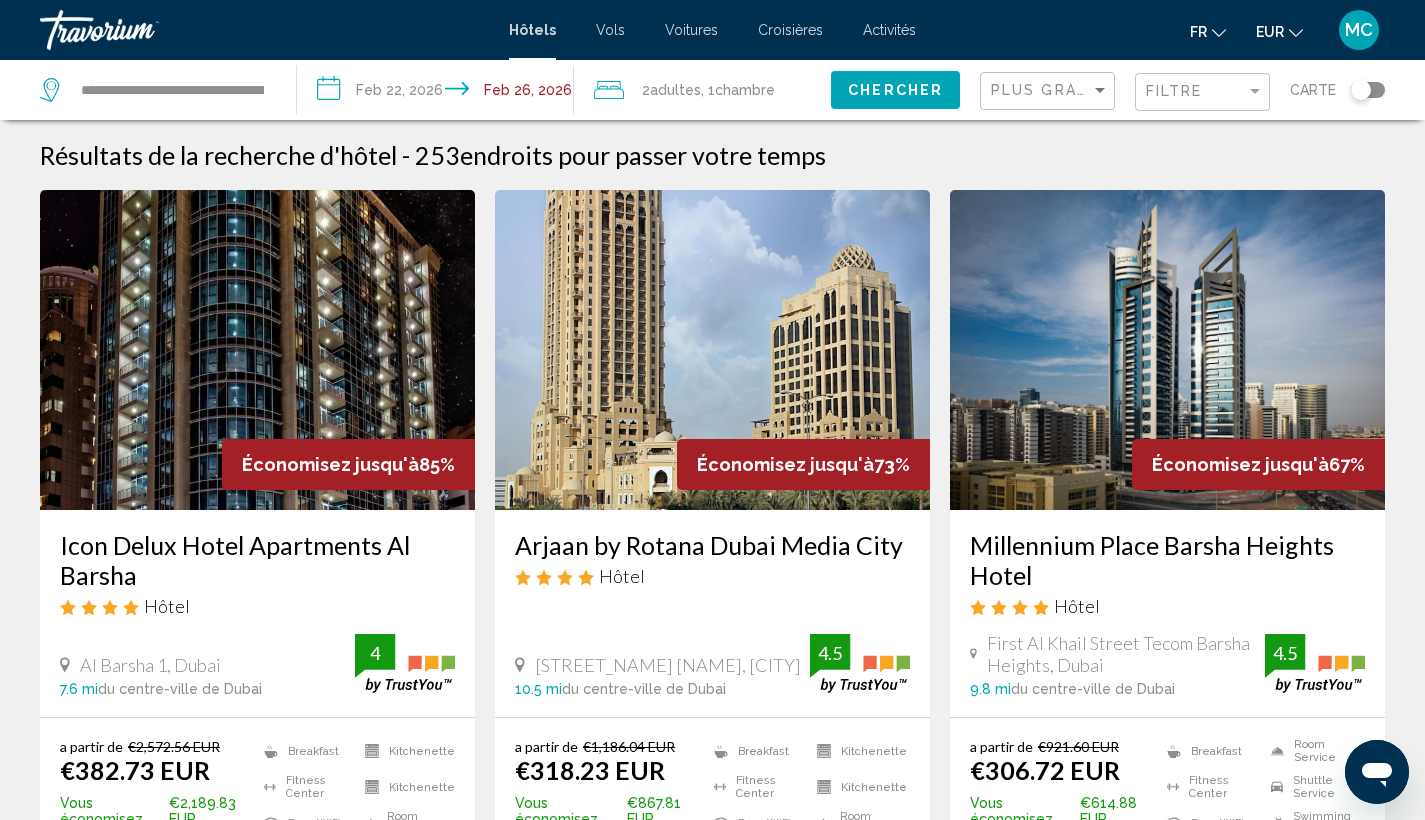 click 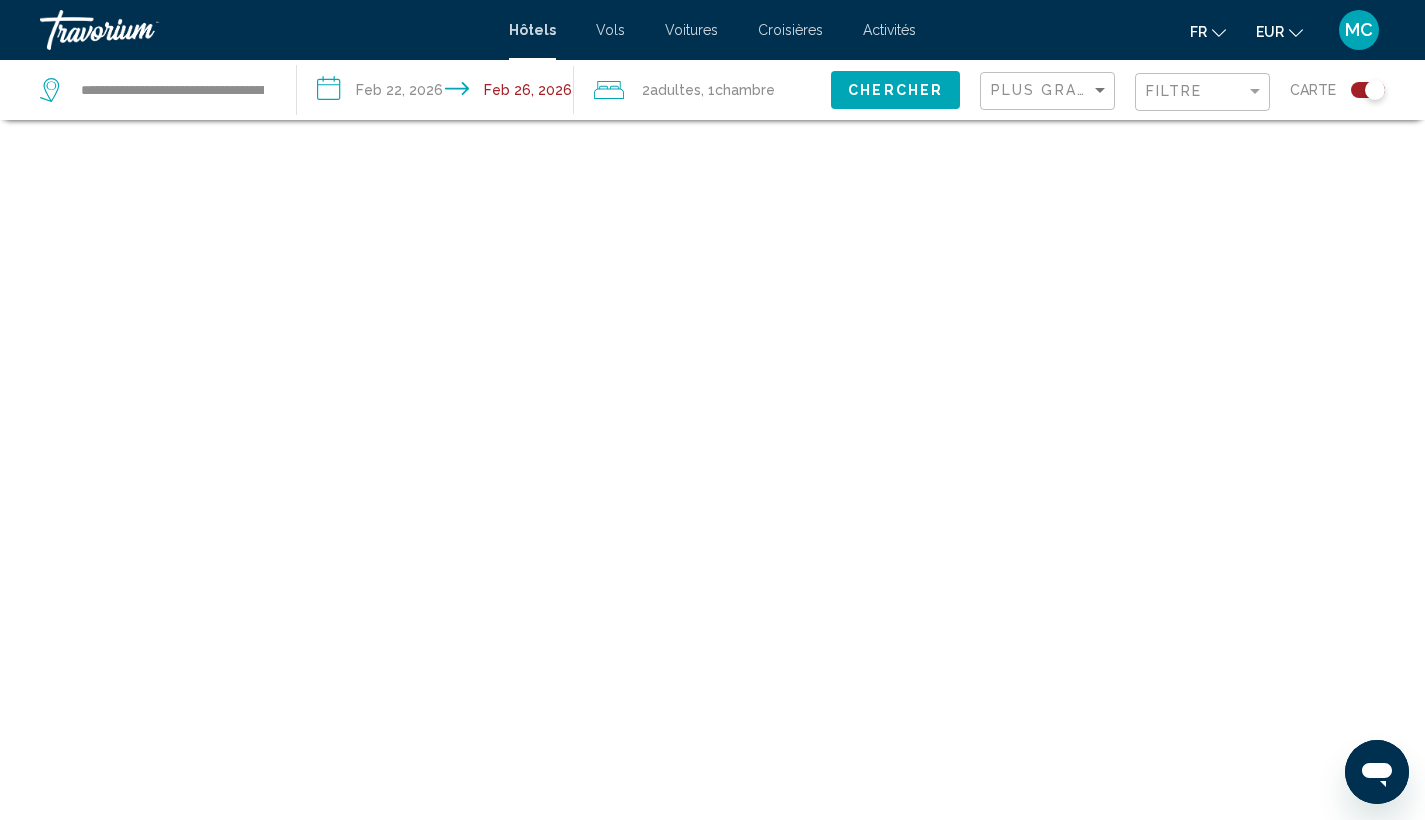 scroll, scrollTop: 120, scrollLeft: 0, axis: vertical 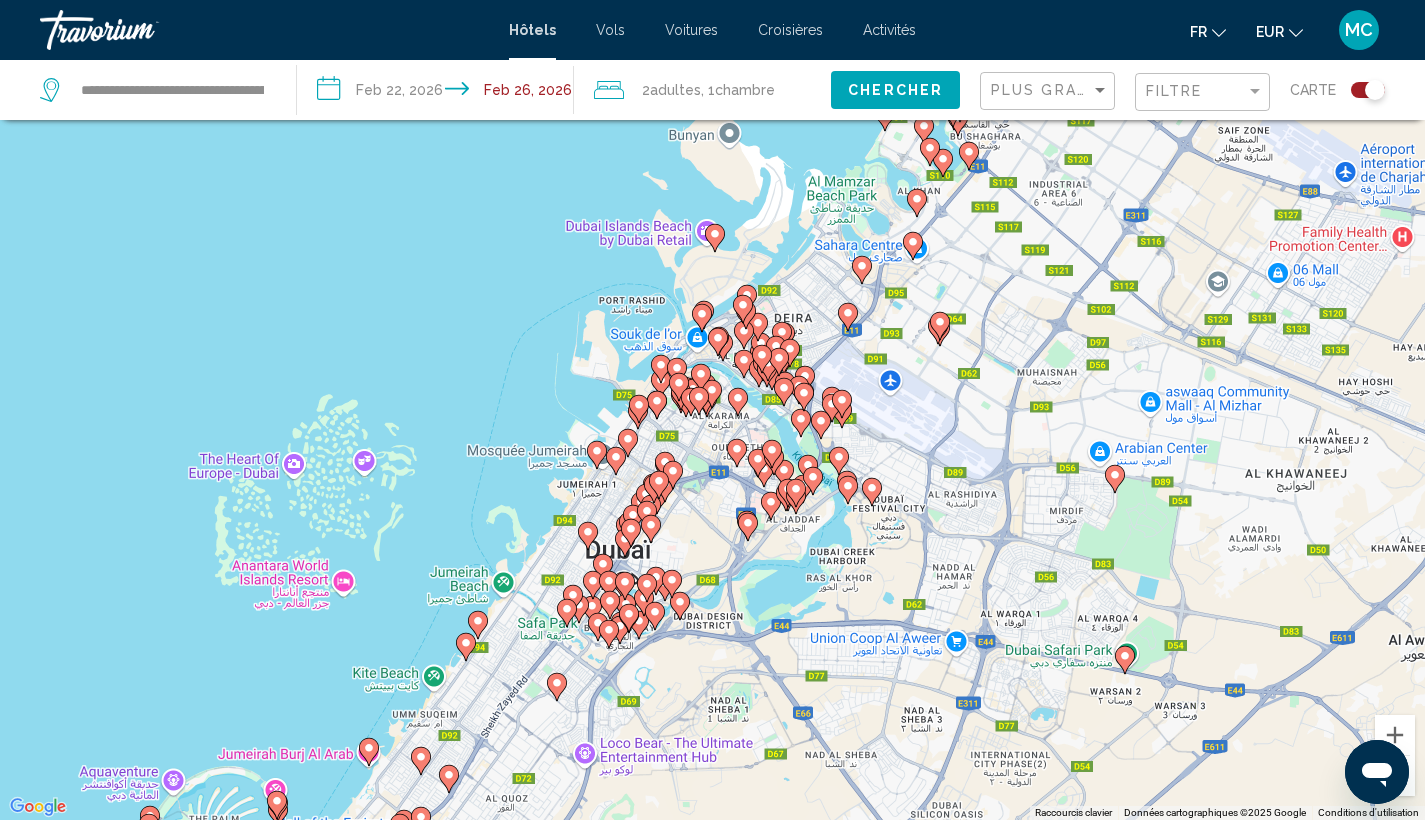 drag, startPoint x: 721, startPoint y: 382, endPoint x: 821, endPoint y: 509, distance: 161.64467 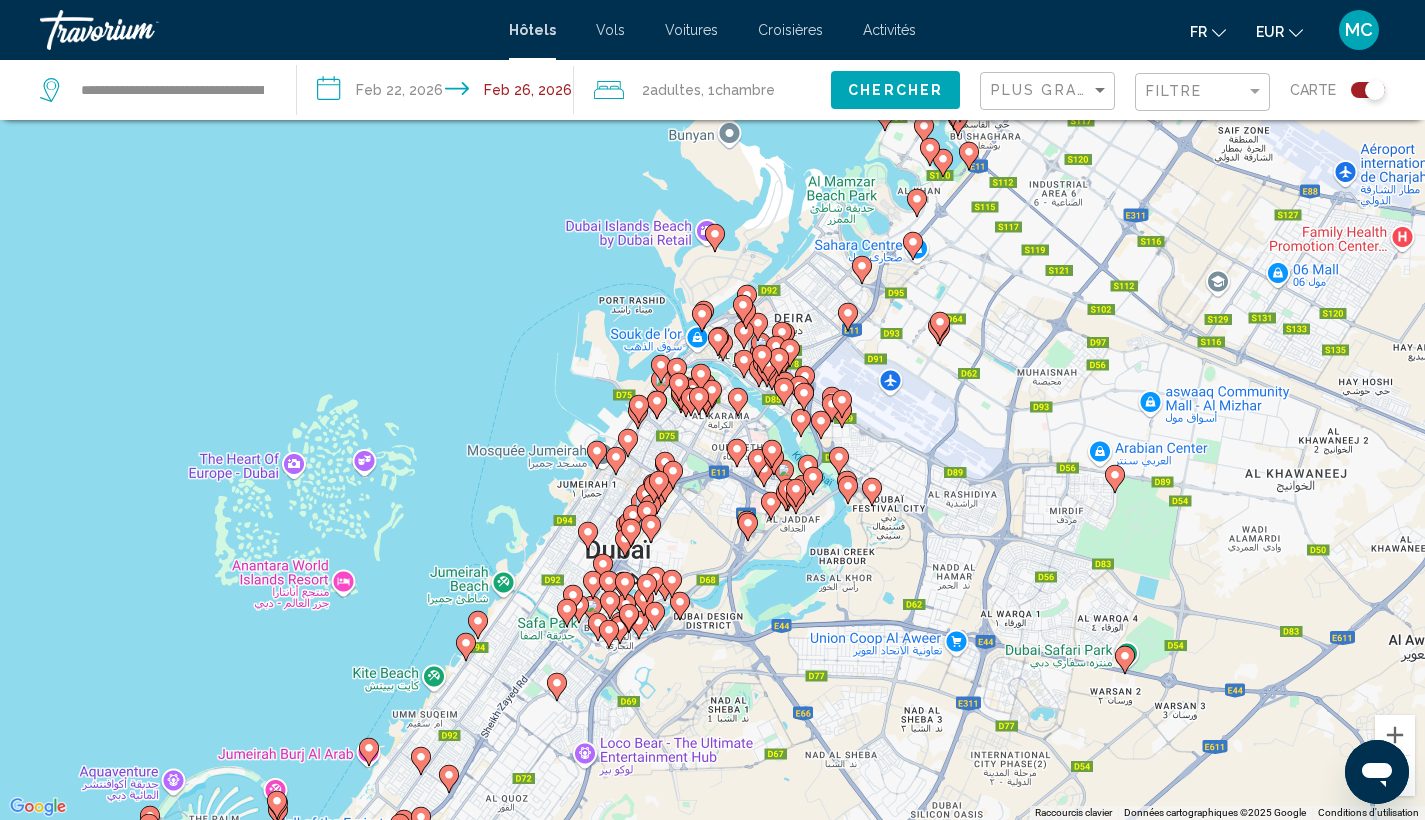 click on "Pour activer le glissement avec le clavier, appuyez sur Alt+Entrée. Une fois ce mode activé, utilisez les touches fléchées pour déplacer le repère. Pour valider le déplacement, appuyez sur Entrée. Pour annuler, appuyez sur Échap." at bounding box center (712, 410) 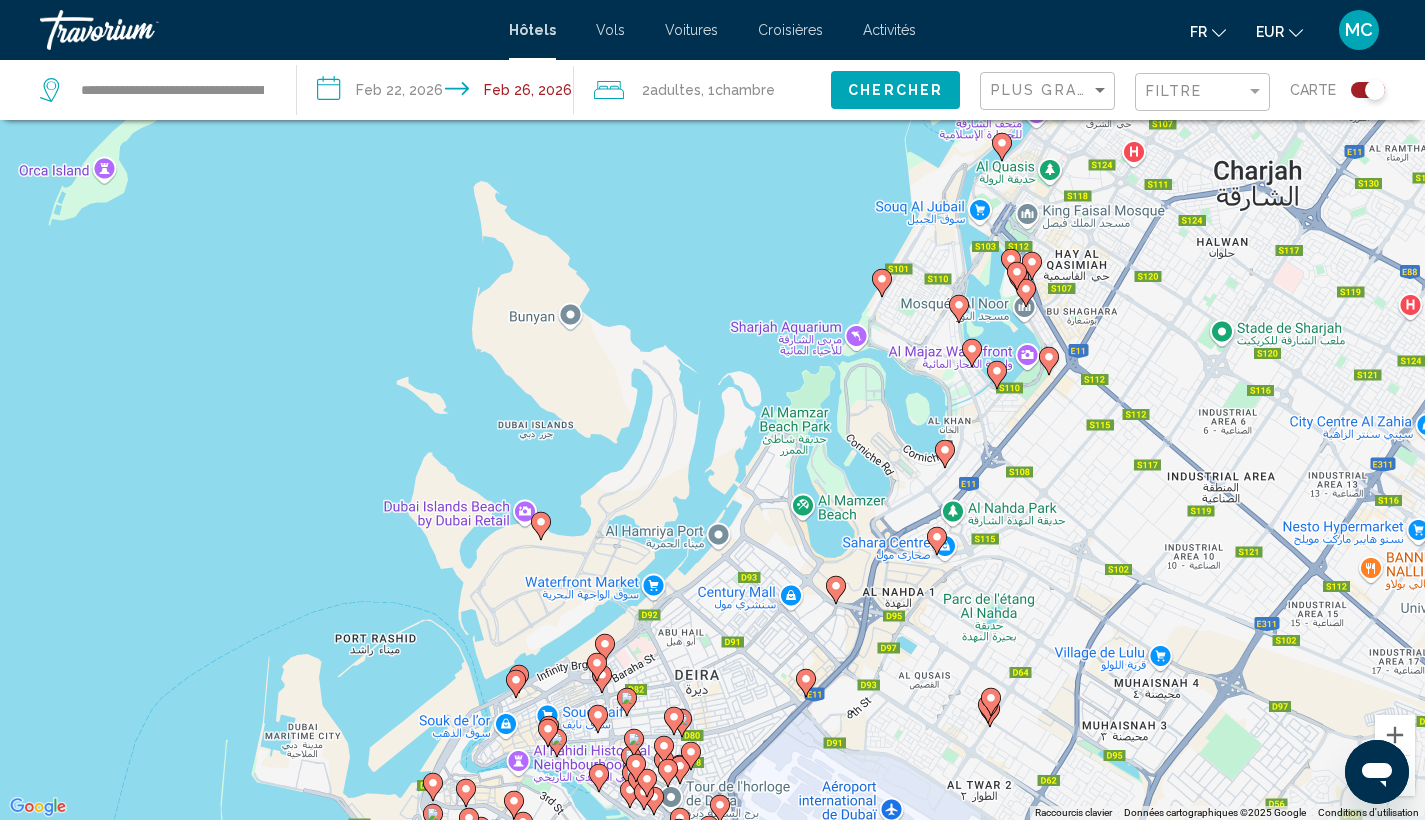 drag, startPoint x: 844, startPoint y: 301, endPoint x: 654, endPoint y: 579, distance: 336.7254 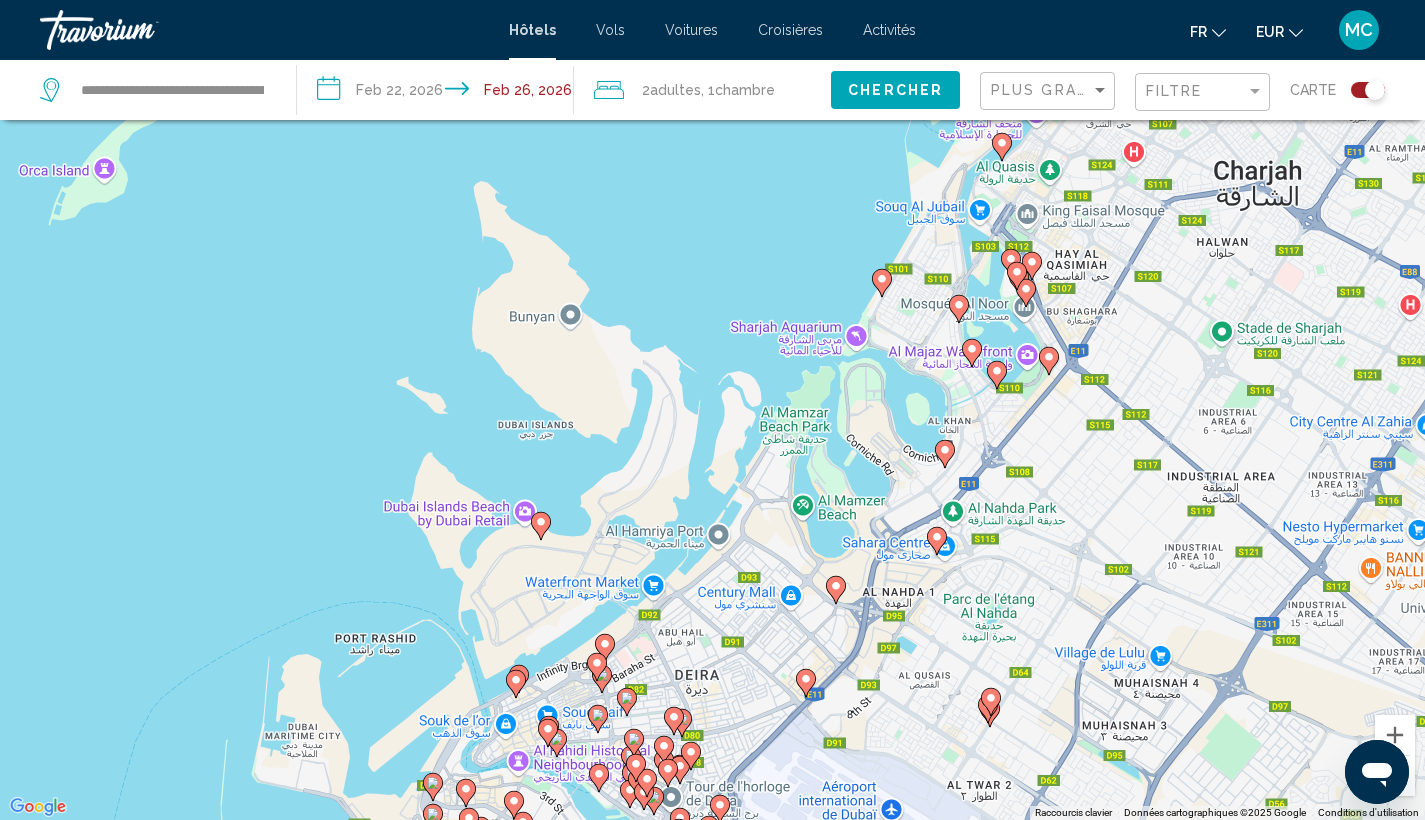 click on "Pour activer le glissement avec le clavier, appuyez sur Alt+Entrée. Une fois ce mode activé, utilisez les touches fléchées pour déplacer le repère. Pour valider le déplacement, appuyez sur Entrée. Pour annuler, appuyez sur Échap." at bounding box center [712, 410] 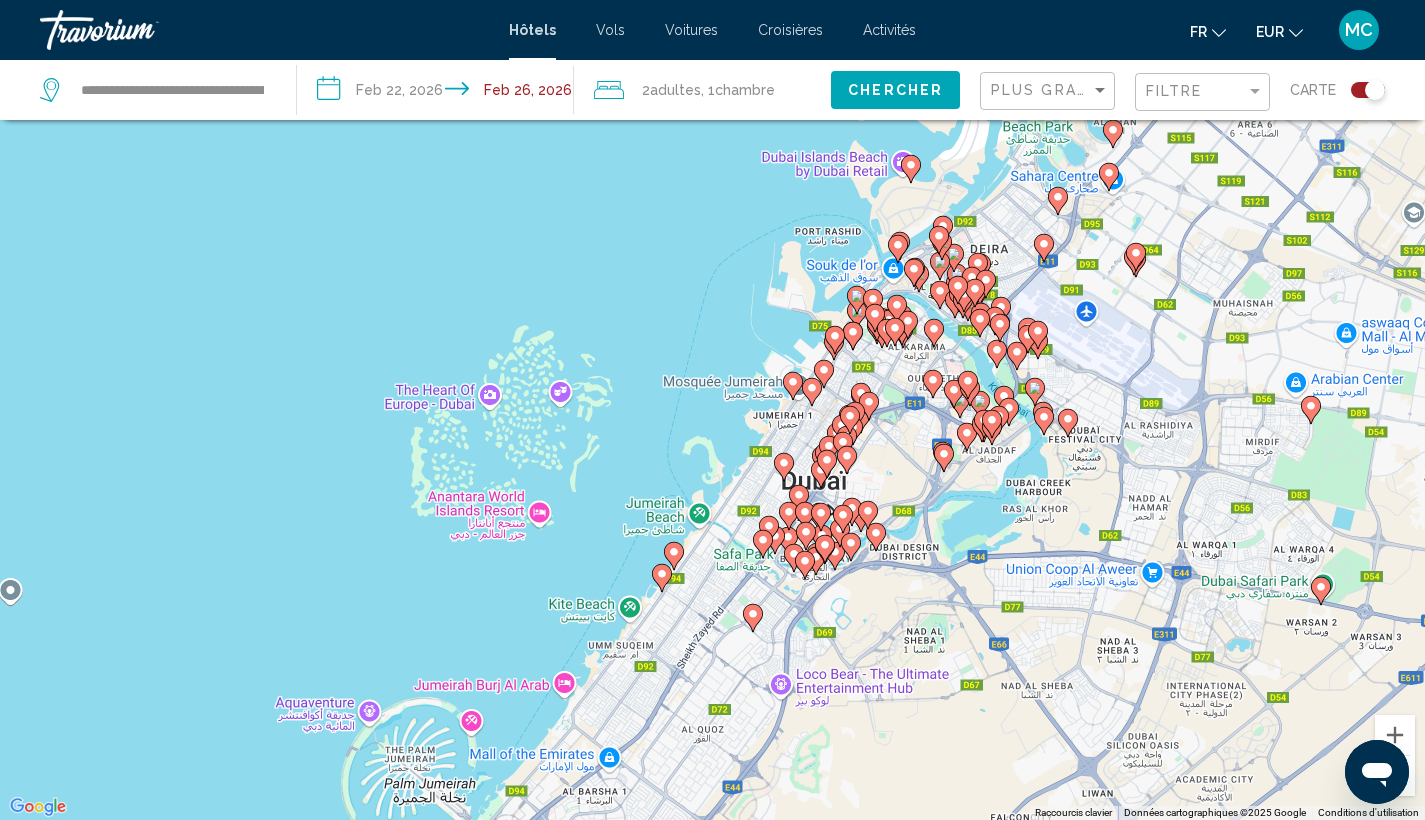 drag, startPoint x: 771, startPoint y: 451, endPoint x: 1007, endPoint y: 192, distance: 350.39548 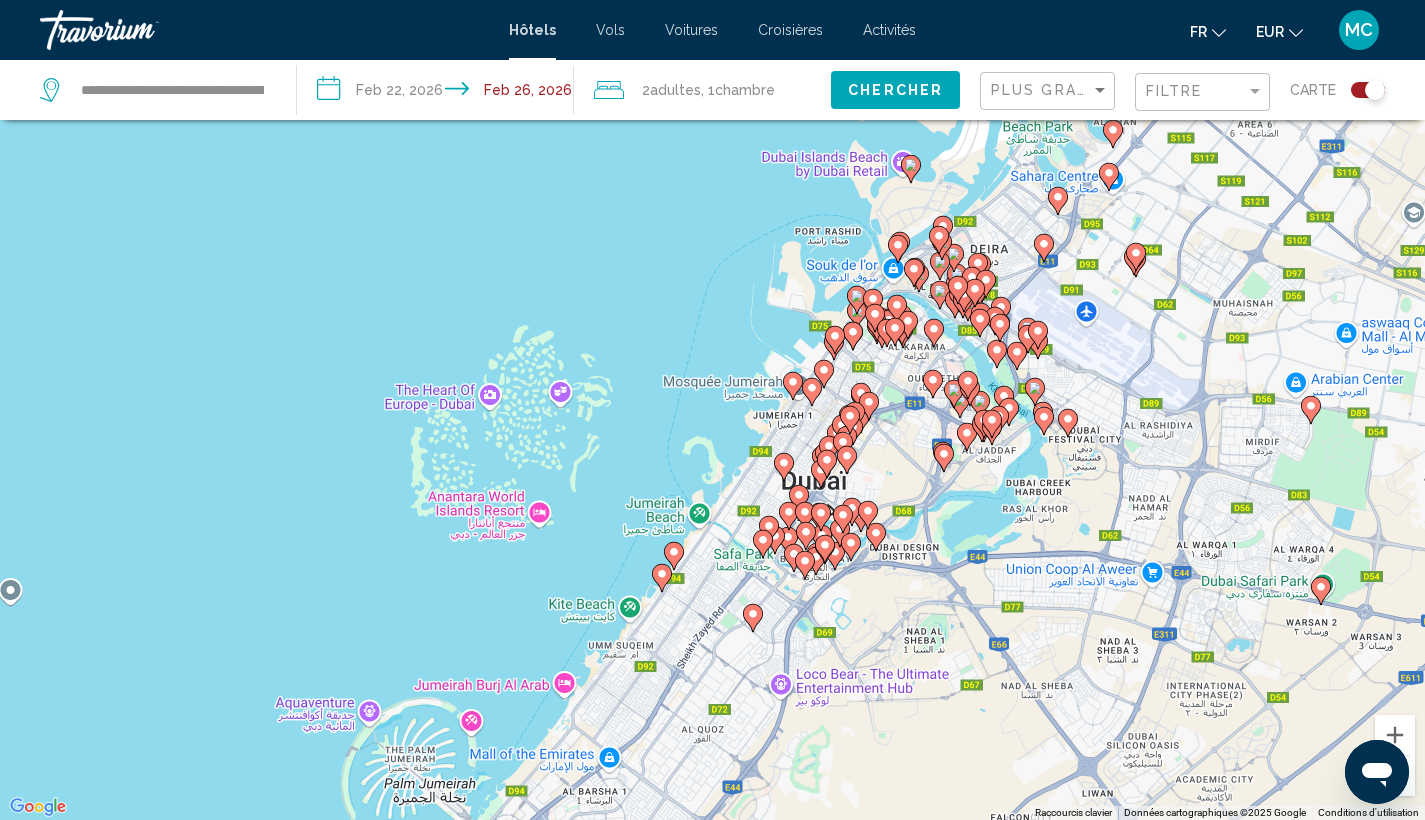 click on "Pour activer le glissement avec le clavier, appuyez sur Alt+Entrée. Une fois ce mode activé, utilisez les touches fléchées pour déplacer le repère. Pour valider le déplacement, appuyez sur Entrée. Pour annuler, appuyez sur Échap." at bounding box center (712, 410) 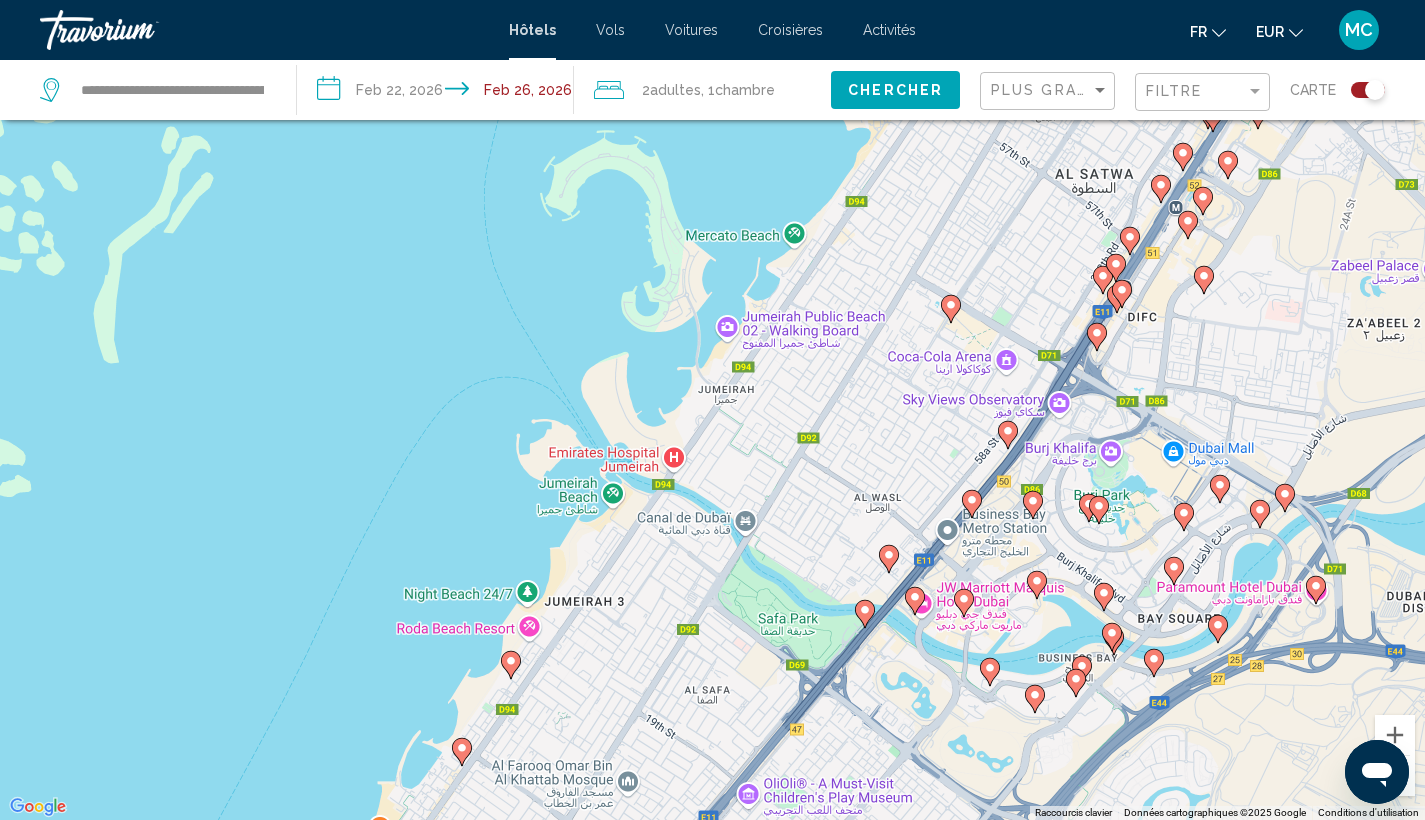 drag, startPoint x: 769, startPoint y: 470, endPoint x: 958, endPoint y: 169, distance: 355.41806 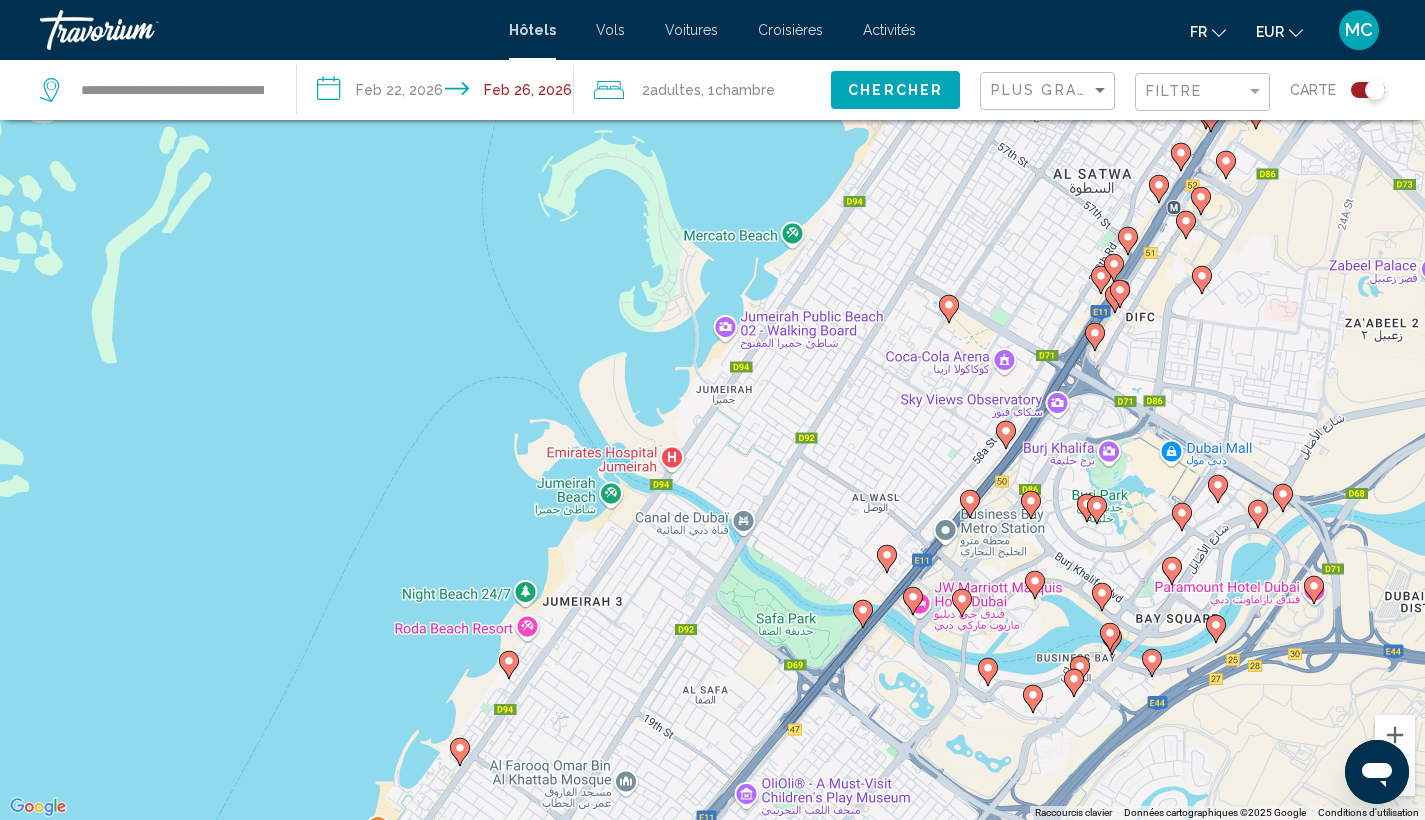 click on "Pour activer le glissement avec le clavier, appuyez sur Alt+Entrée. Une fois ce mode activé, utilisez les touches fléchées pour déplacer le repère. Pour valider le déplacement, appuyez sur Entrée. Pour annuler, appuyez sur Échap." at bounding box center (712, 410) 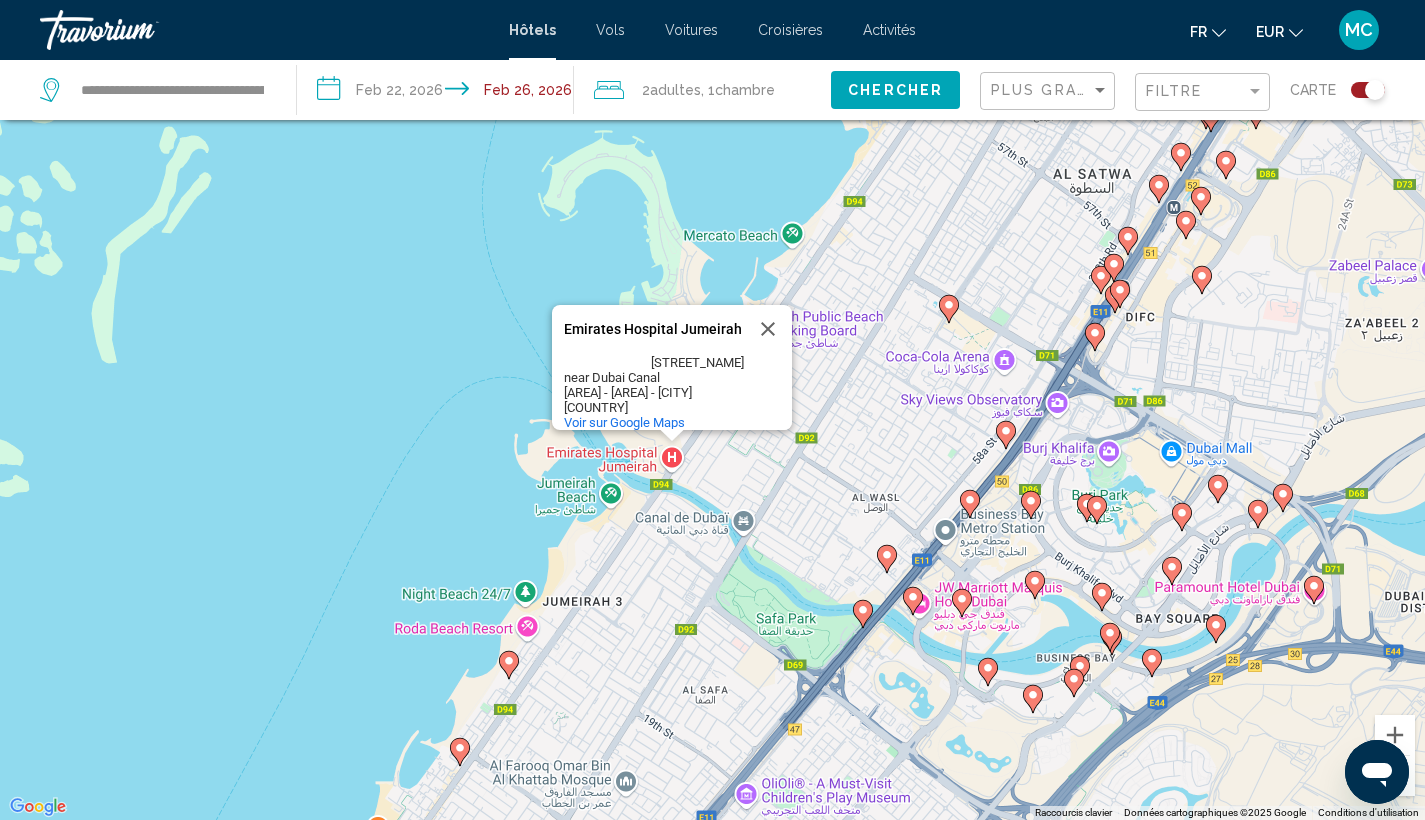 click on "Pour activer le glissement avec le clavier, appuyez sur Alt+Entrée. Une fois ce mode activé, utilisez les touches fléchées pour déplacer le repère. Pour valider le déplacement, appuyez sur Entrée. Pour annuler, appuyez sur Échap.     [HOSPITAL_NAME]                     [HOSPITAL_NAME]                 [STREET_NAME] near [LANDMARK] [NEIGHBORHOOD] - [NEIGHBORHOOD] - [CITY] Émirats arabes unis             Voir sur Google Maps" at bounding box center (712, 410) 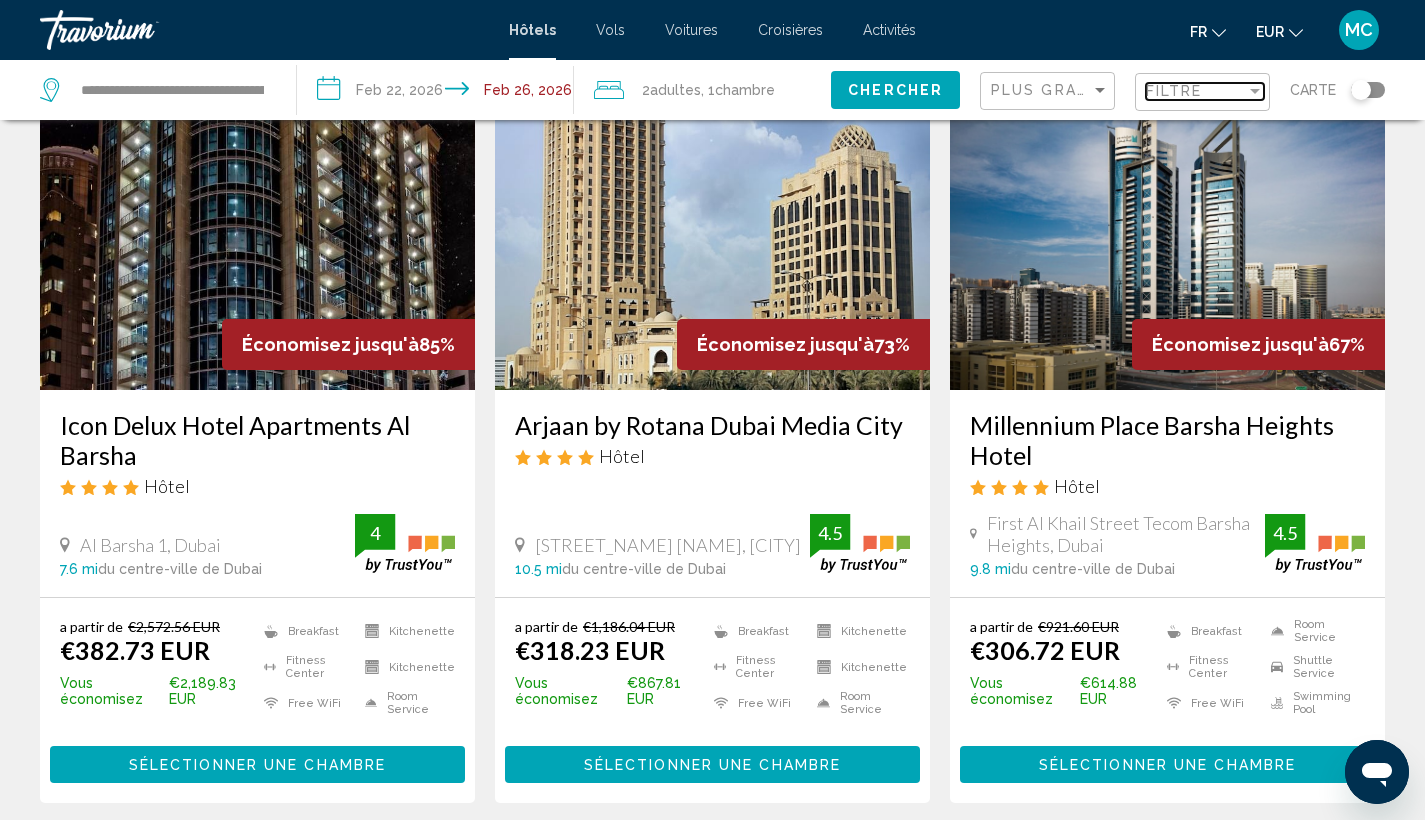click on "Filtre" at bounding box center [1196, 91] 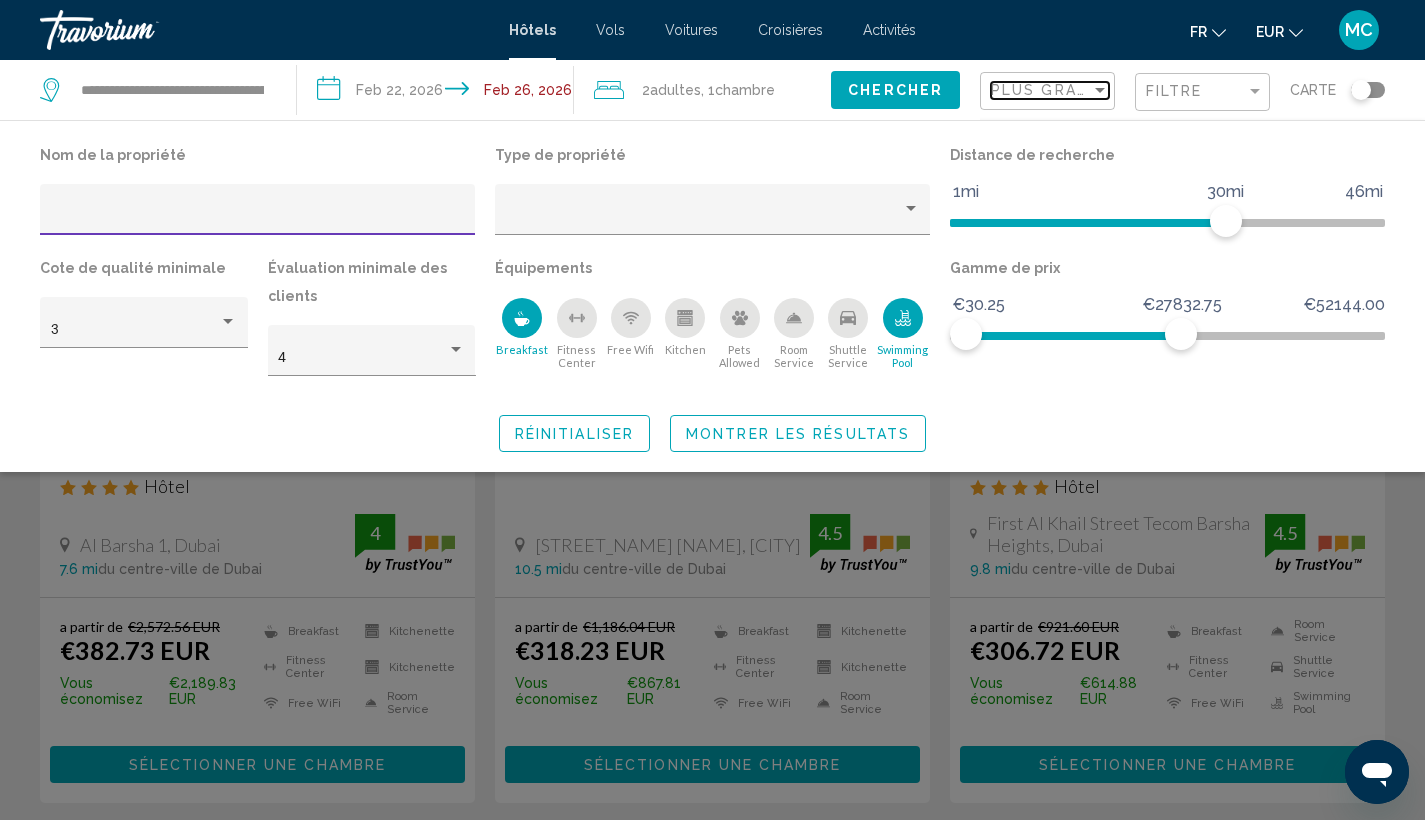 click at bounding box center (1100, 90) 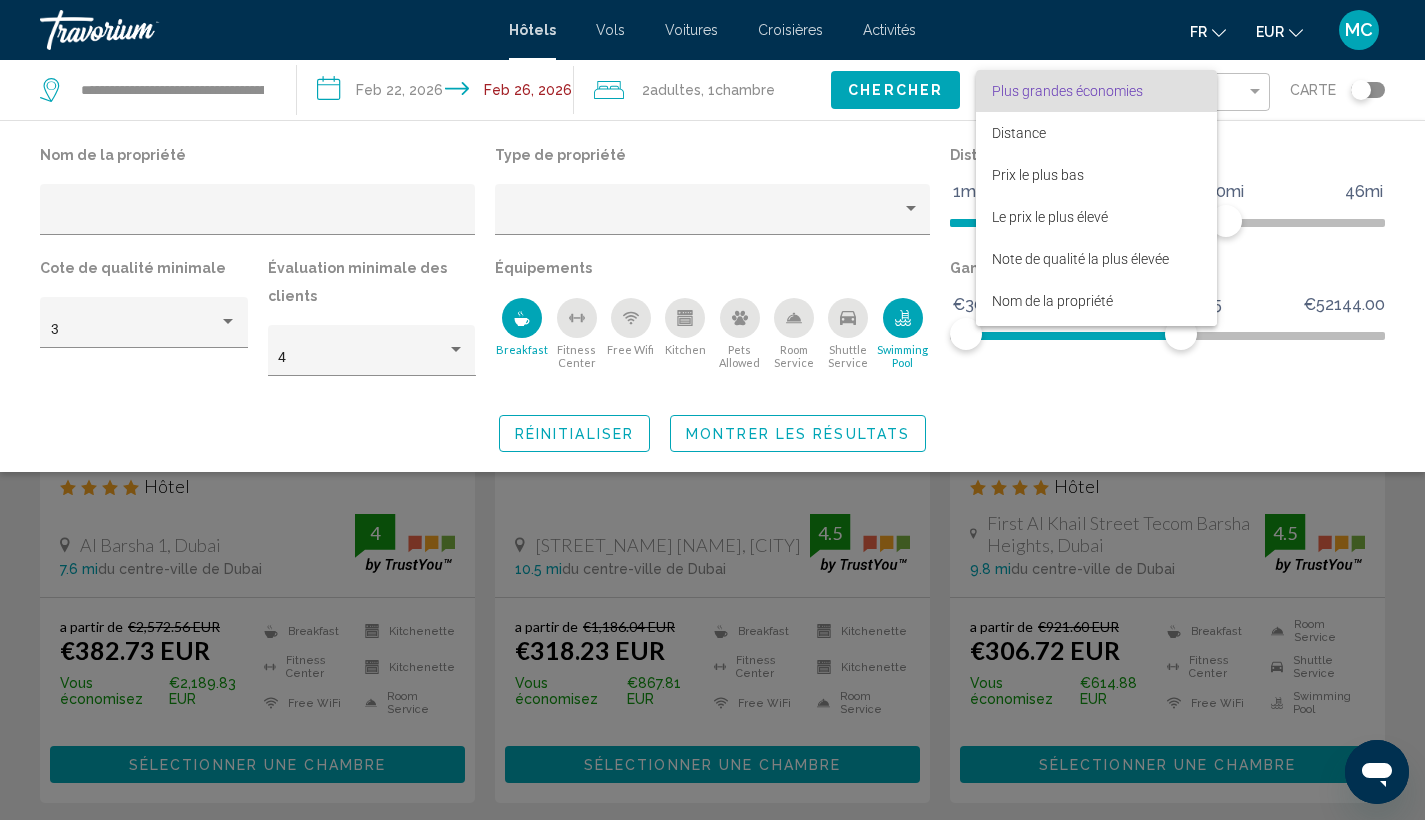 click at bounding box center [712, 410] 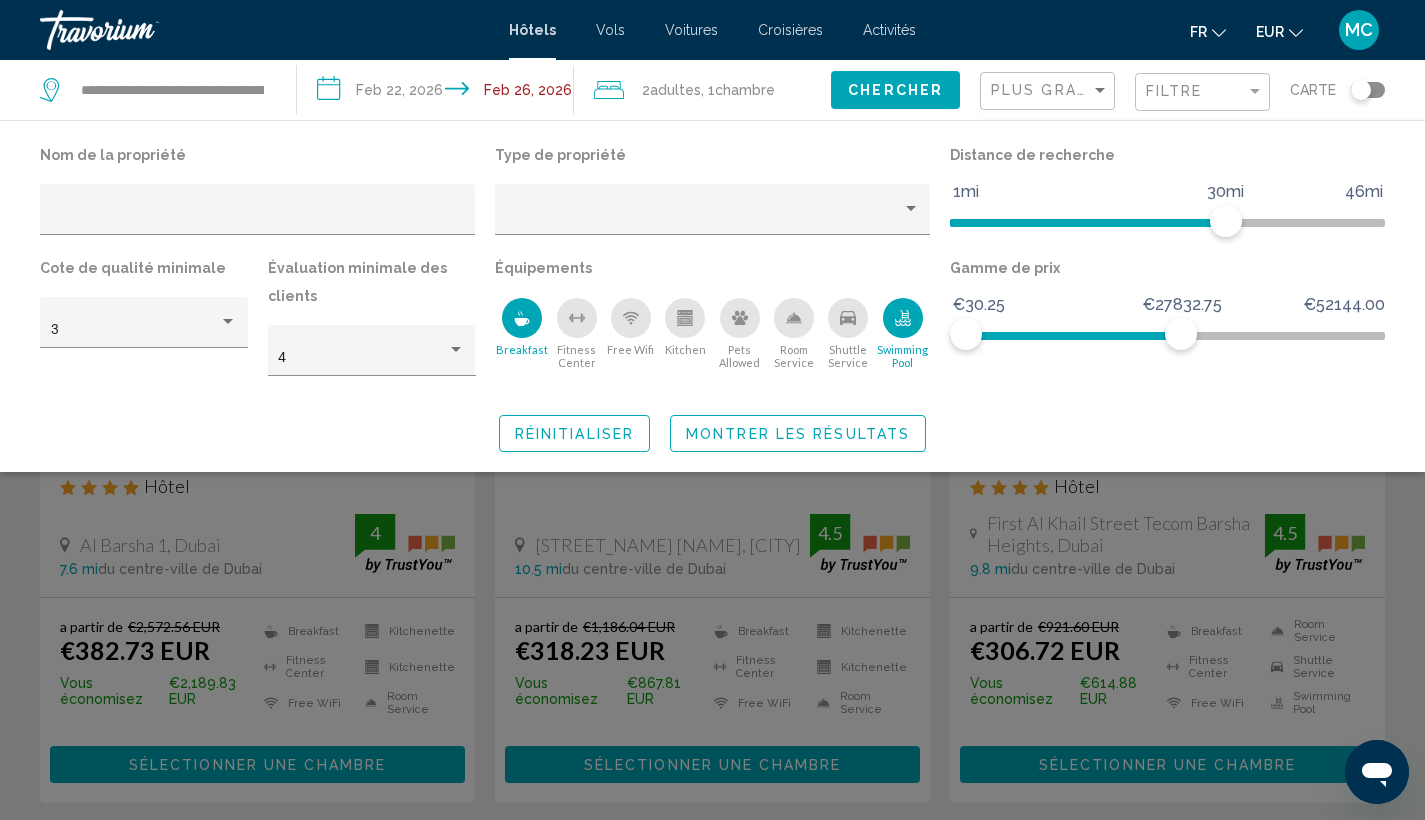 click 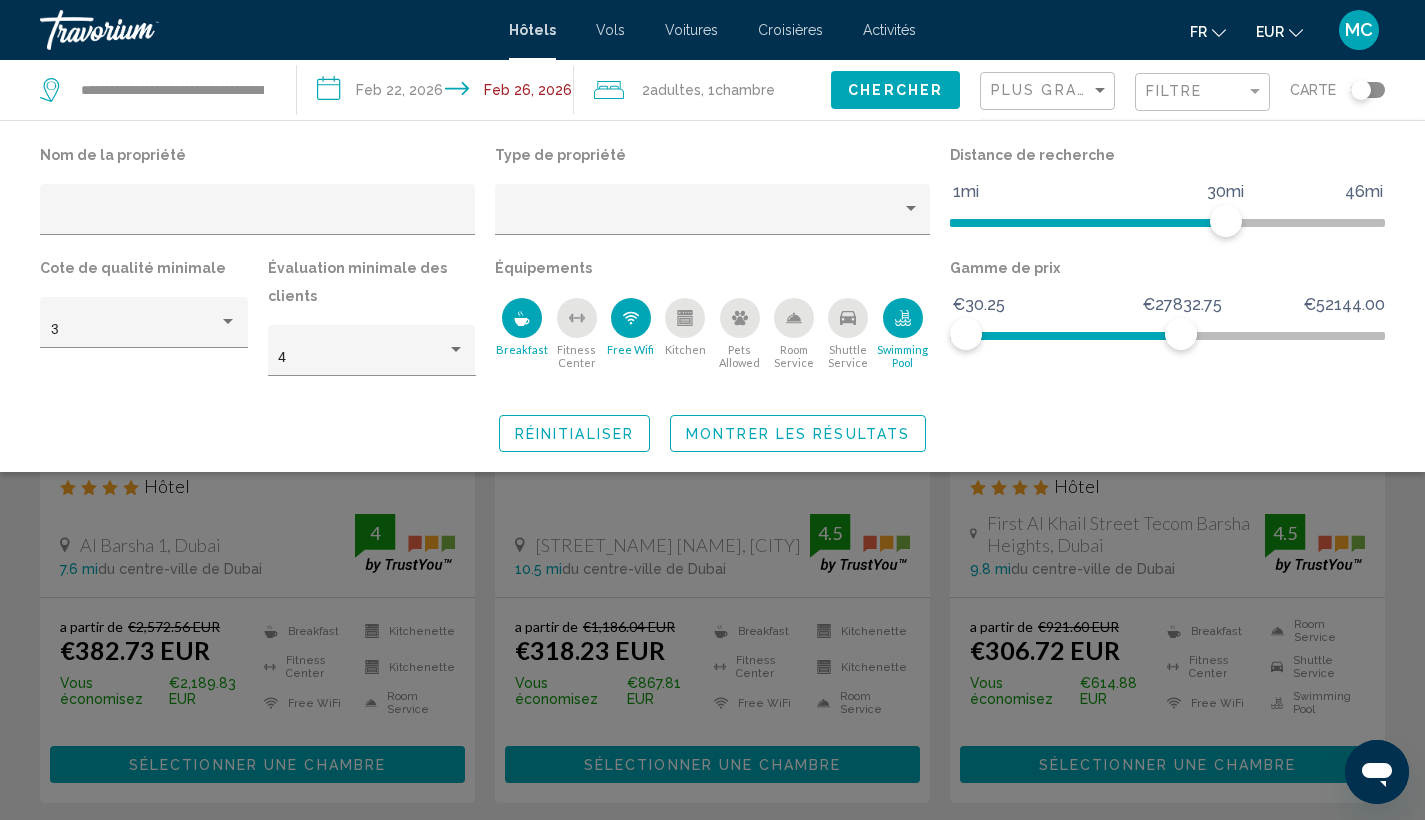 click on "Nom de la propriété Type de propriété Distance de recherche 1mi 46mi 30mi Cote de qualité minimale 3 Évaluation minimale des clients 4 Équipements
Breakfast
Fitness Center
Free Wifi
Kitchen
Pets Allowed
Room Service
Shuttle Service
Swimming Pool Gamme de prix €30.25 €52144.00 €30.25 €27832.75 Réinitialiser Montrer les résultats" 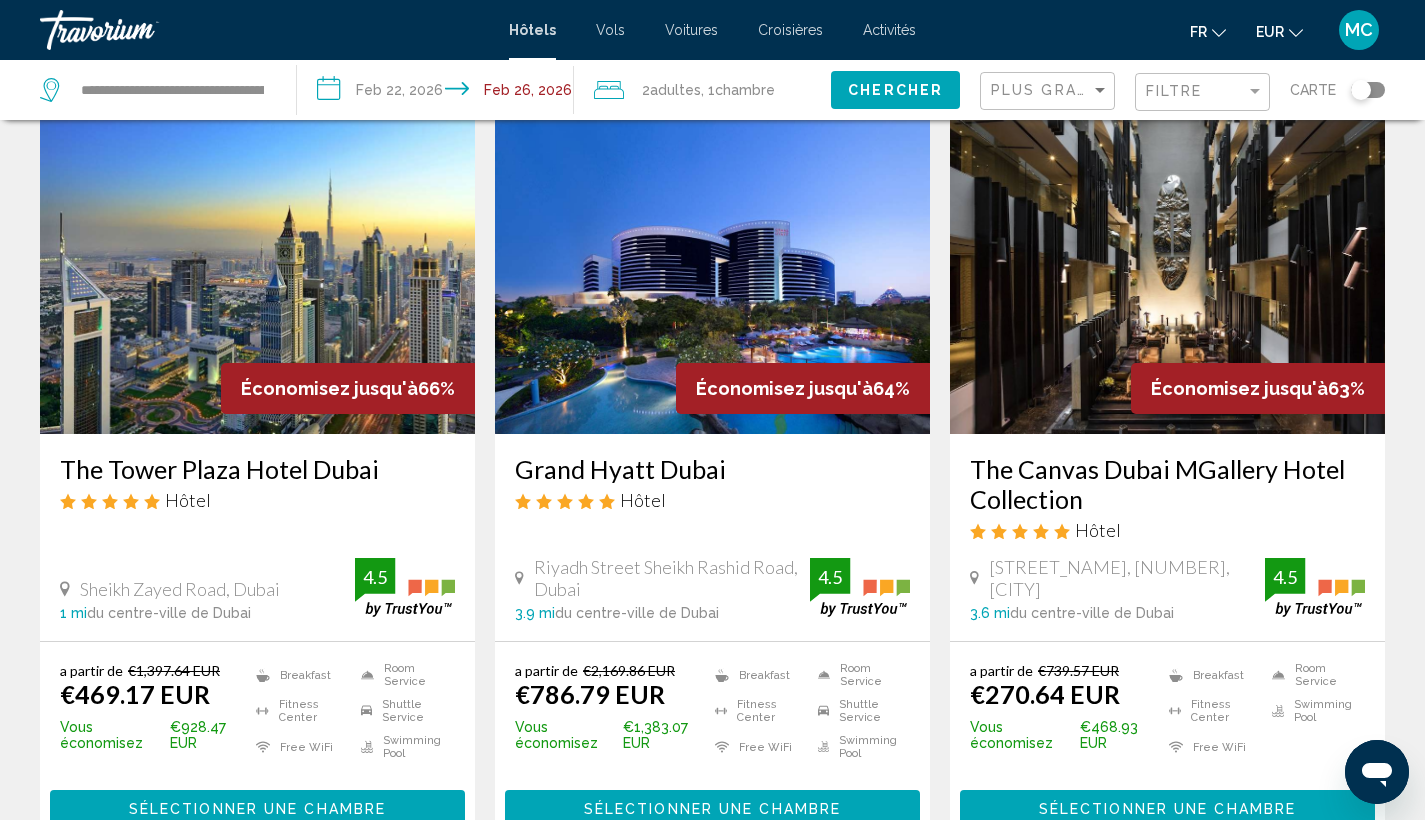 scroll, scrollTop: 859, scrollLeft: 0, axis: vertical 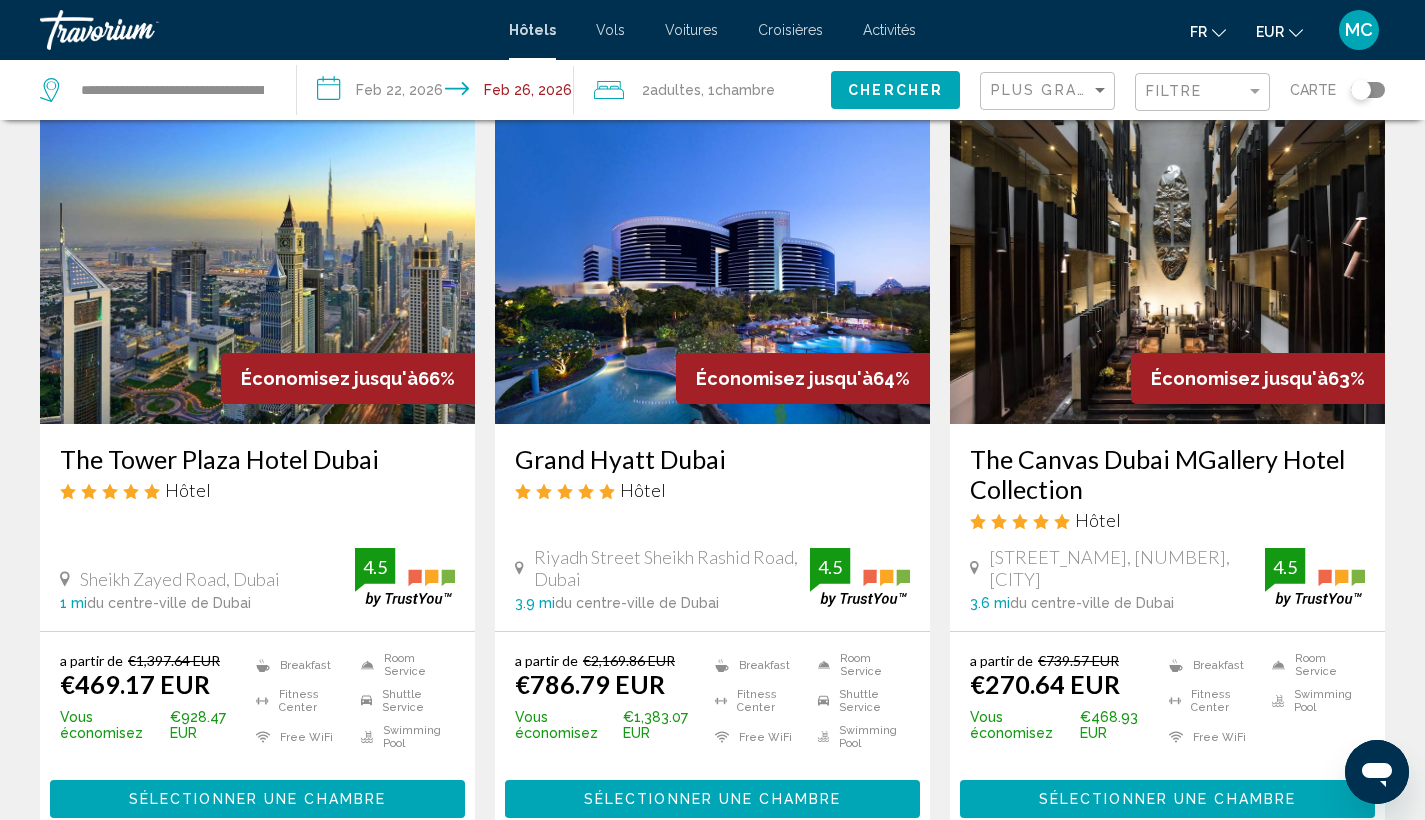 click at bounding box center (712, 264) 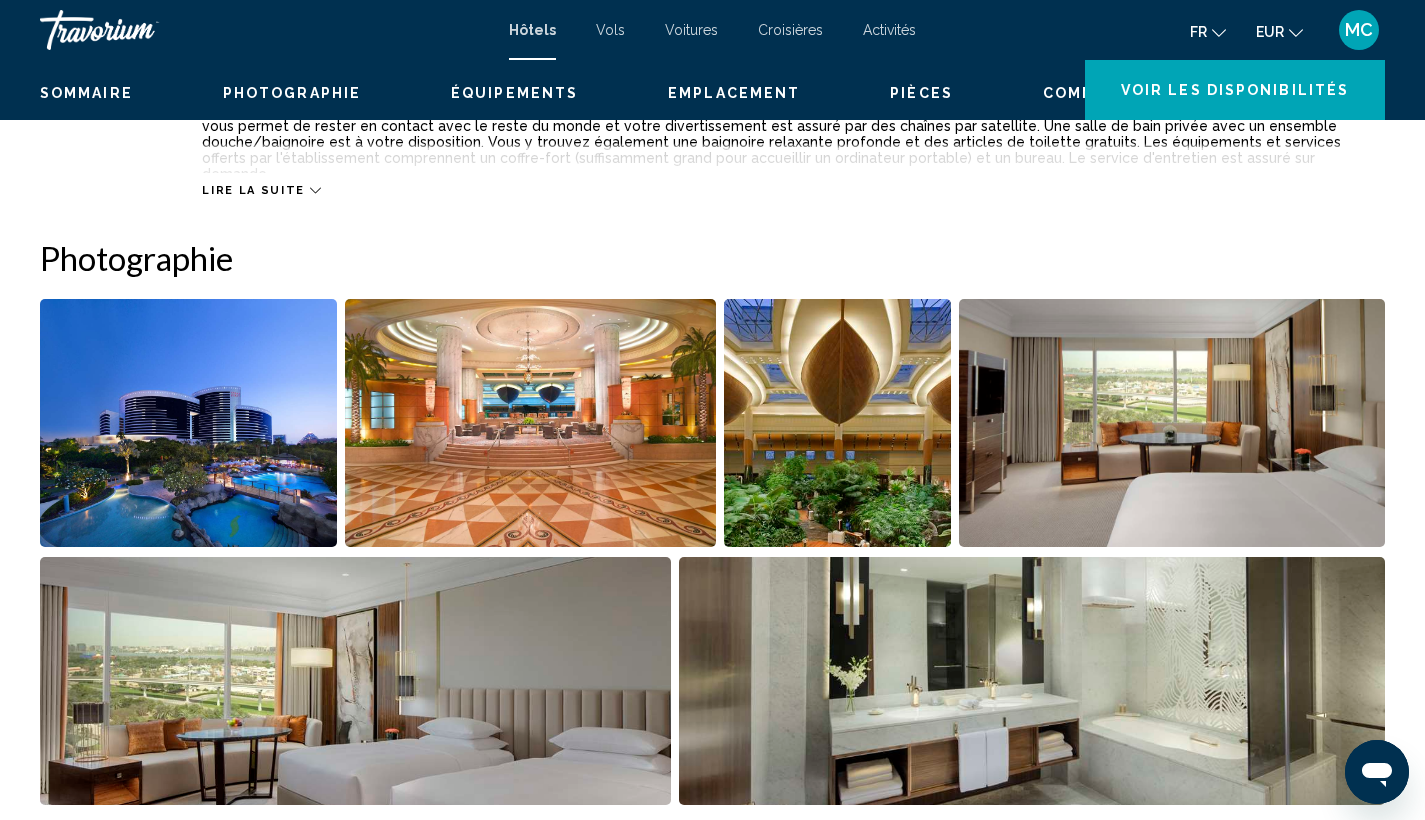 scroll, scrollTop: 0, scrollLeft: 0, axis: both 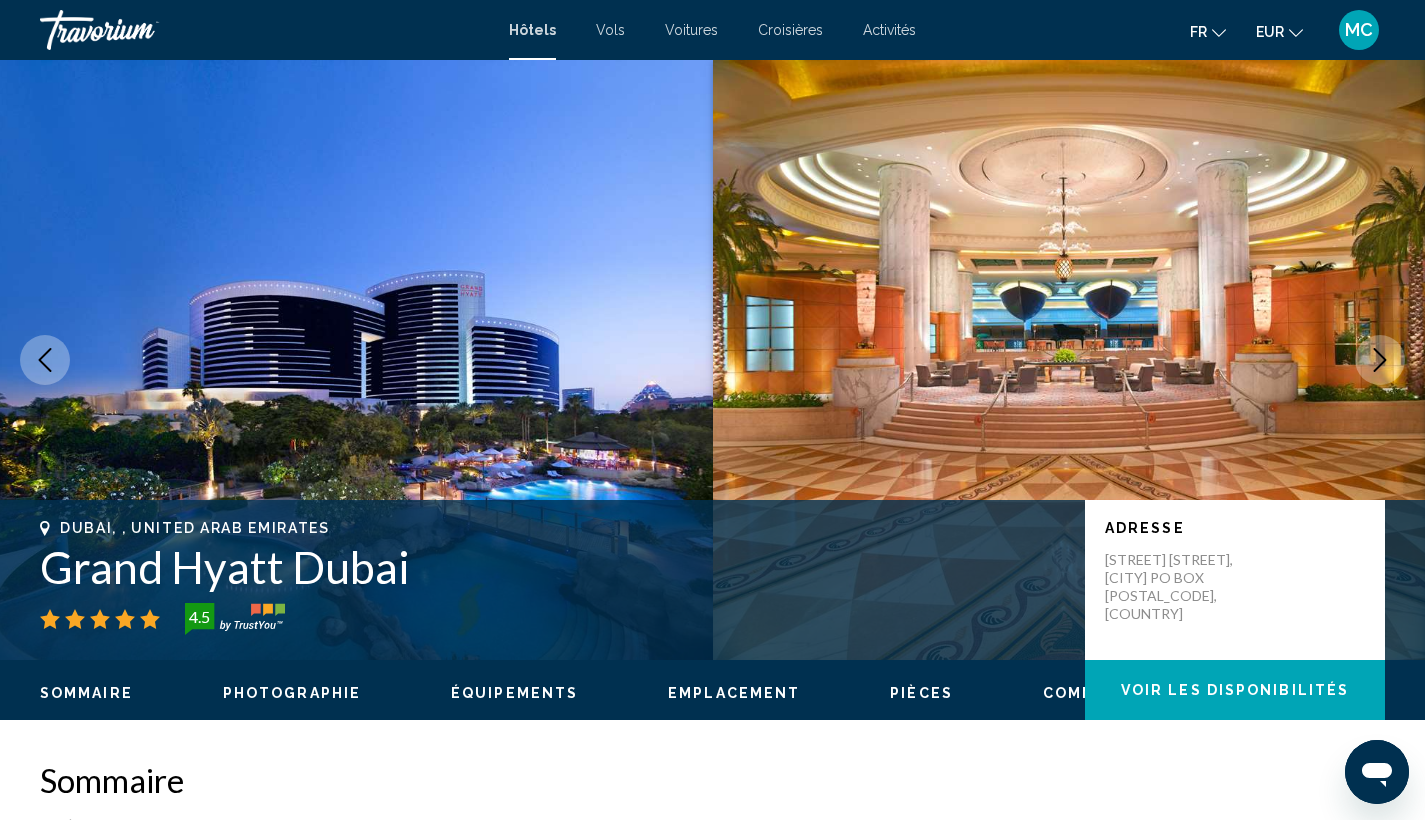 click 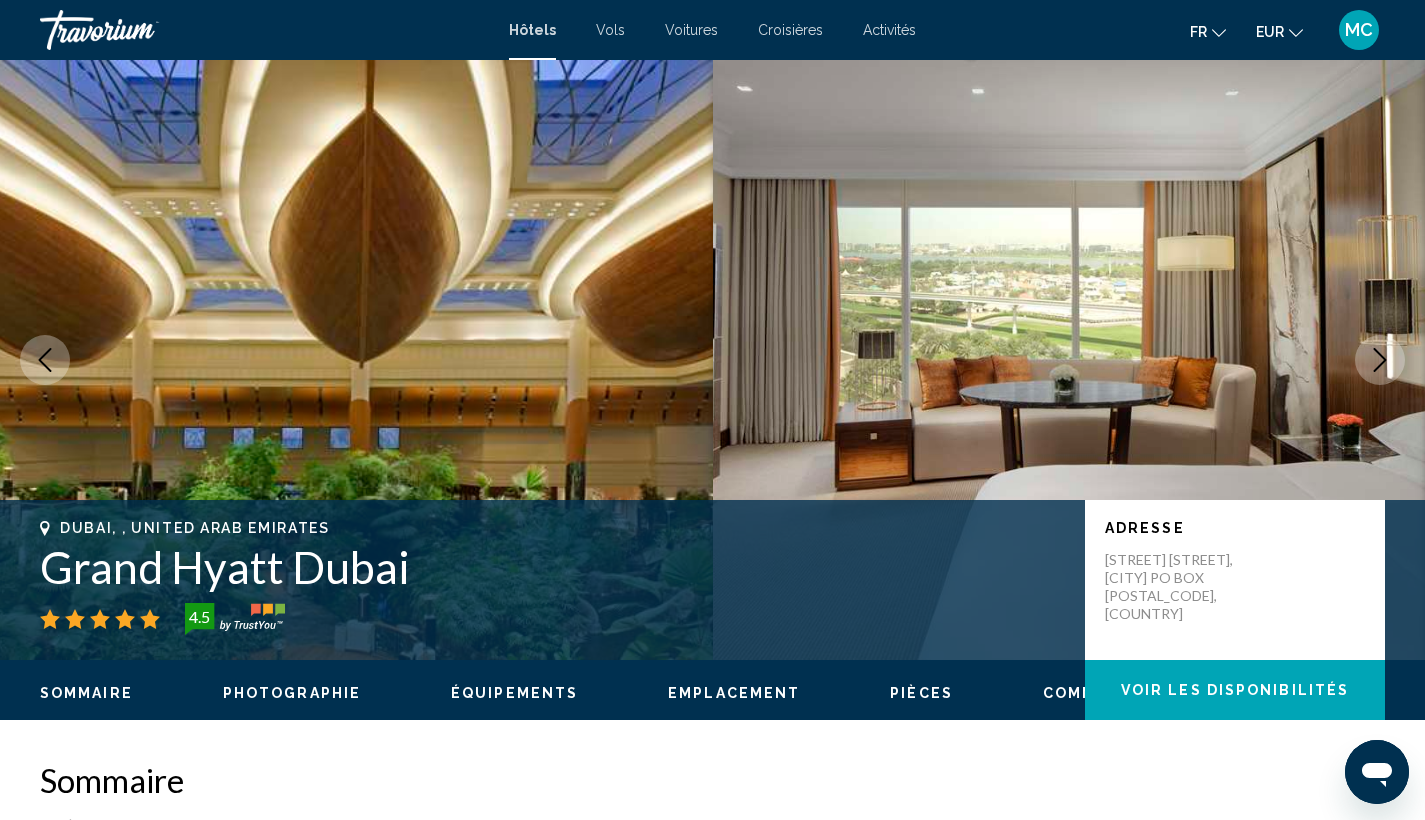 scroll, scrollTop: 0, scrollLeft: 0, axis: both 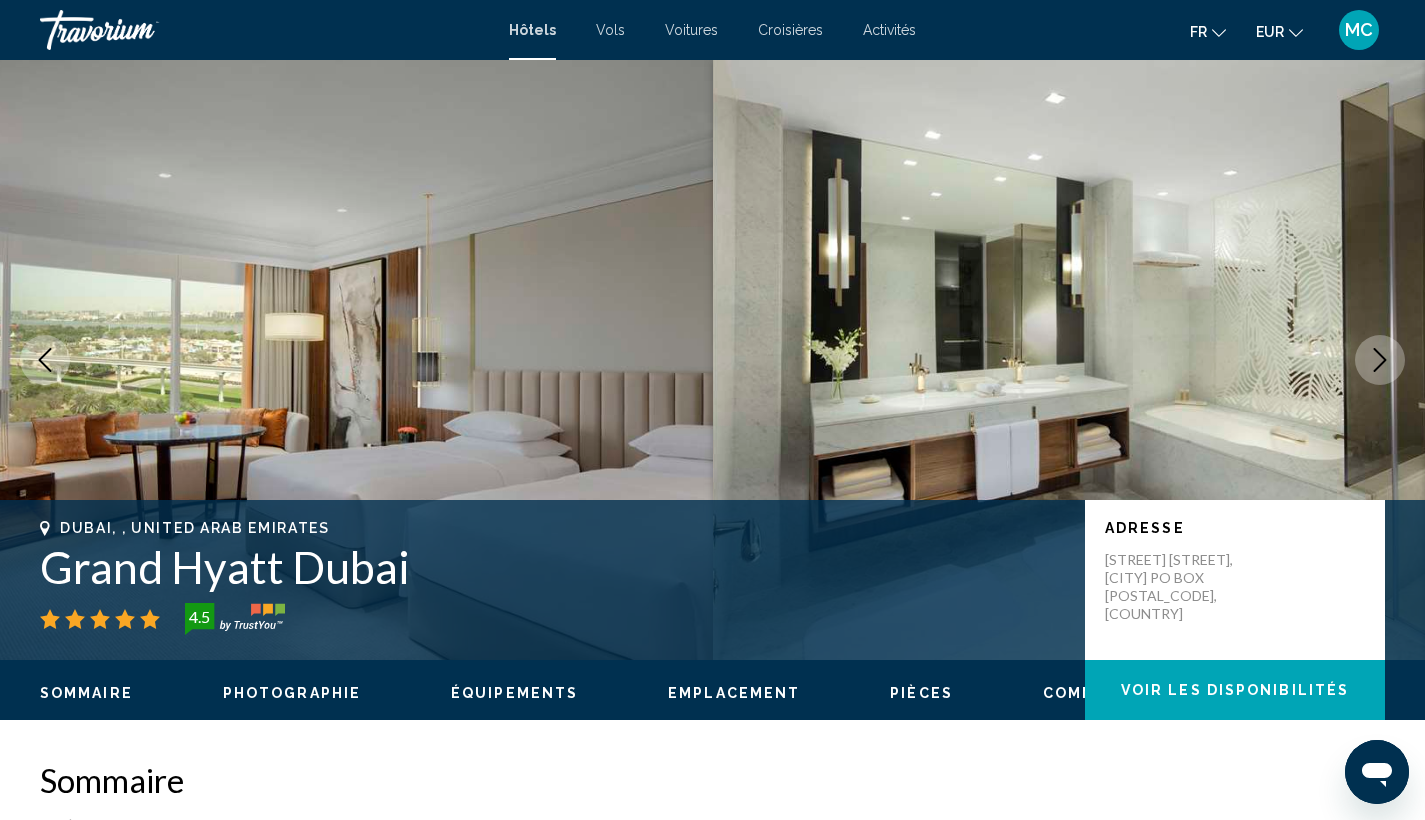 click 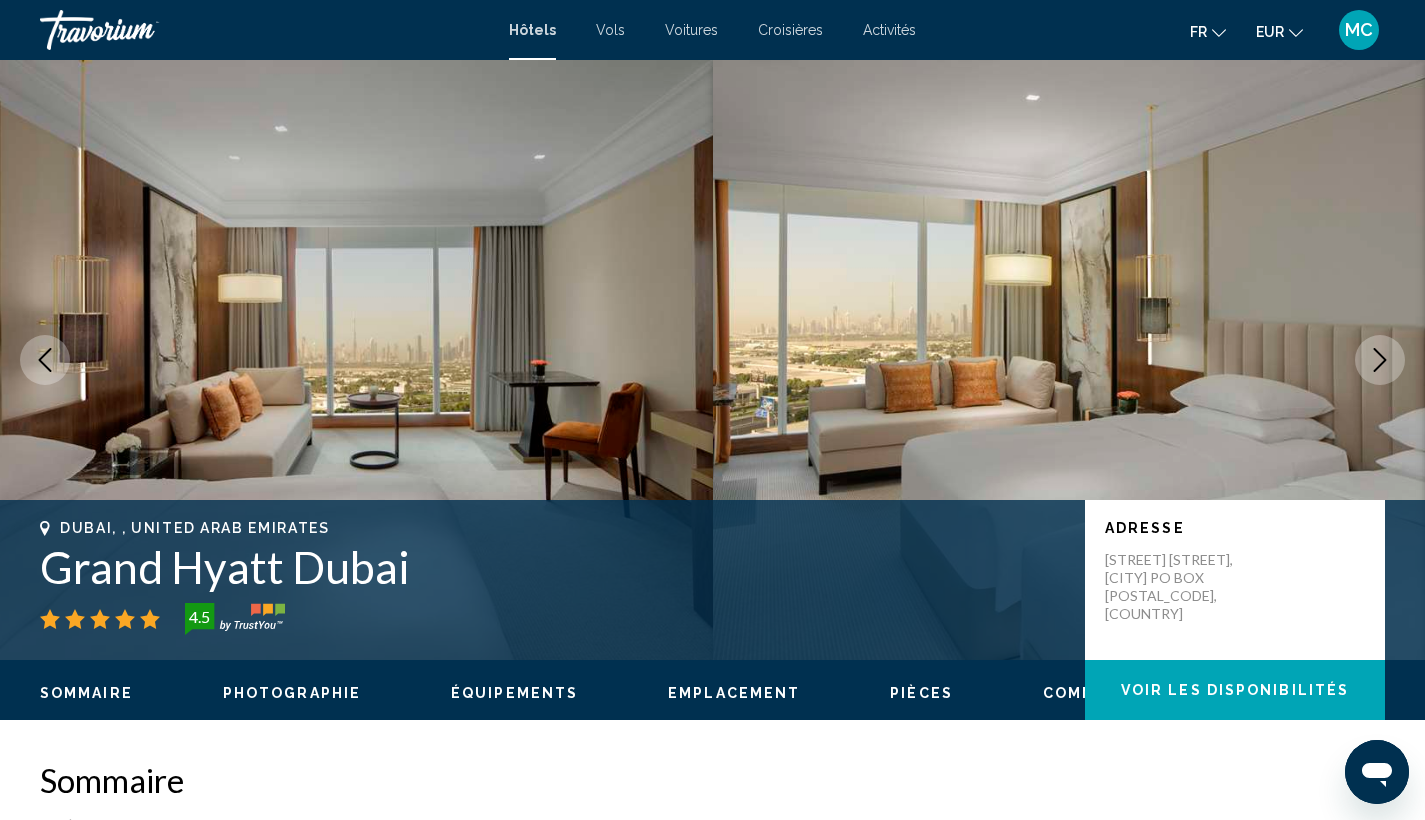 scroll, scrollTop: 0, scrollLeft: 0, axis: both 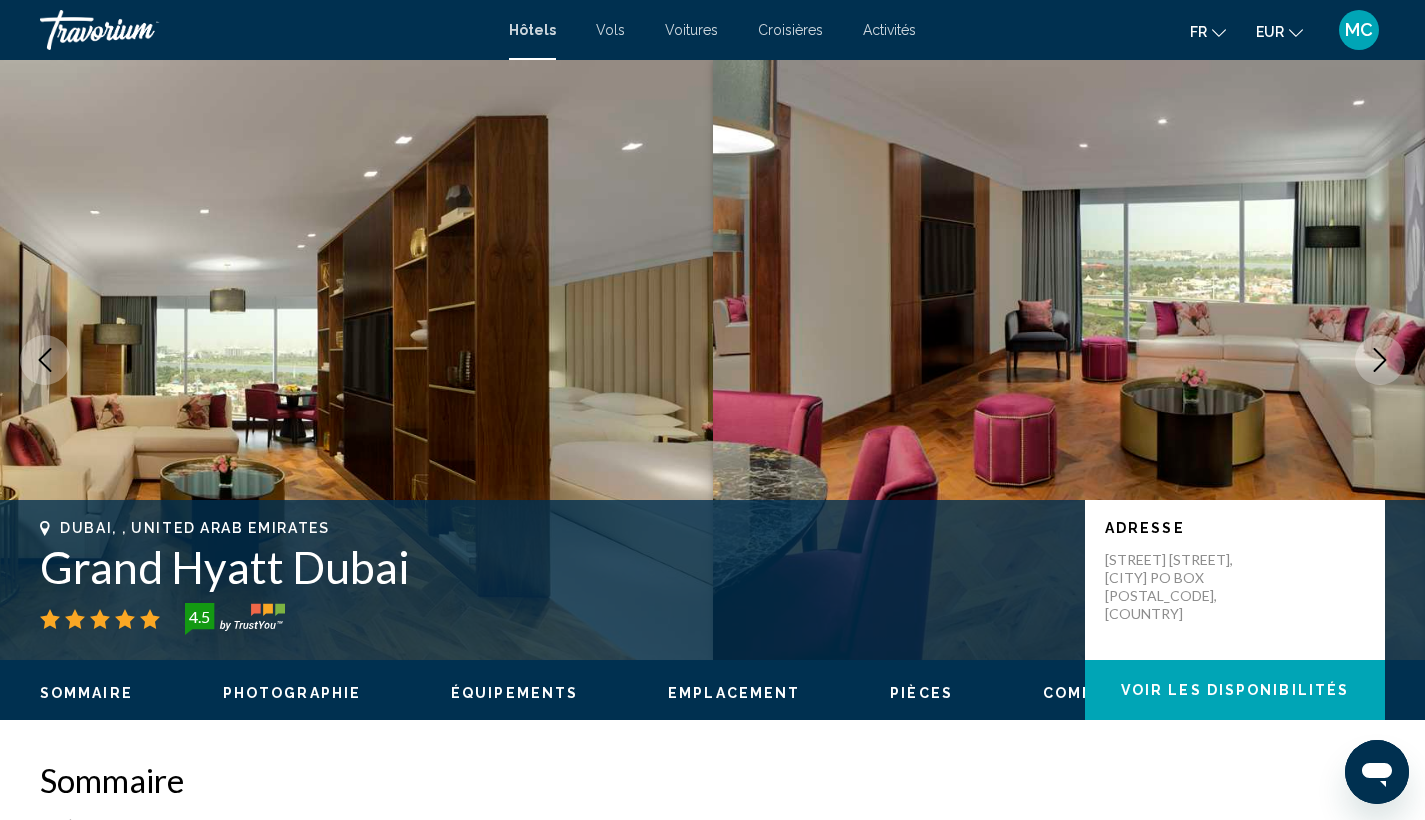 click 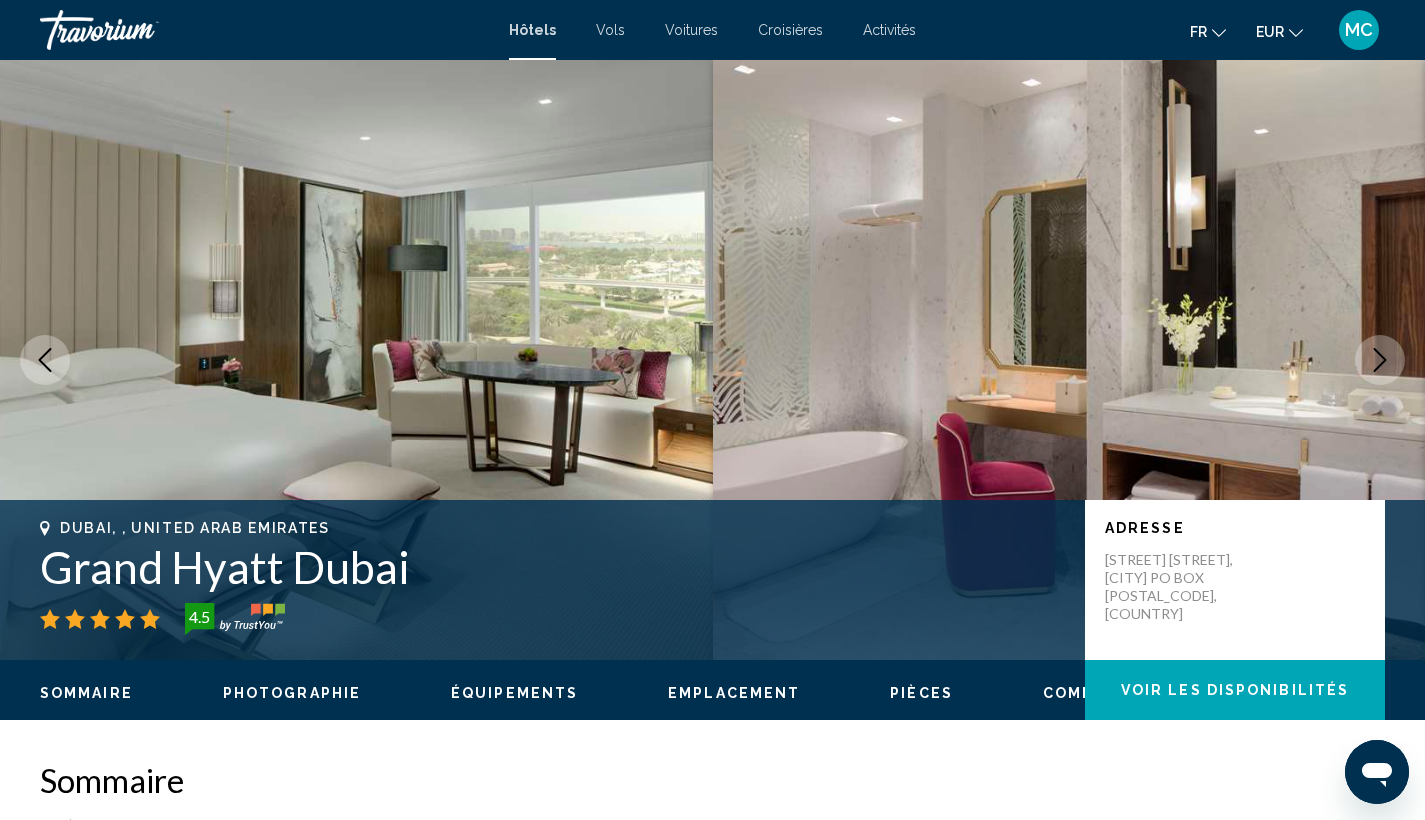 click 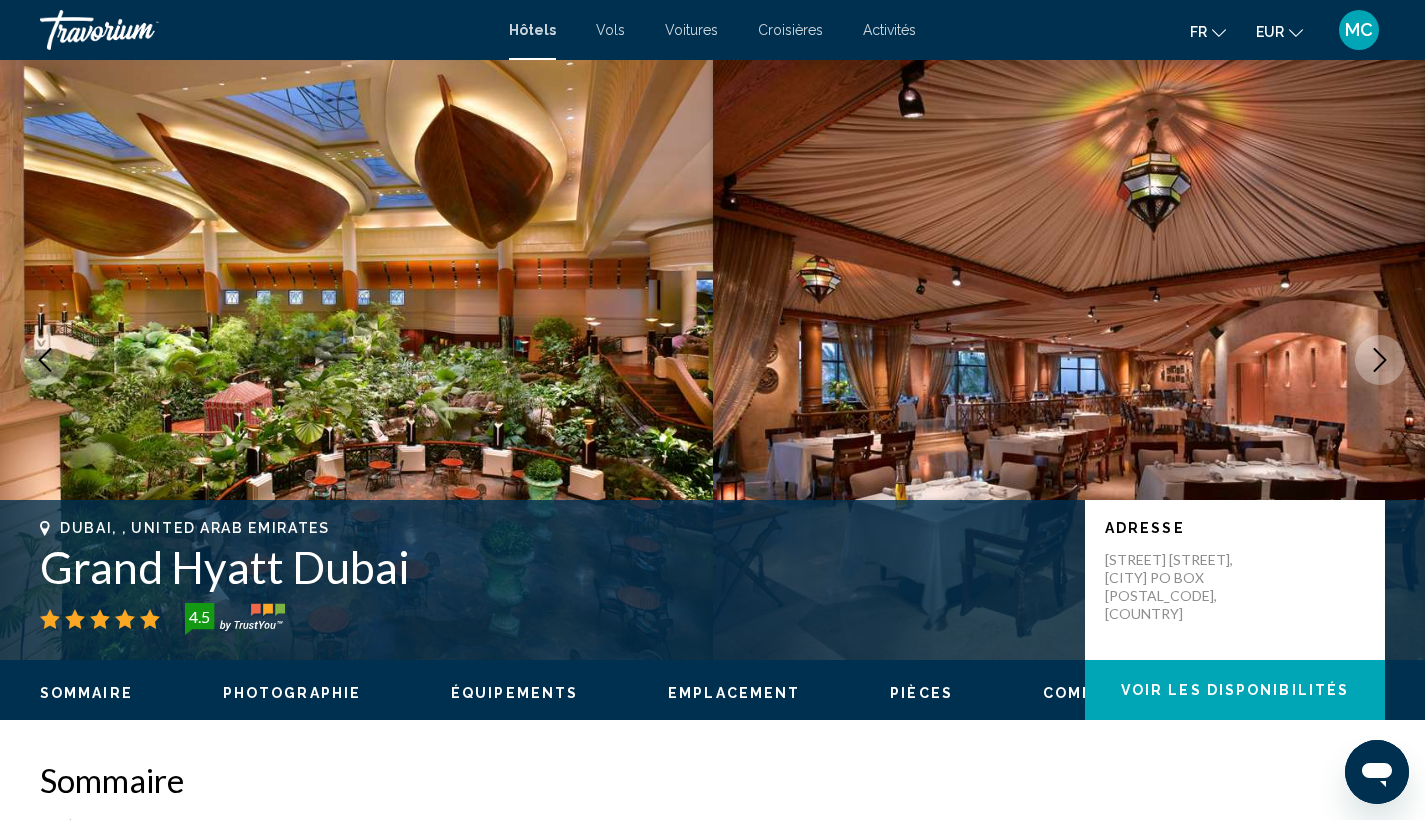 click 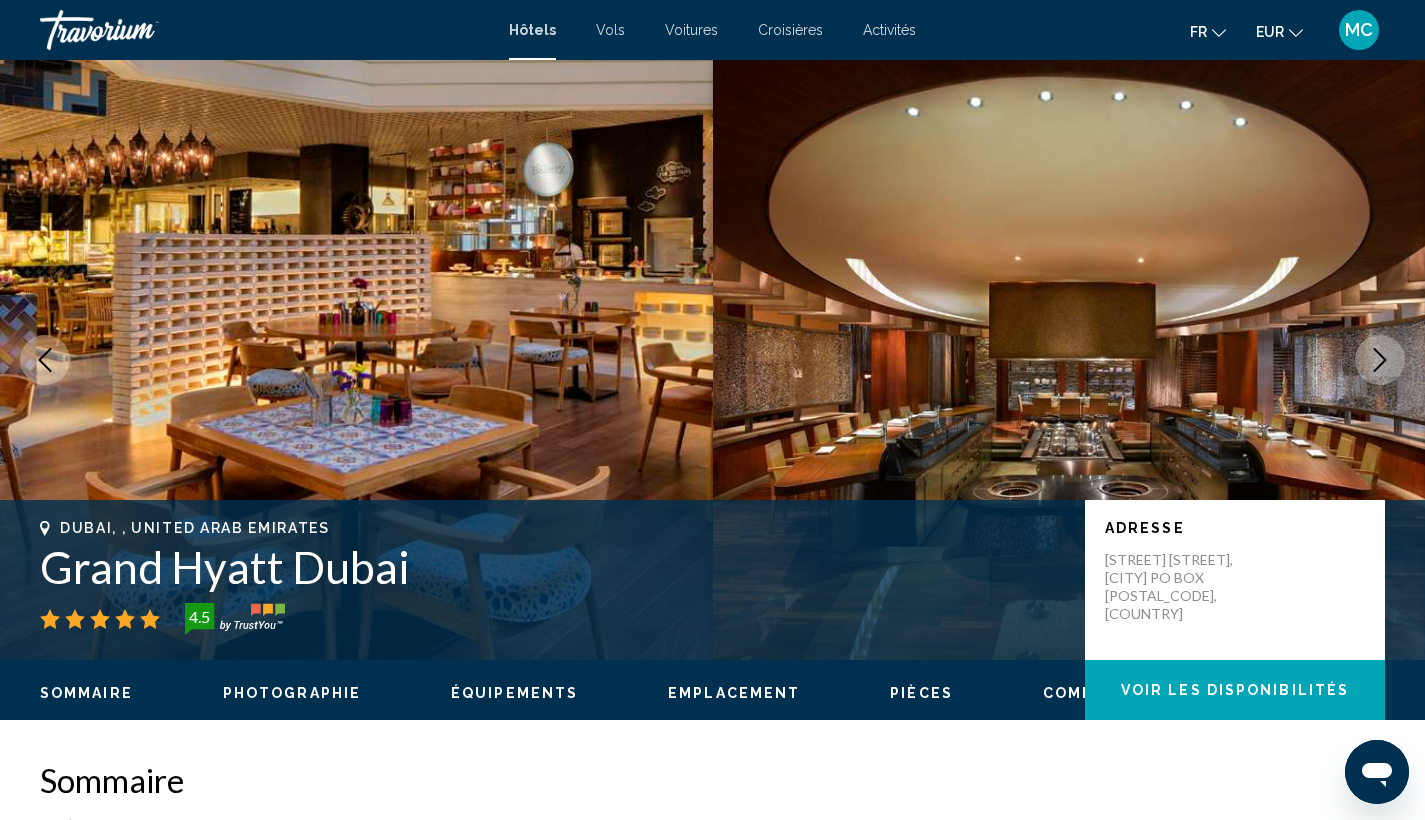 click 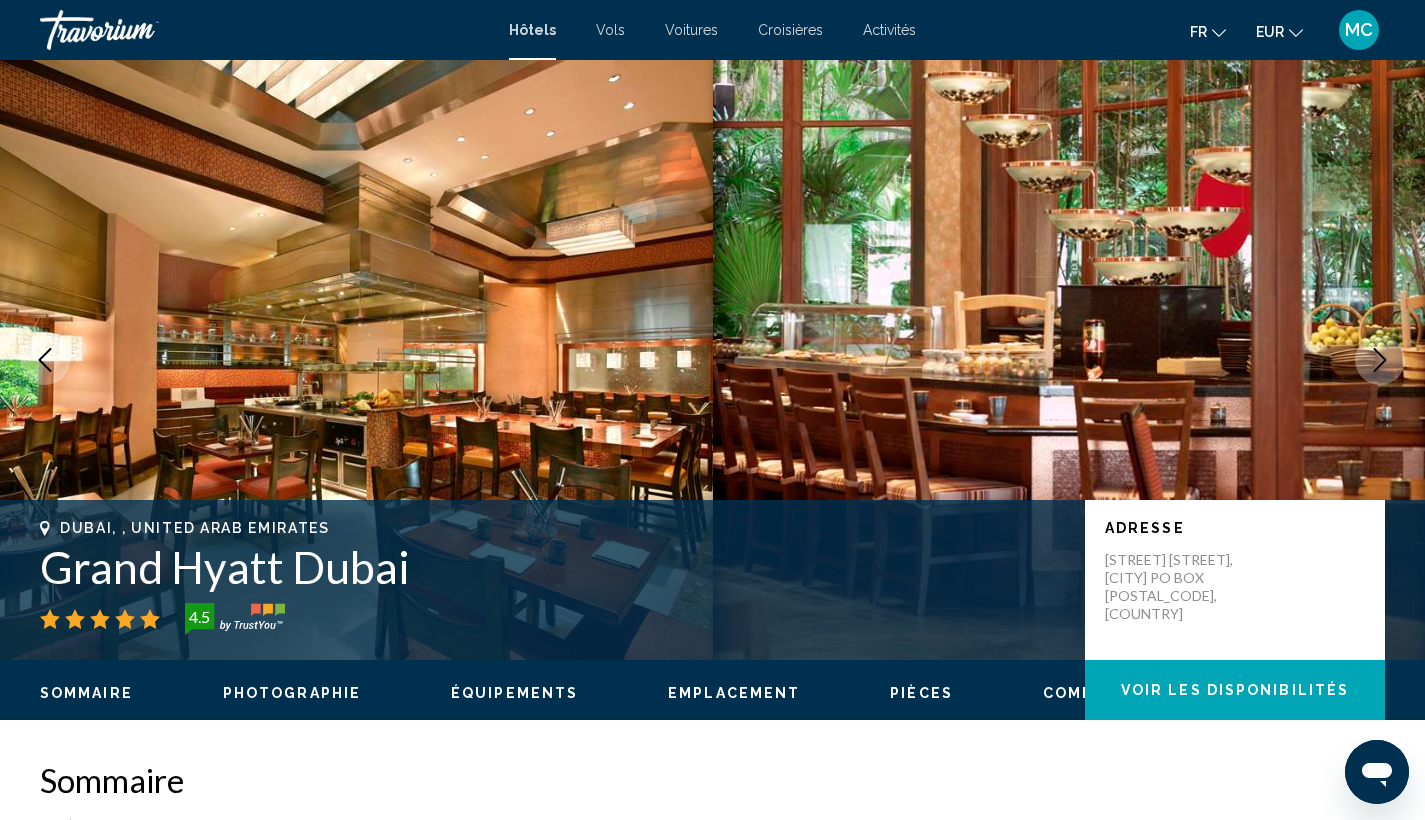 click 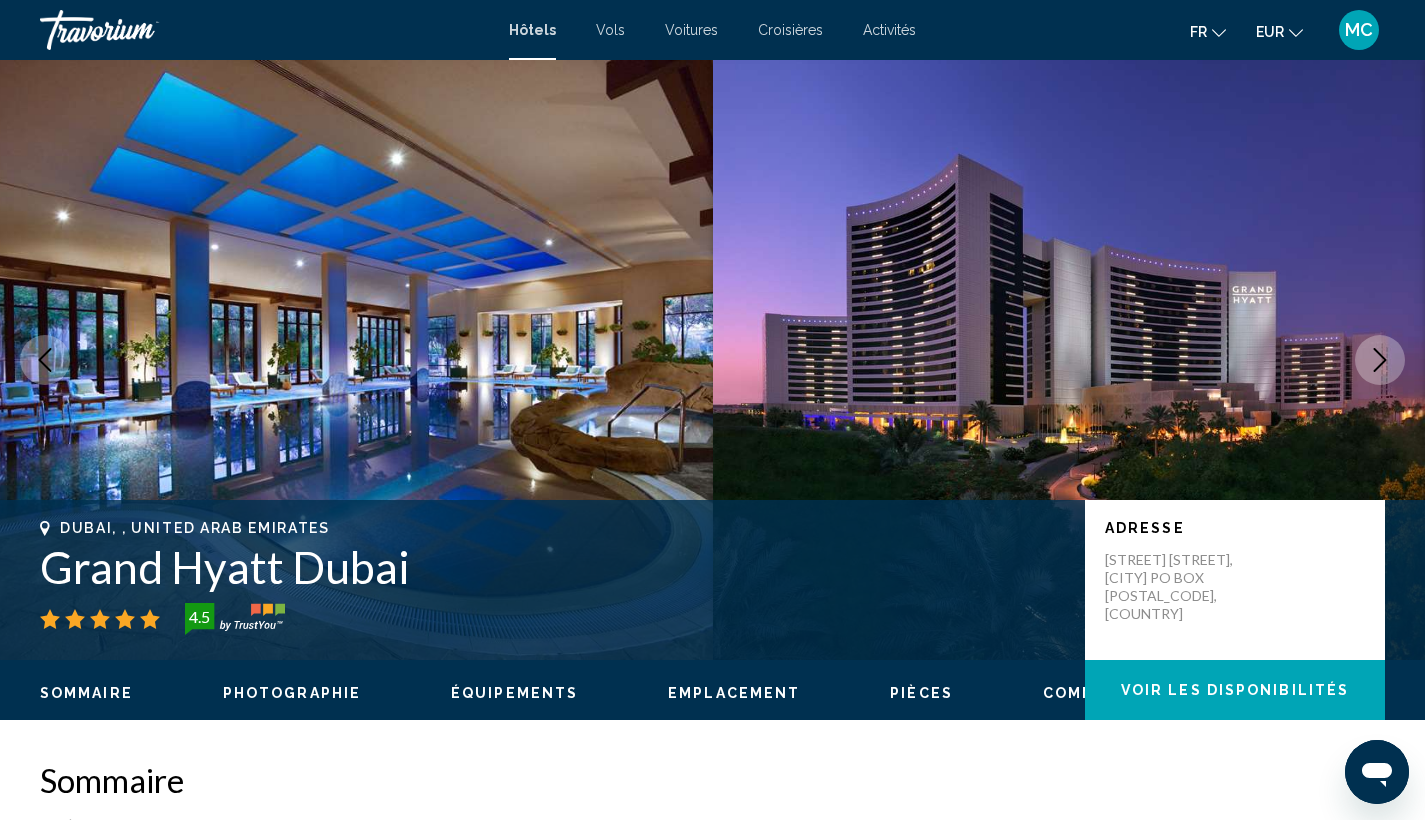 click 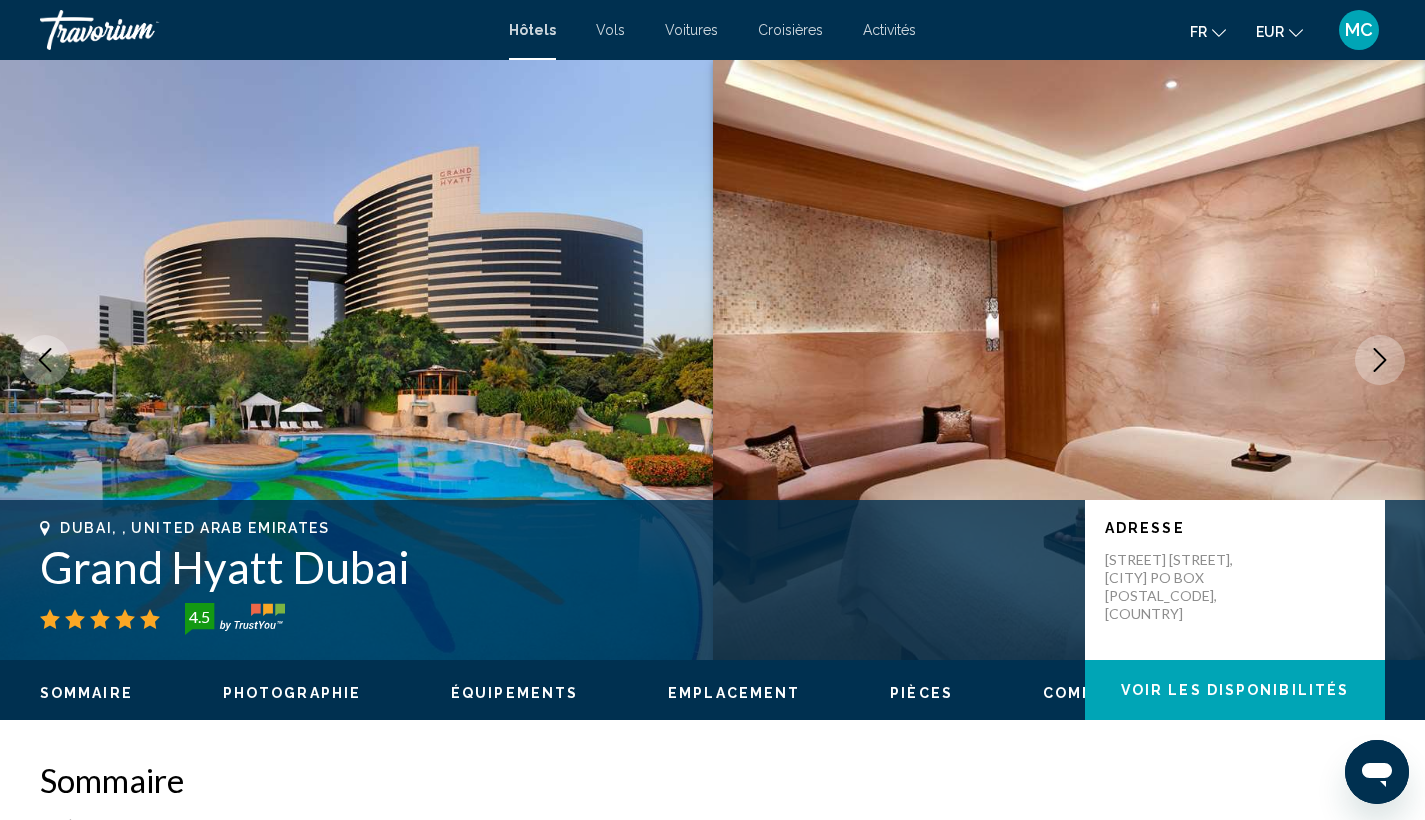 click 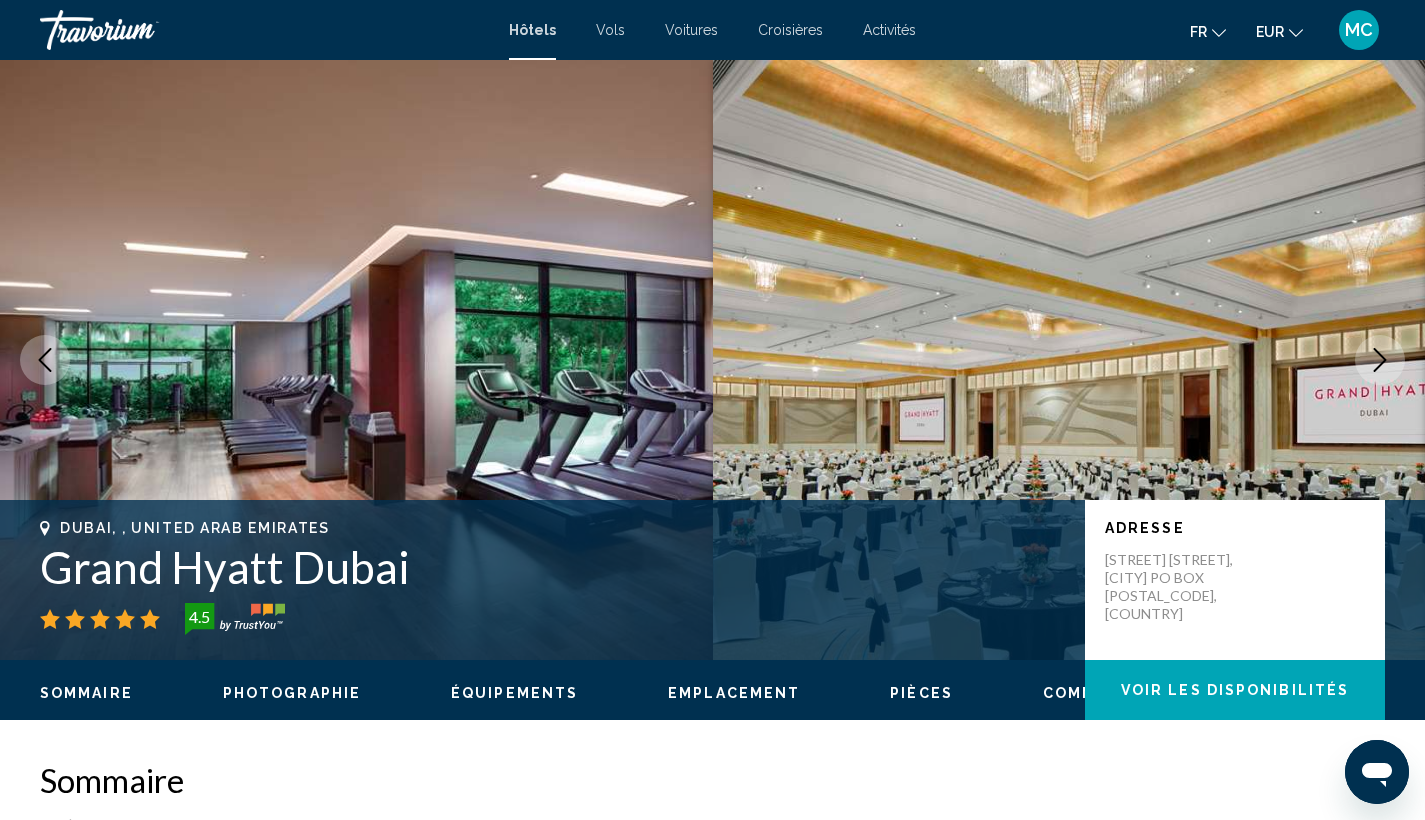 click 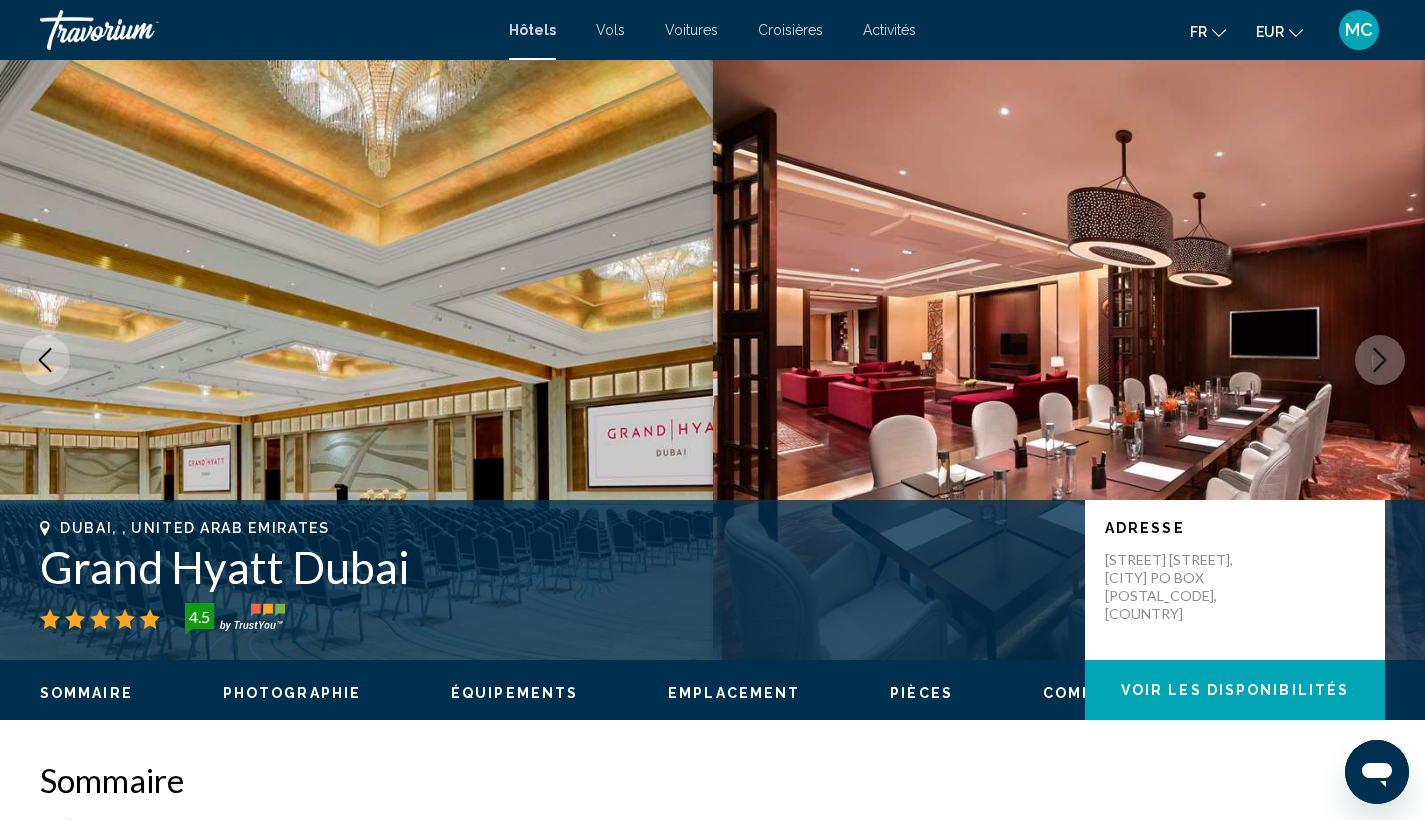 click 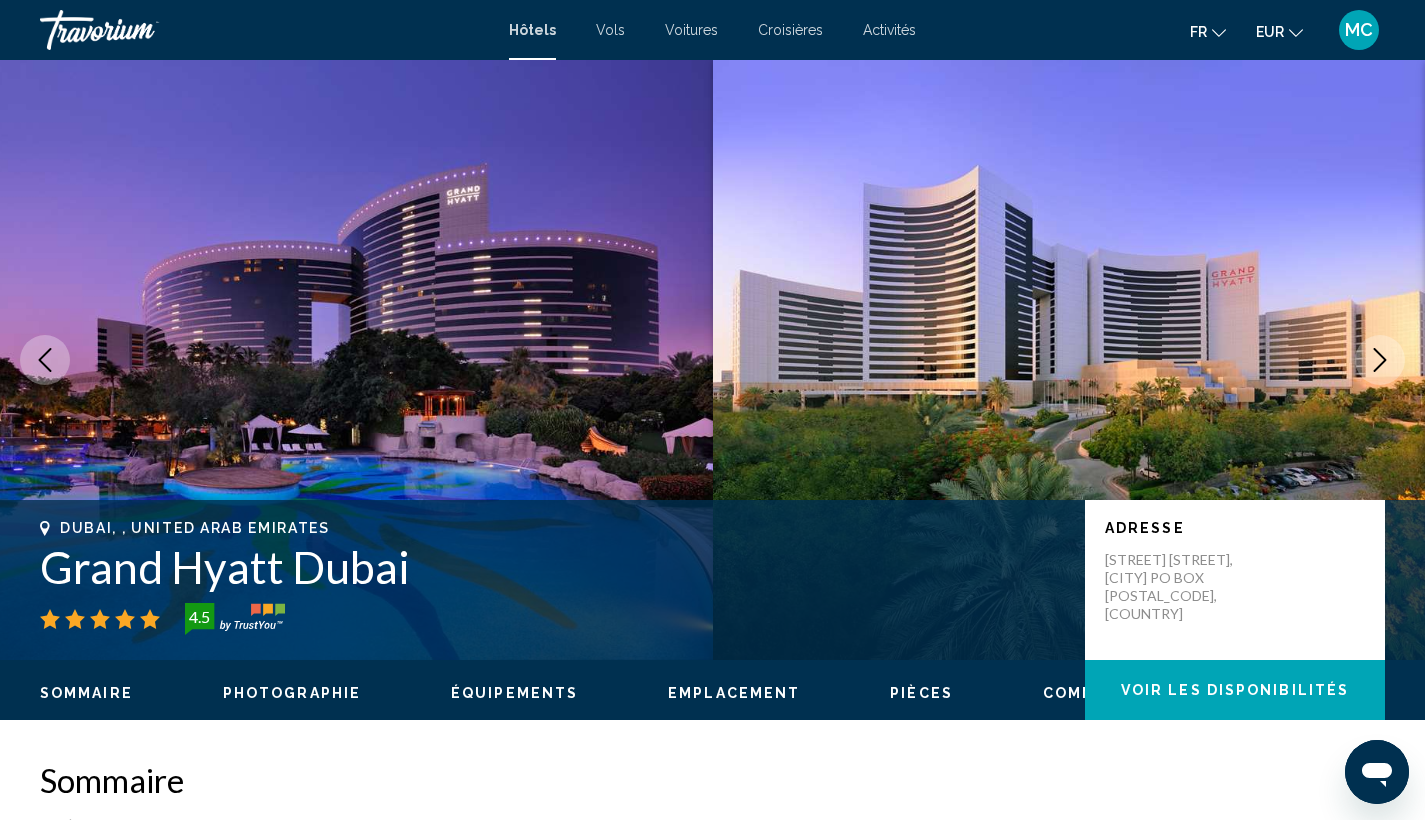 click 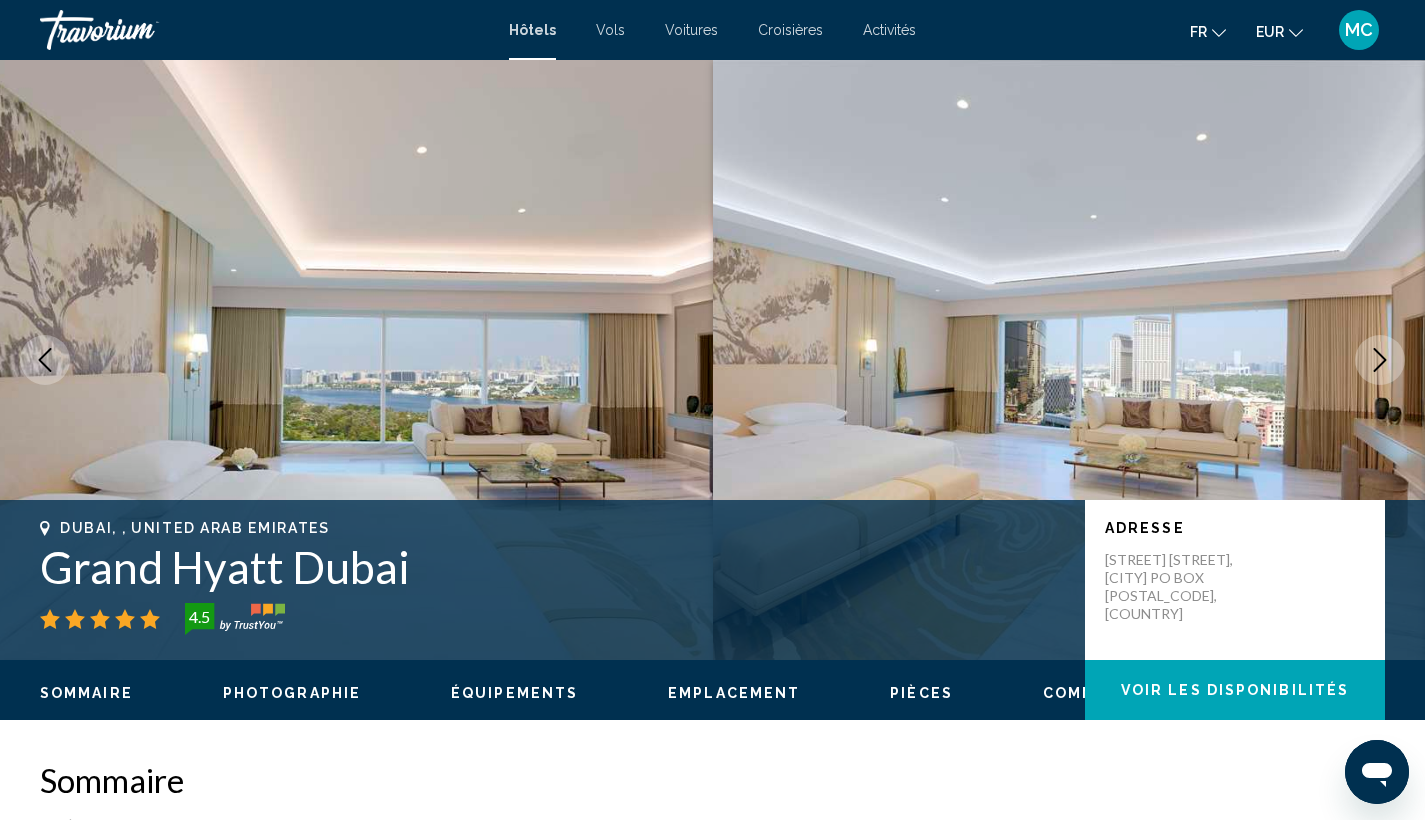 click 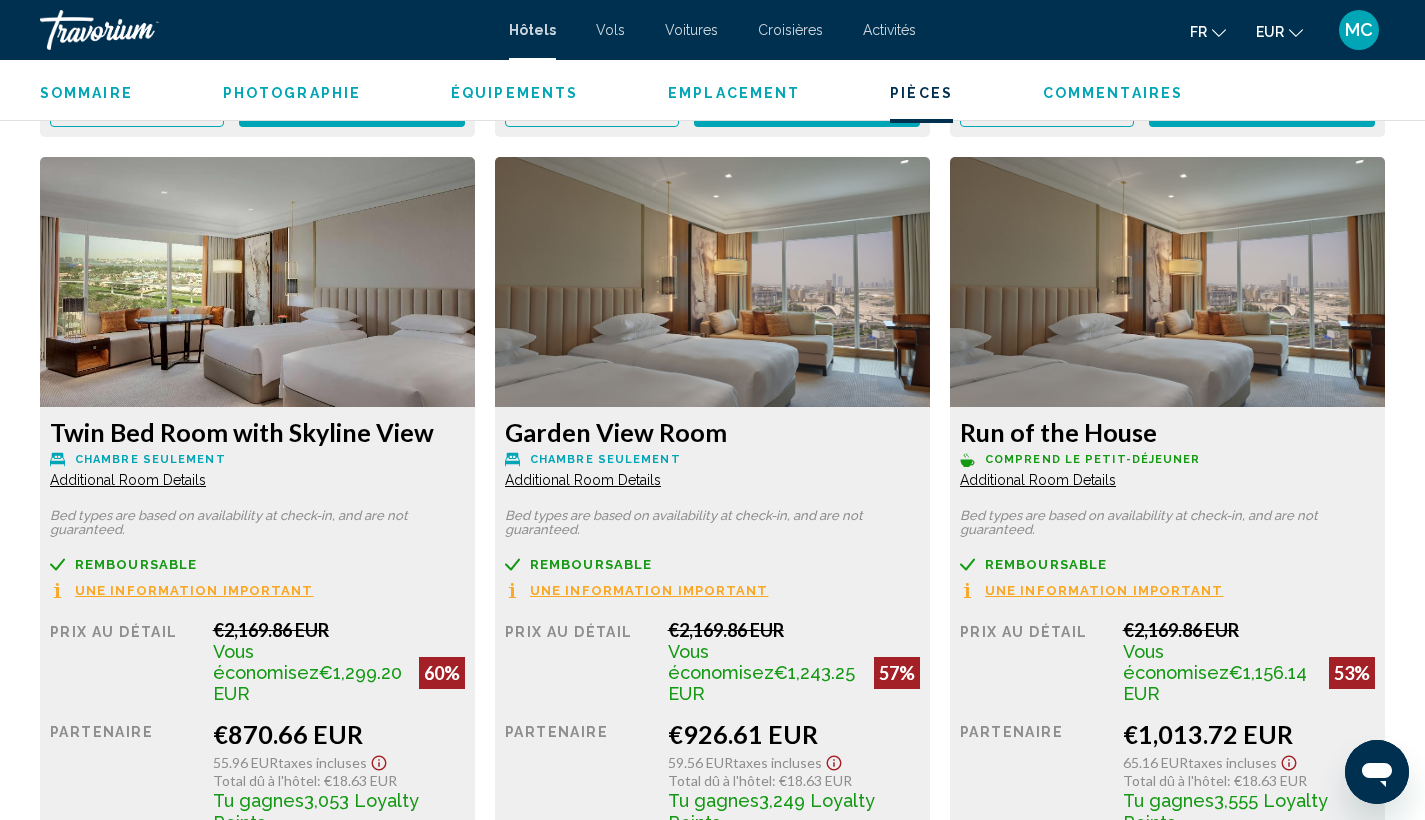 scroll, scrollTop: 3434, scrollLeft: 0, axis: vertical 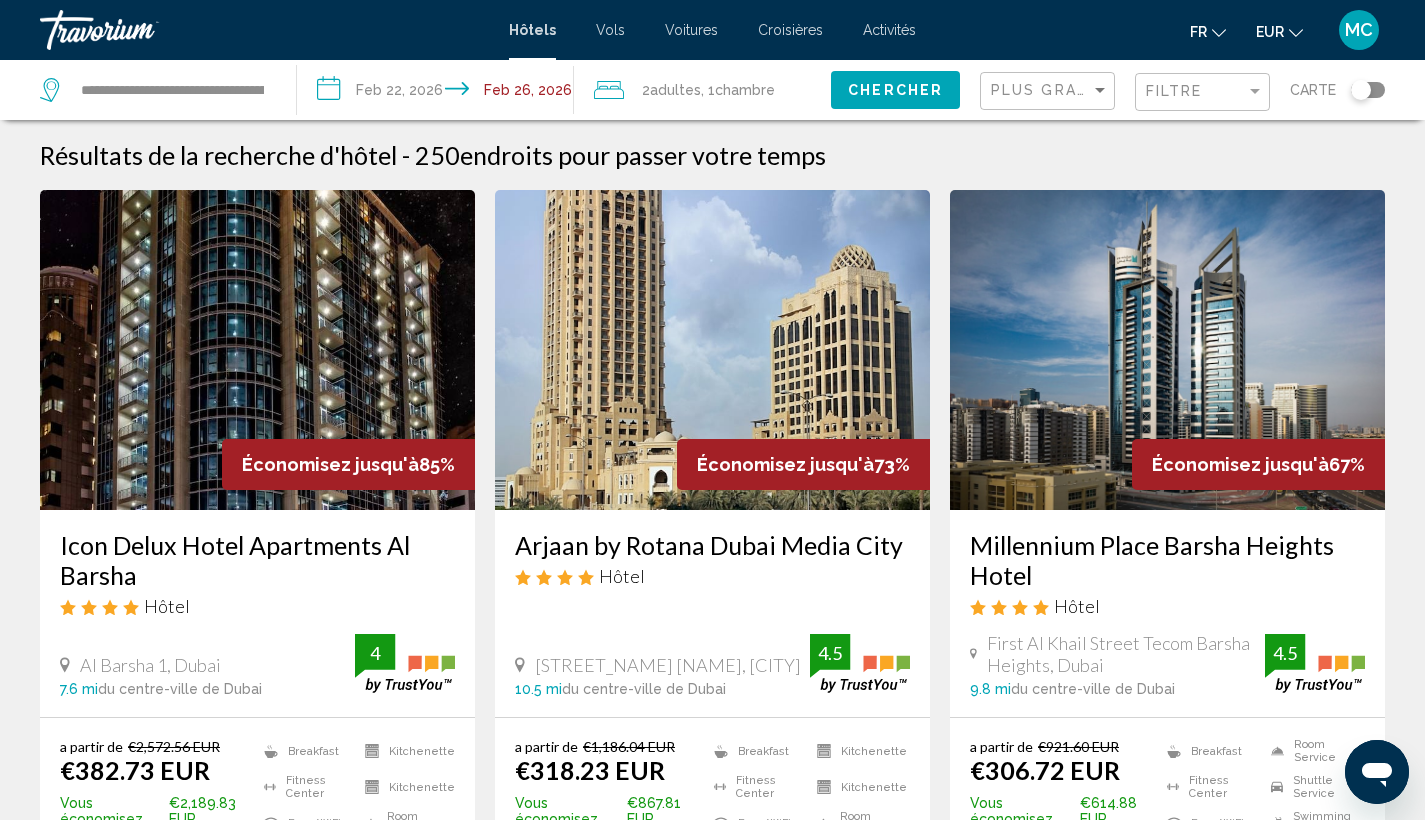 click on "Vols" at bounding box center [610, 30] 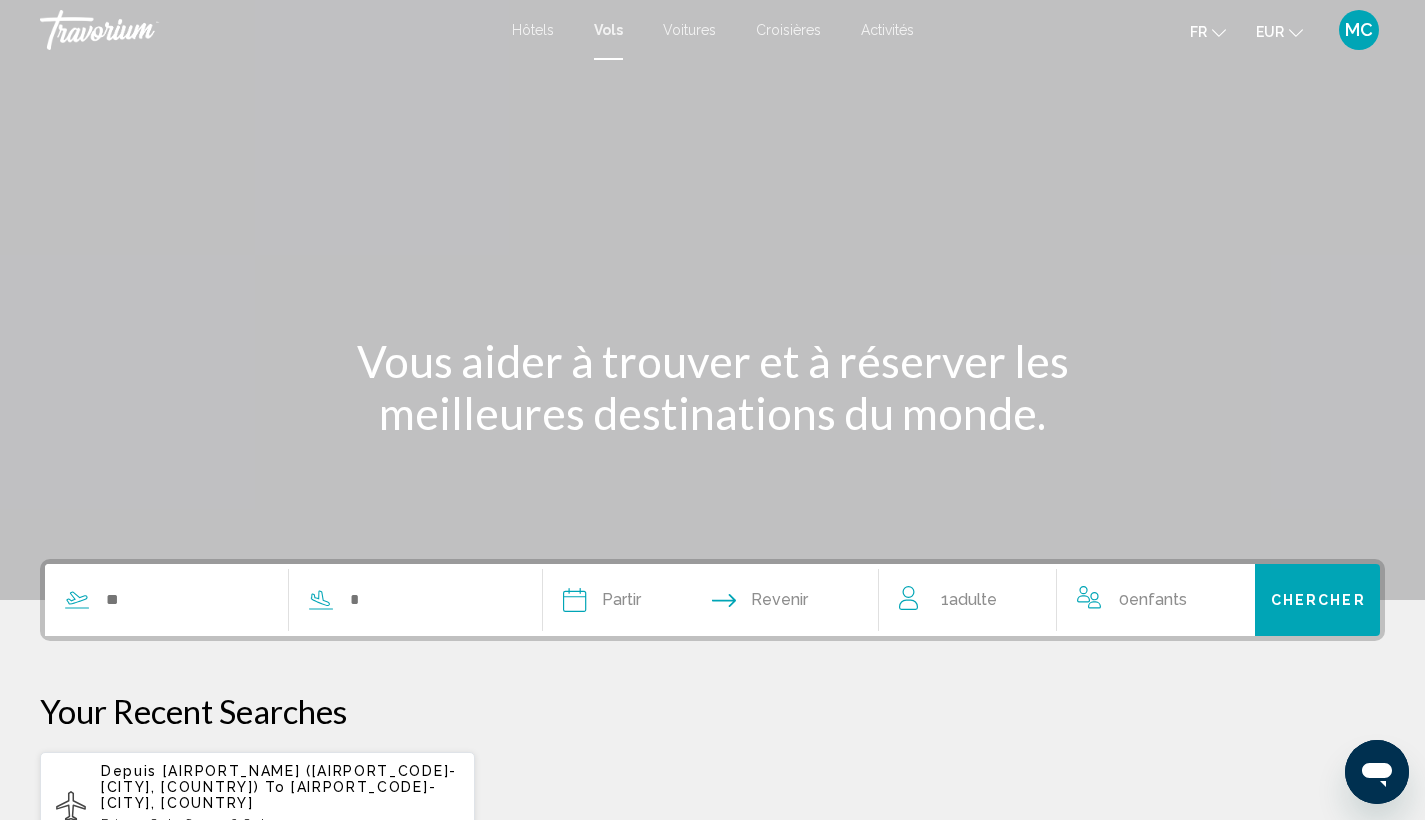 click at bounding box center (278, 600) 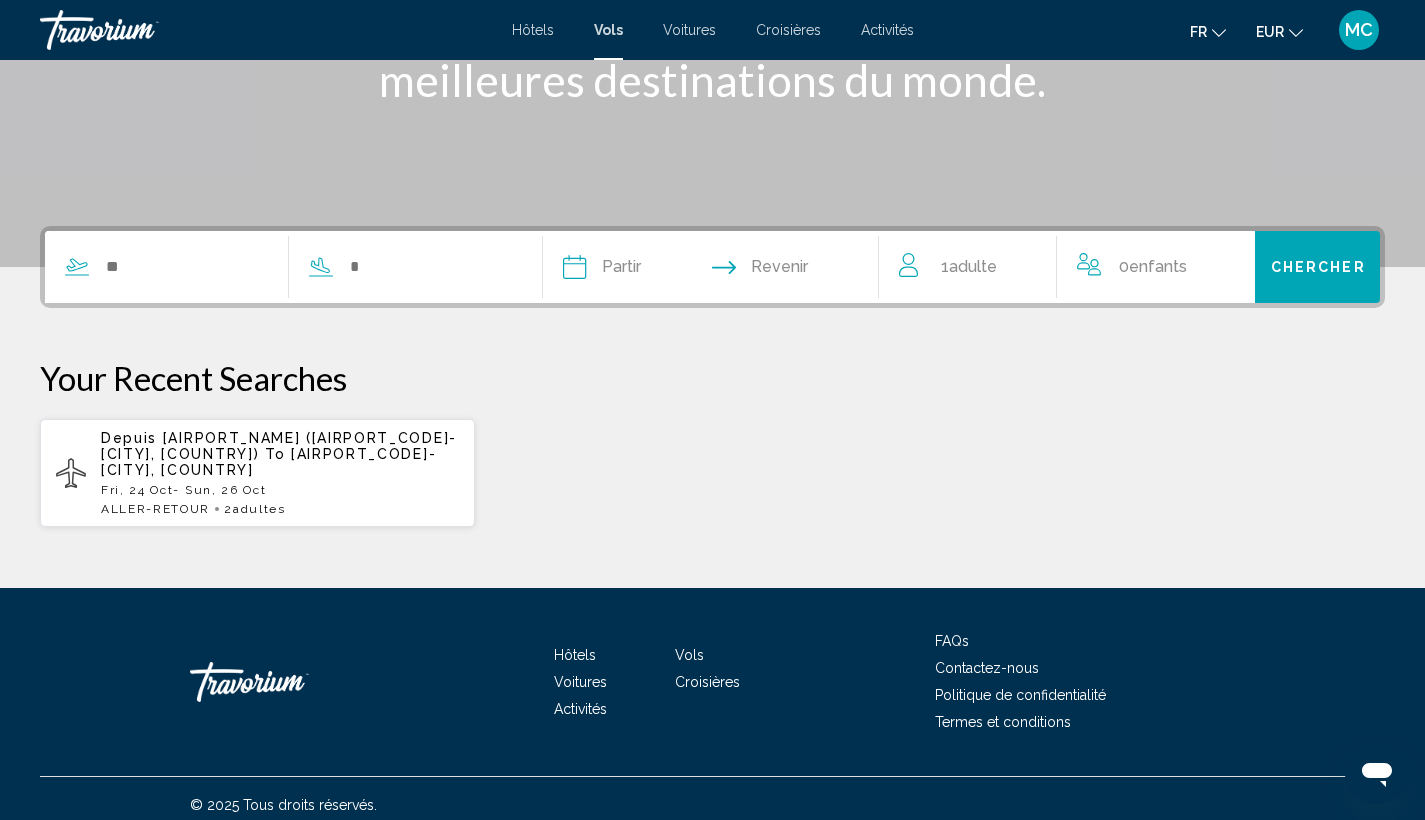 click at bounding box center (166, 267) 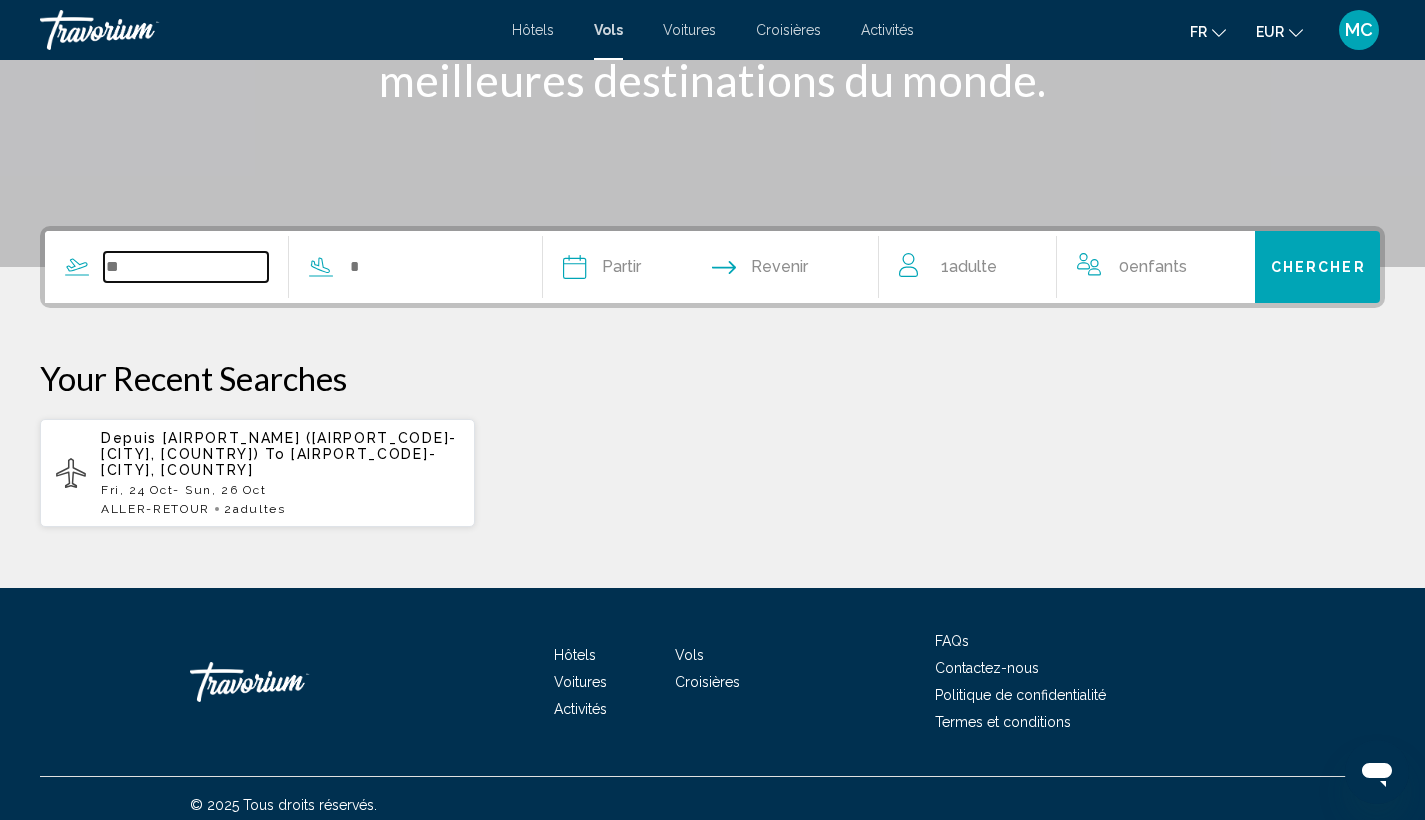 click at bounding box center [186, 267] 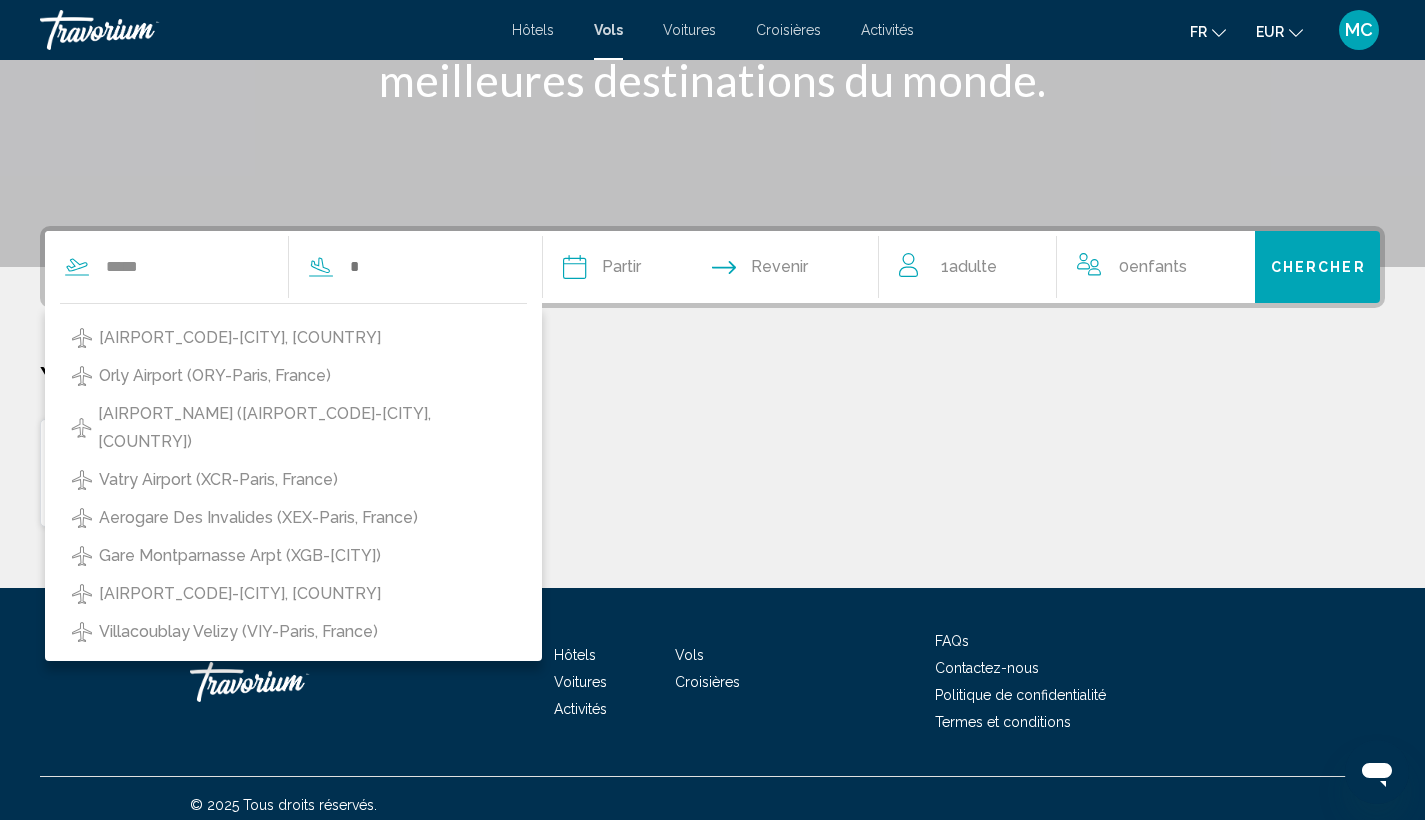 click on "[AIRPORT_CODE]-[CITY], [COUNTRY]" at bounding box center [240, 338] 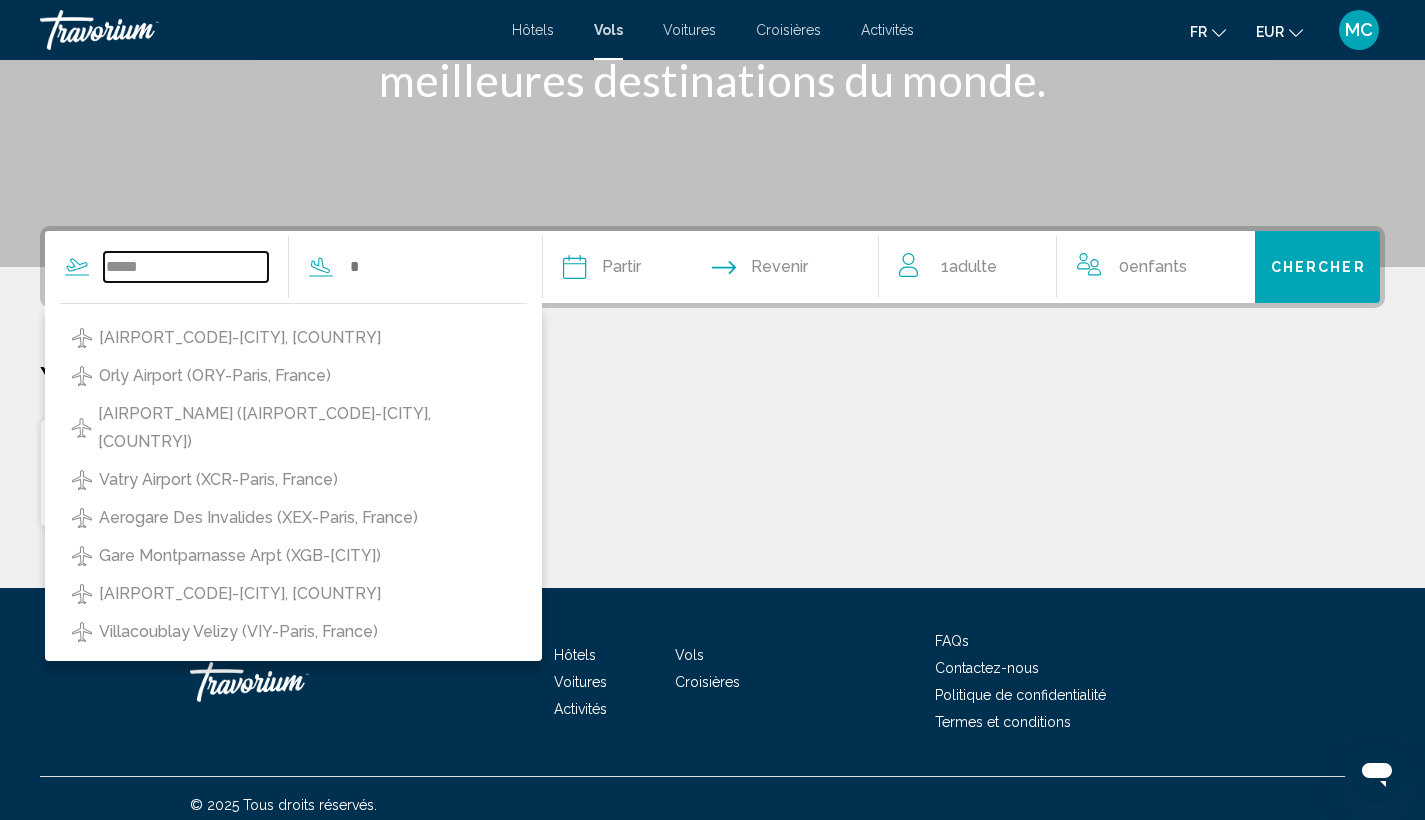 type on "**********" 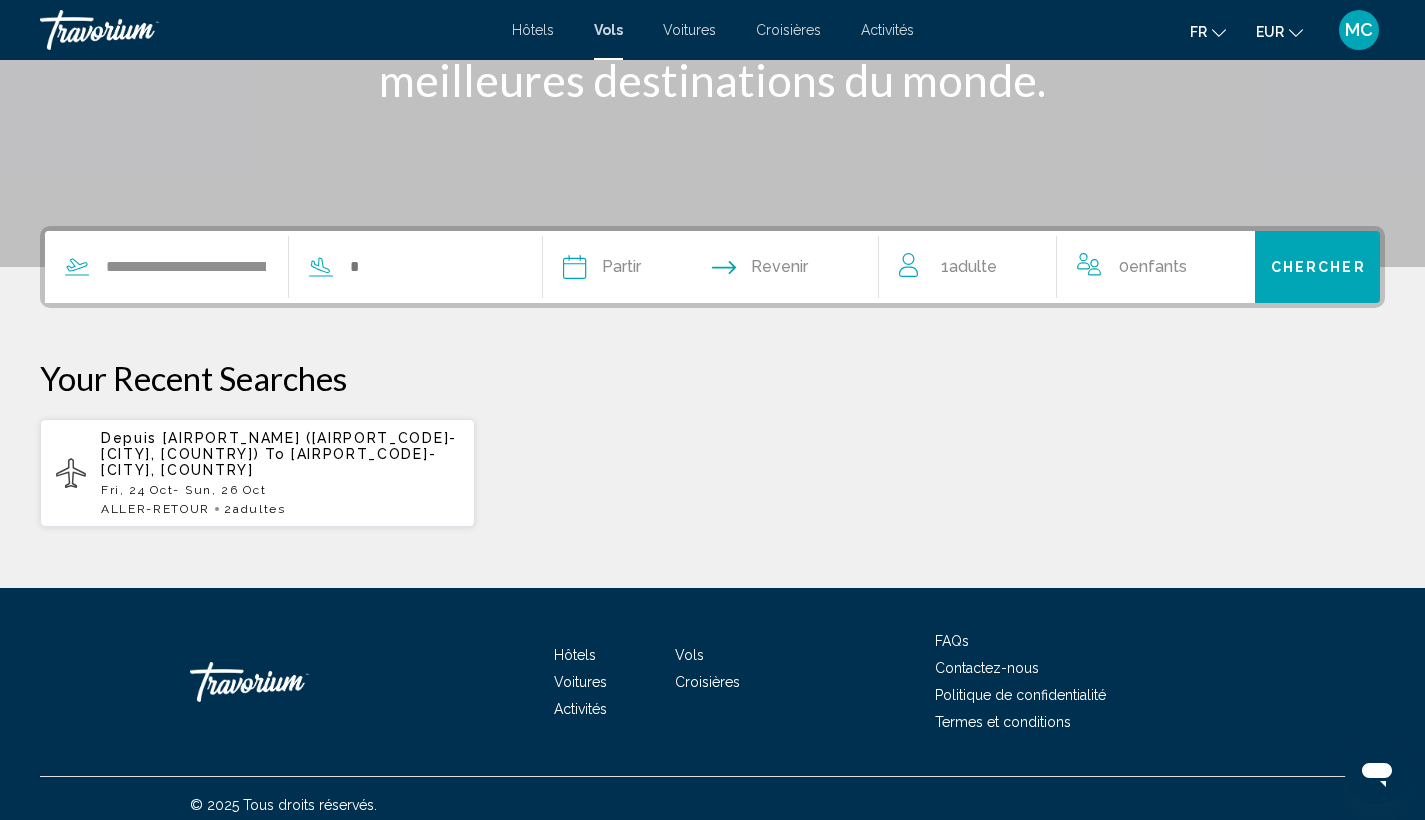 click on "**********" at bounding box center [278, 267] 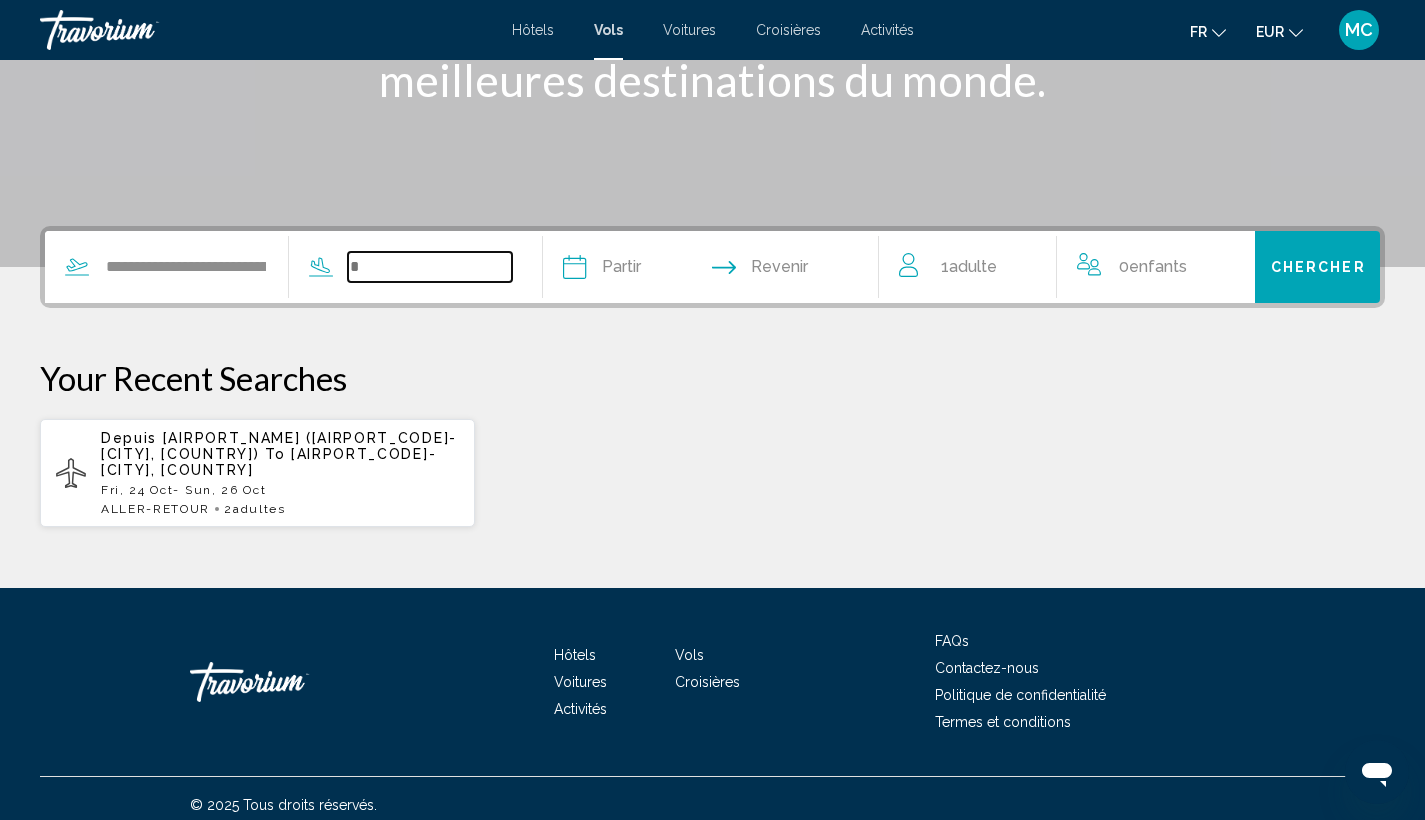 click at bounding box center (430, 267) 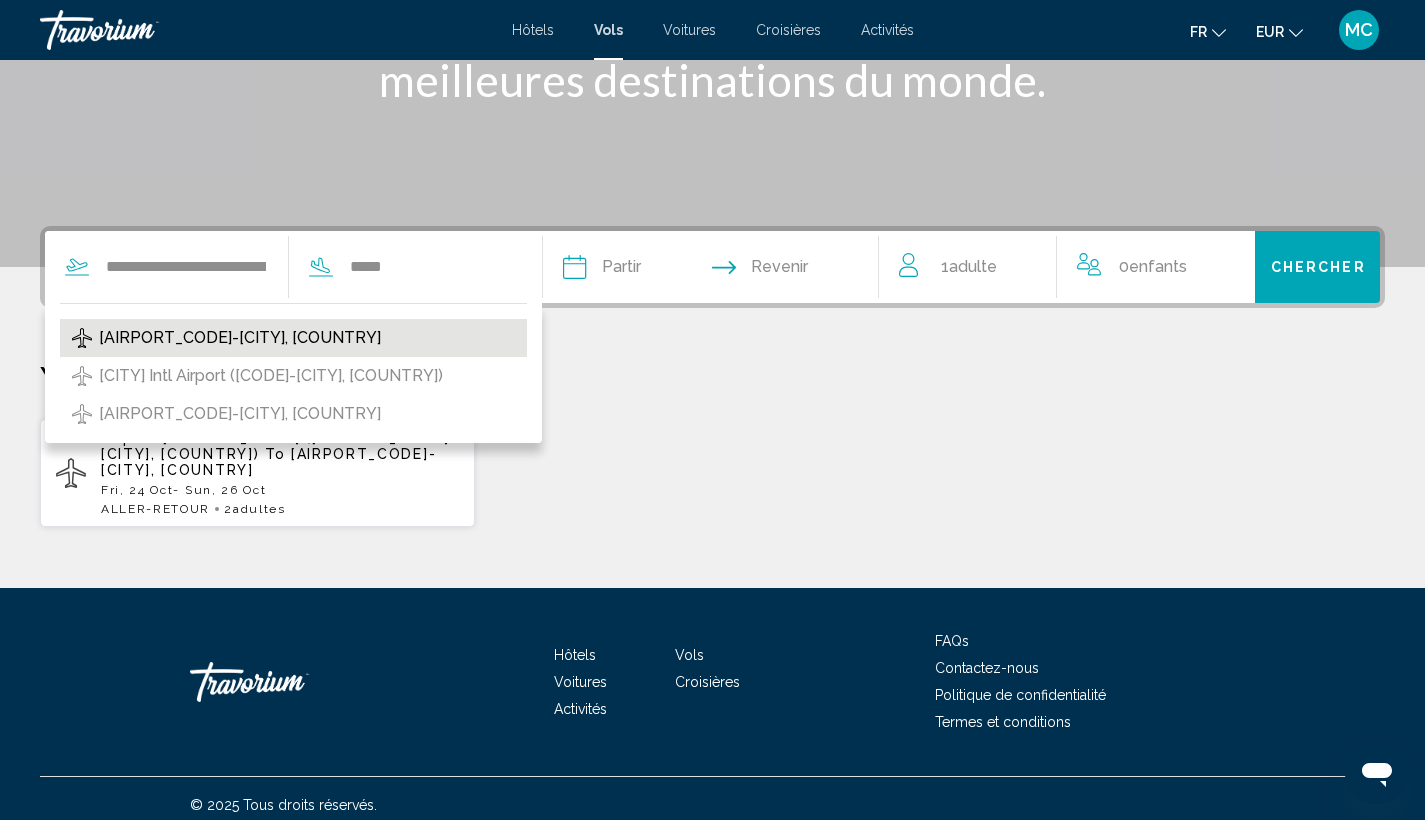 click on "[AIRPORT_CODE]-[CITY], [COUNTRY]" at bounding box center [240, 338] 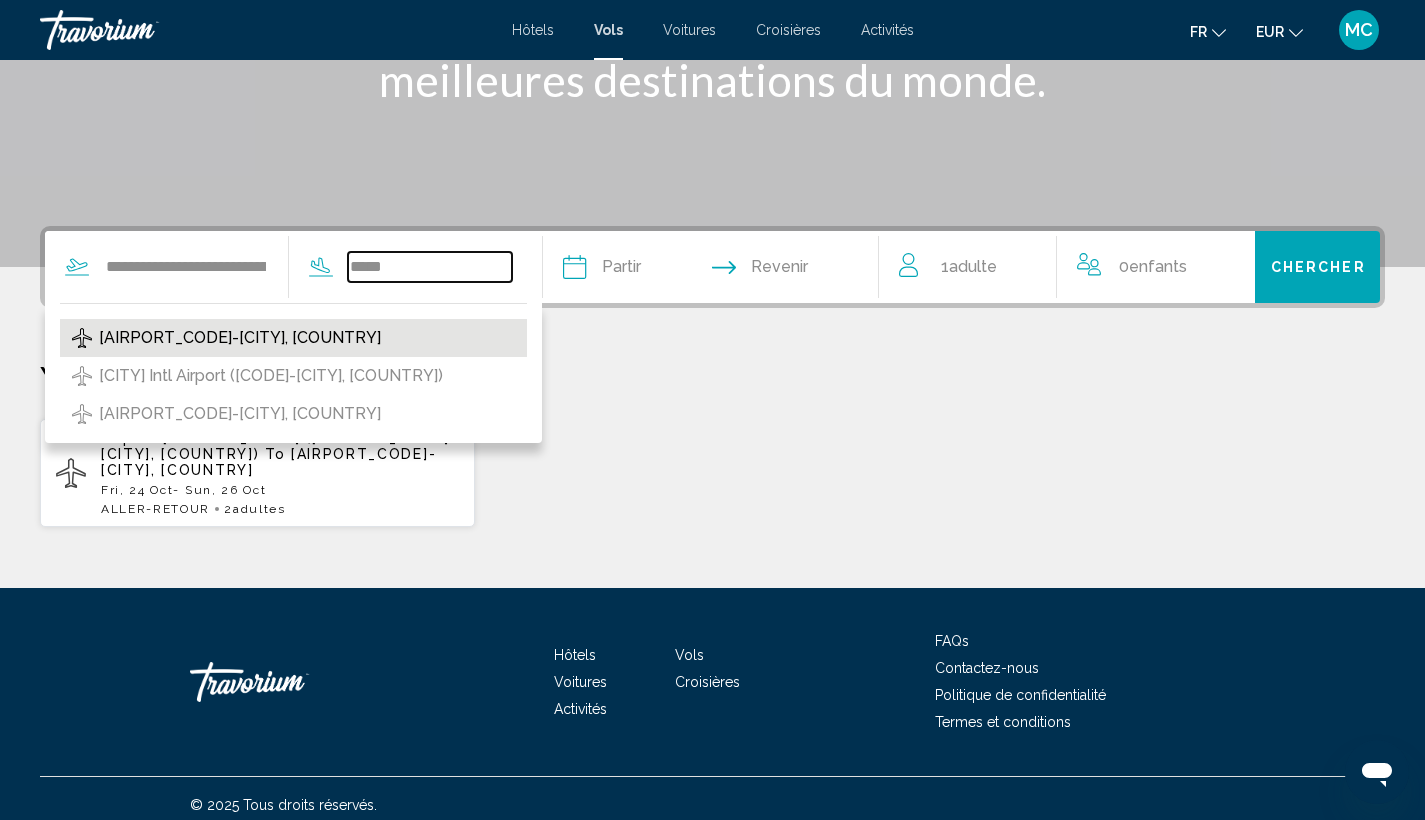 type on "**********" 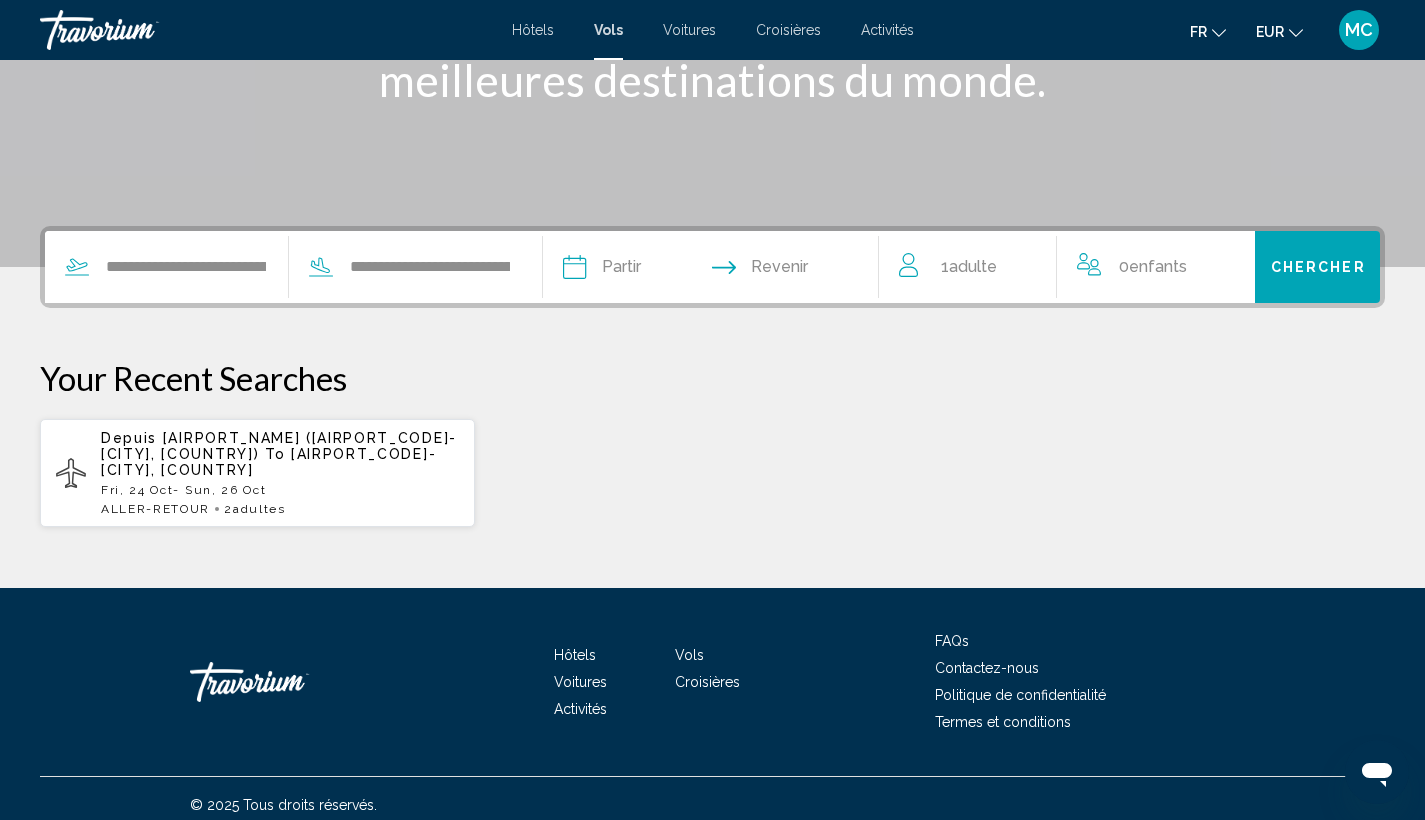 click at bounding box center (641, 270) 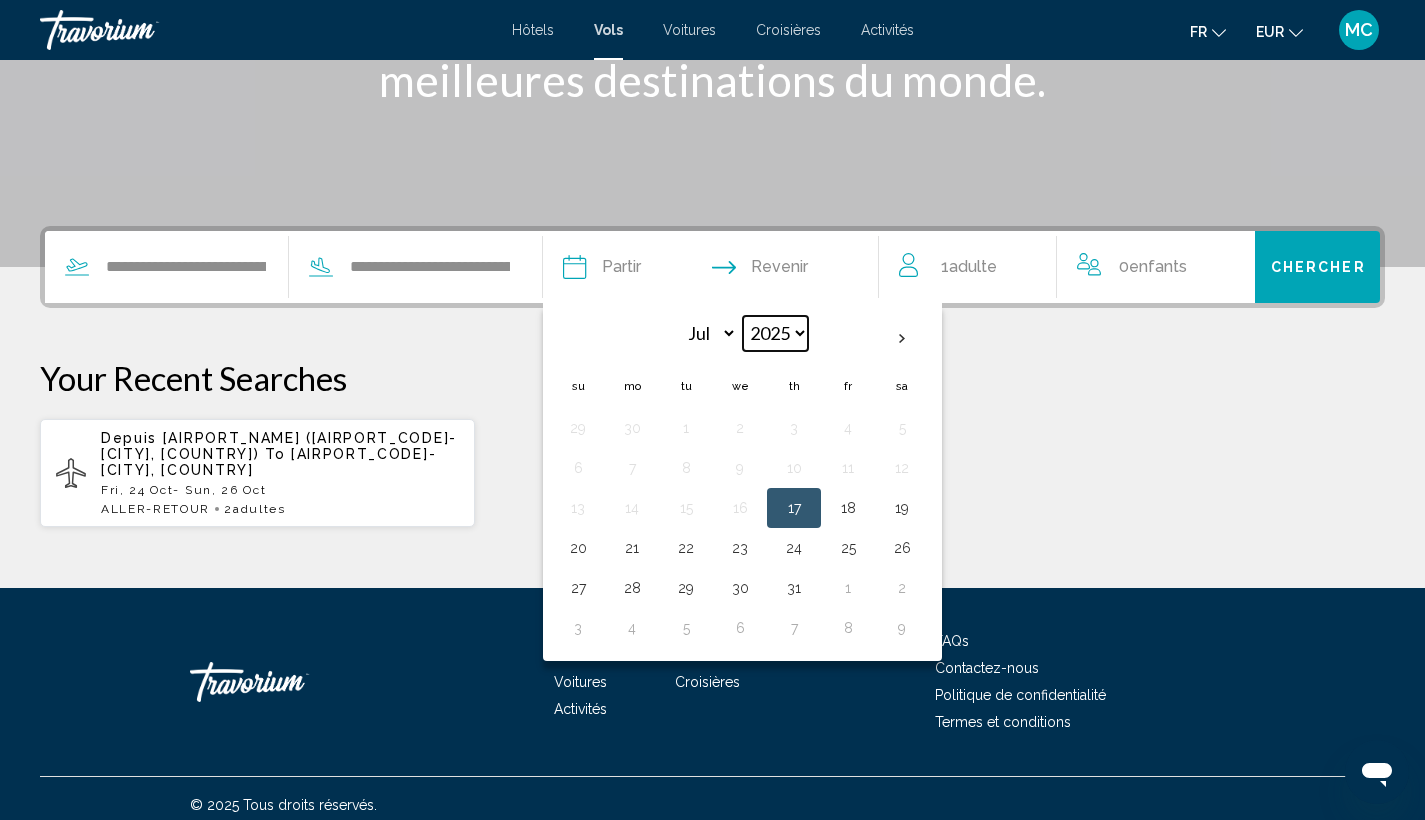 select on "****" 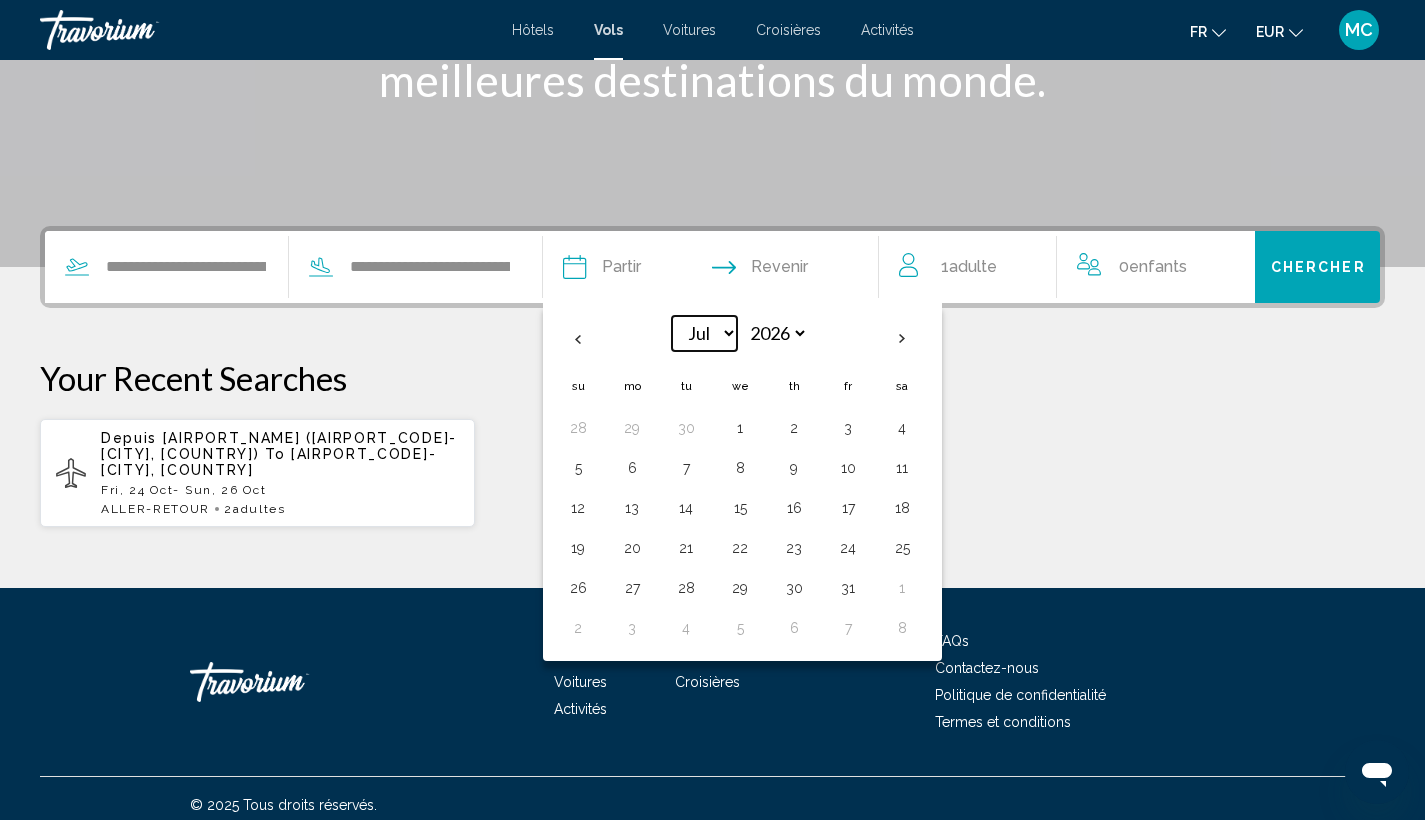 select on "*" 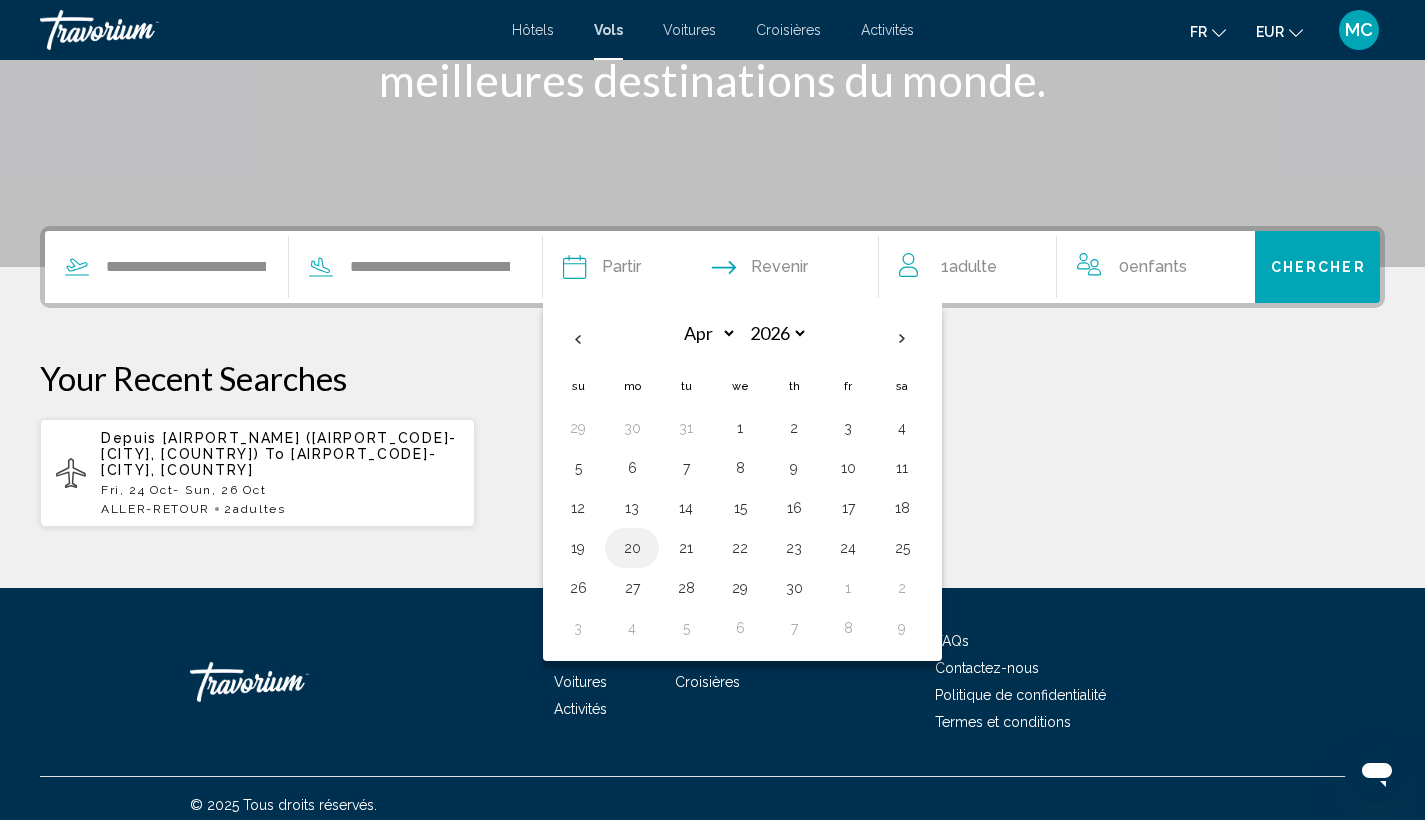 click on "20" at bounding box center [632, 548] 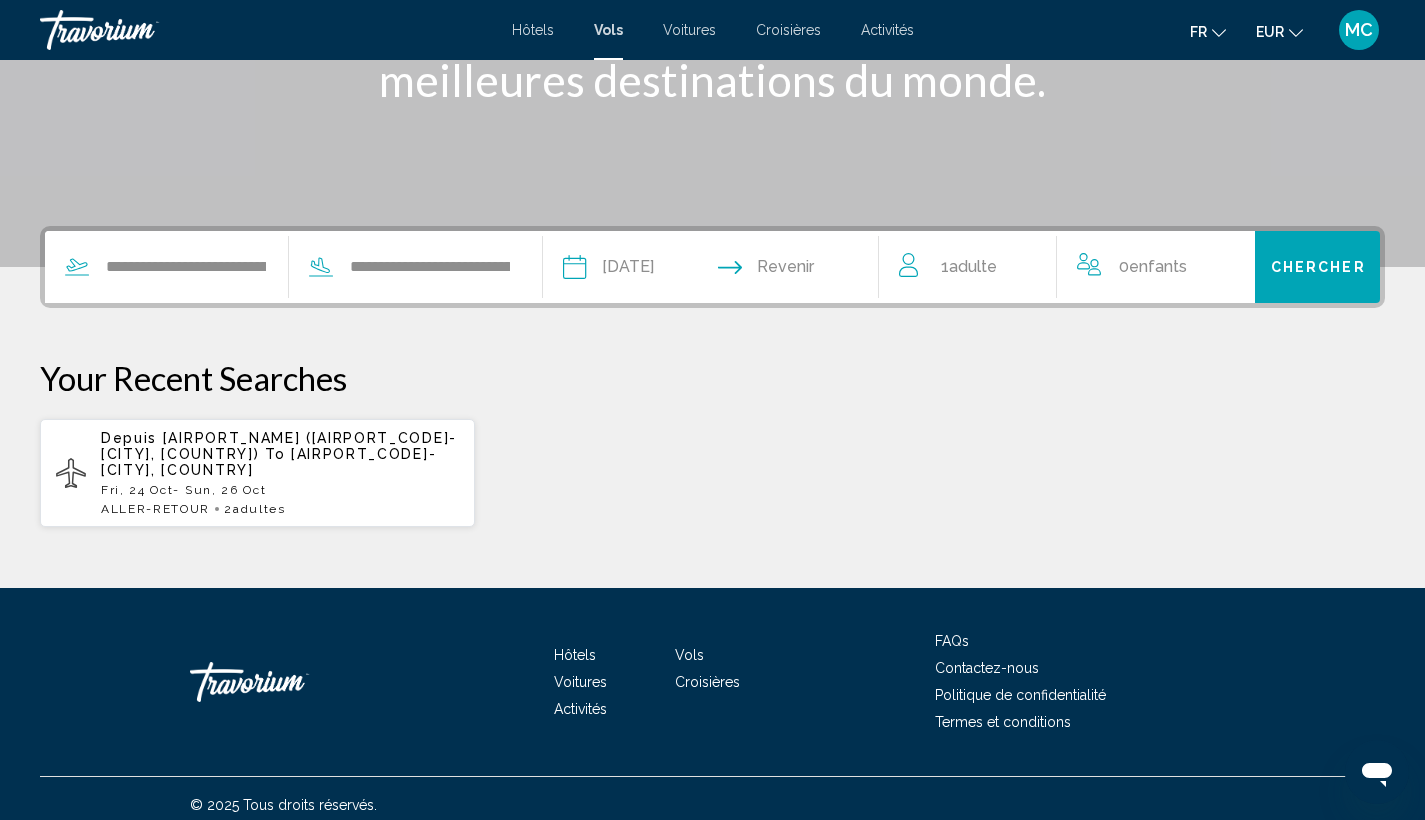 click at bounding box center (804, 270) 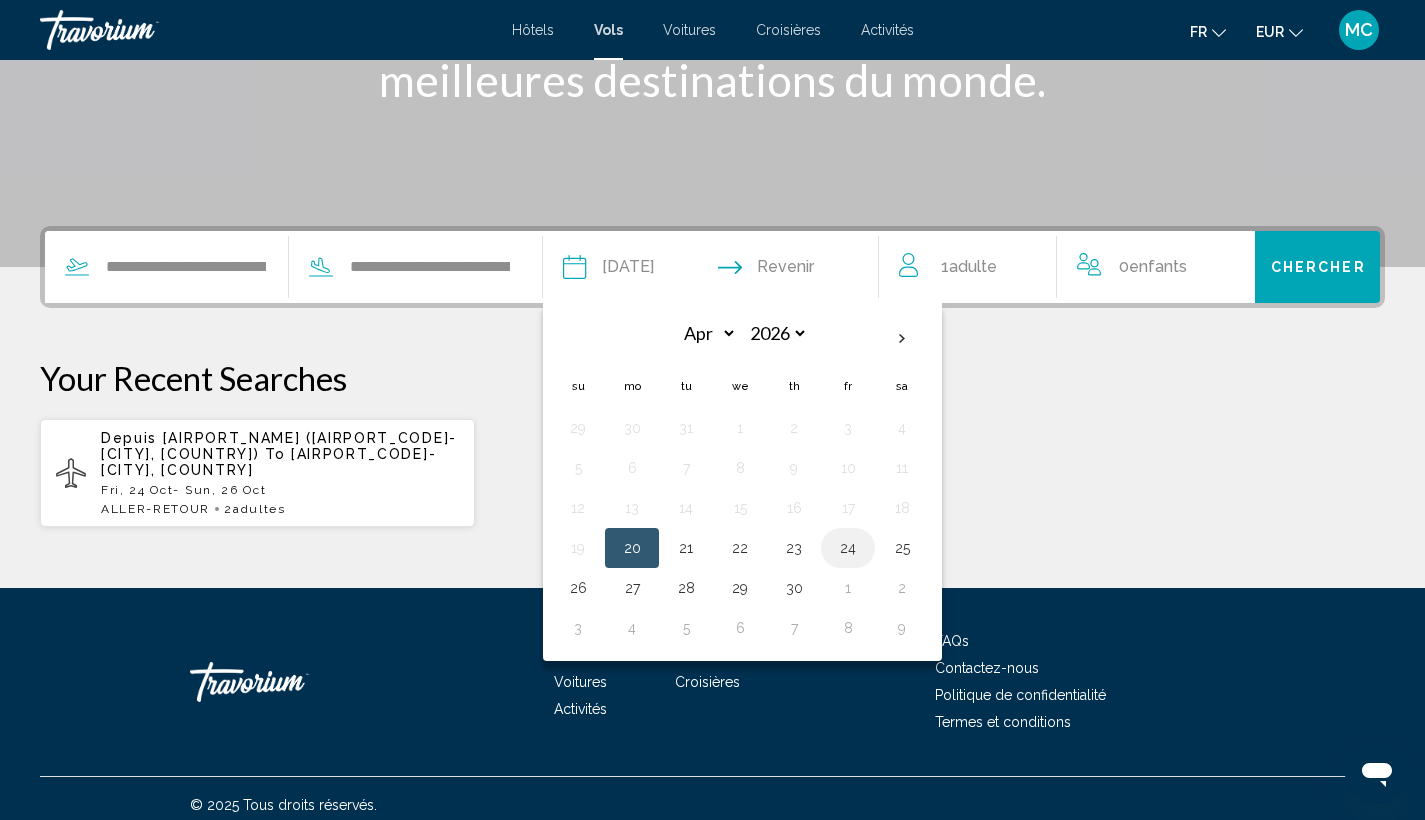 click on "24" at bounding box center [848, 548] 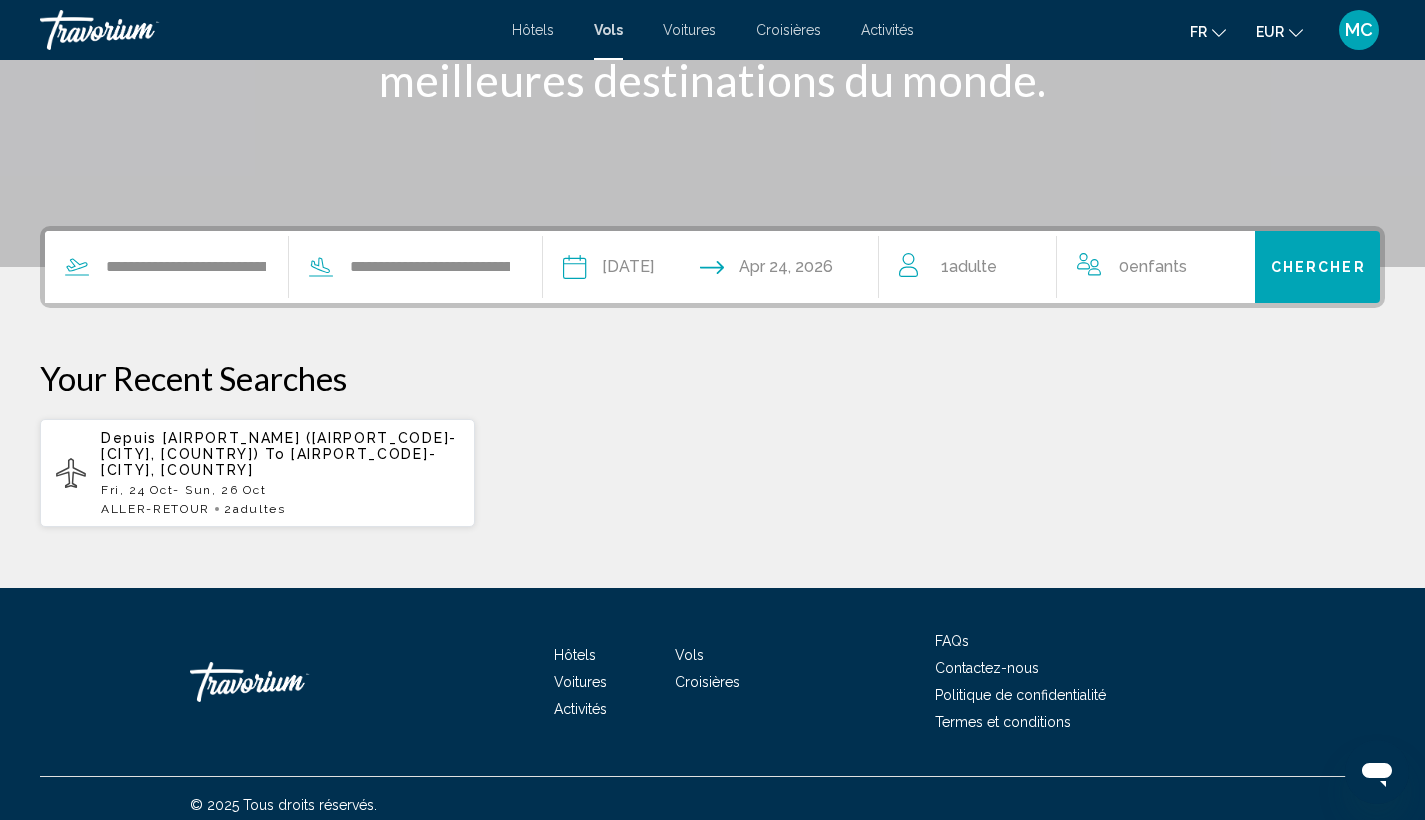click on "Adulte" at bounding box center [973, 266] 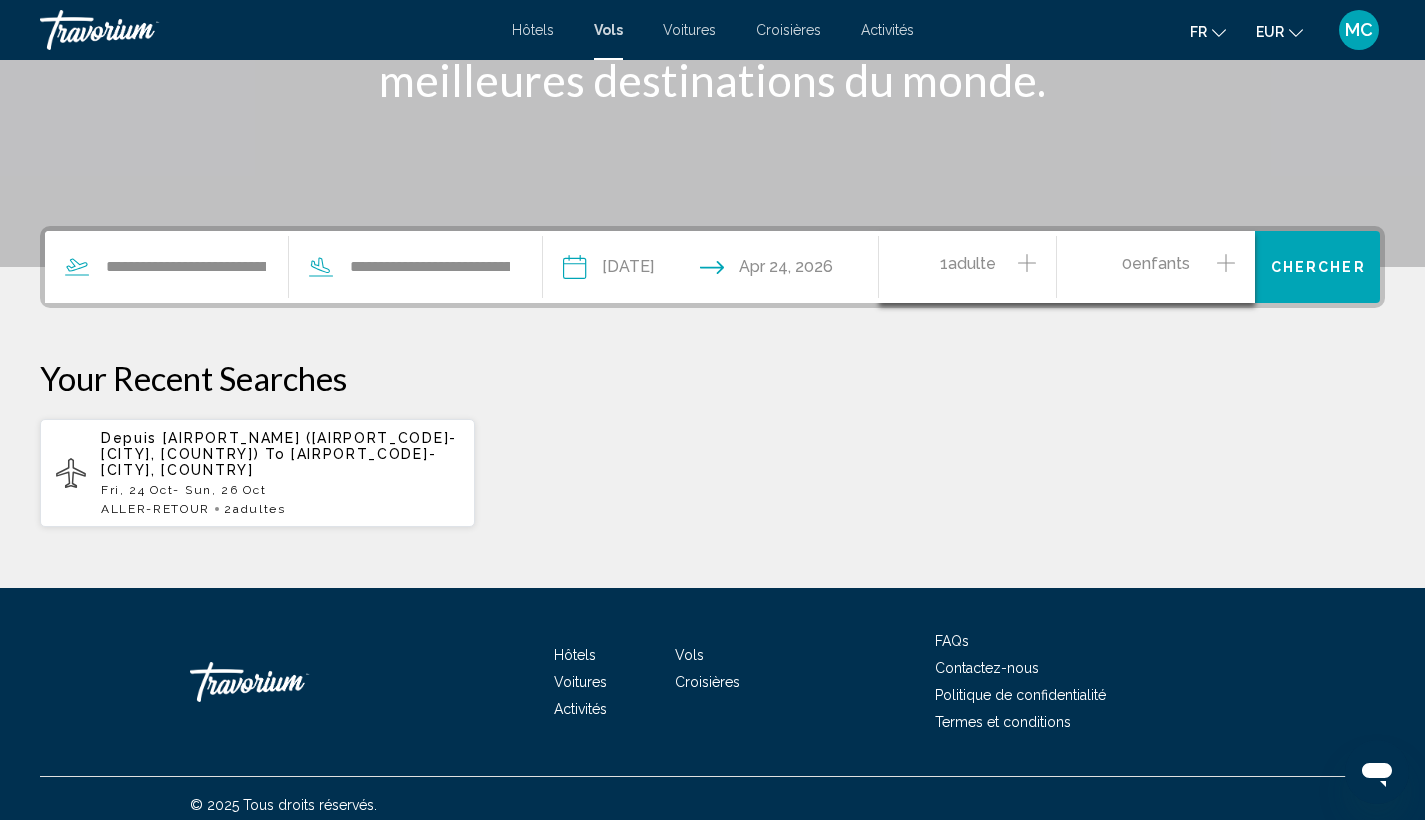click 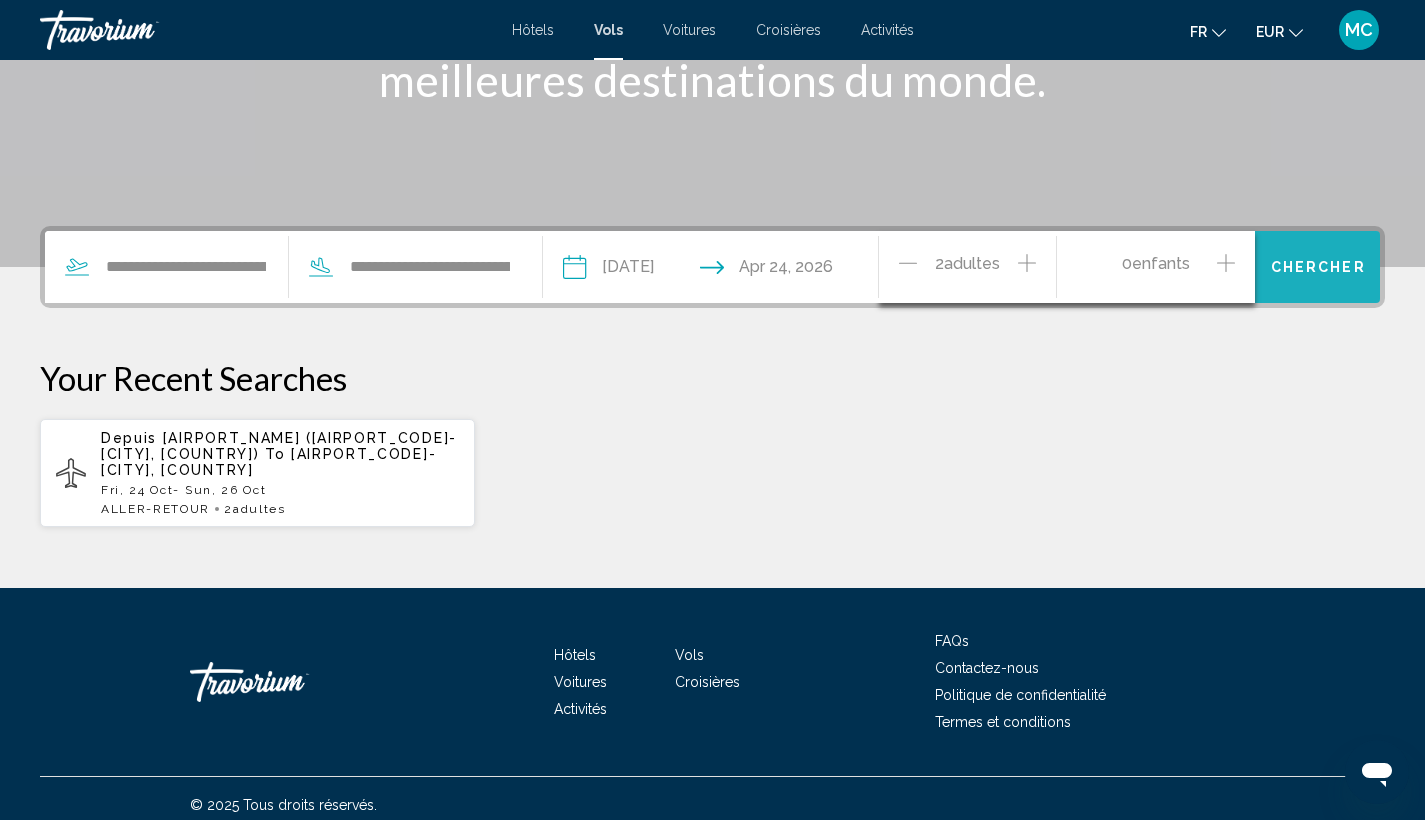 click on "Chercher" at bounding box center [1318, 268] 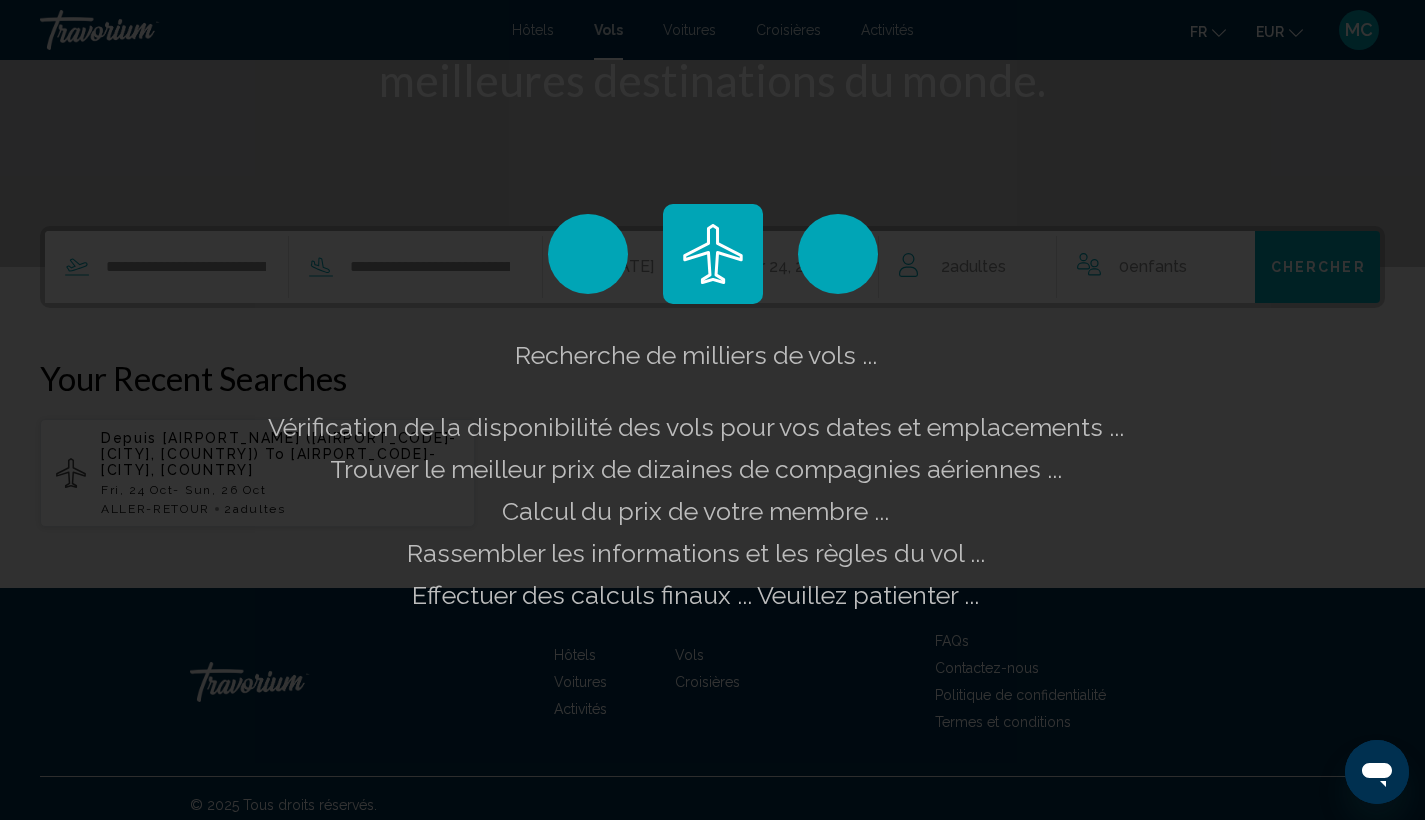 scroll, scrollTop: 0, scrollLeft: 0, axis: both 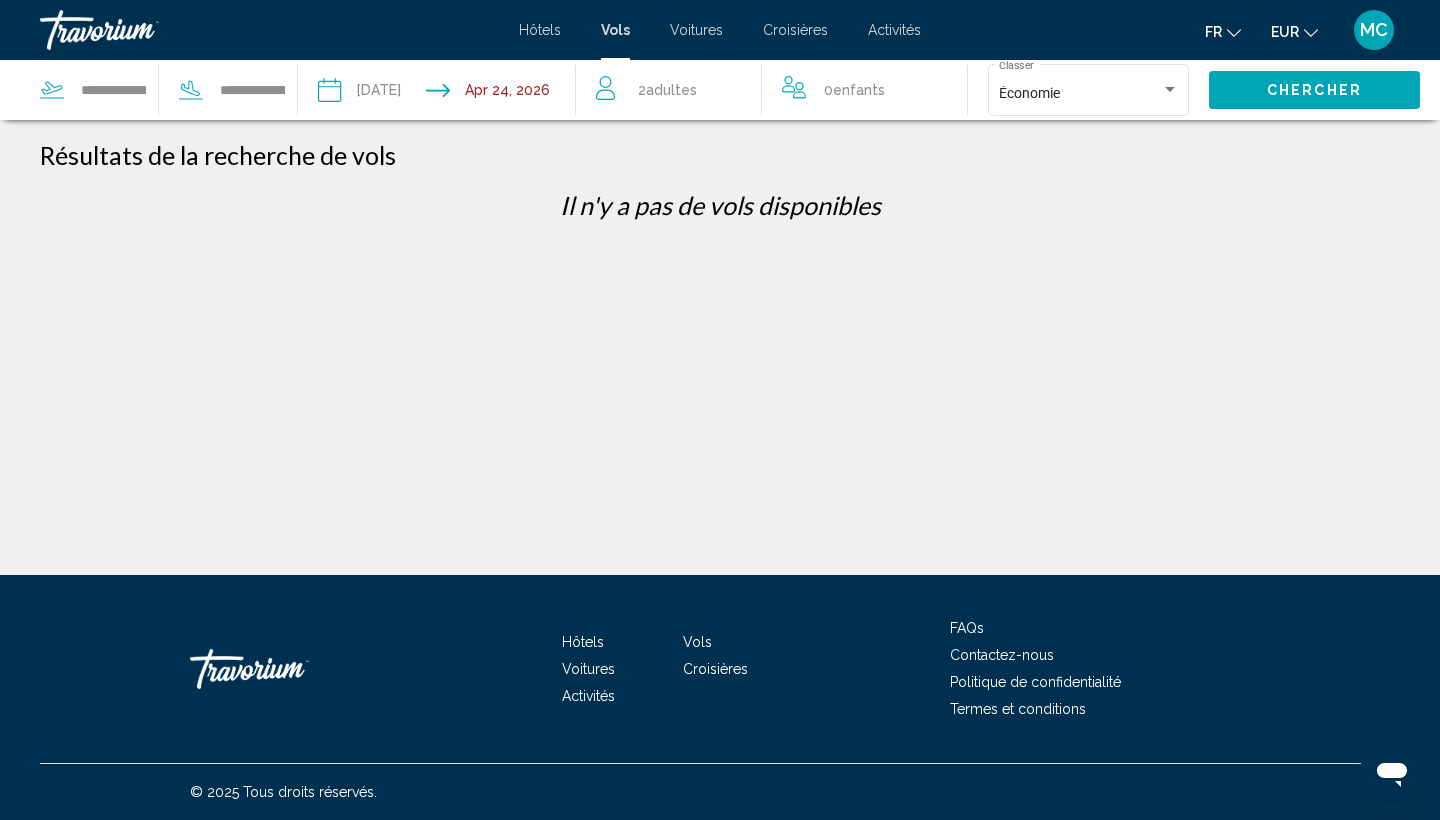 click at bounding box center (381, 93) 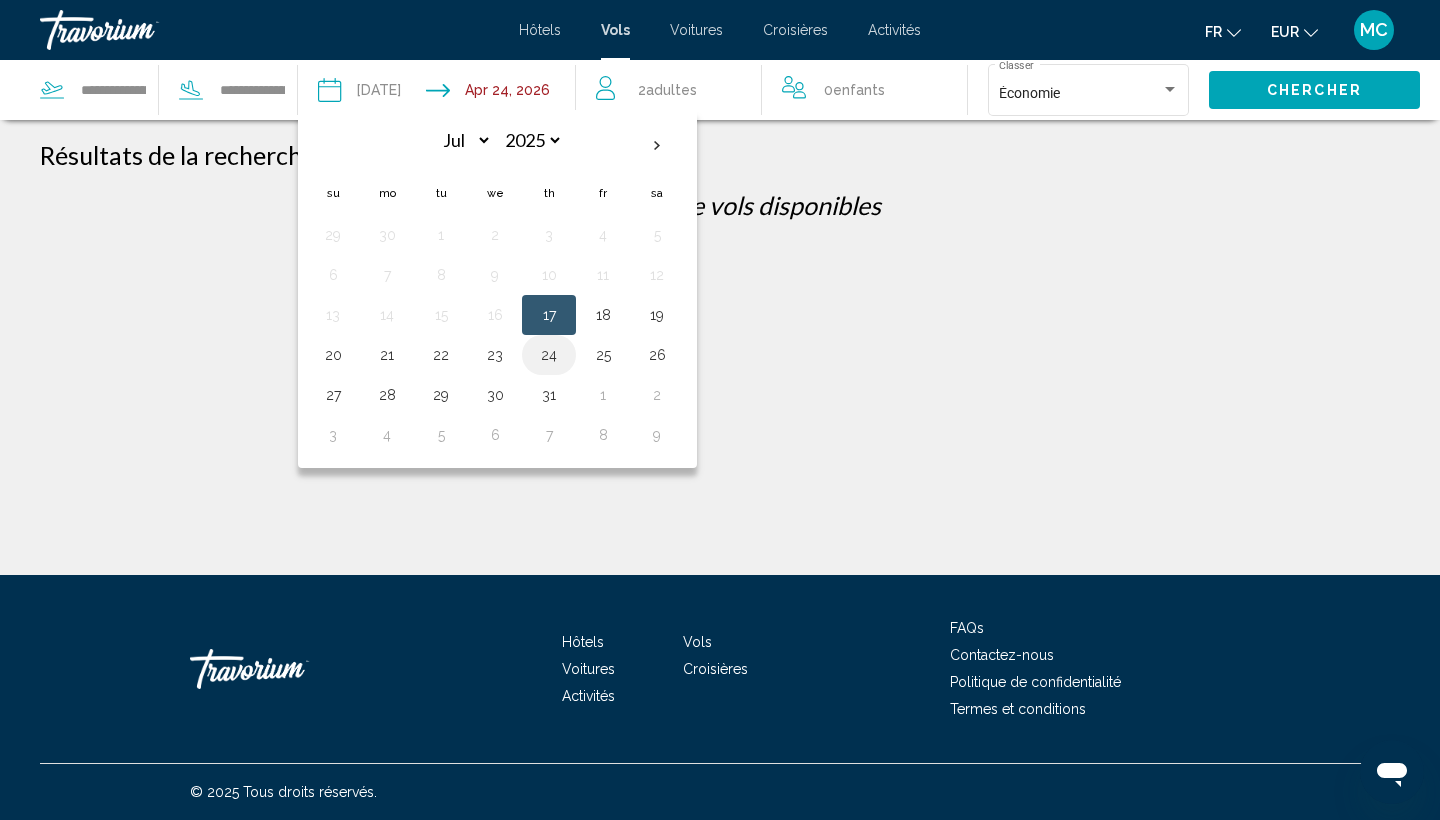 click on "24" at bounding box center [549, 355] 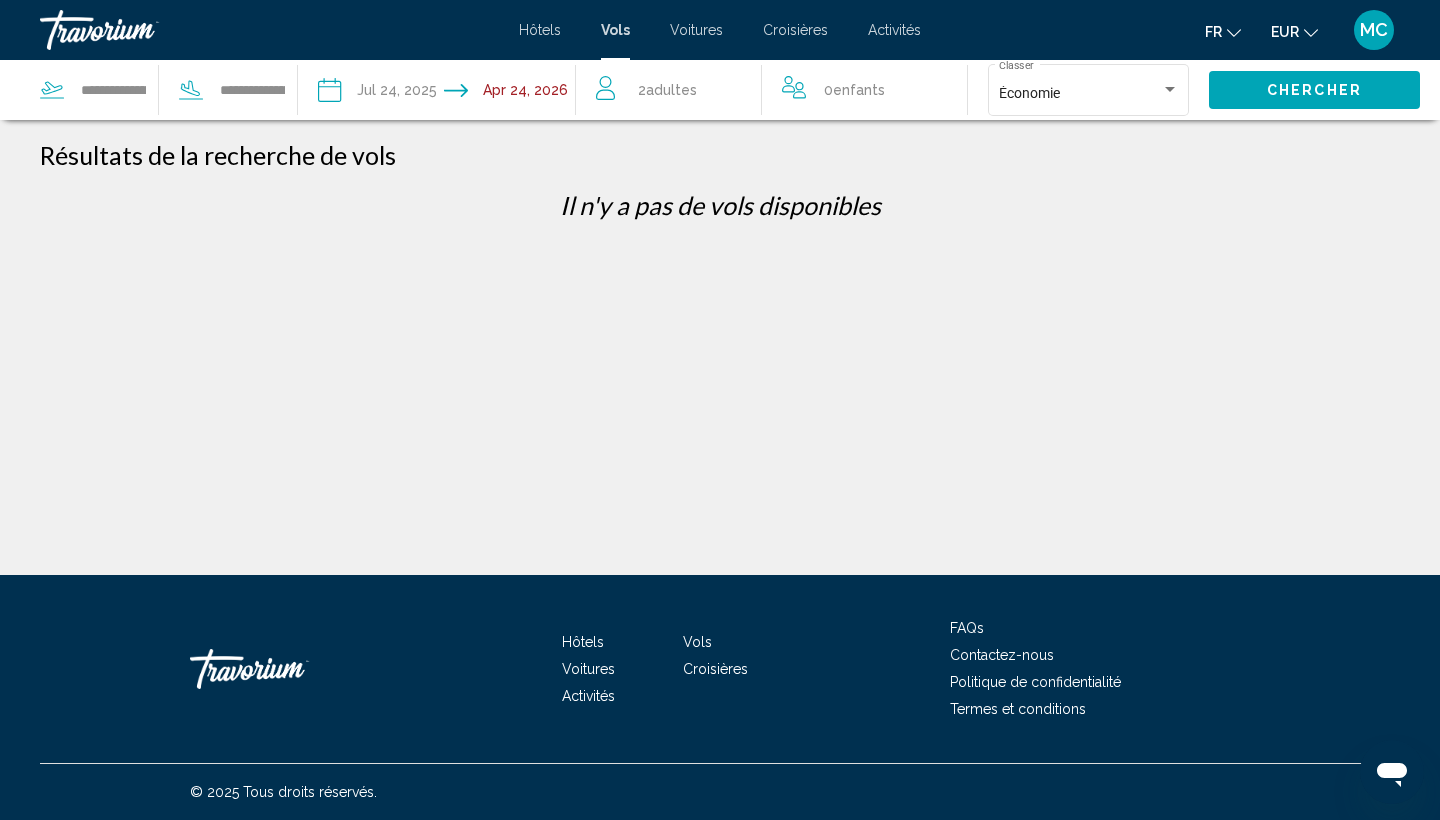 click on "**********" at bounding box center [381, 93] 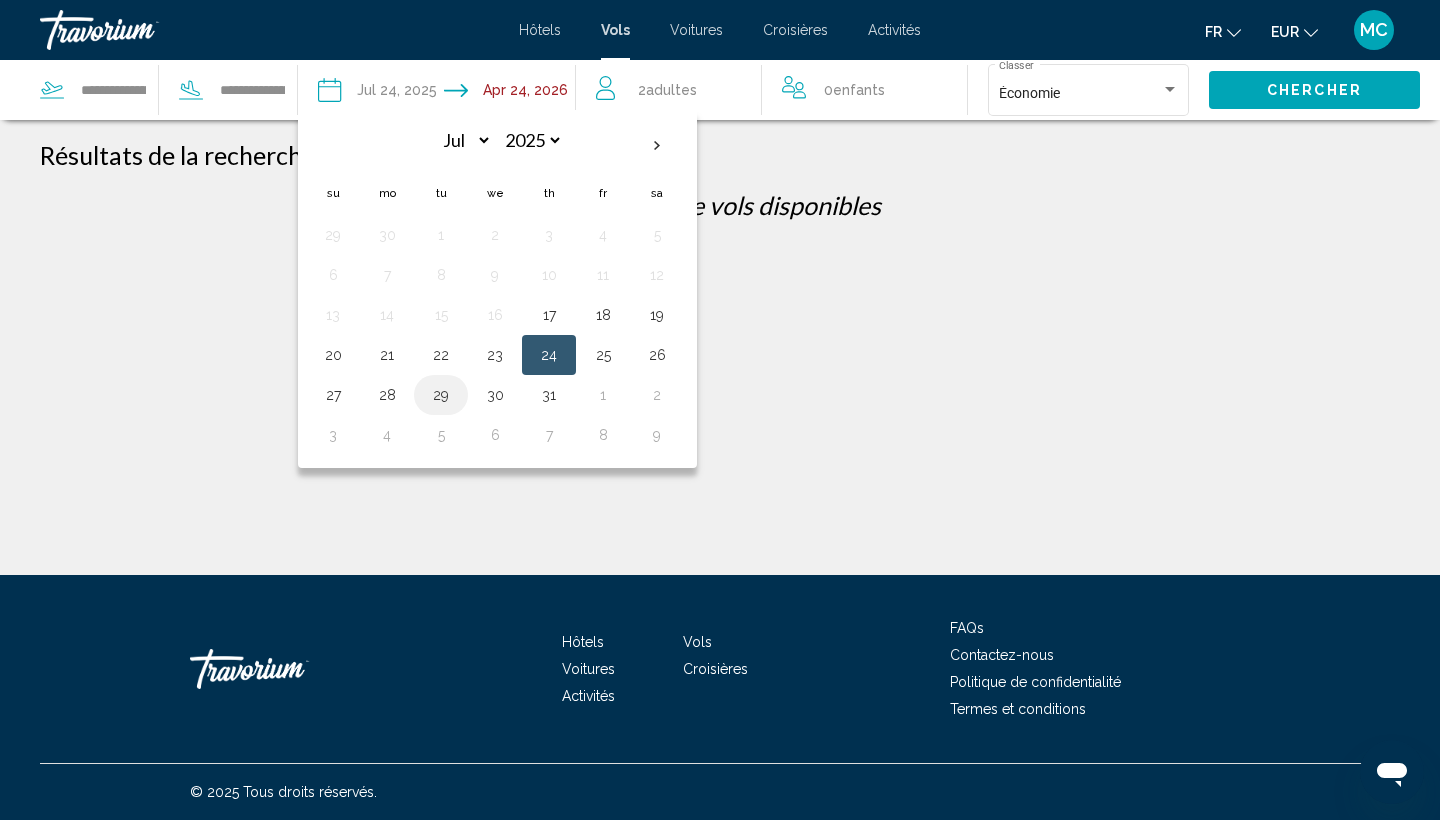 click on "29" at bounding box center (441, 395) 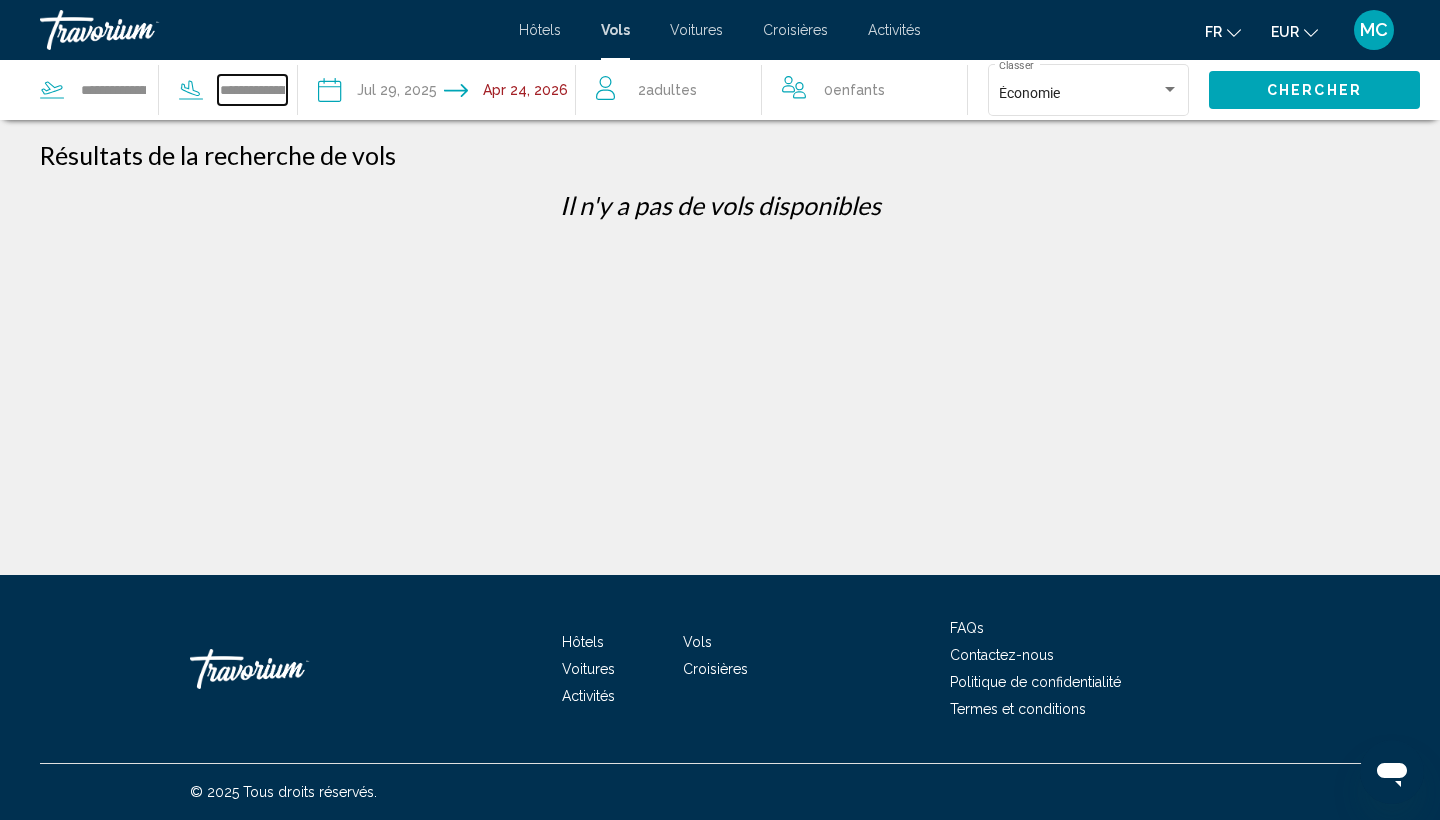 click on "**********" at bounding box center [252, 90] 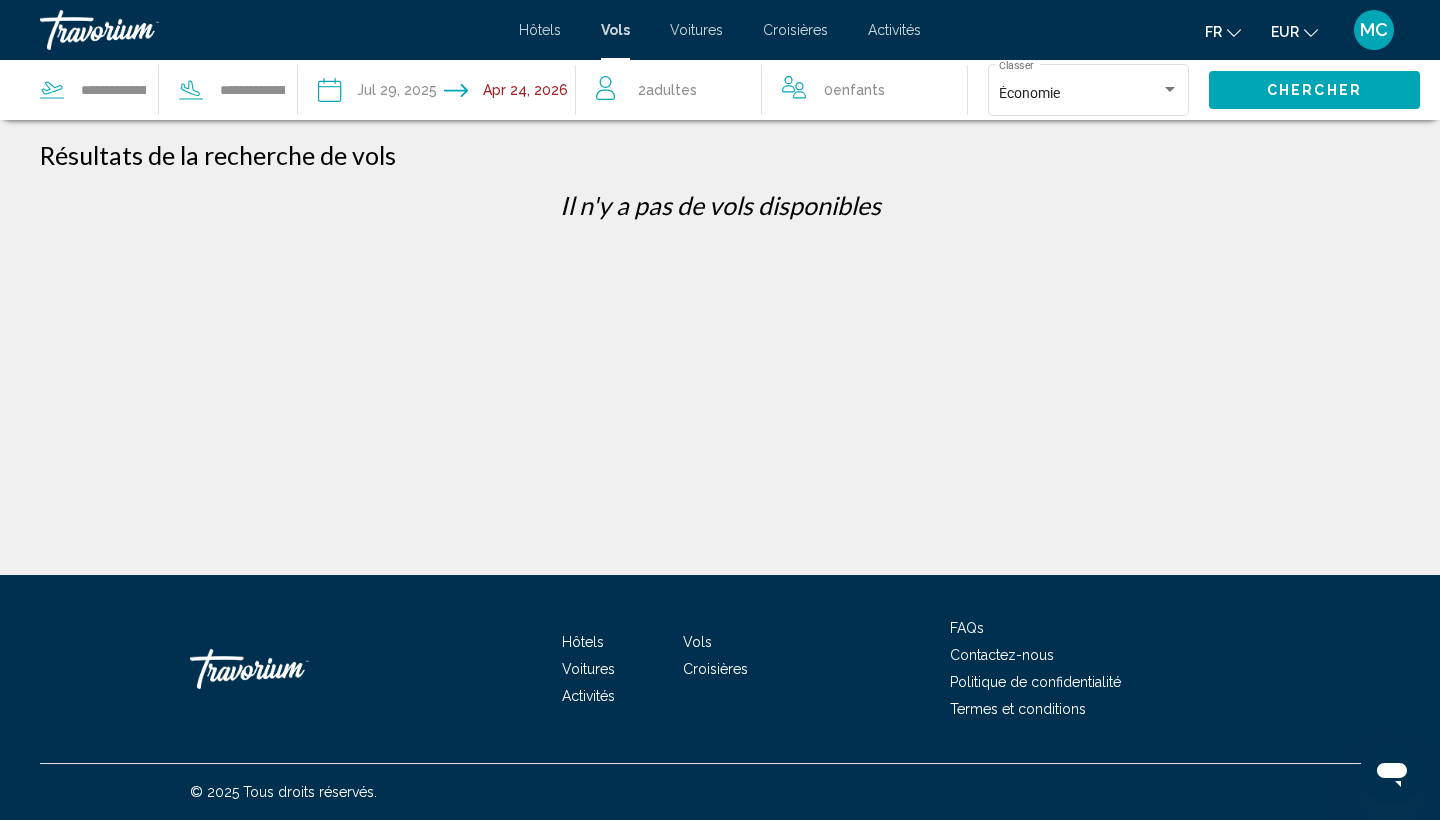 click on "**********" 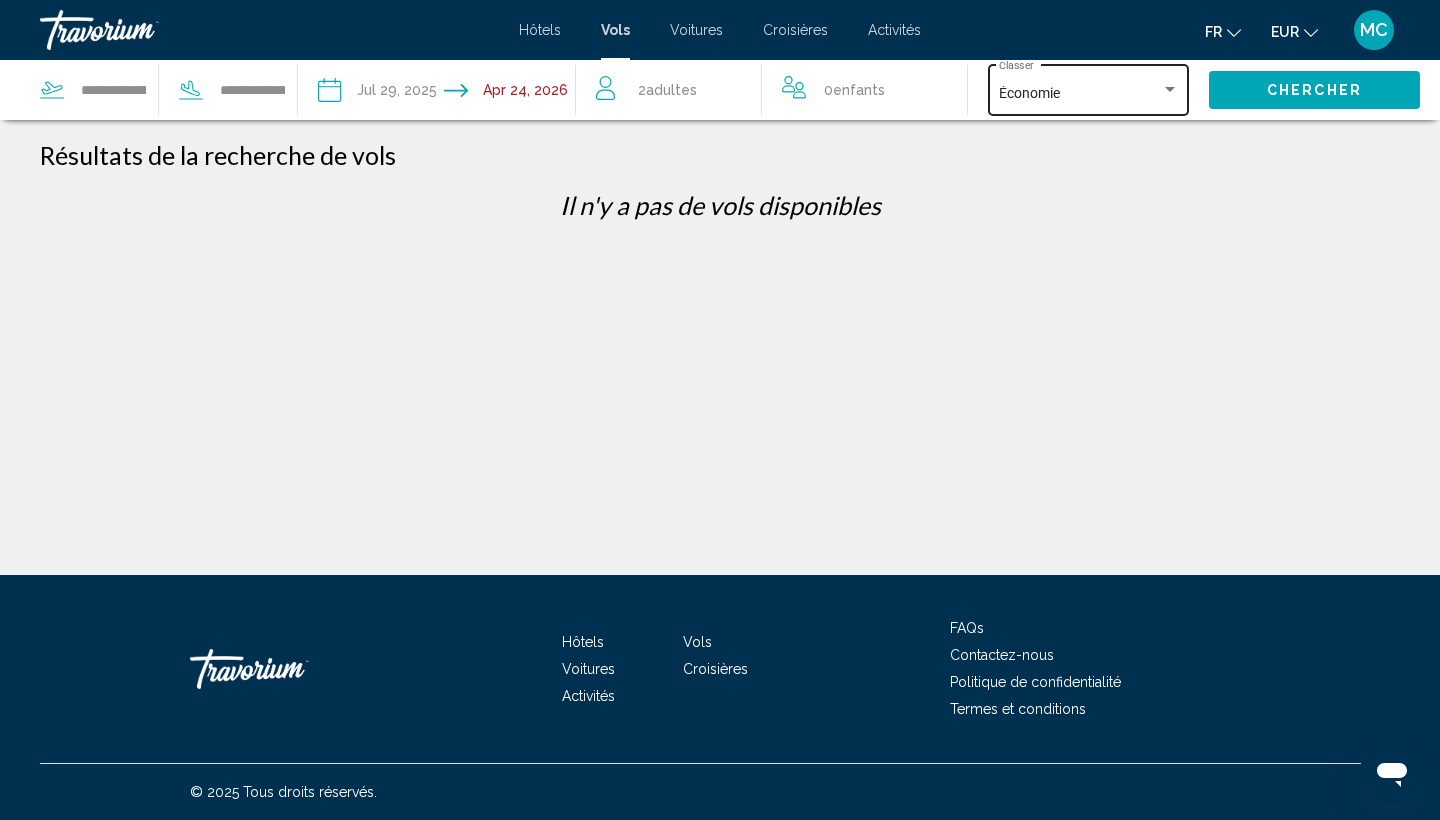 click on "Économie Classer" 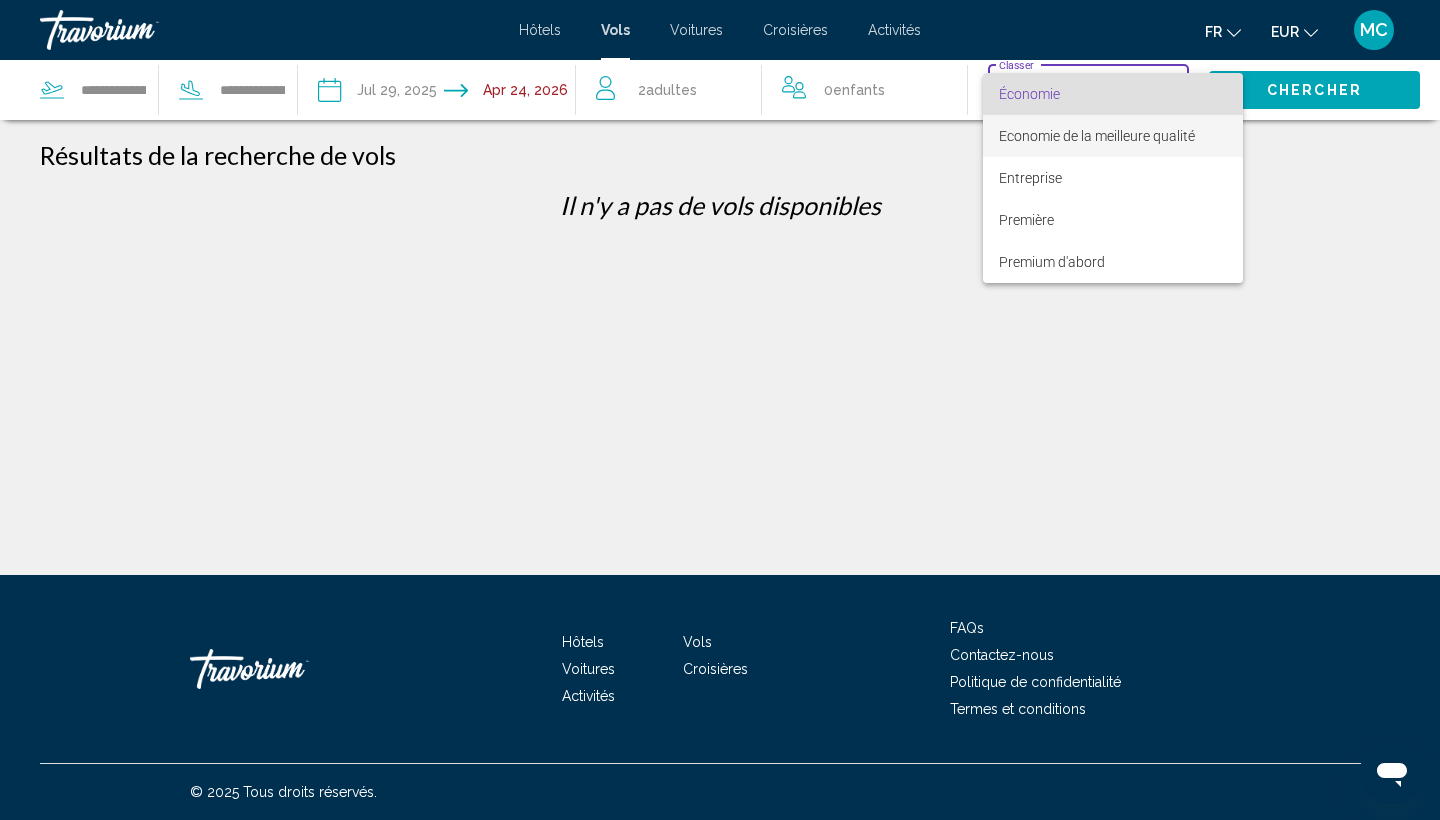 click on "Economie de la meilleure qualité" at bounding box center (1097, 136) 